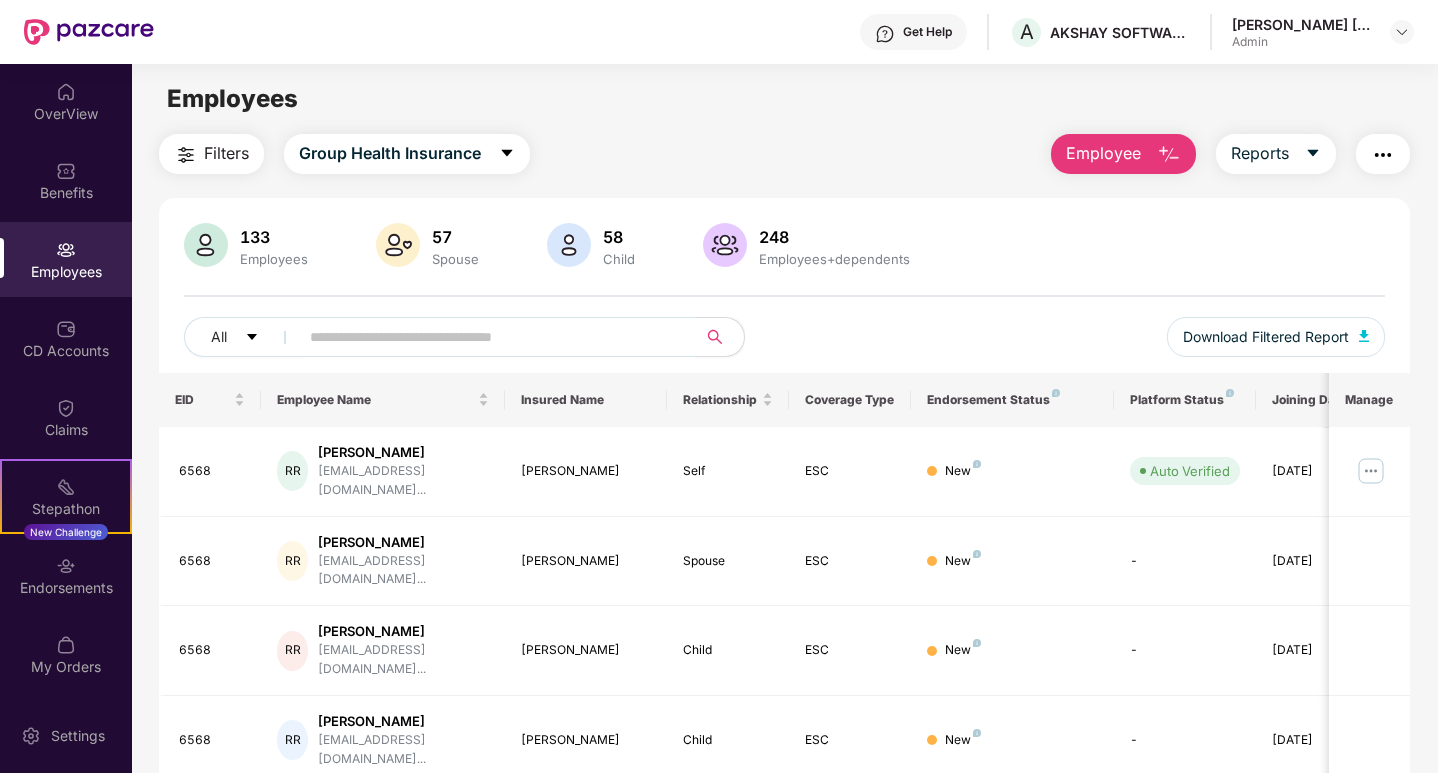 scroll, scrollTop: 0, scrollLeft: 0, axis: both 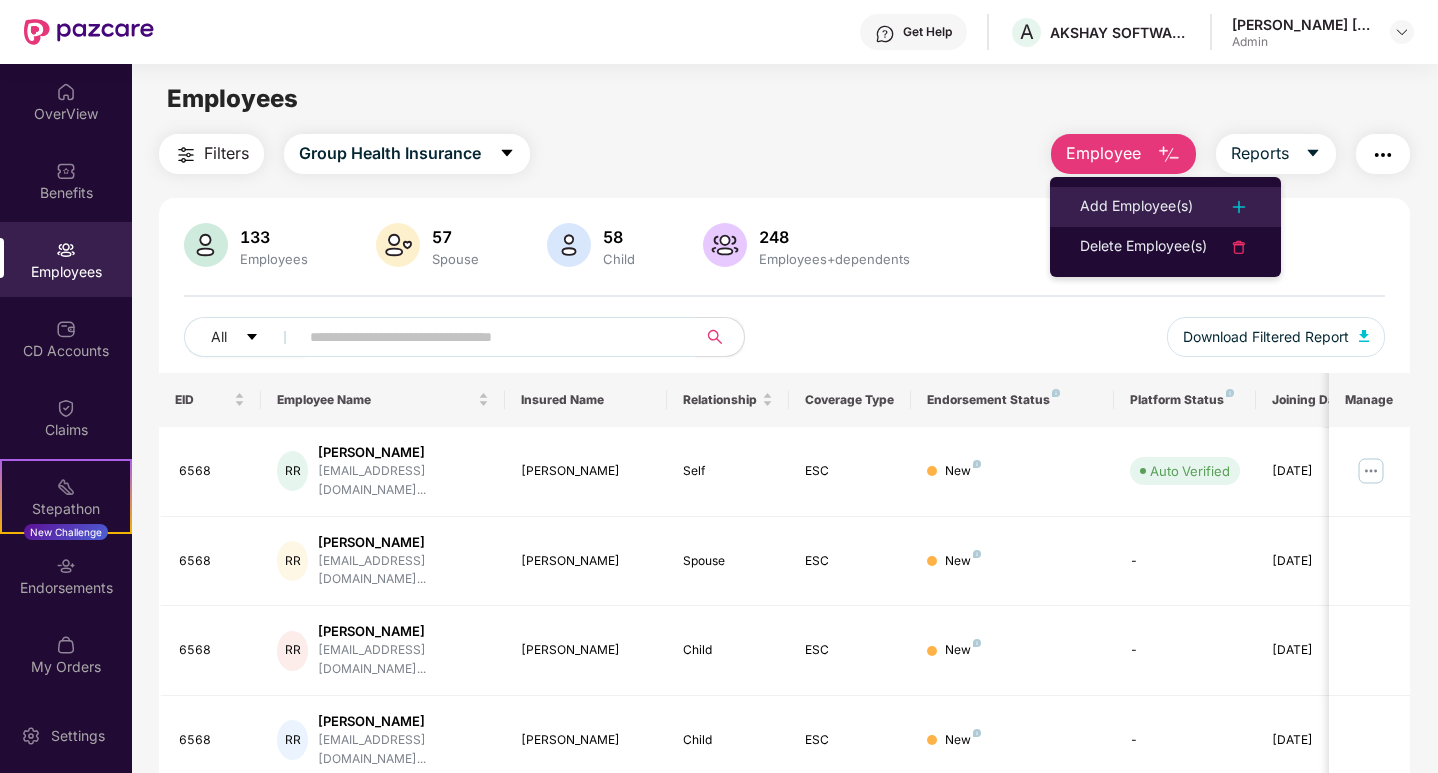 click on "Add Employee(s)" at bounding box center [1136, 207] 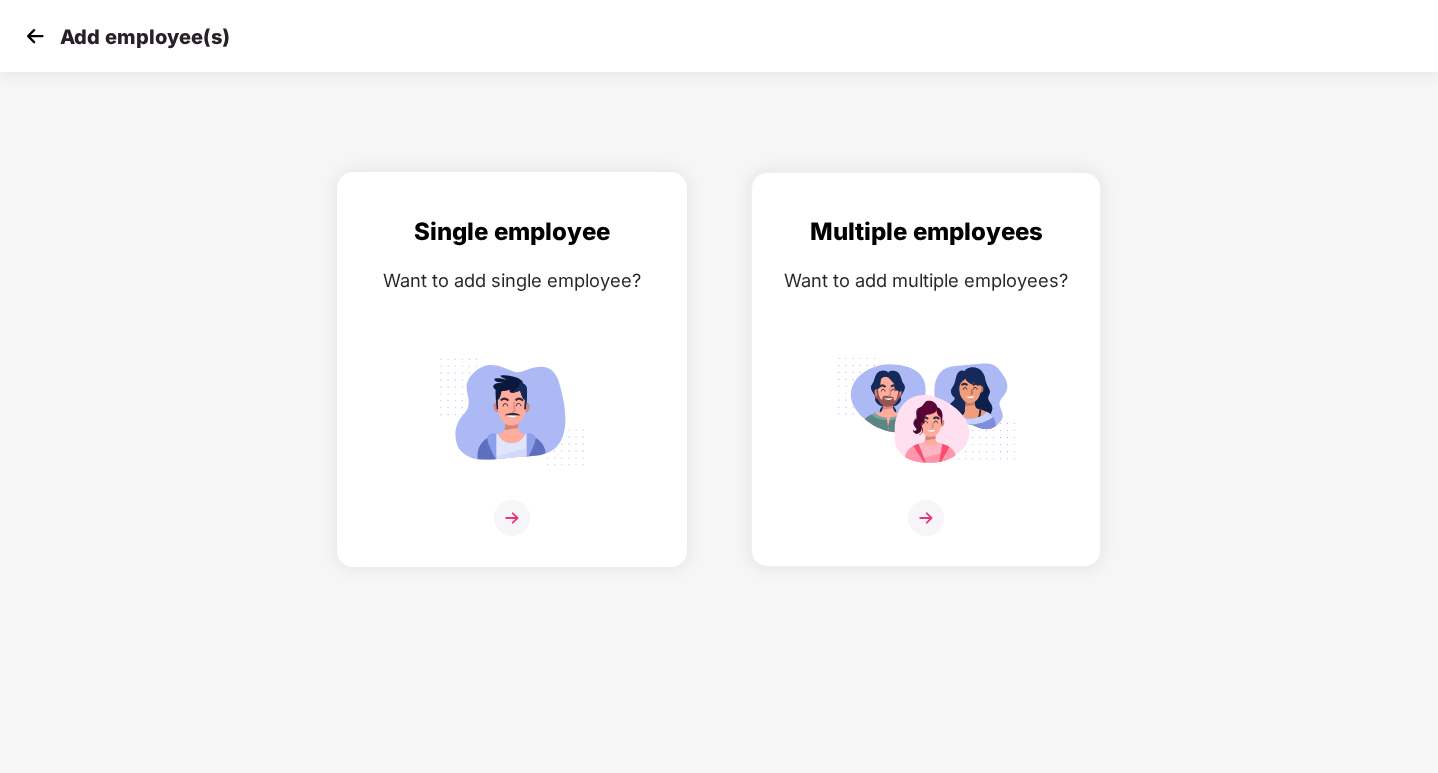 click at bounding box center [512, 518] 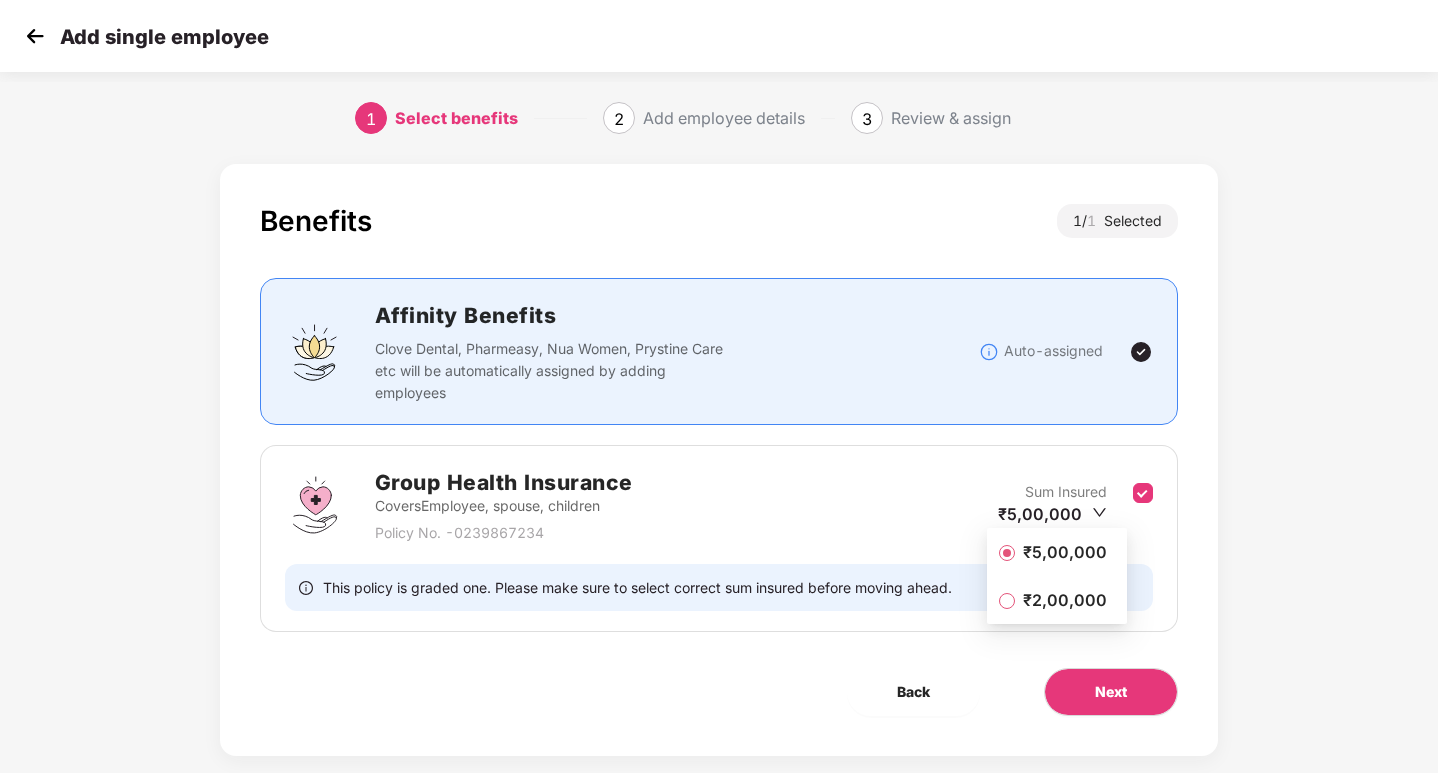 click on "₹2,00,000" at bounding box center (1065, 600) 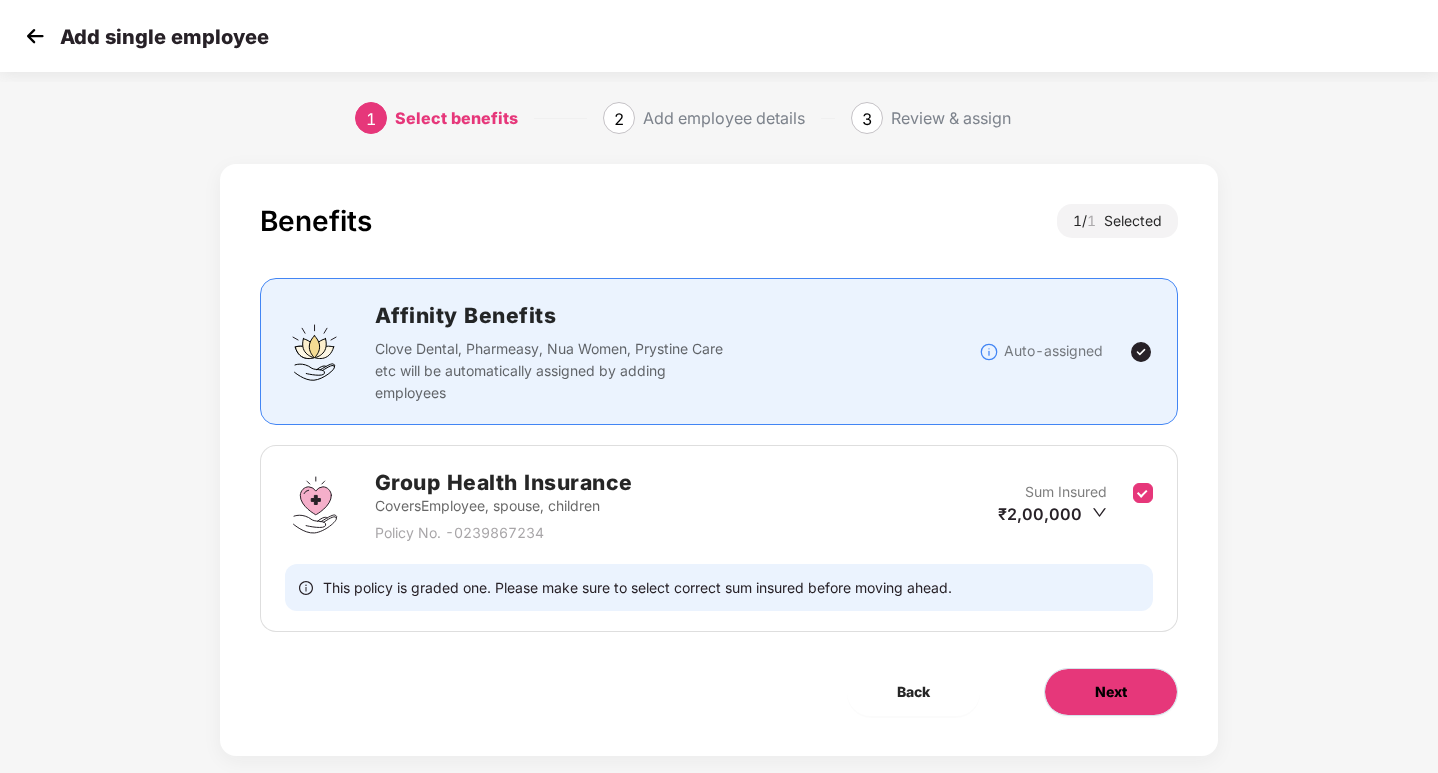 click on "Next" at bounding box center (1111, 692) 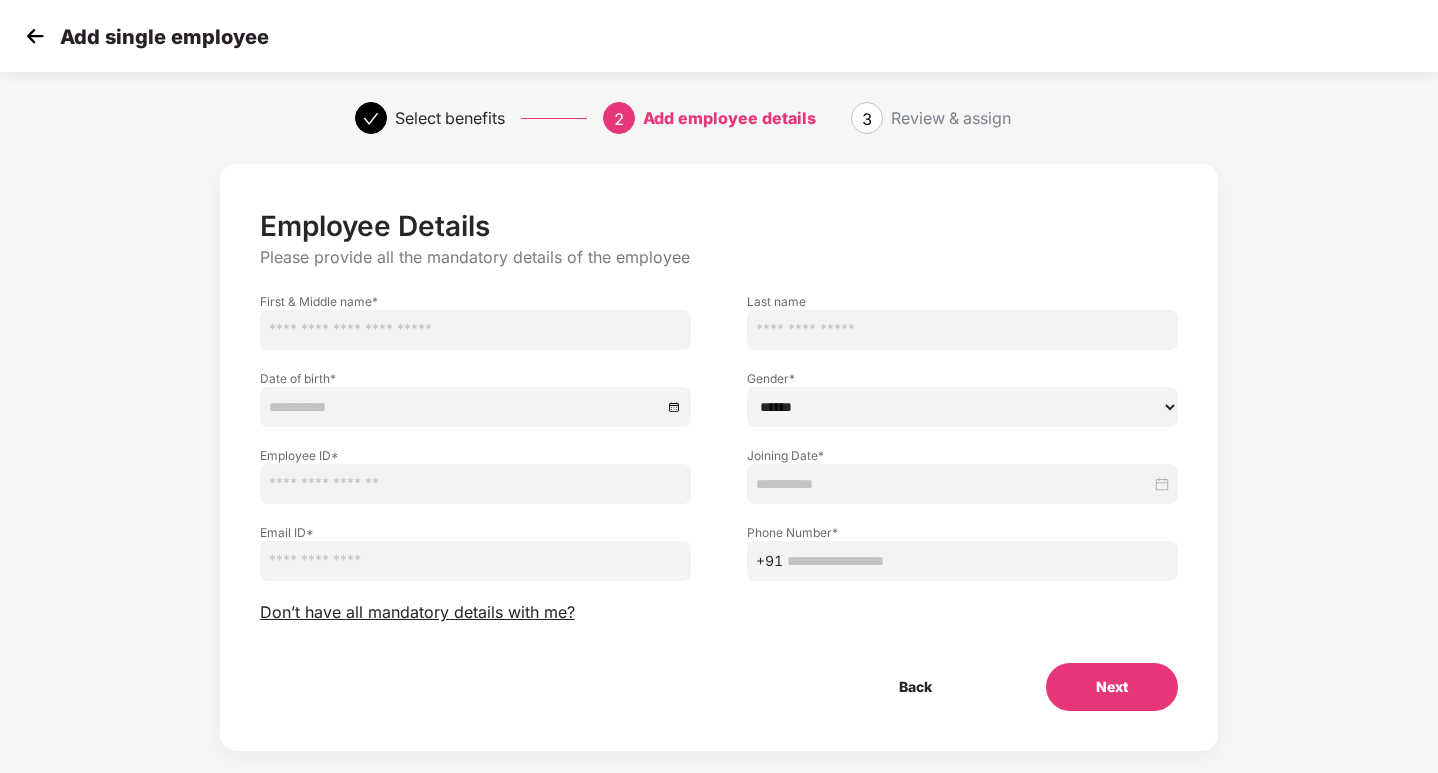 click at bounding box center (475, 330) 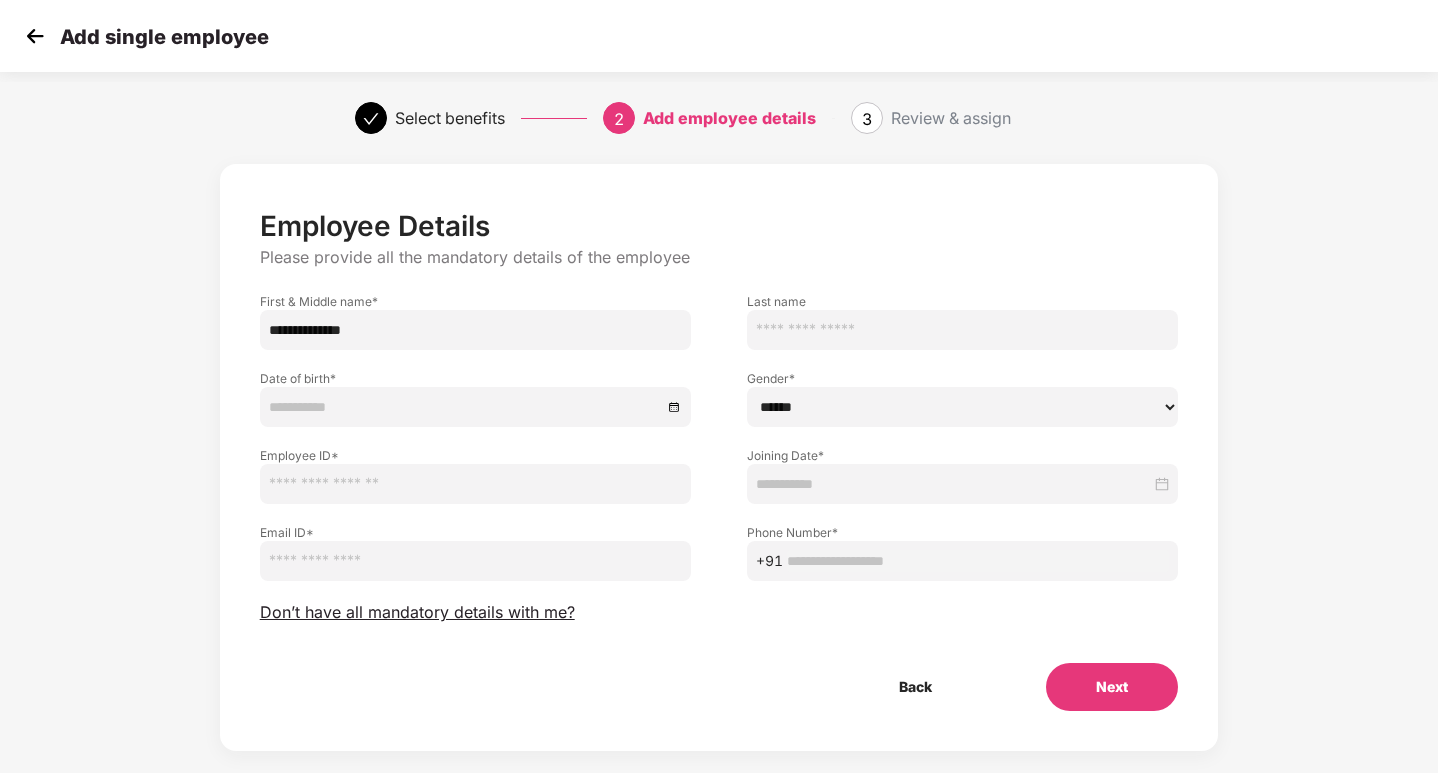 type on "**********" 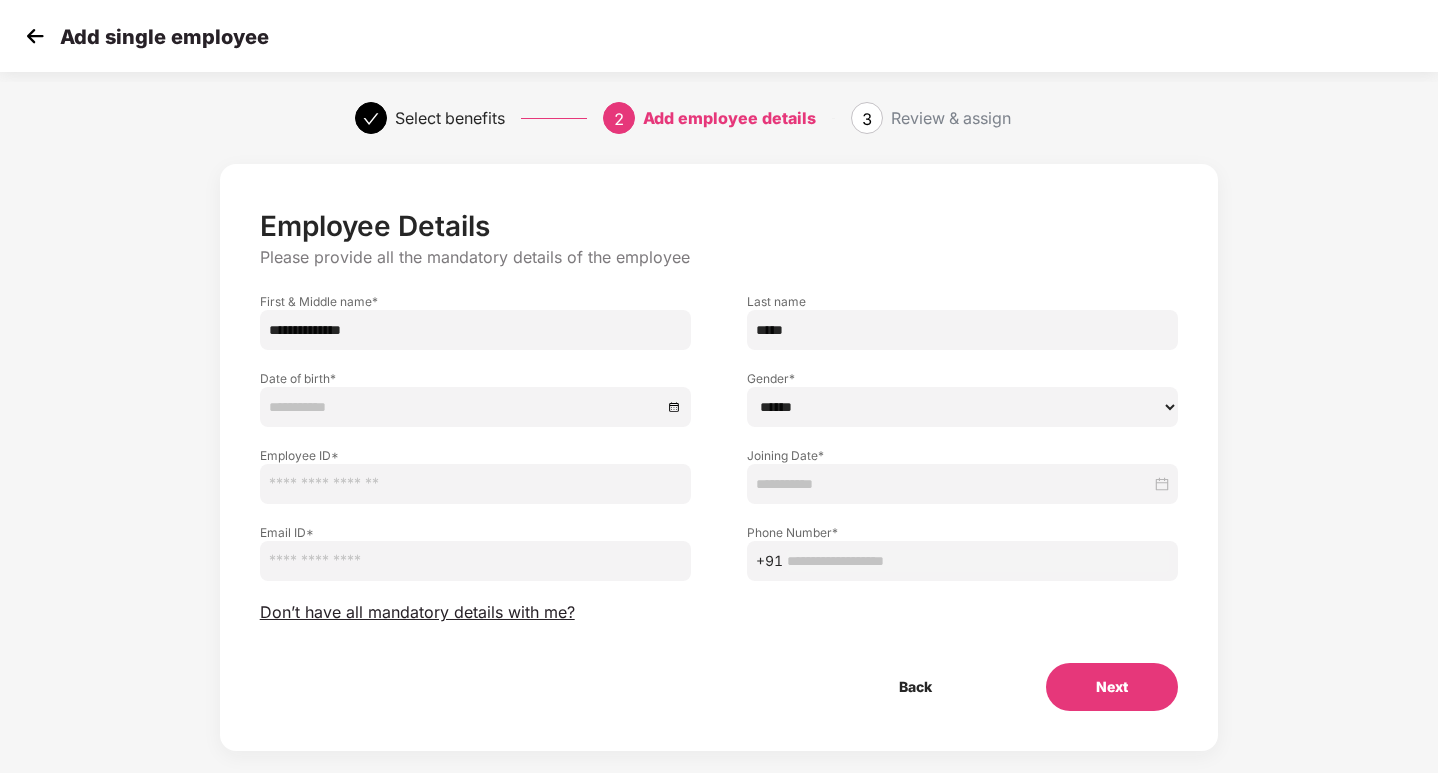 type on "*****" 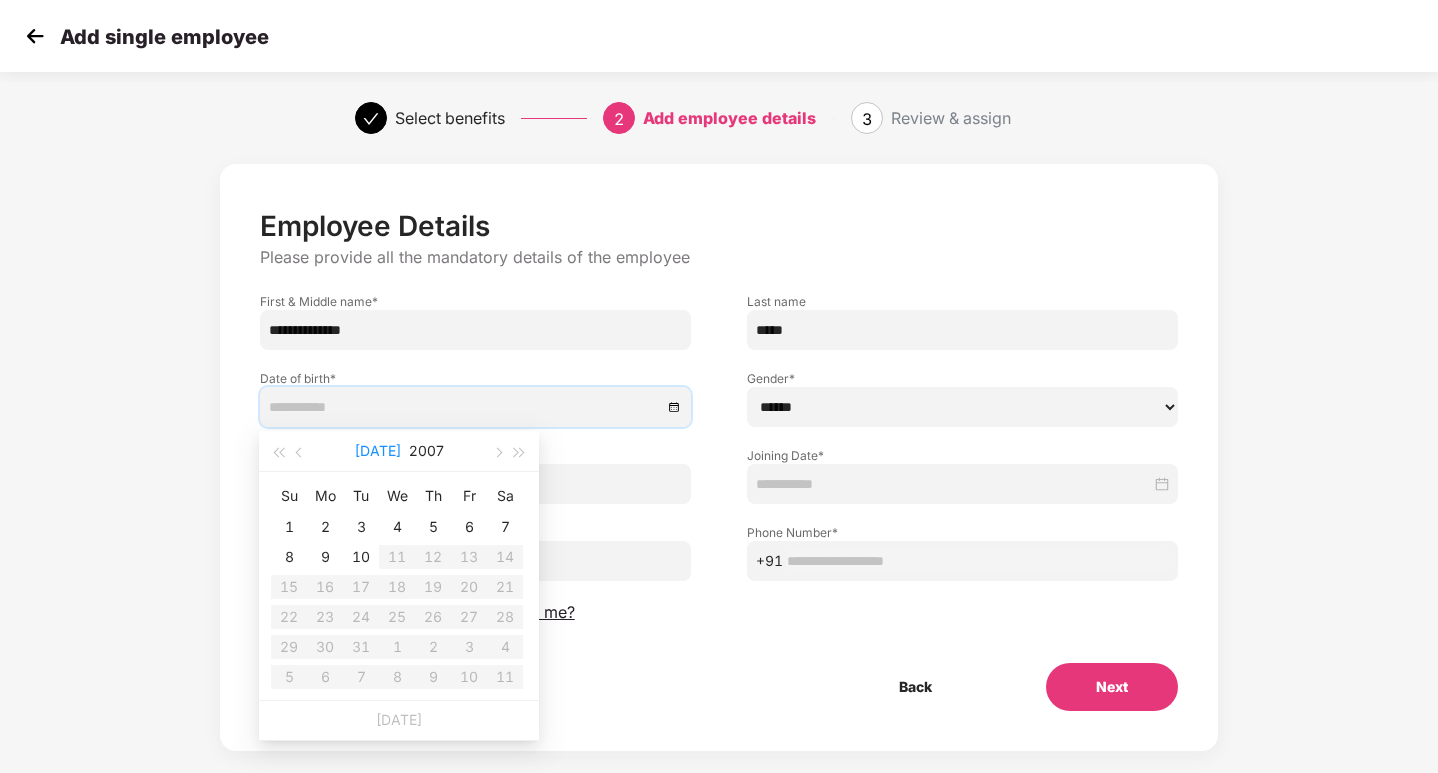 click on "[DATE]" at bounding box center (378, 451) 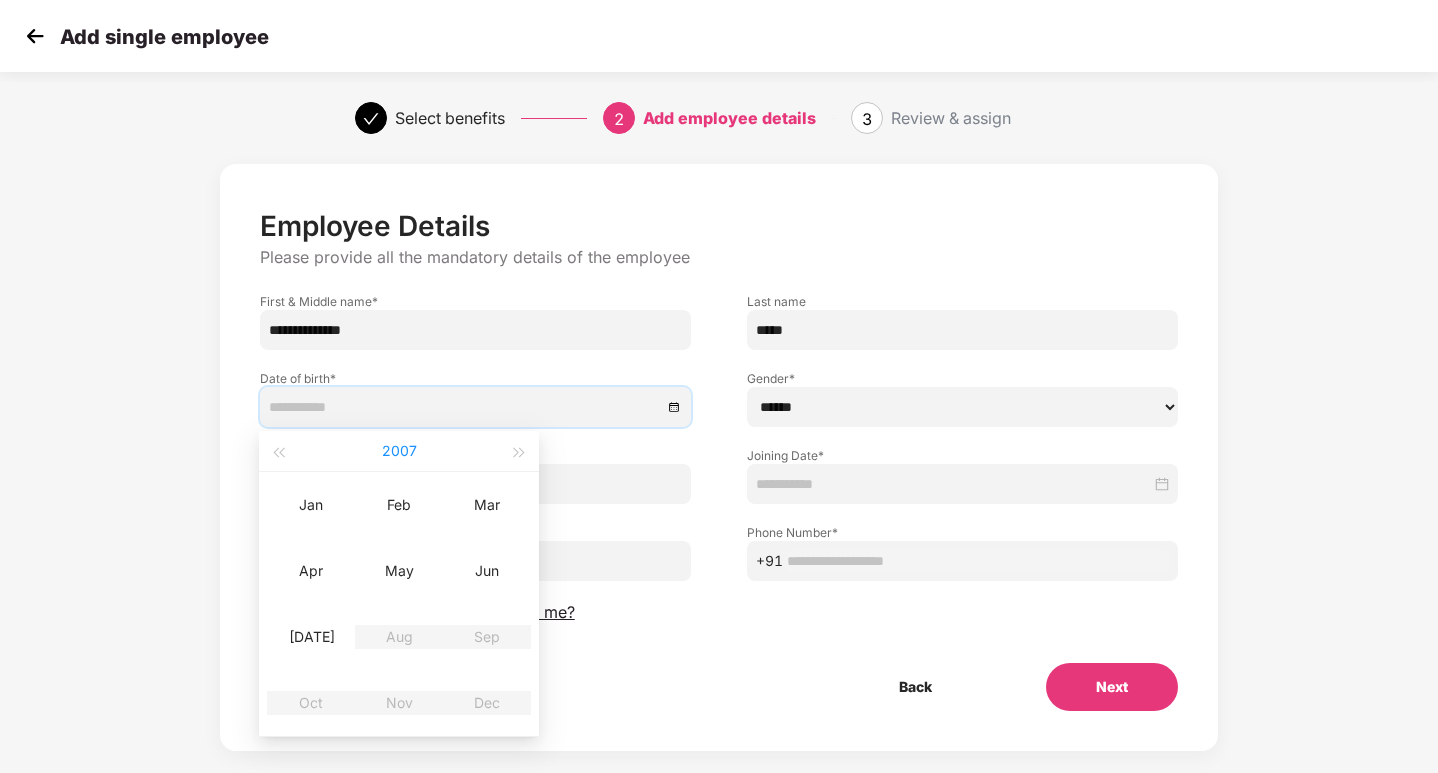 click on "2007" at bounding box center (399, 451) 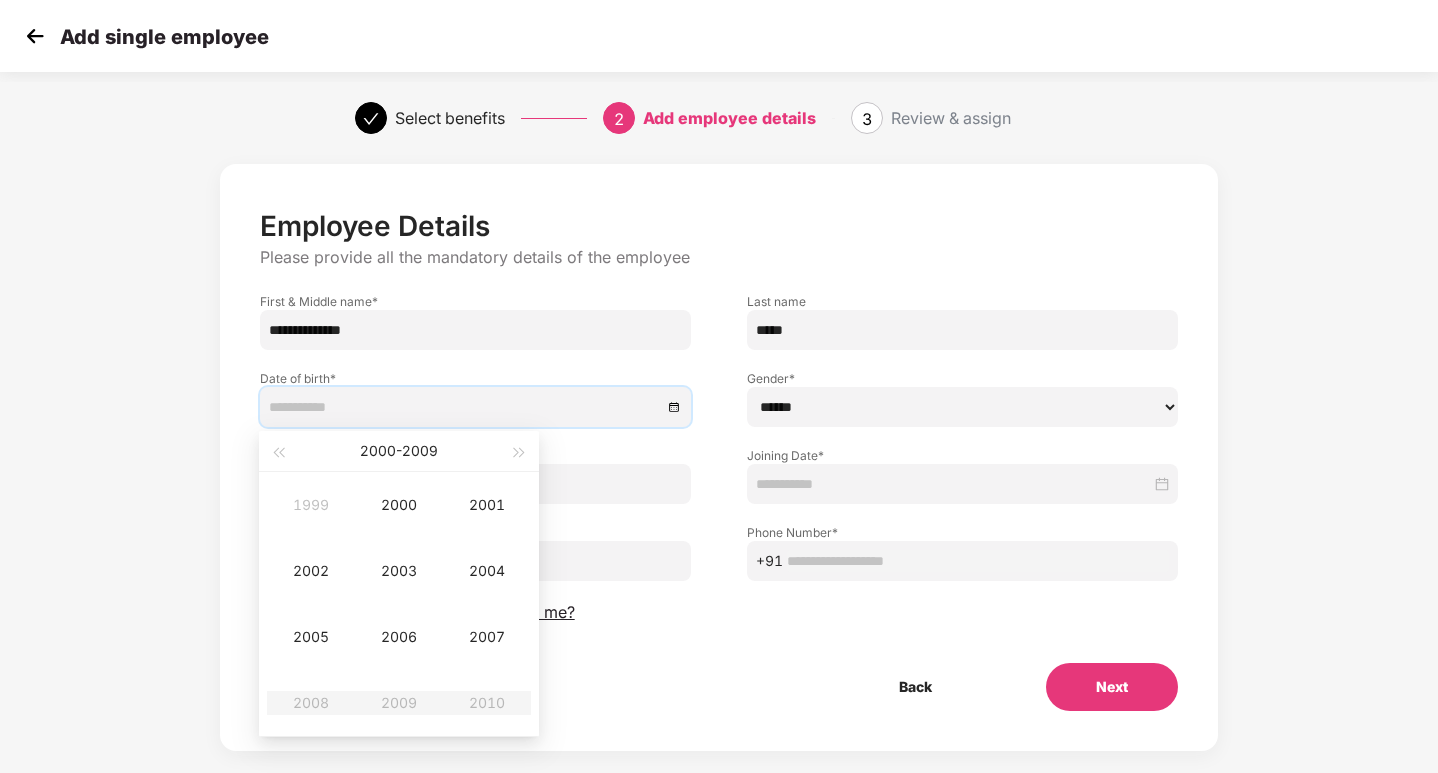 click on "[DATE] - [DATE]" at bounding box center [399, 451] 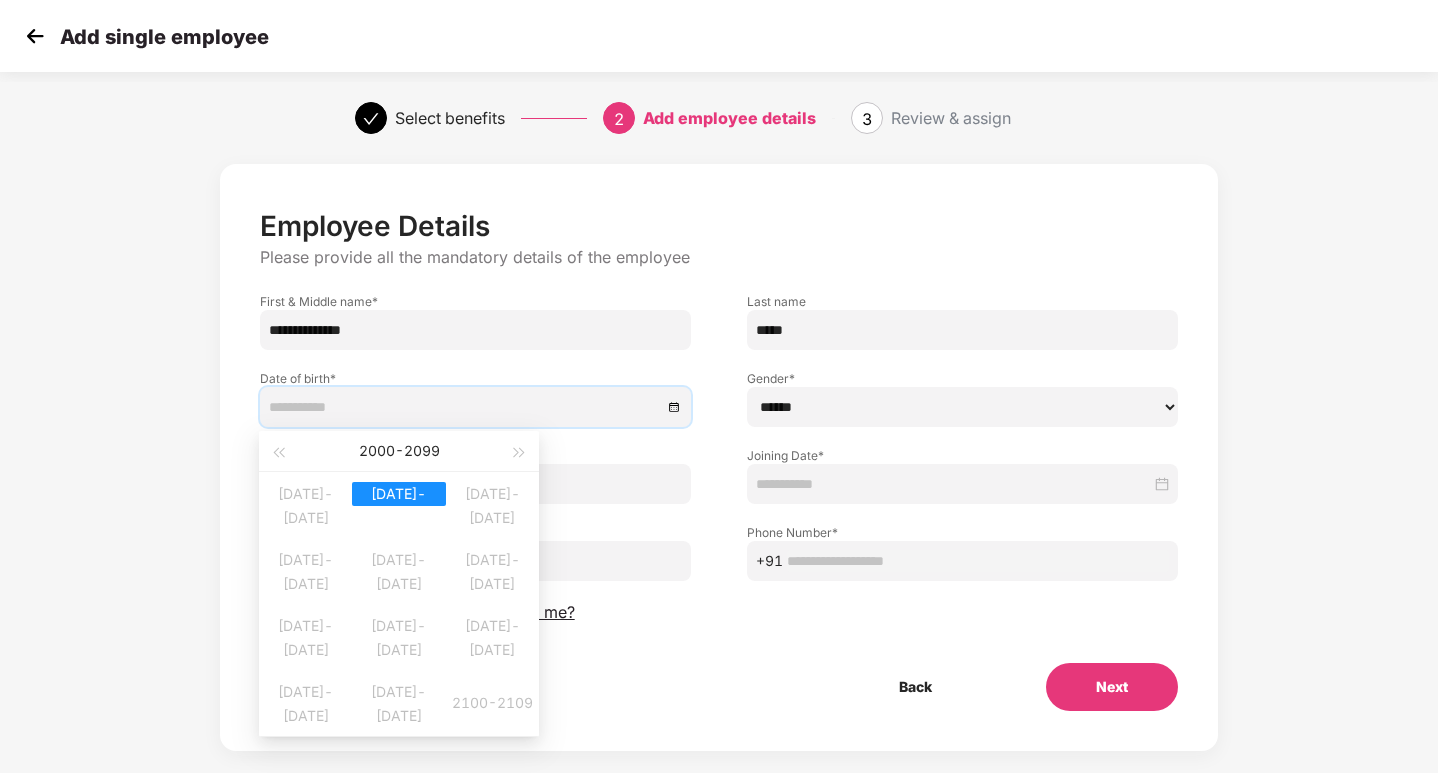 type on "**********" 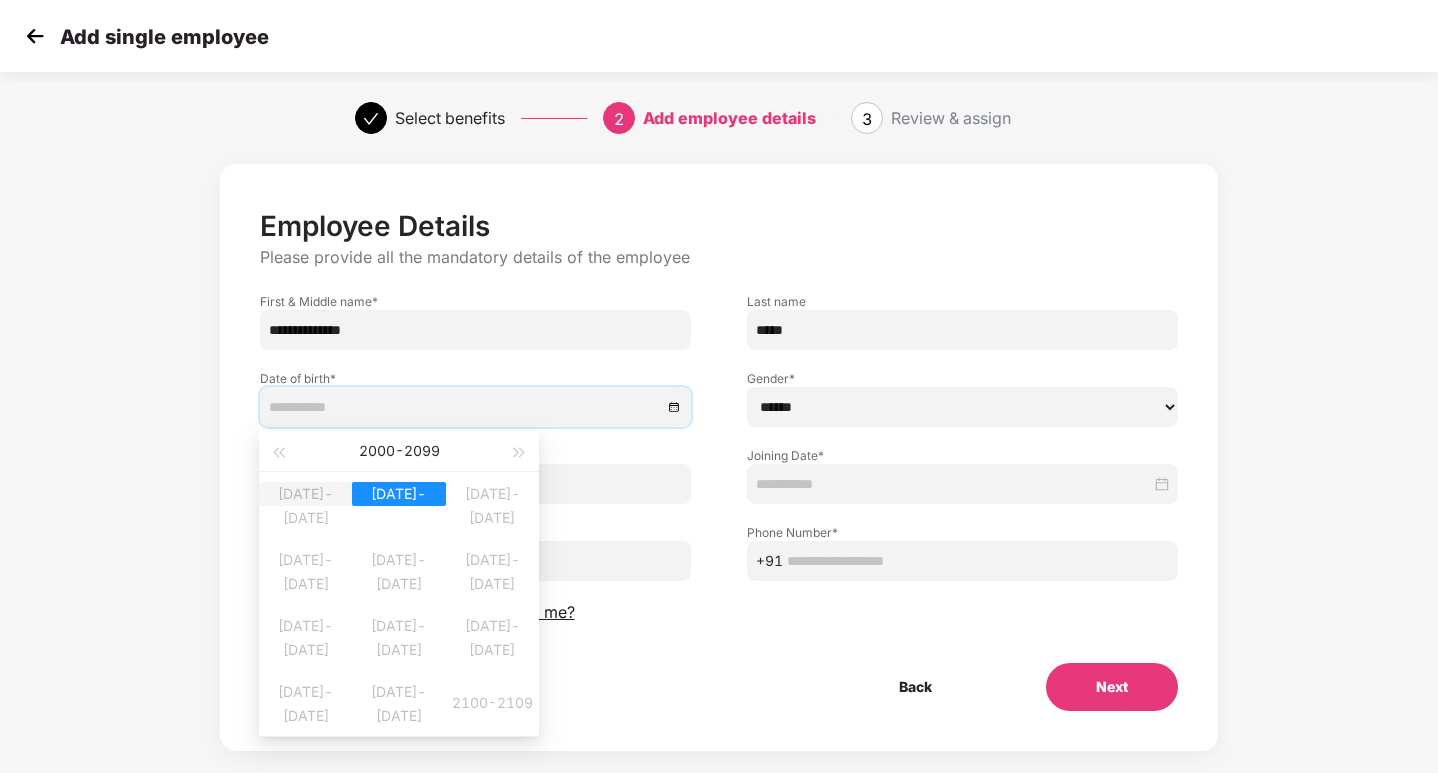 type on "**********" 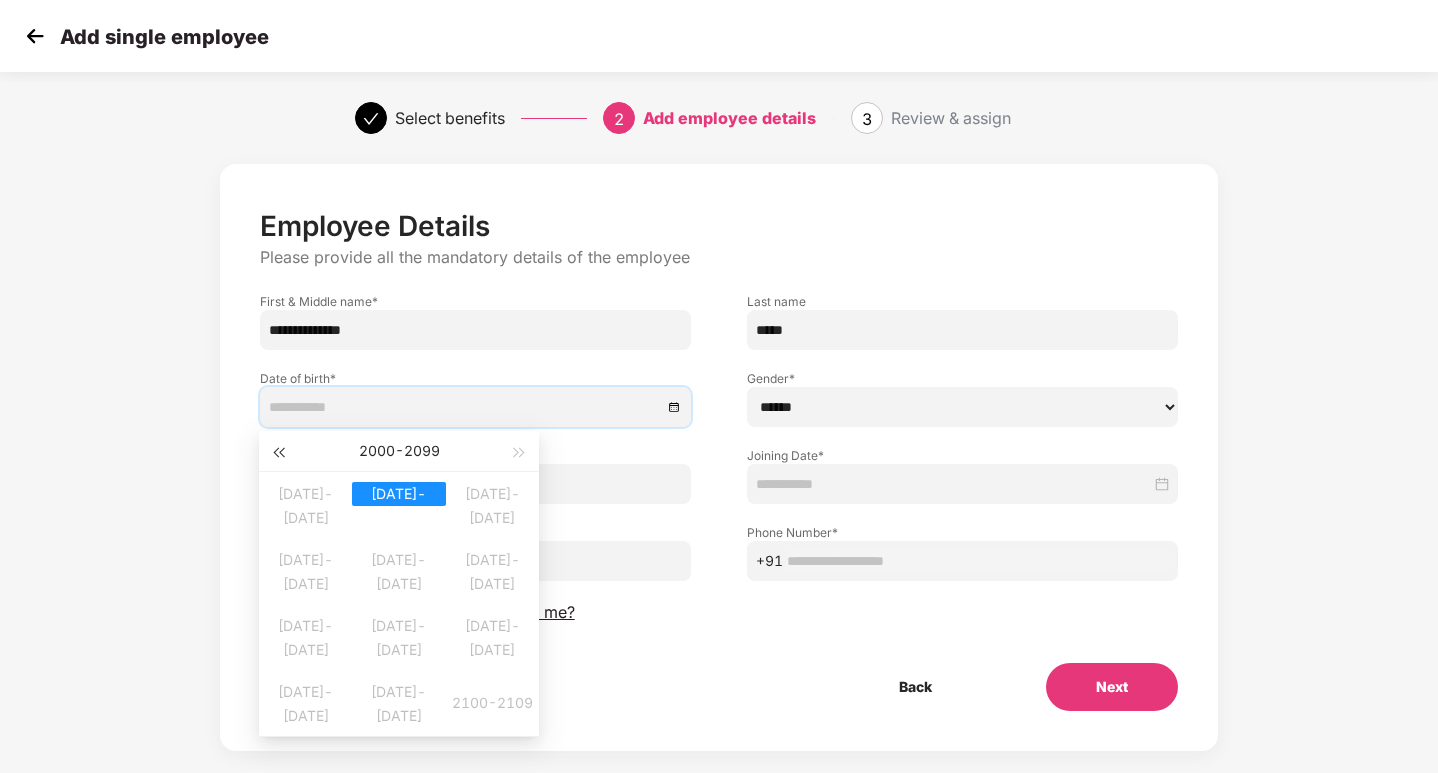 click at bounding box center (278, 453) 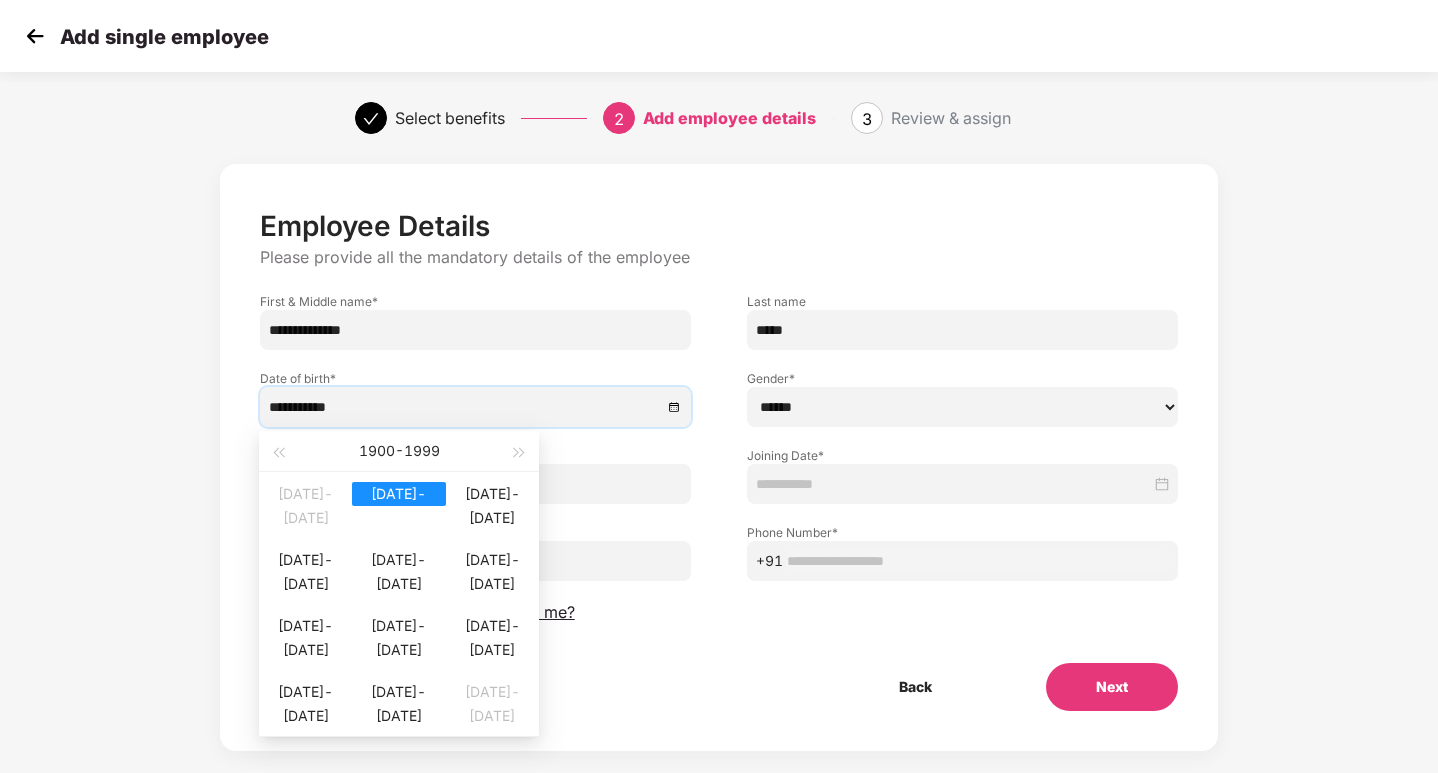 type on "**********" 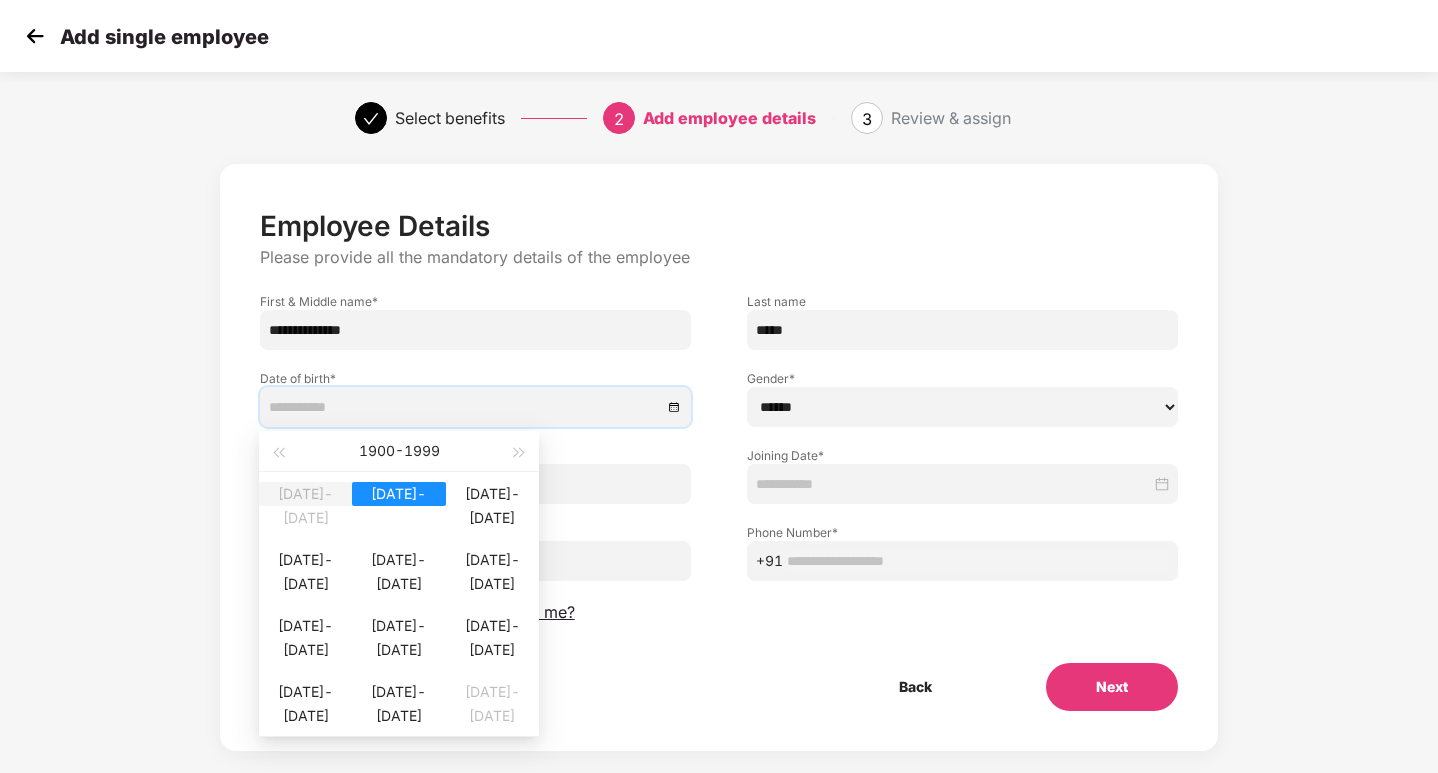 type on "**********" 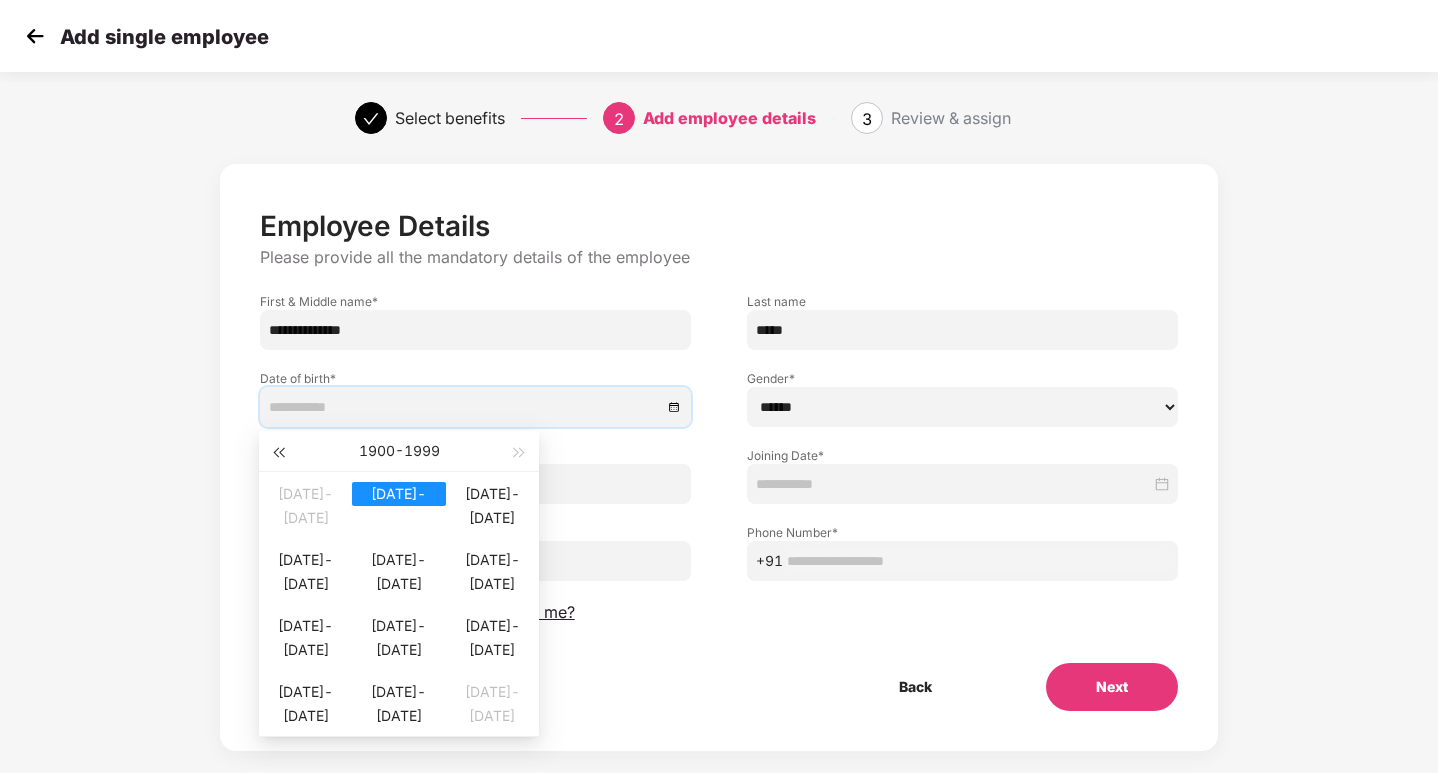 click at bounding box center (278, 453) 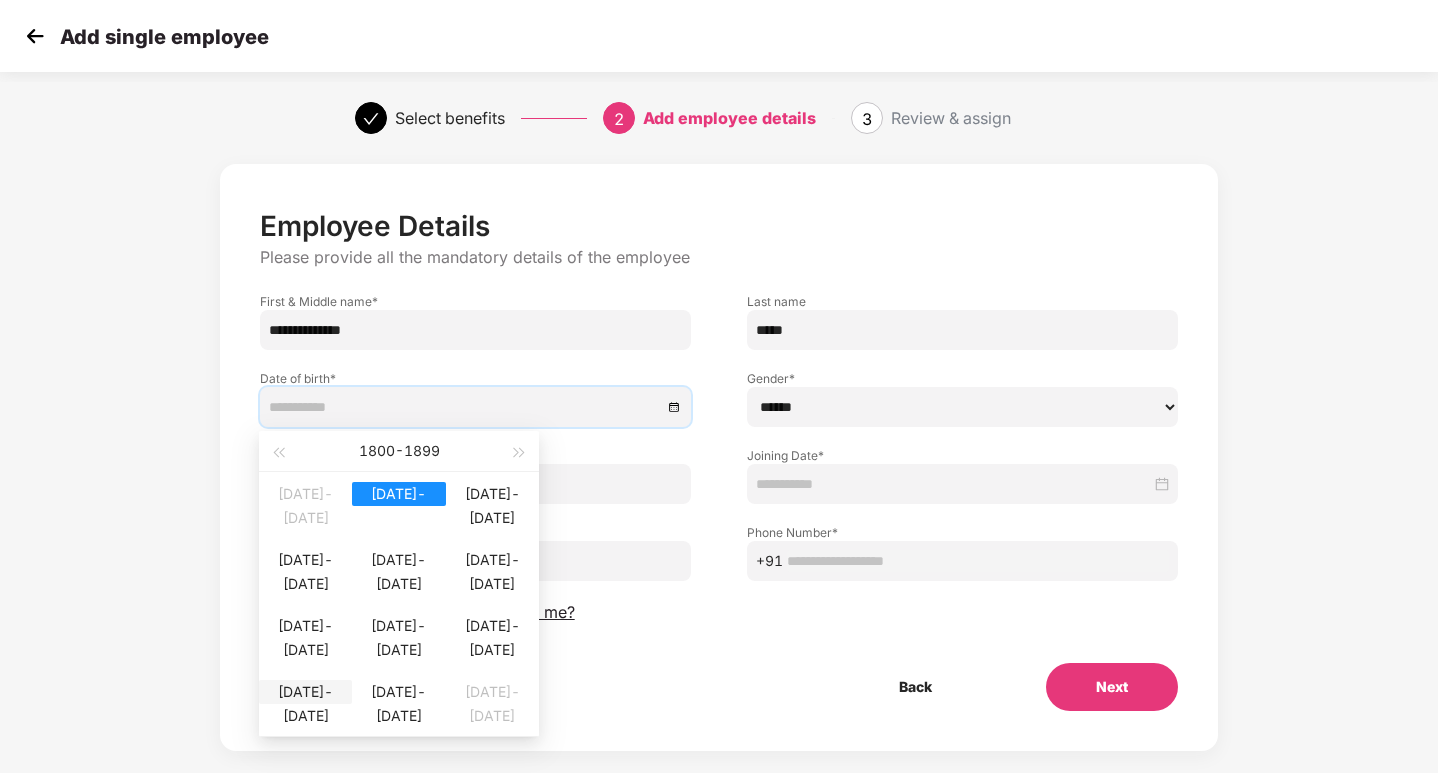type on "**********" 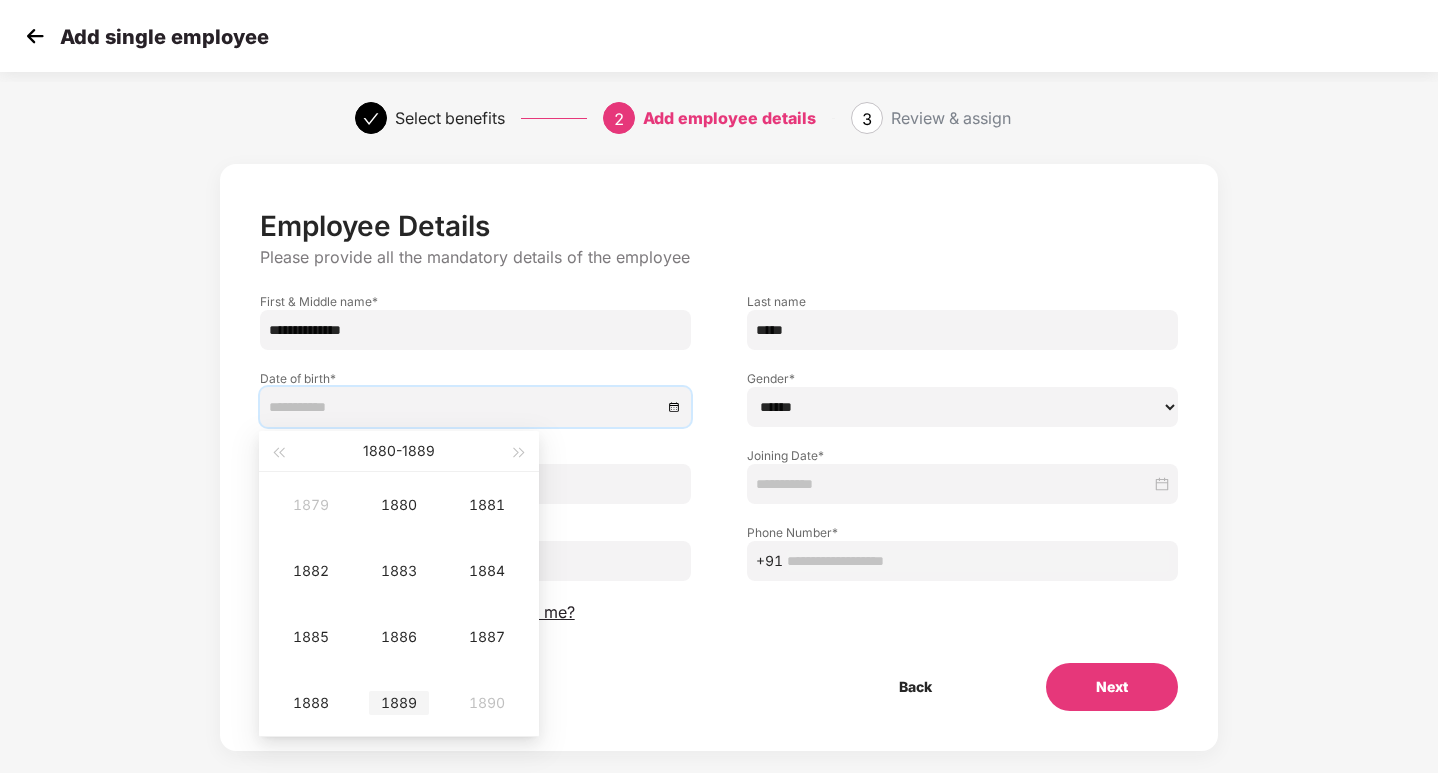 type on "**********" 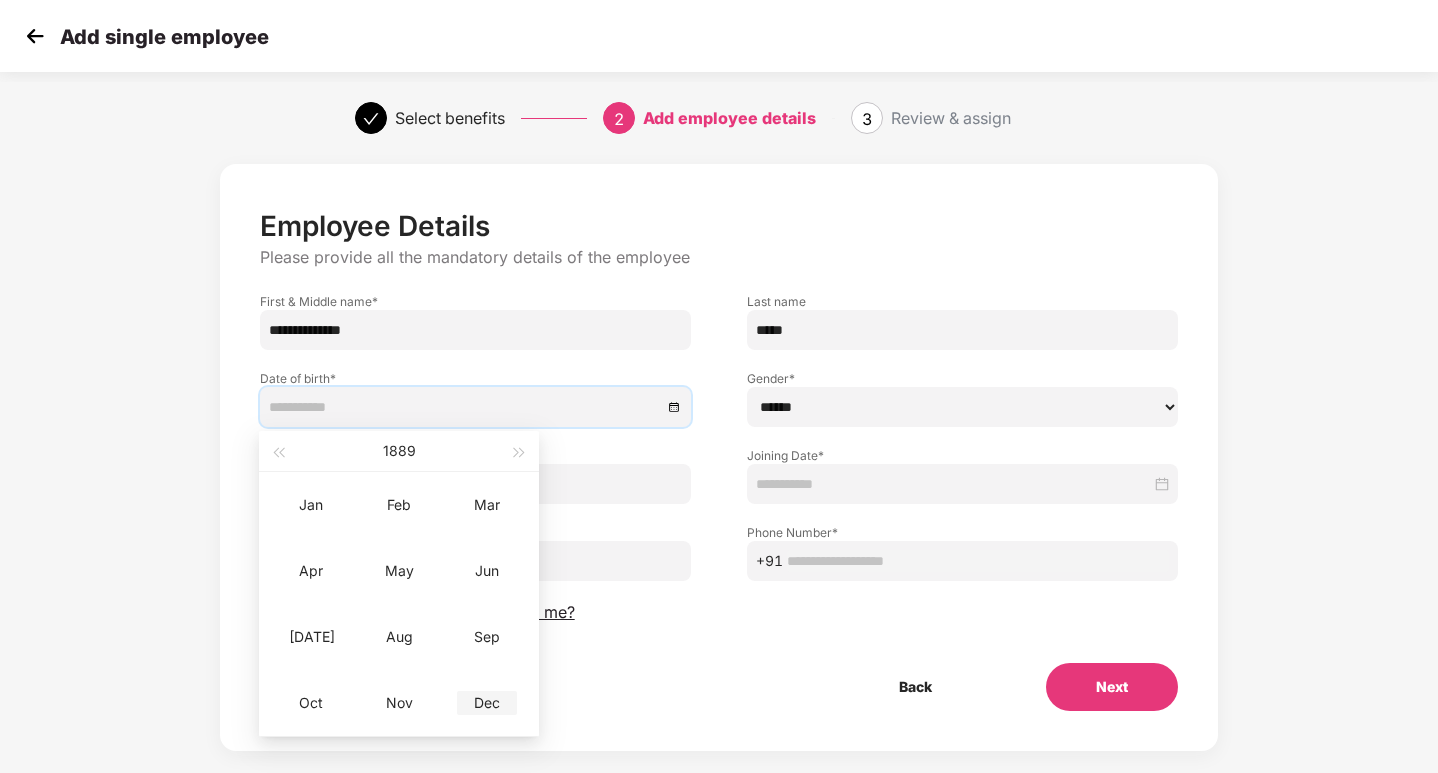 type on "**********" 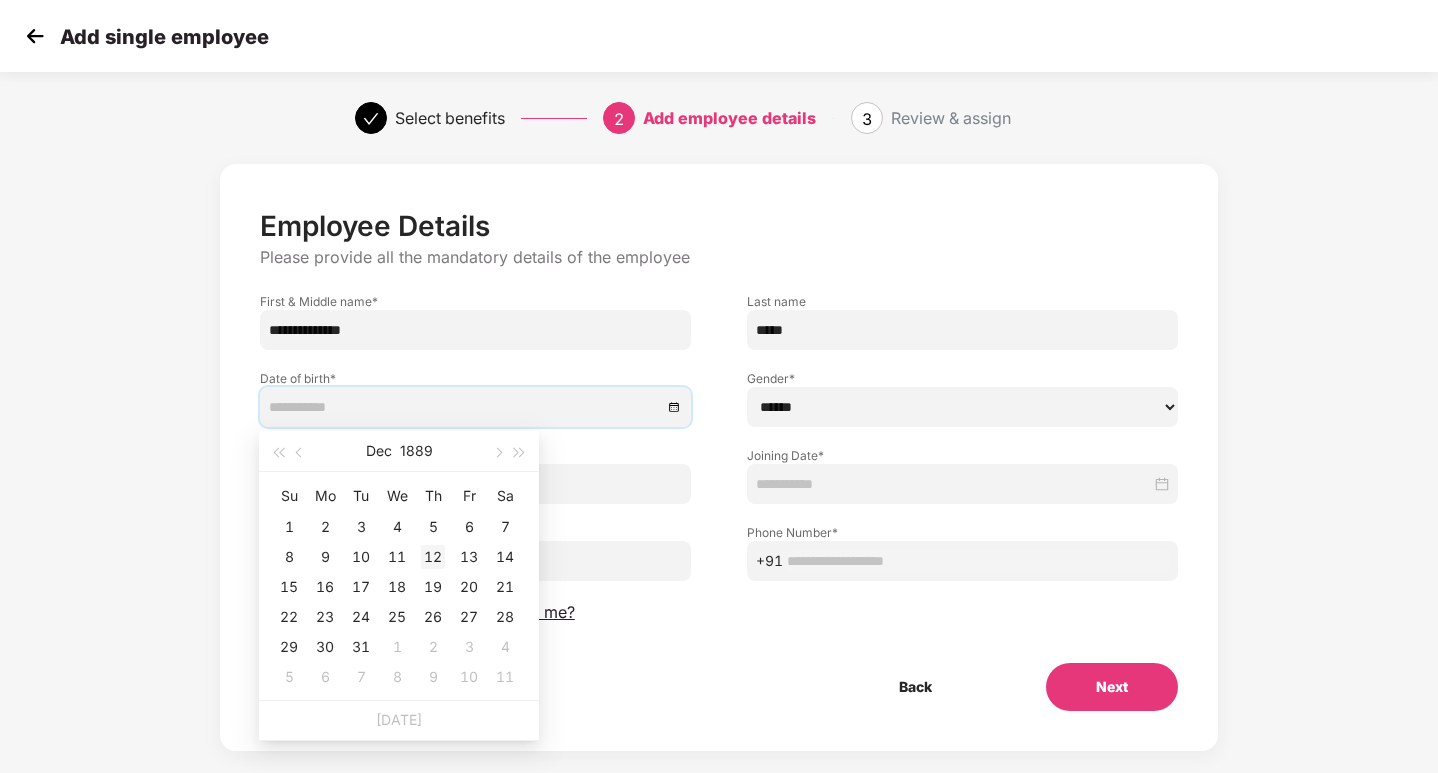 click on "12" at bounding box center (433, 557) 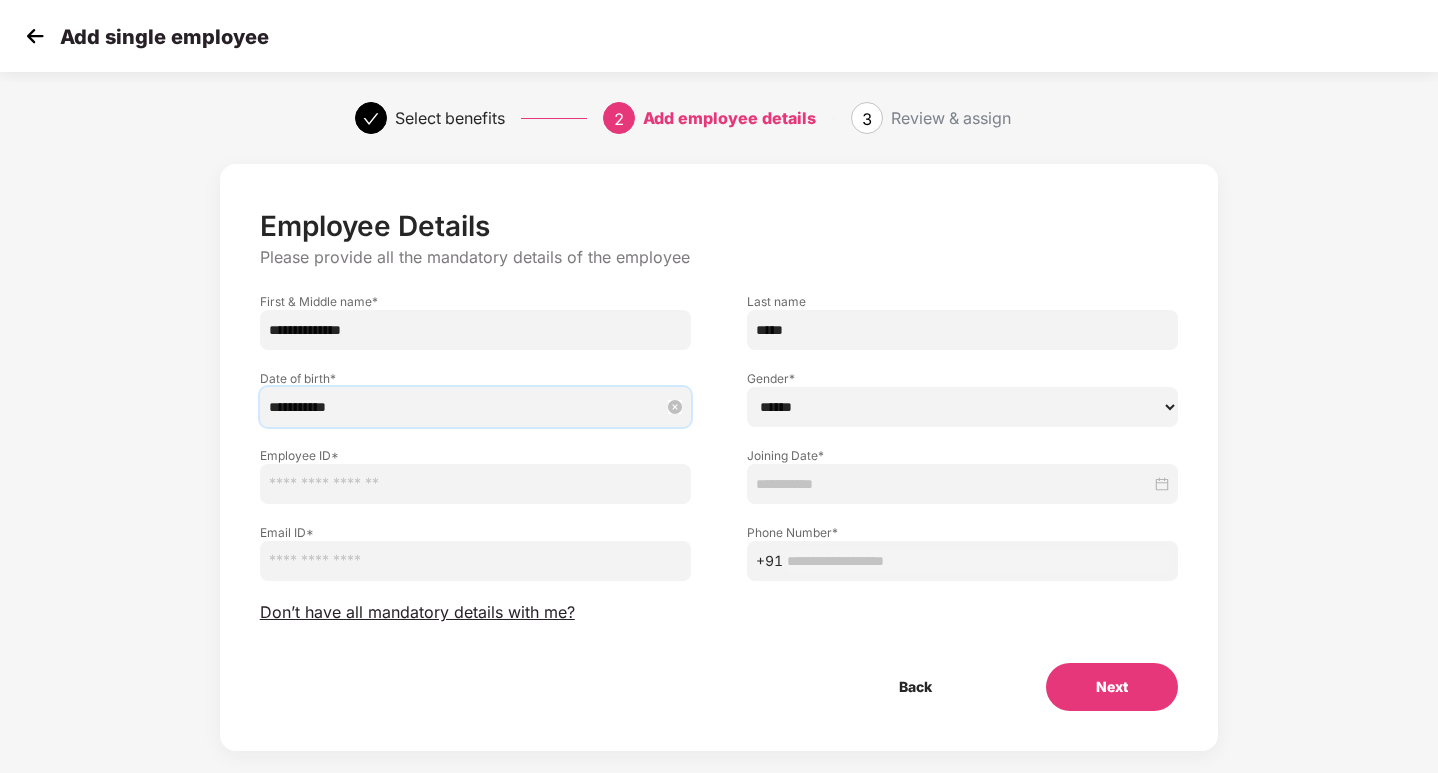 click on "**********" at bounding box center (465, 407) 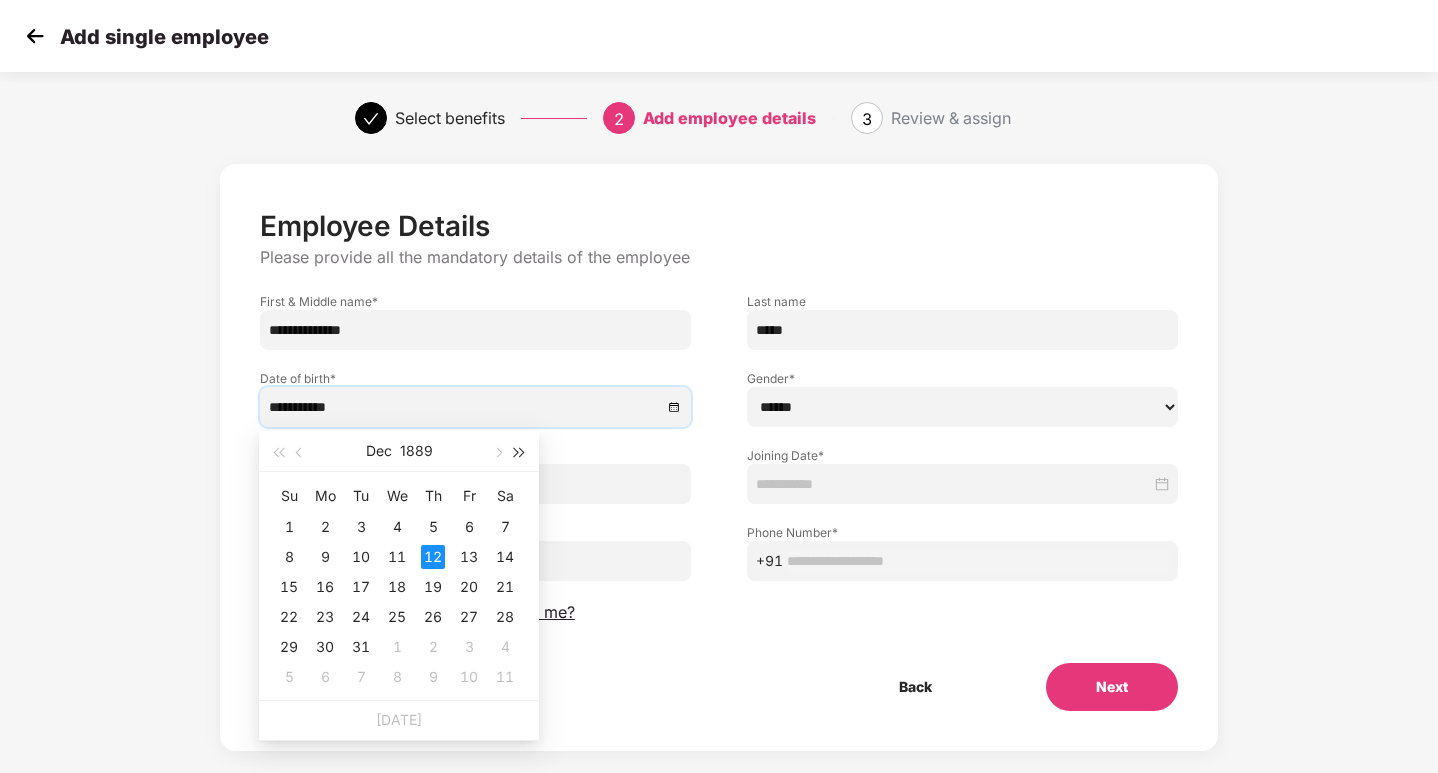click at bounding box center [520, 453] 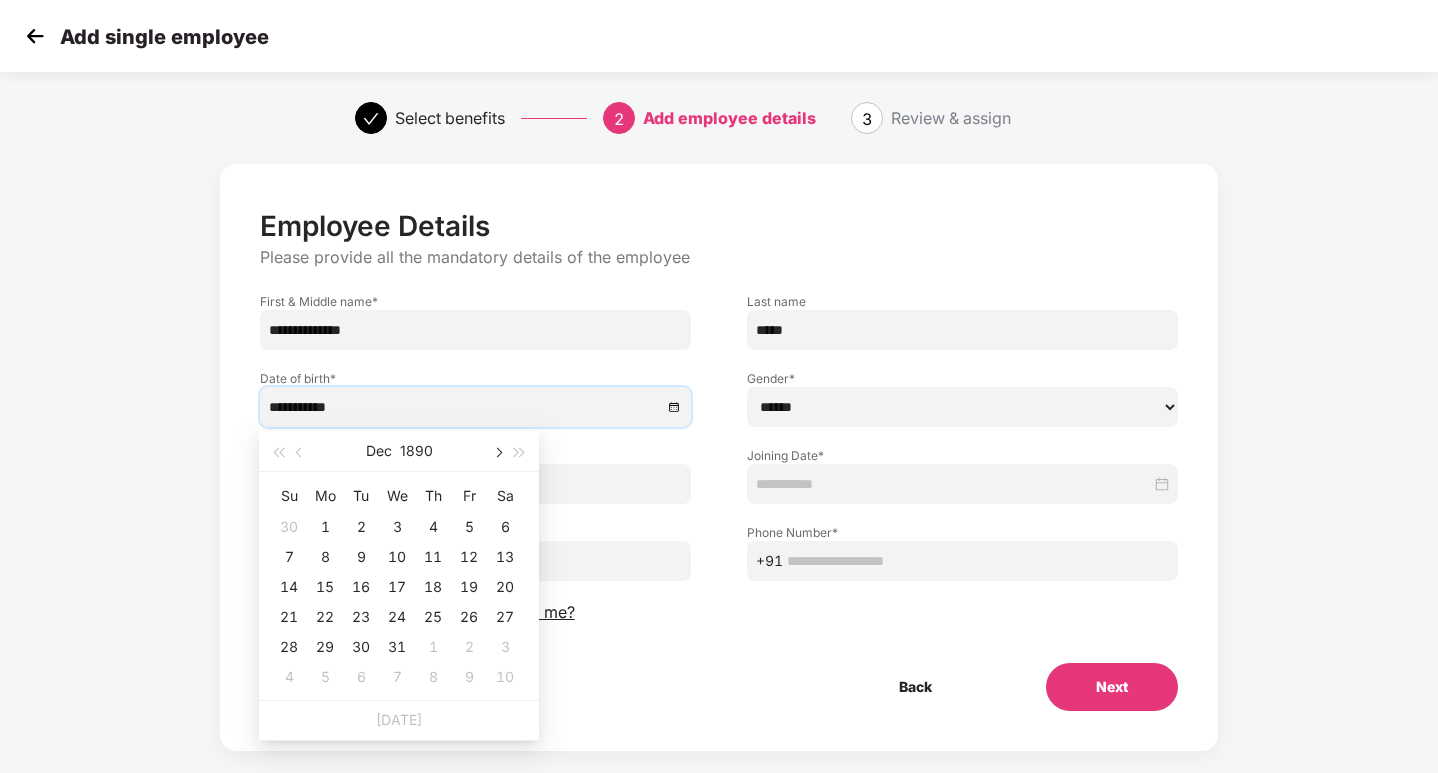 click at bounding box center [497, 453] 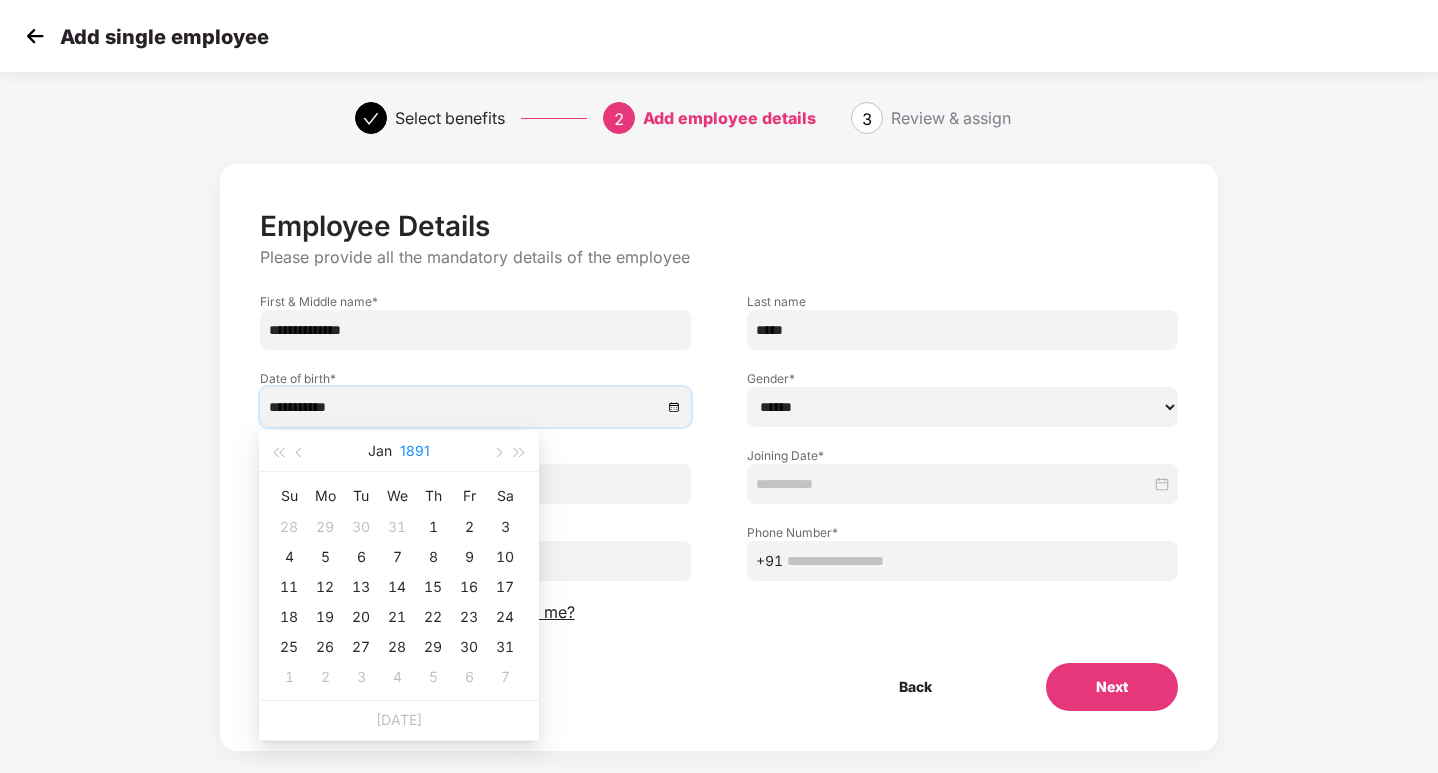click on "1891" at bounding box center [415, 451] 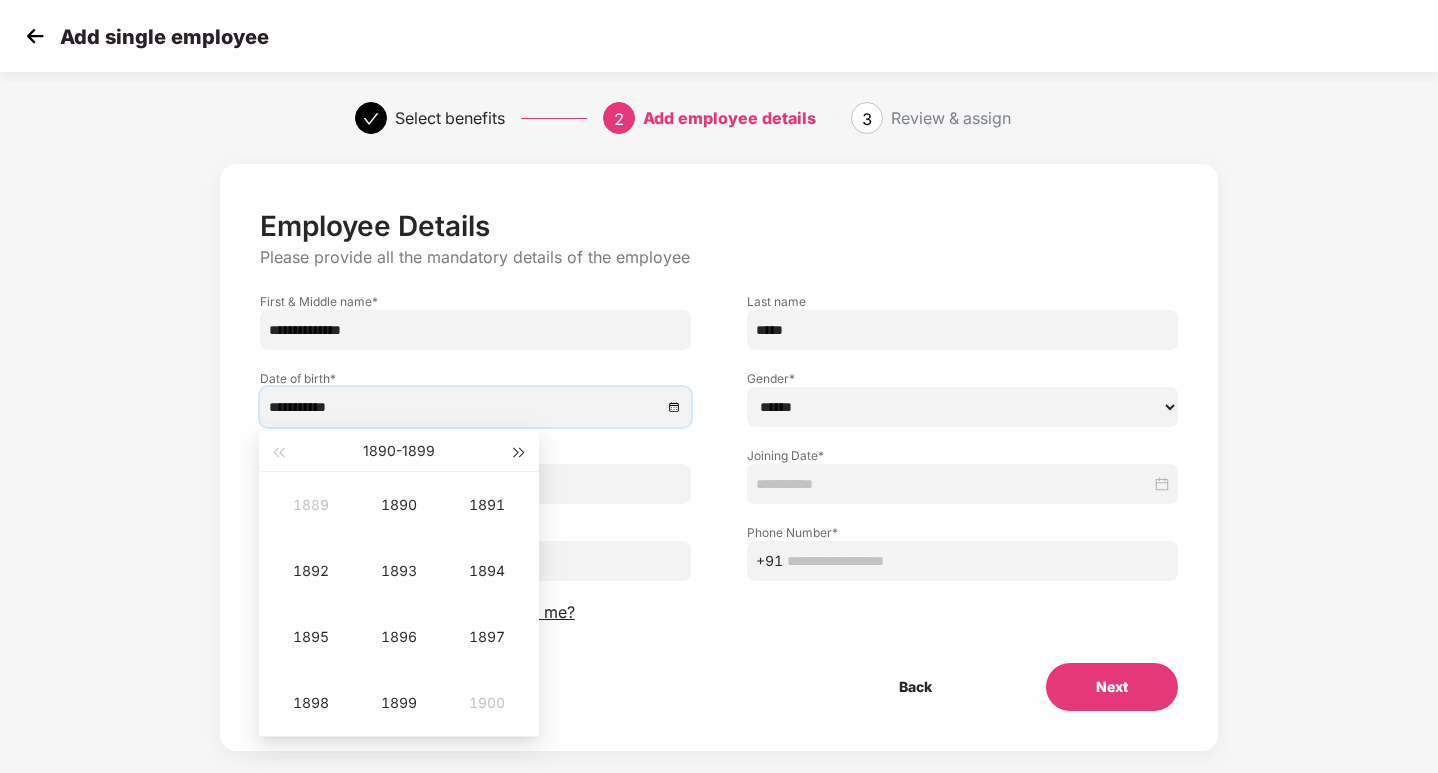 click at bounding box center [520, 453] 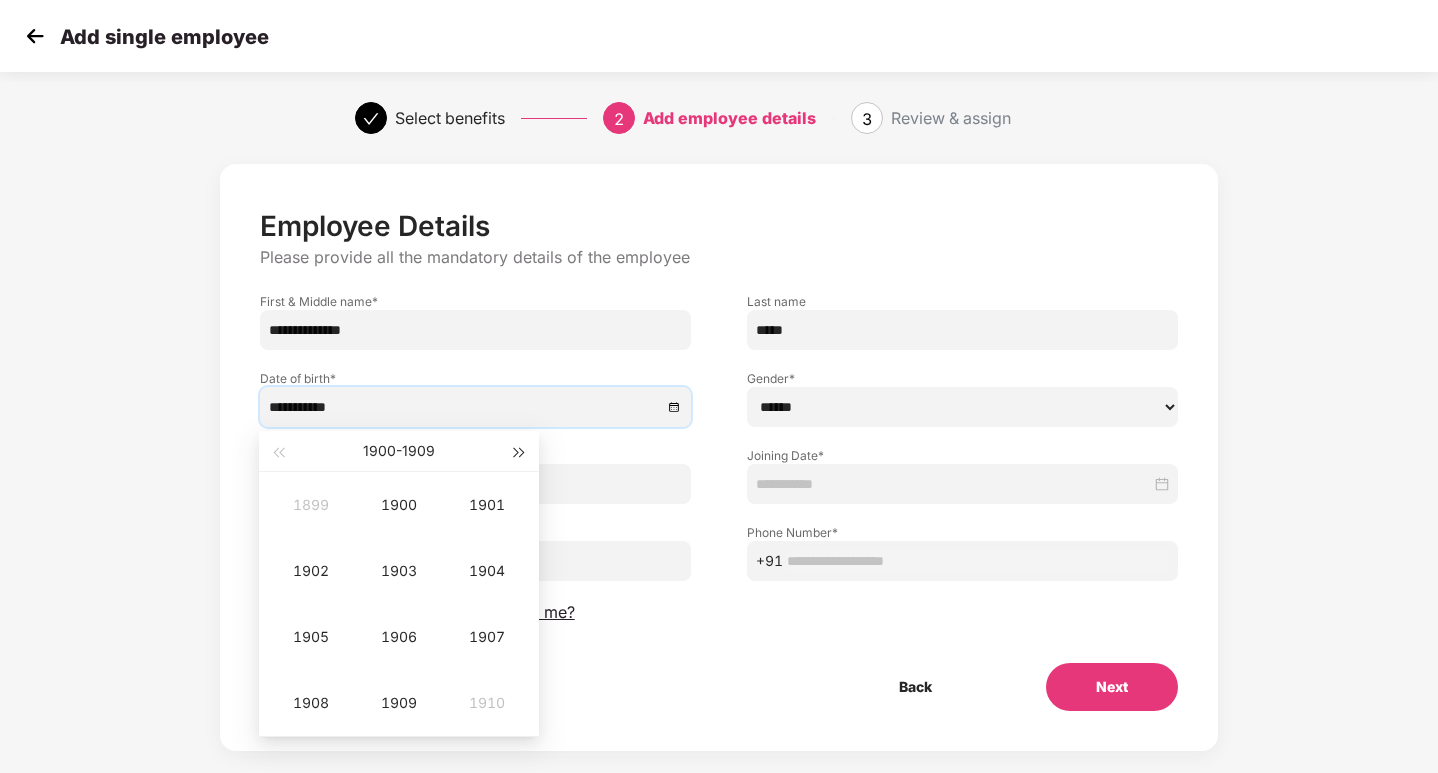 click at bounding box center (520, 453) 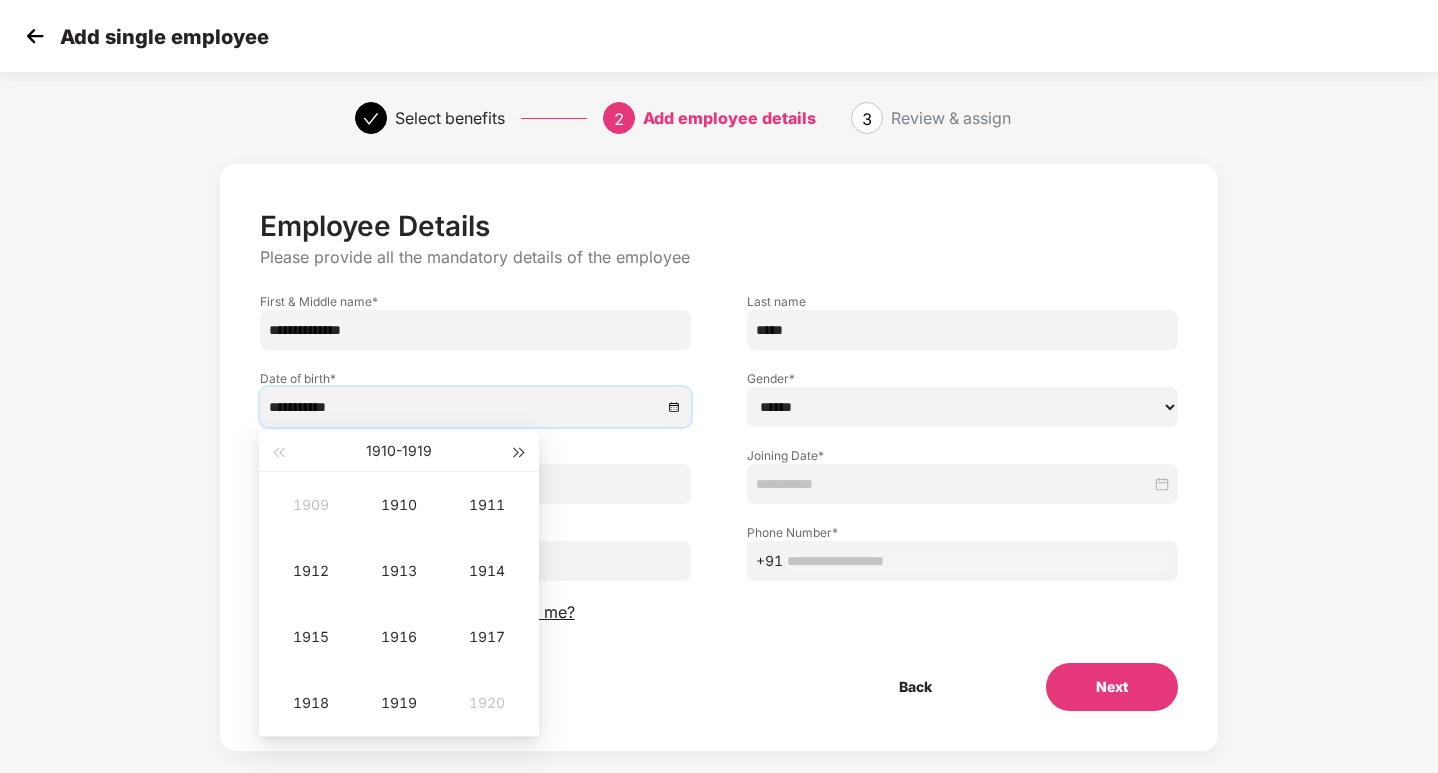 click at bounding box center (520, 453) 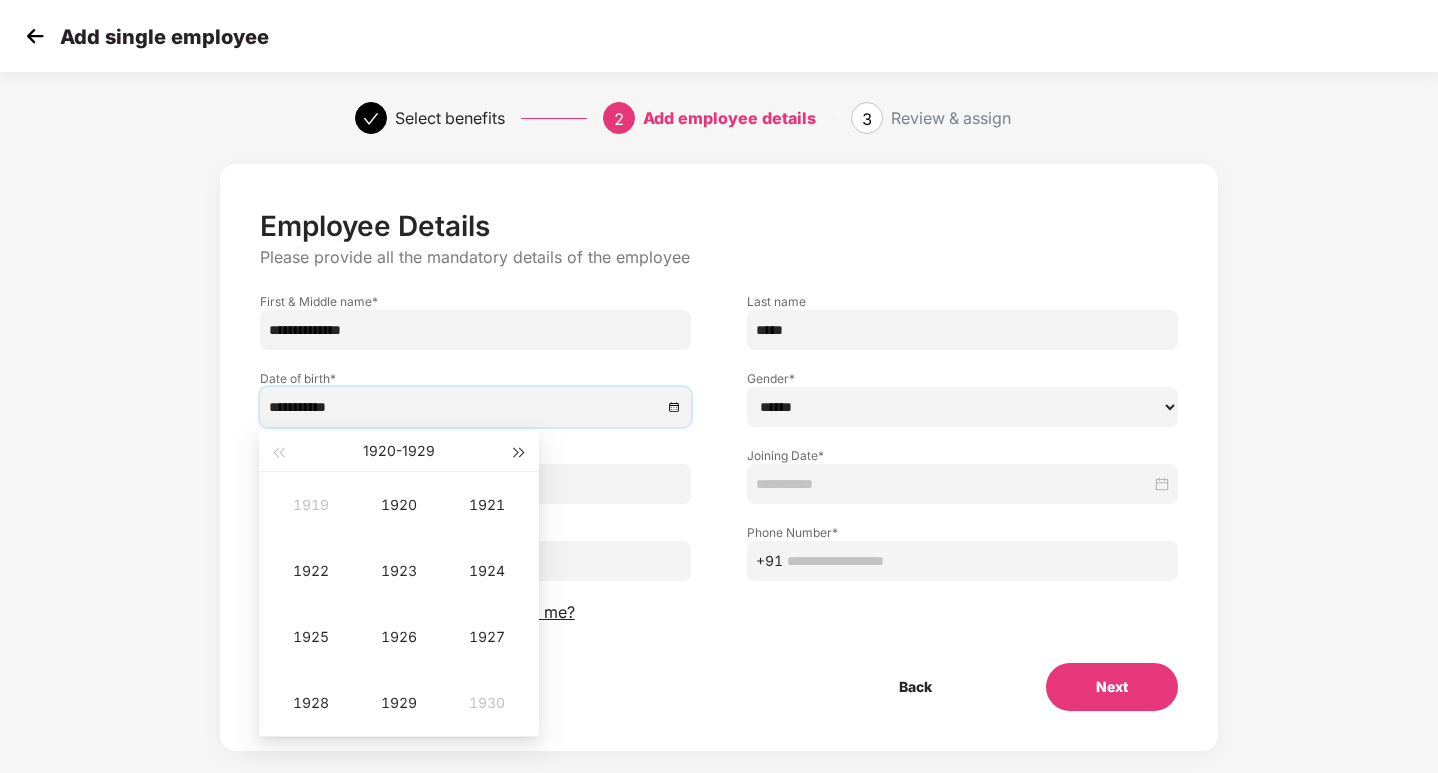 click at bounding box center [520, 453] 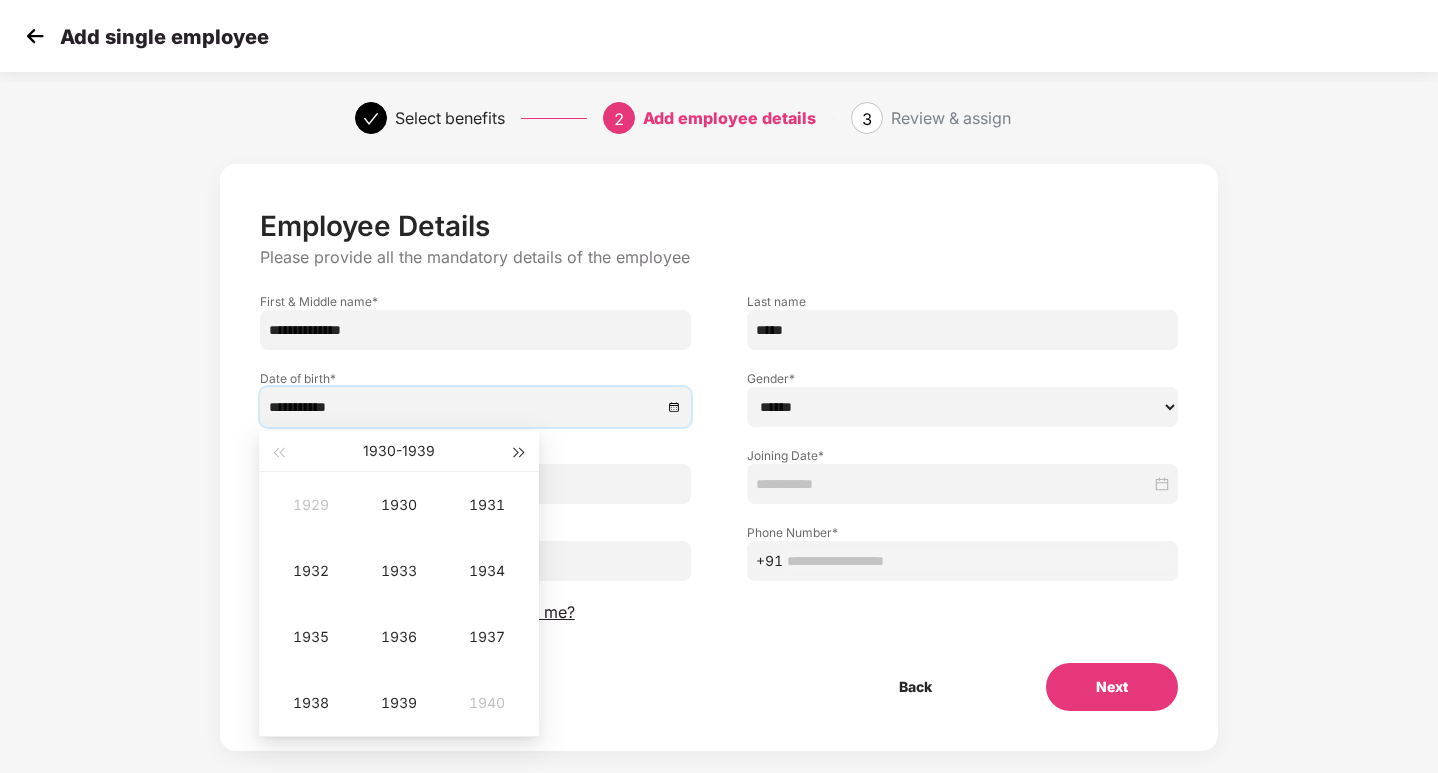 click at bounding box center (520, 453) 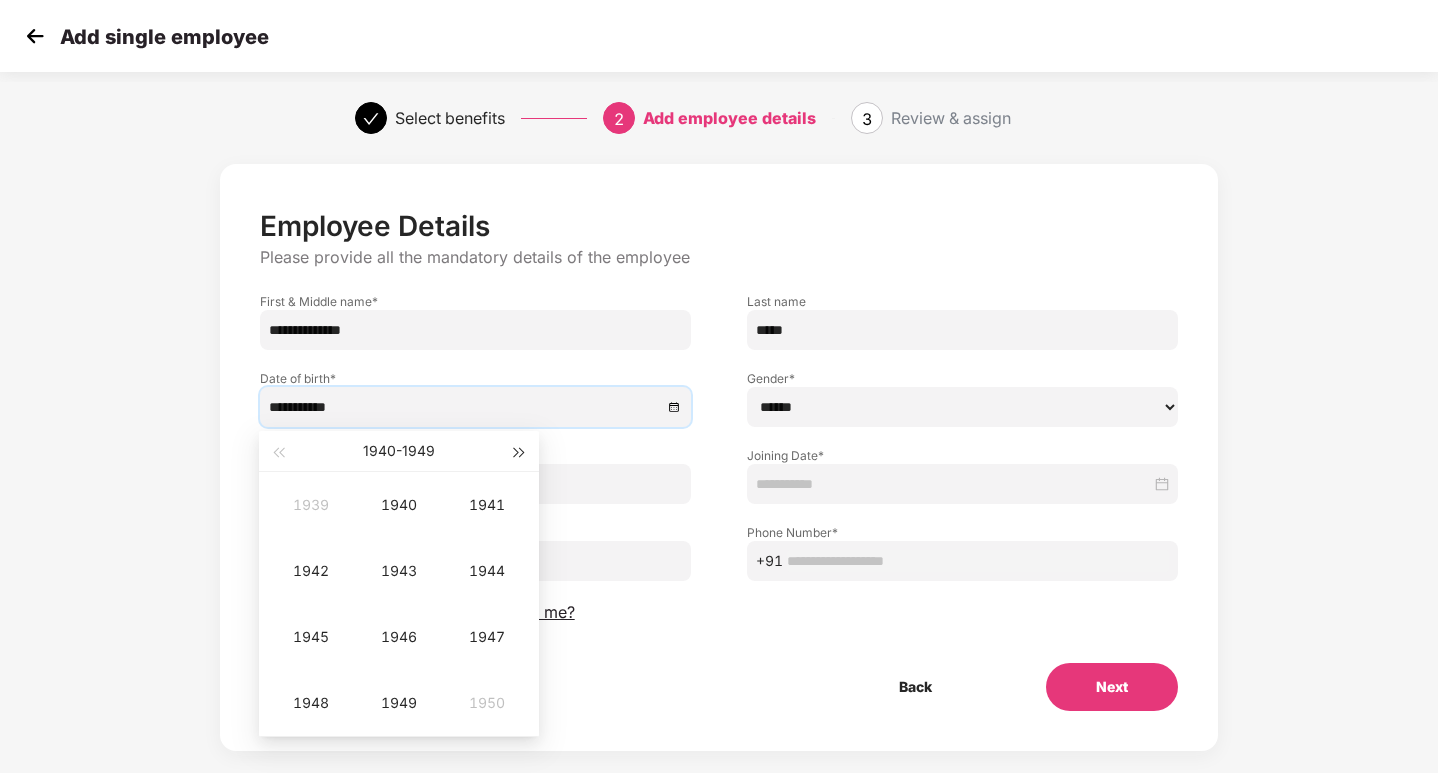 click at bounding box center (520, 453) 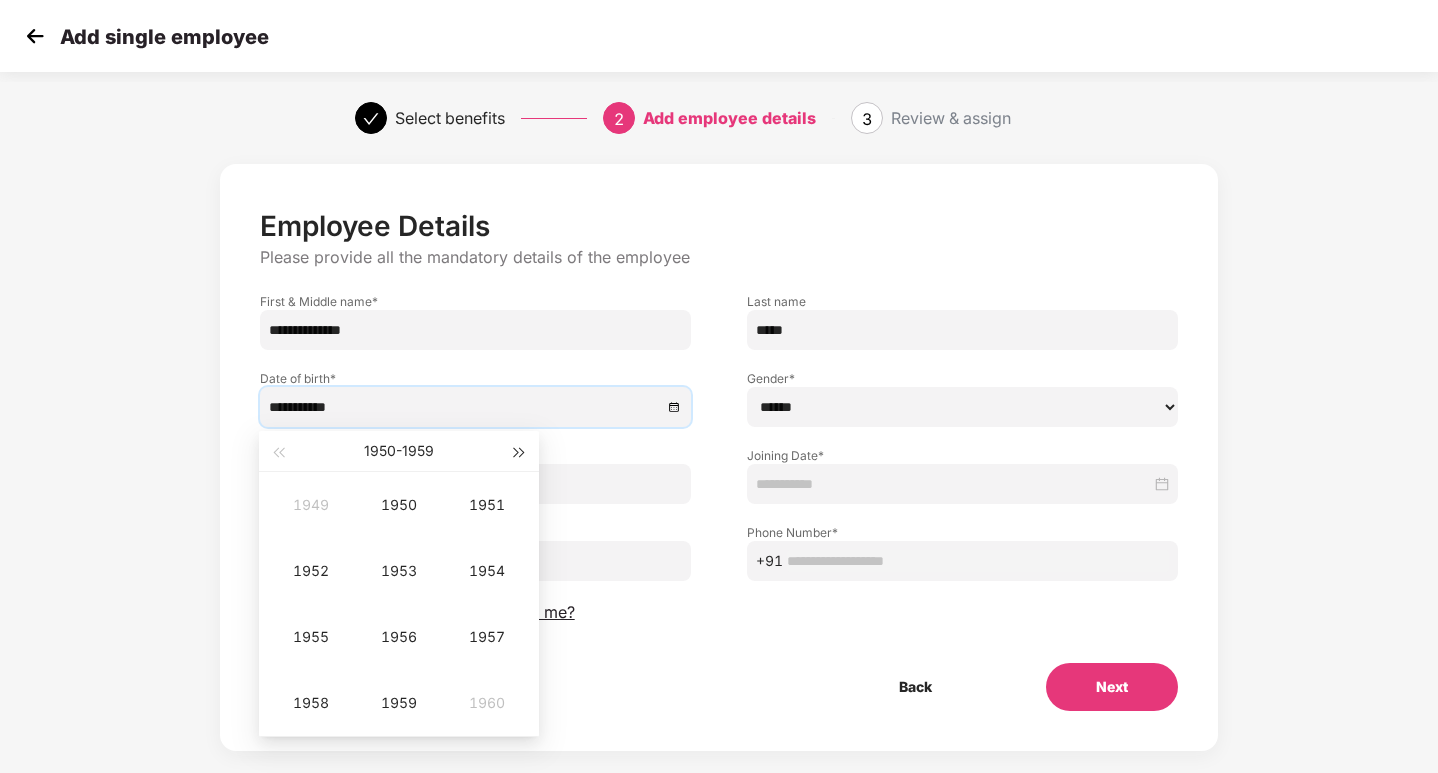 click at bounding box center (520, 453) 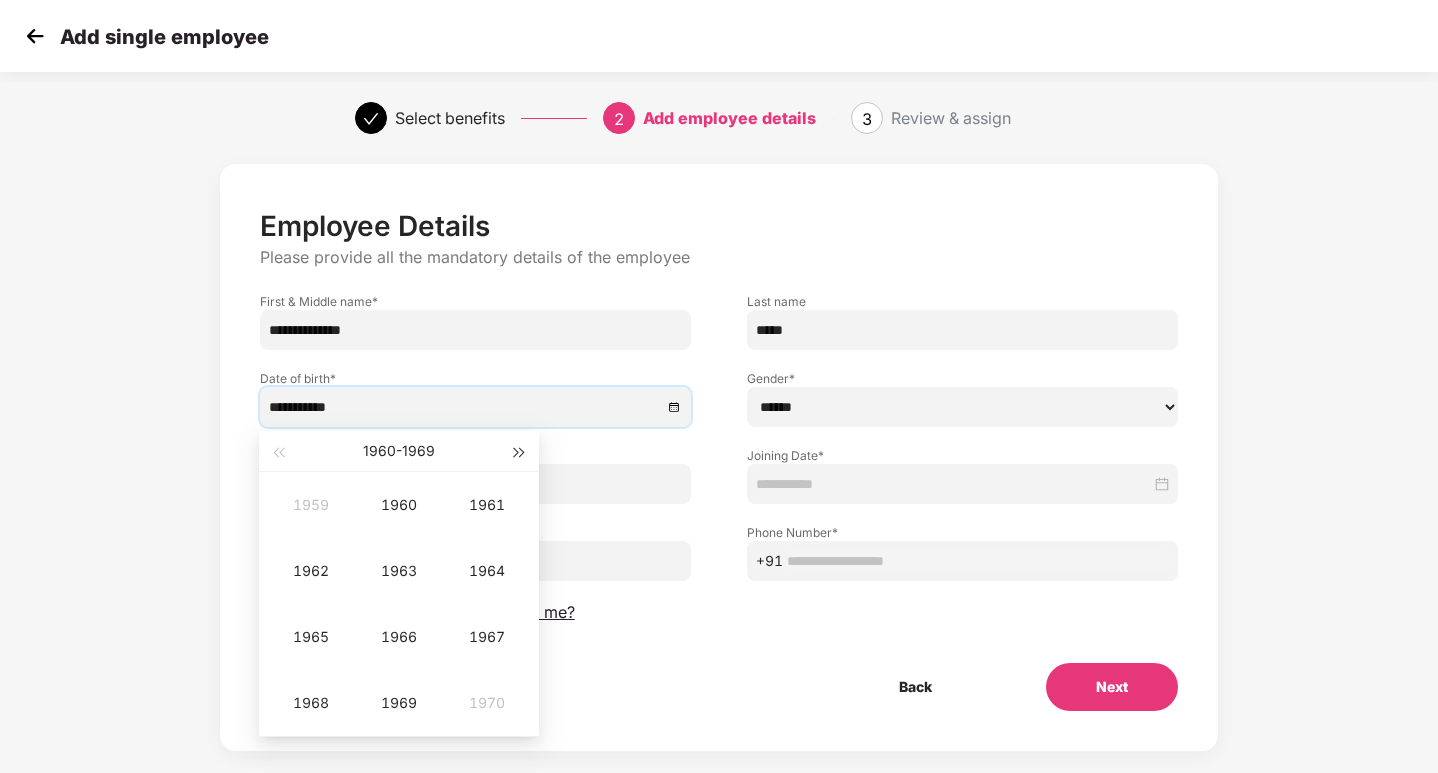 click at bounding box center (520, 453) 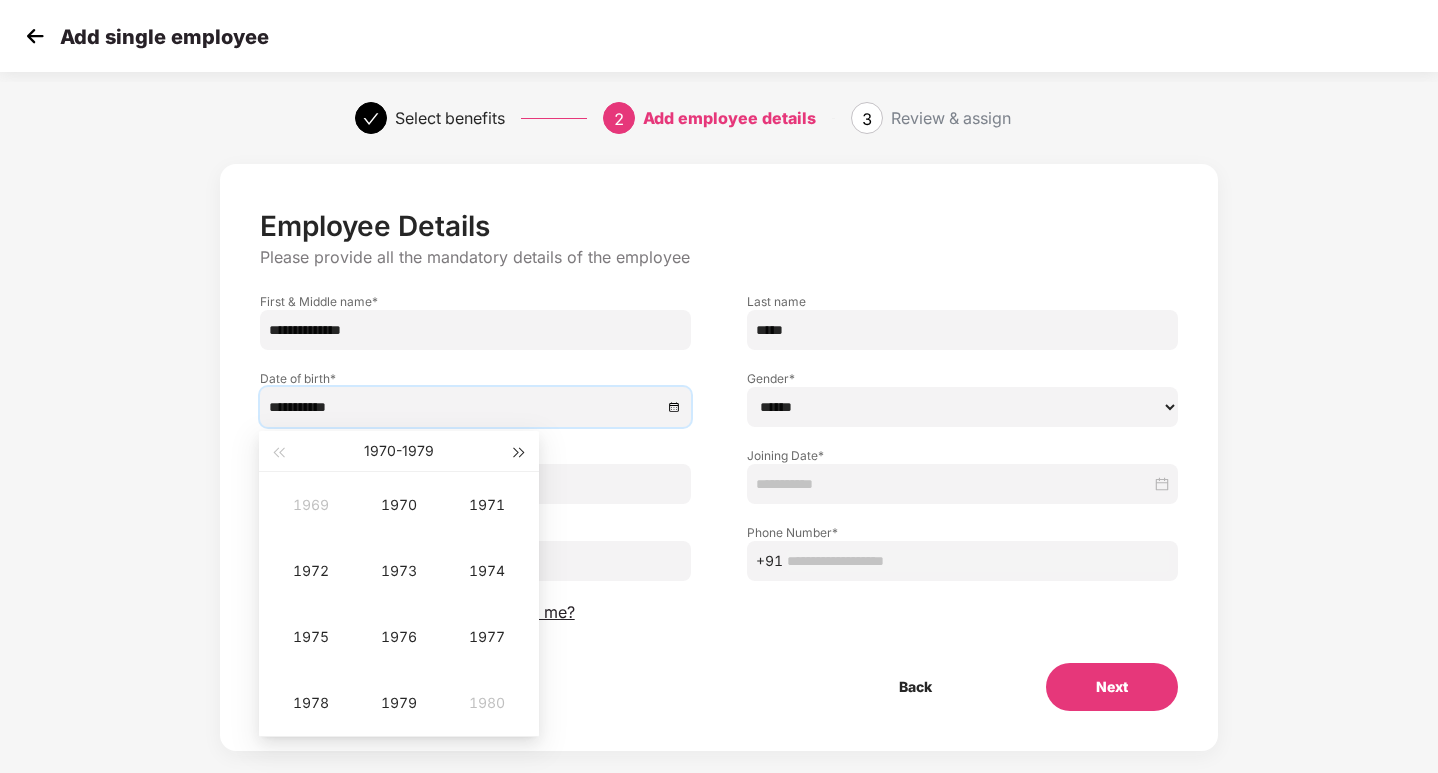 click at bounding box center [520, 453] 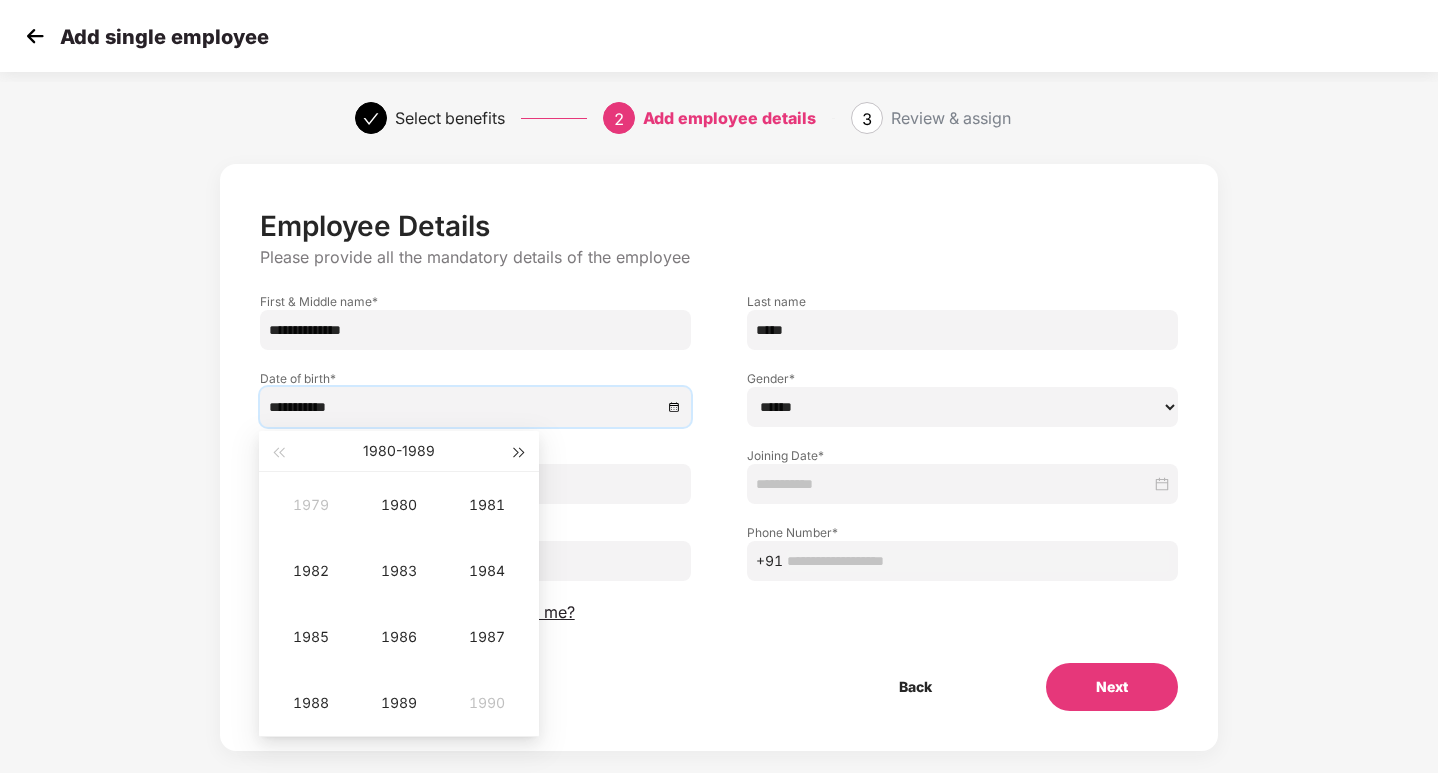 click at bounding box center (520, 453) 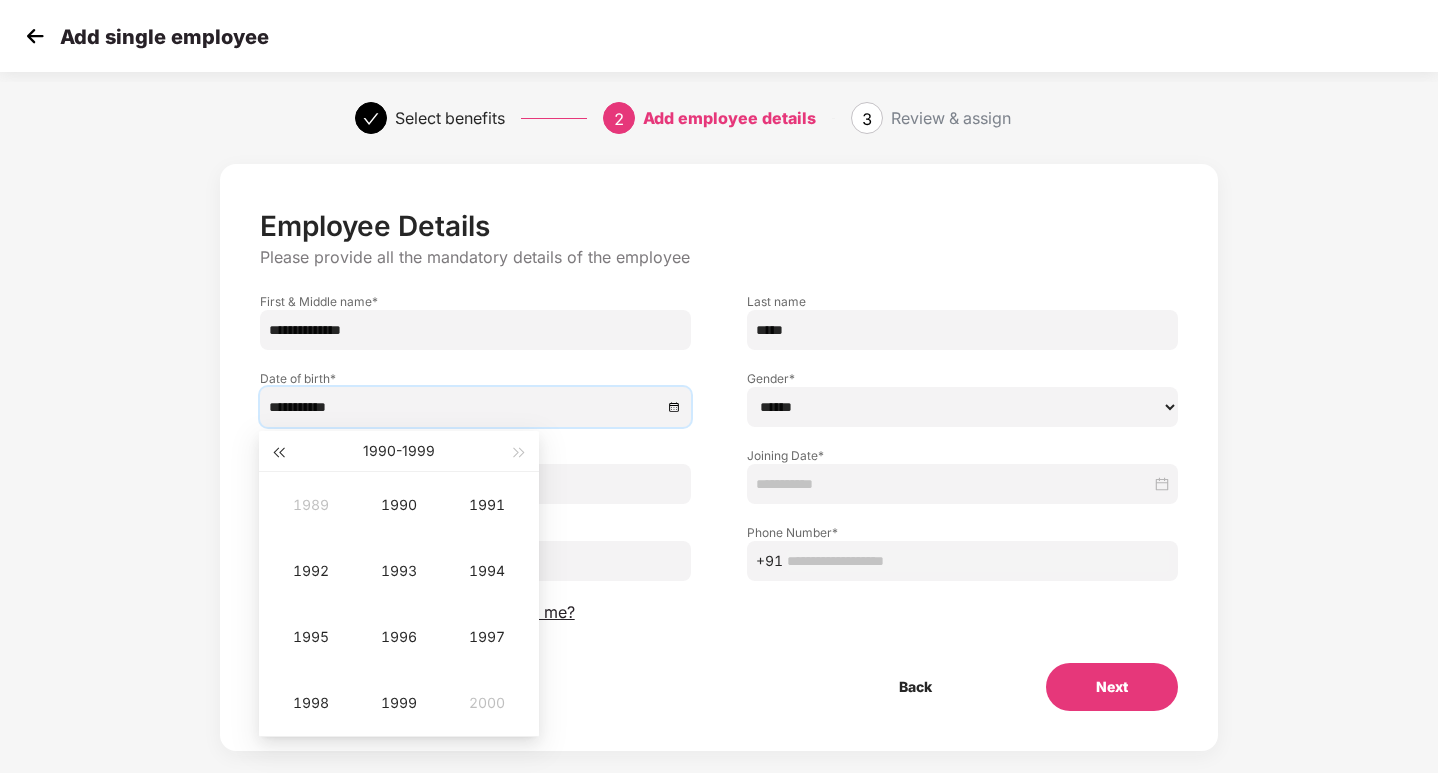 click at bounding box center [278, 453] 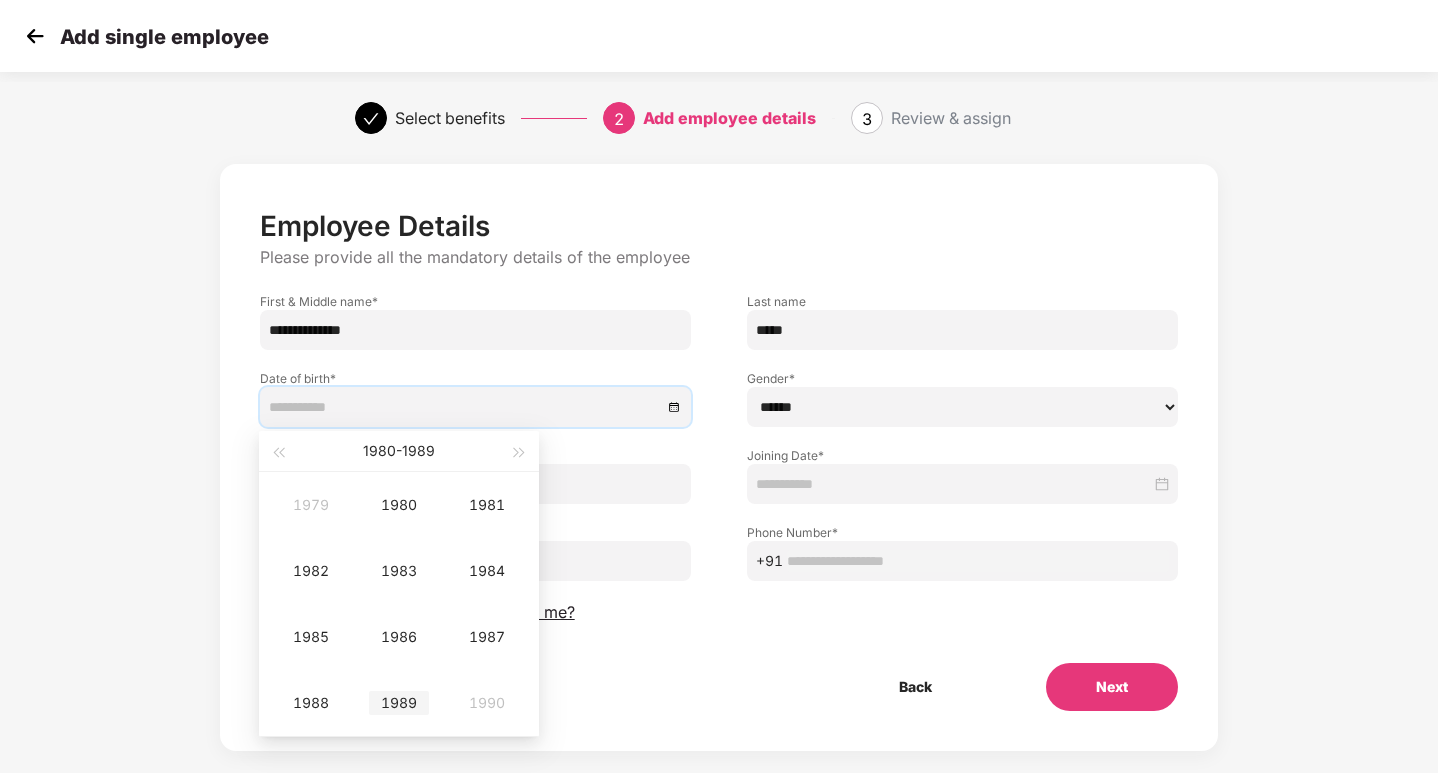 click on "1989" at bounding box center [399, 703] 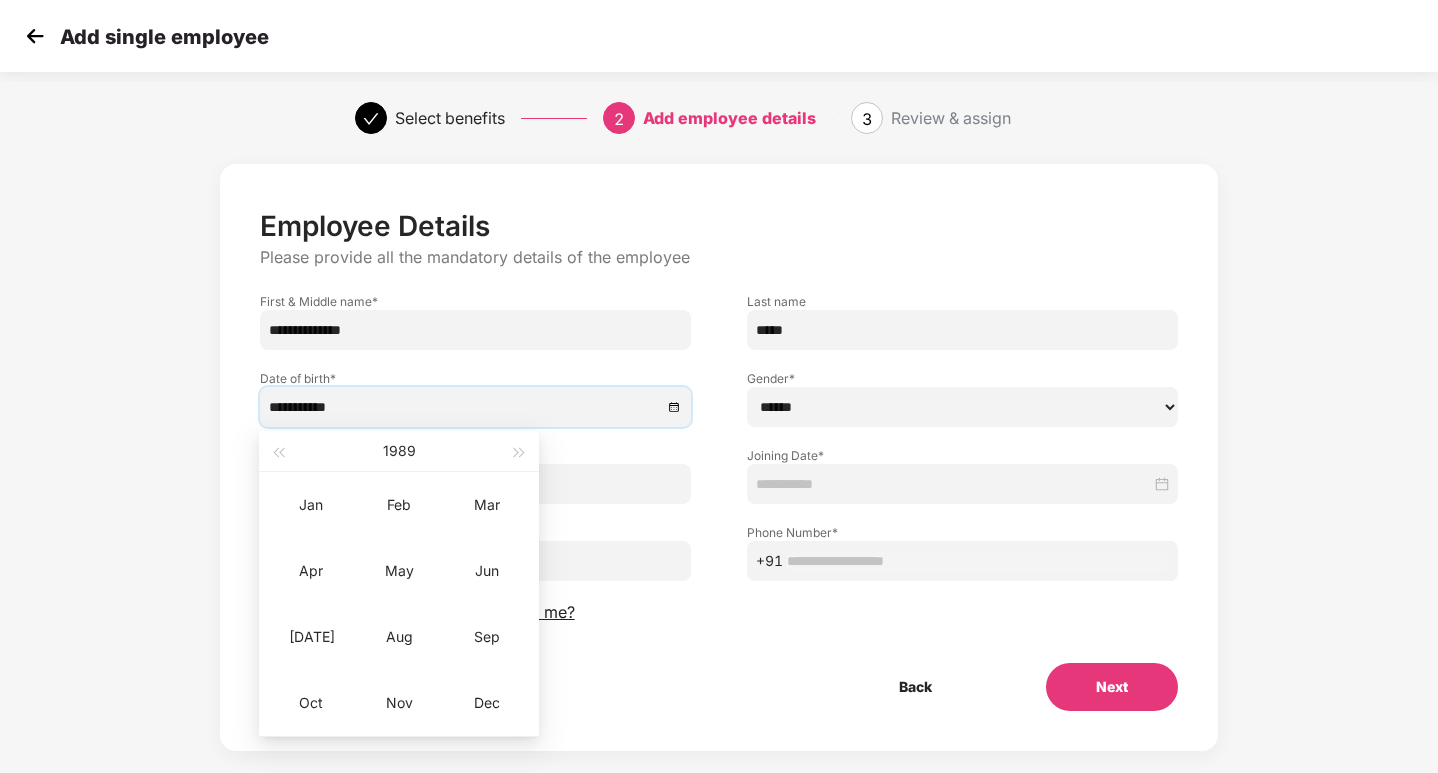 type on "**********" 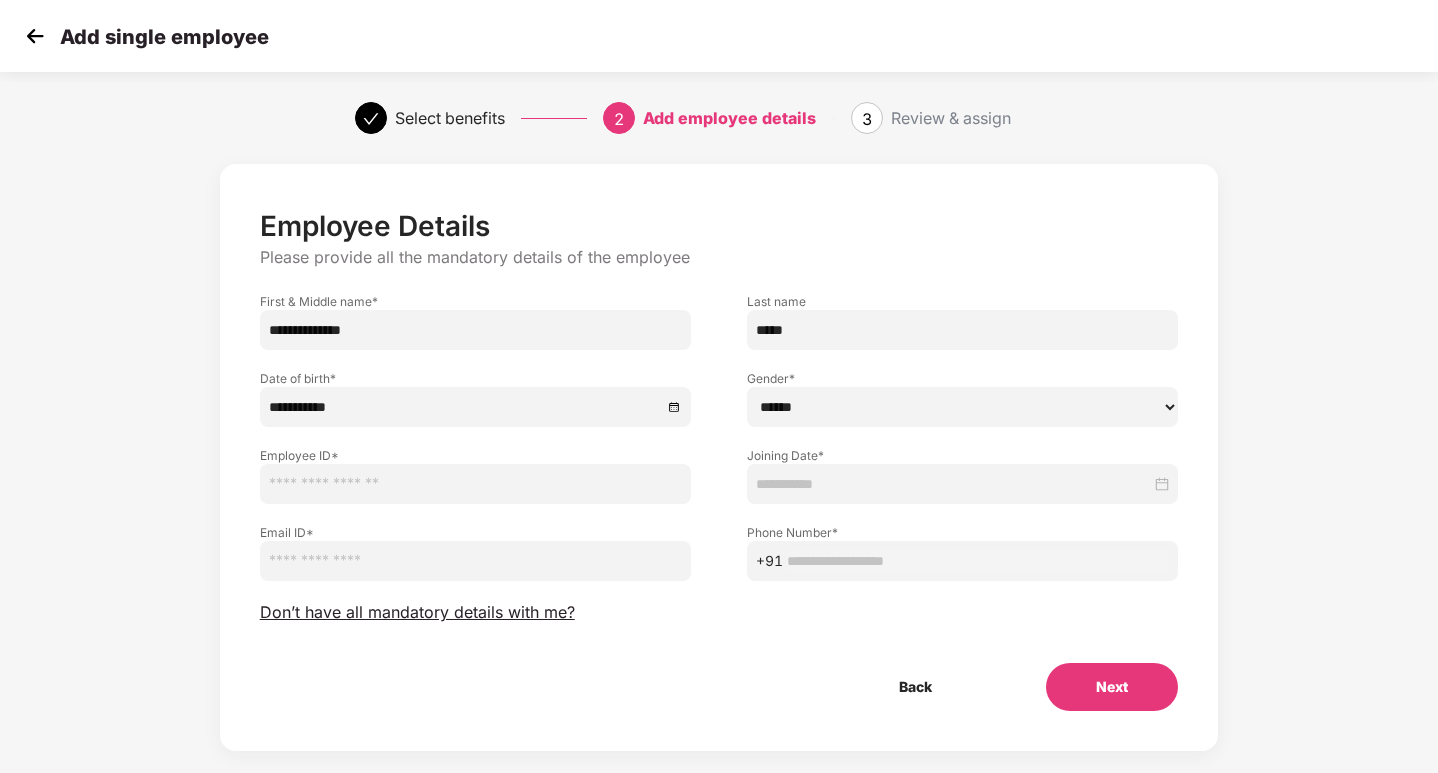 select on "****" 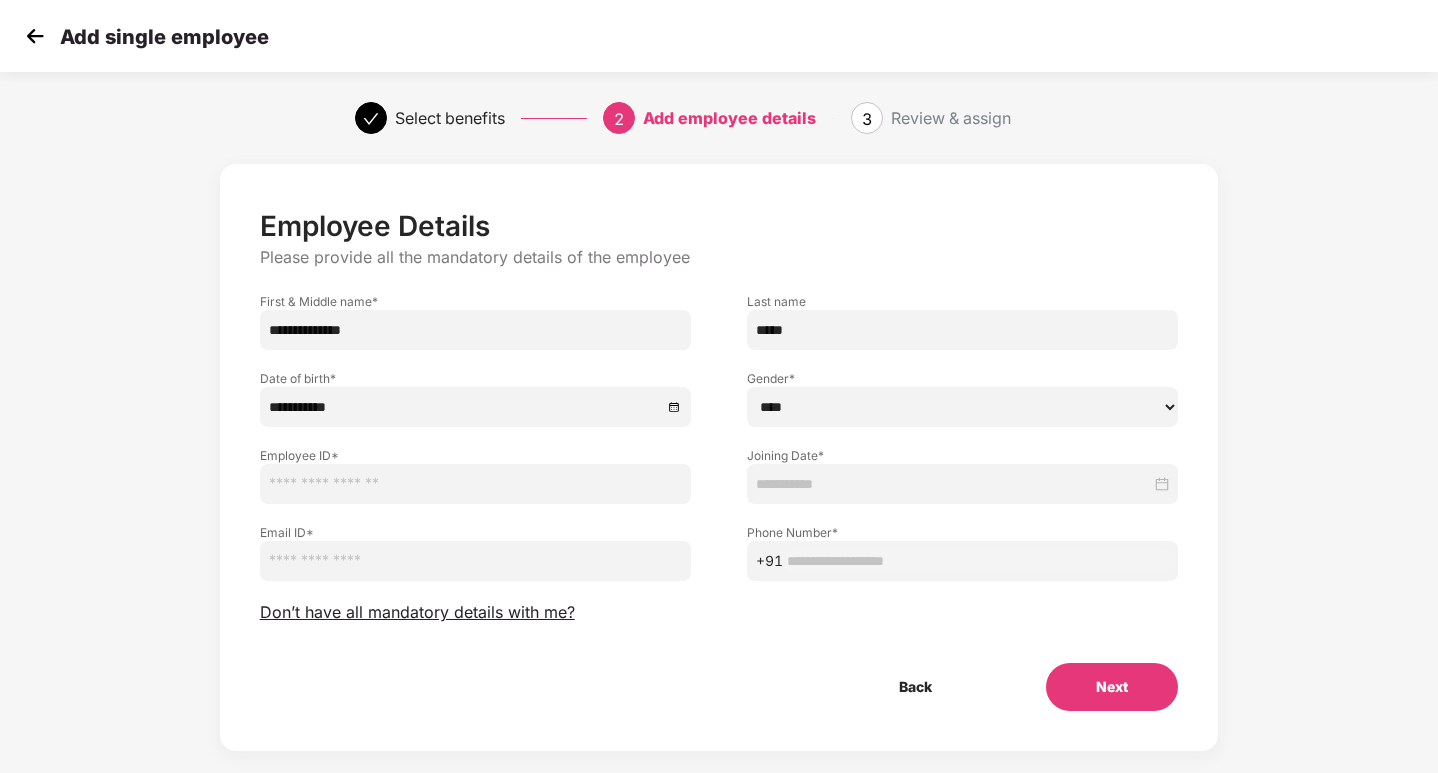 click on "****** **** ******" at bounding box center (962, 407) 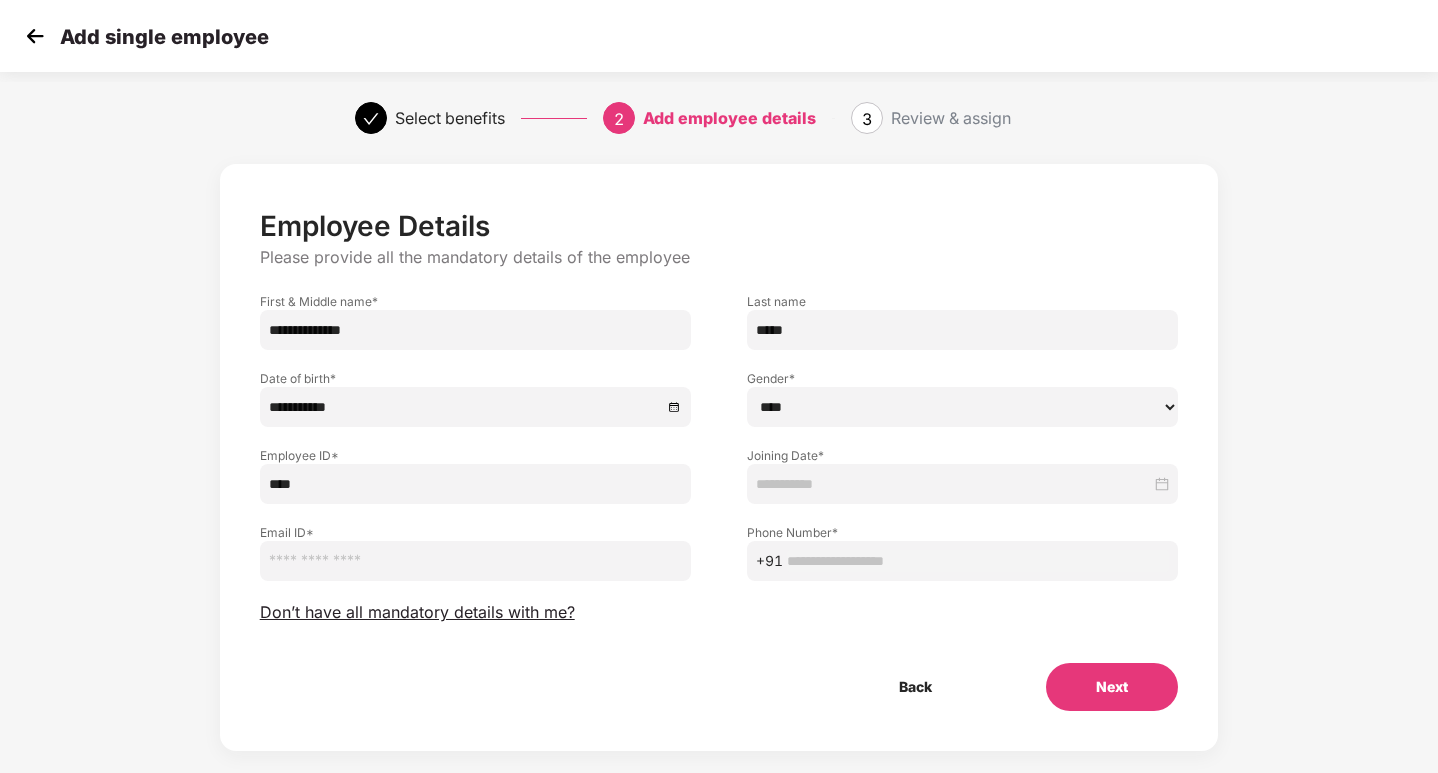 type on "****" 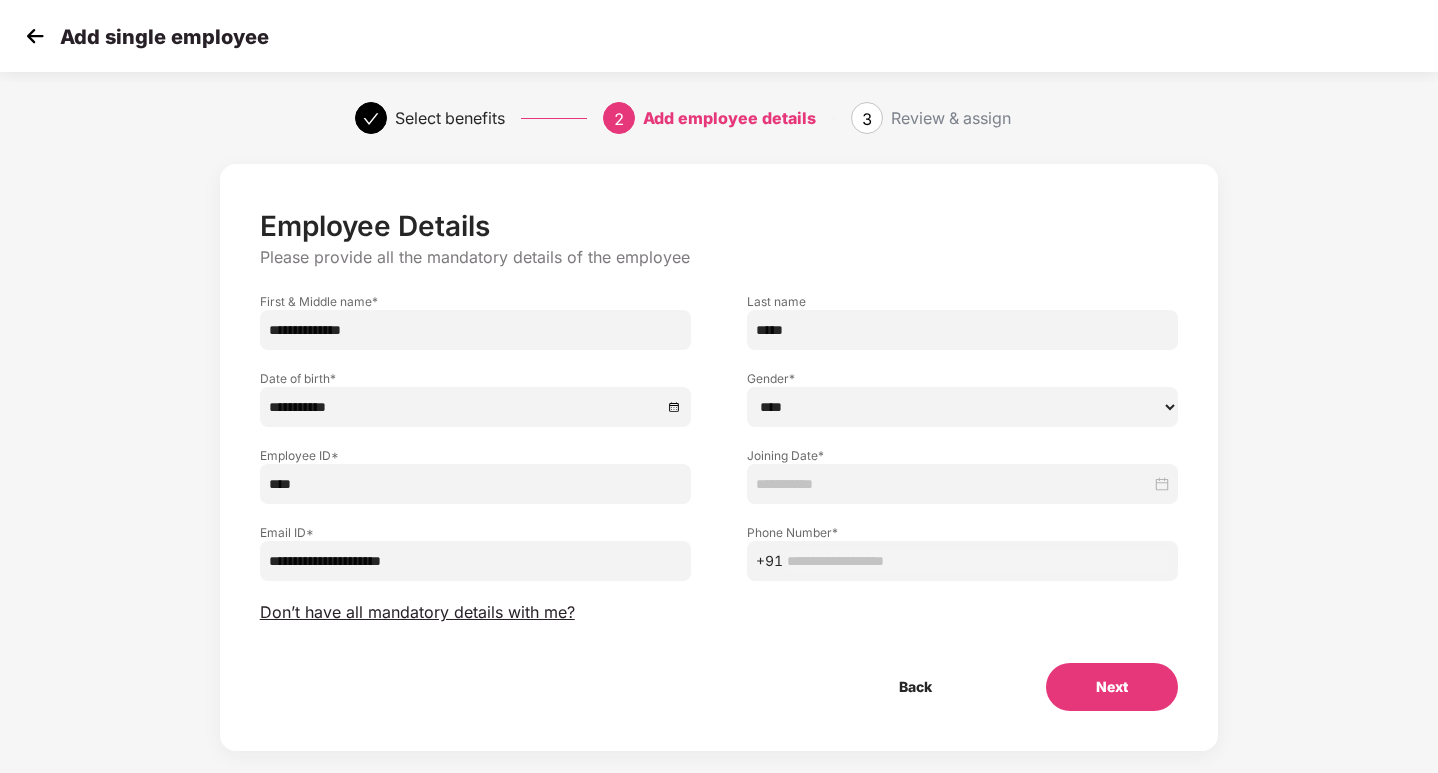 type on "**********" 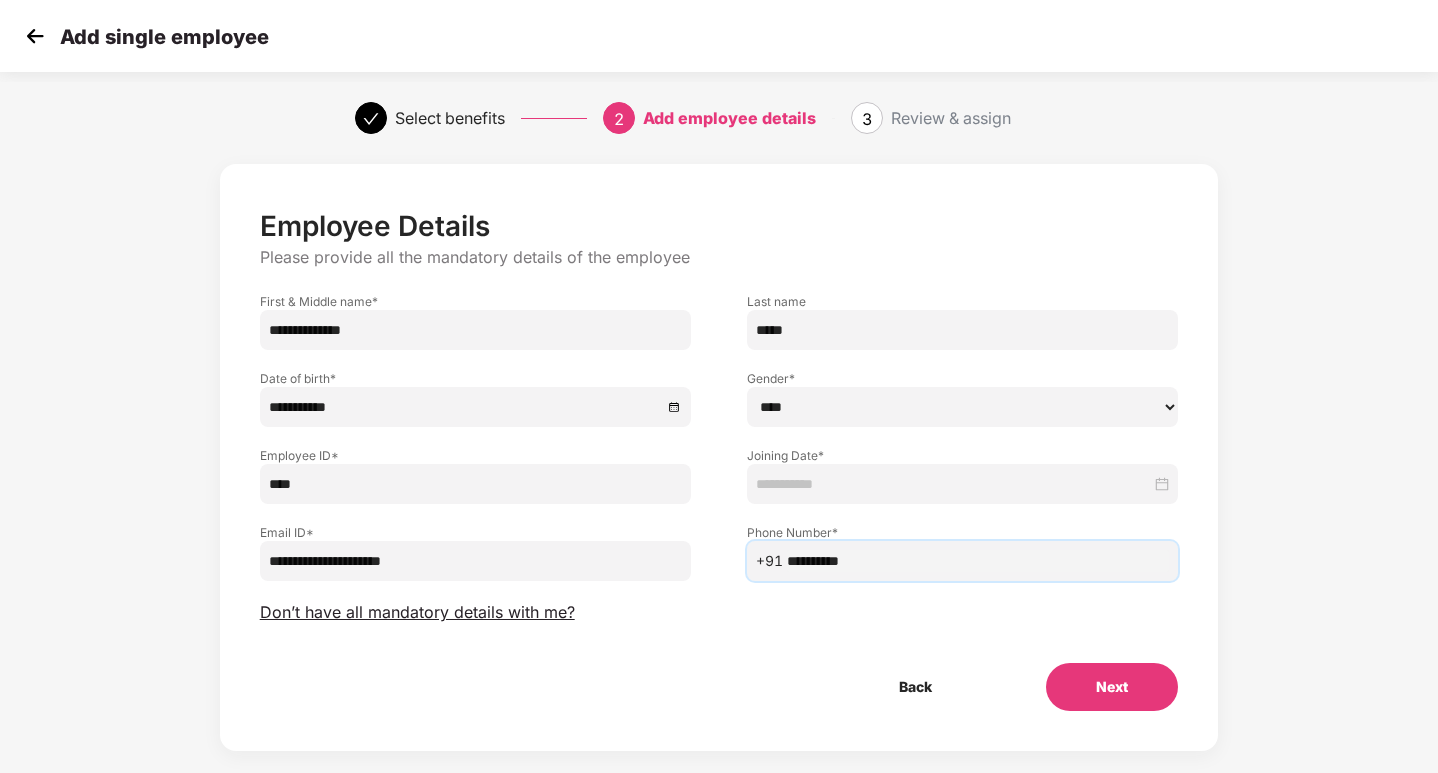 type on "**********" 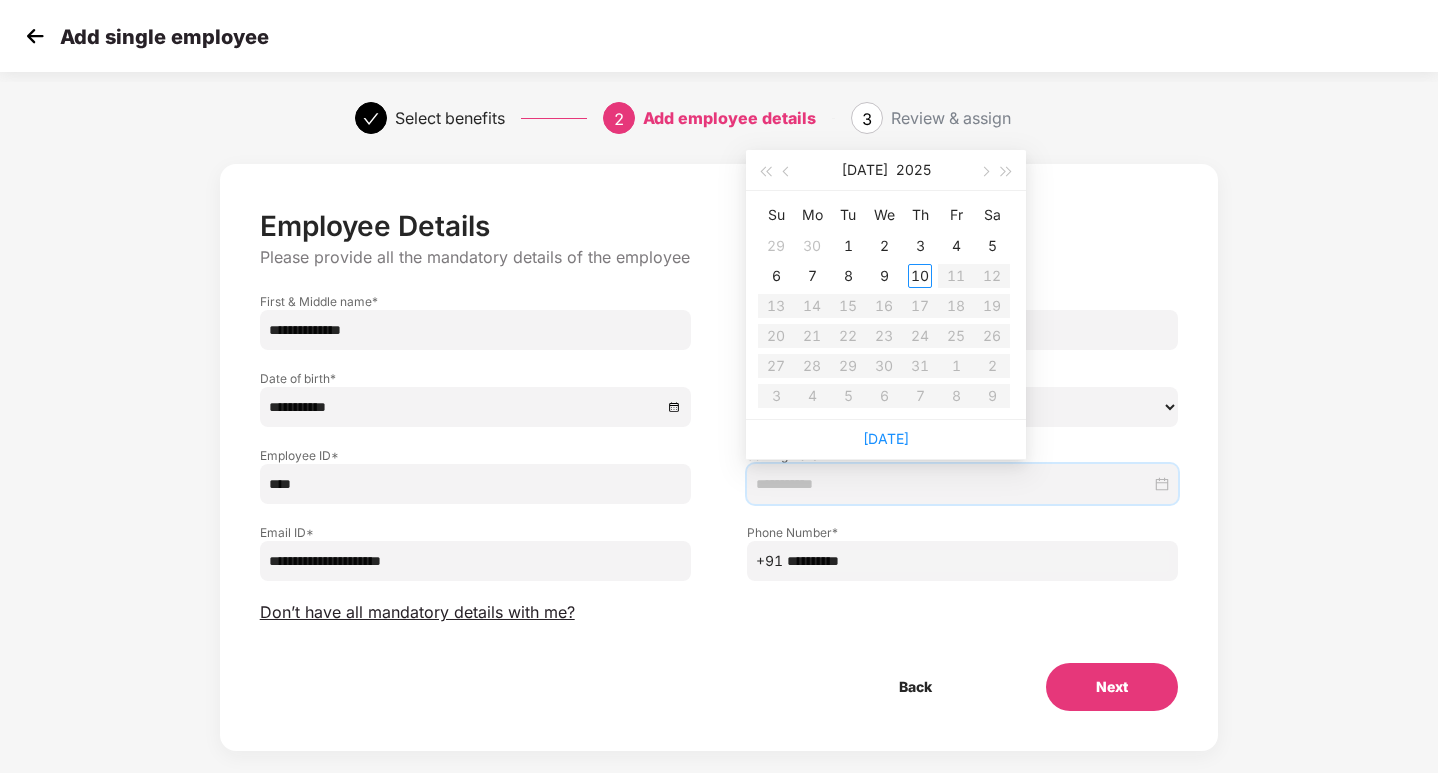 type on "**********" 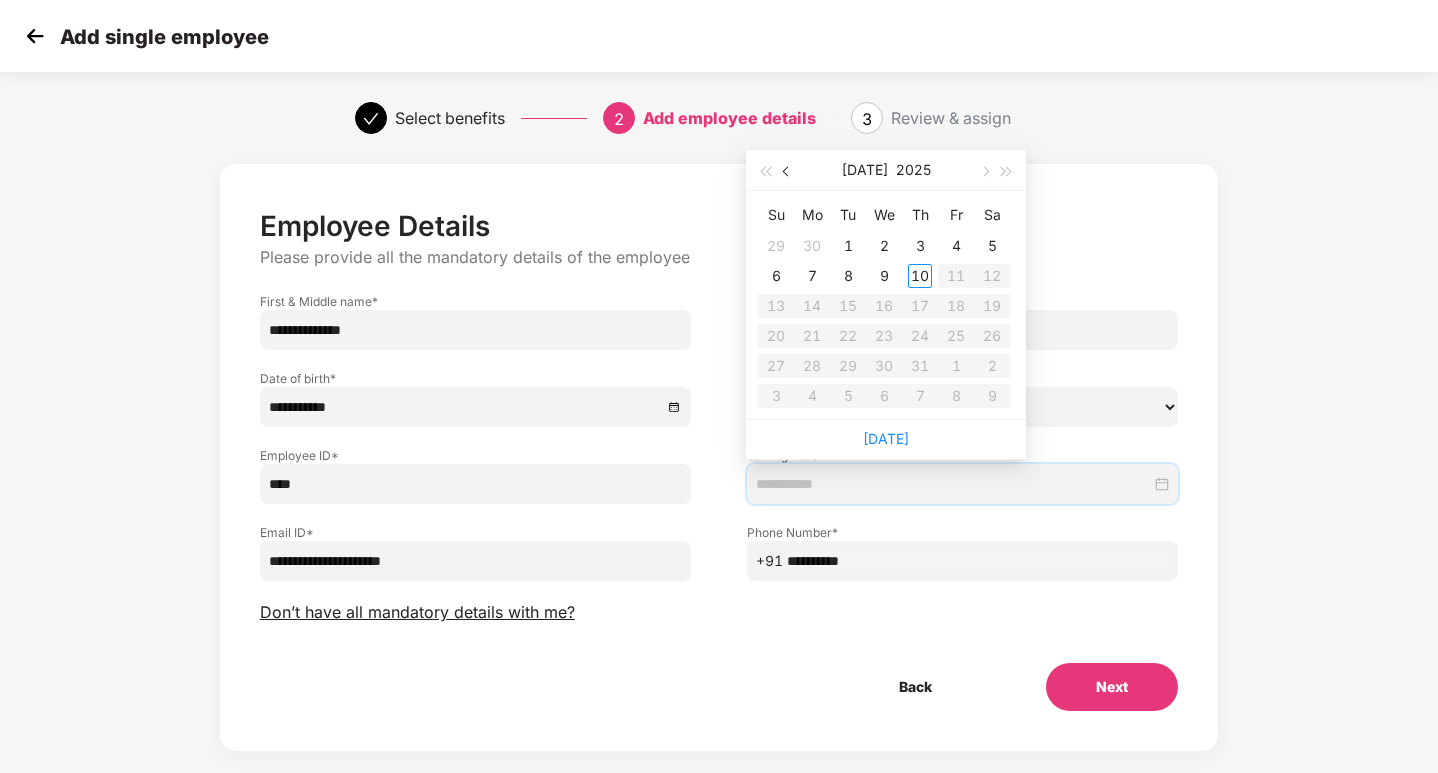 click at bounding box center (787, 170) 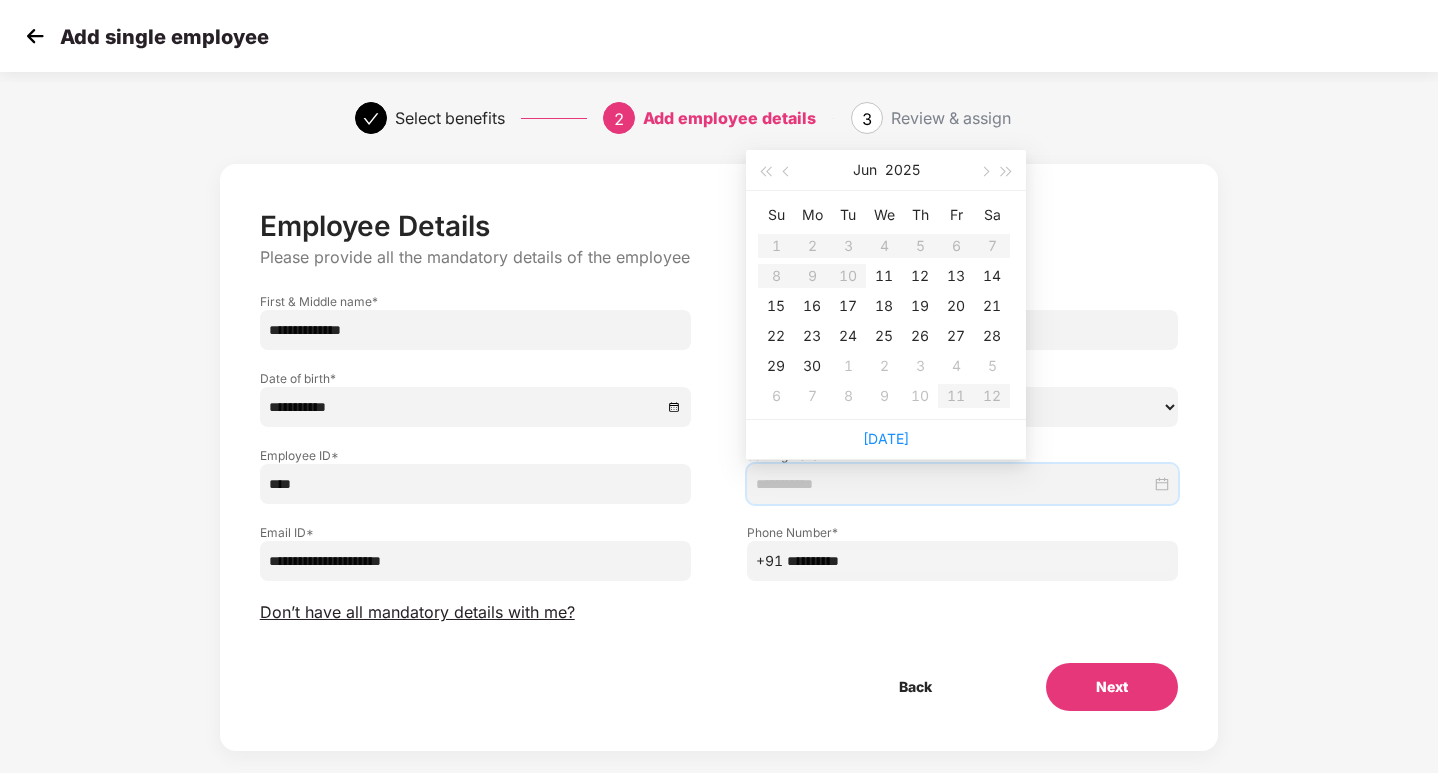 click on "Su Mo Tu We Th Fr Sa 1 2 3 4 5 6 7 8 9 10 11 12 13 14 15 16 17 18 19 20 21 22 23 24 25 26 27 28 29 30 1 2 3 4 5 6 7 8 9 10 11 12" at bounding box center [884, 305] 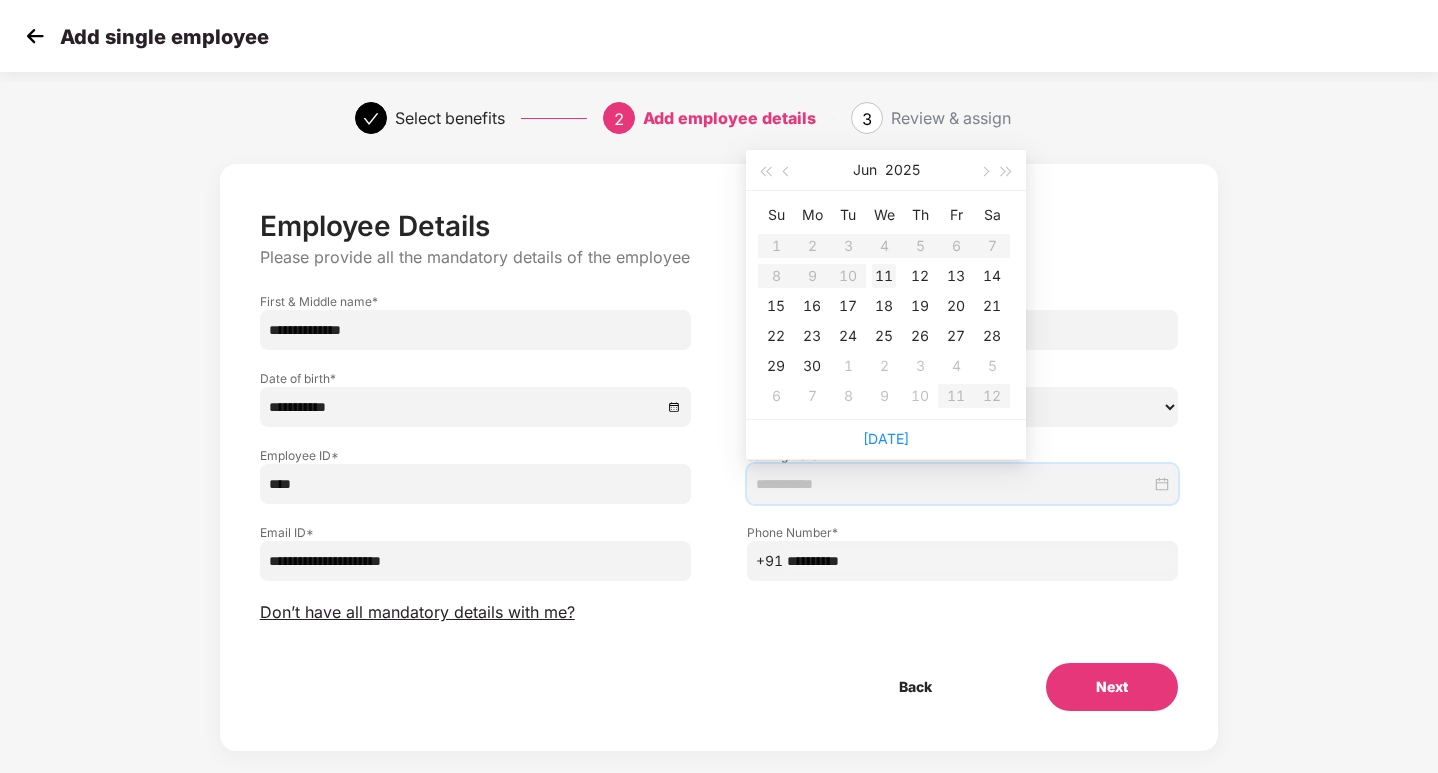 type on "**********" 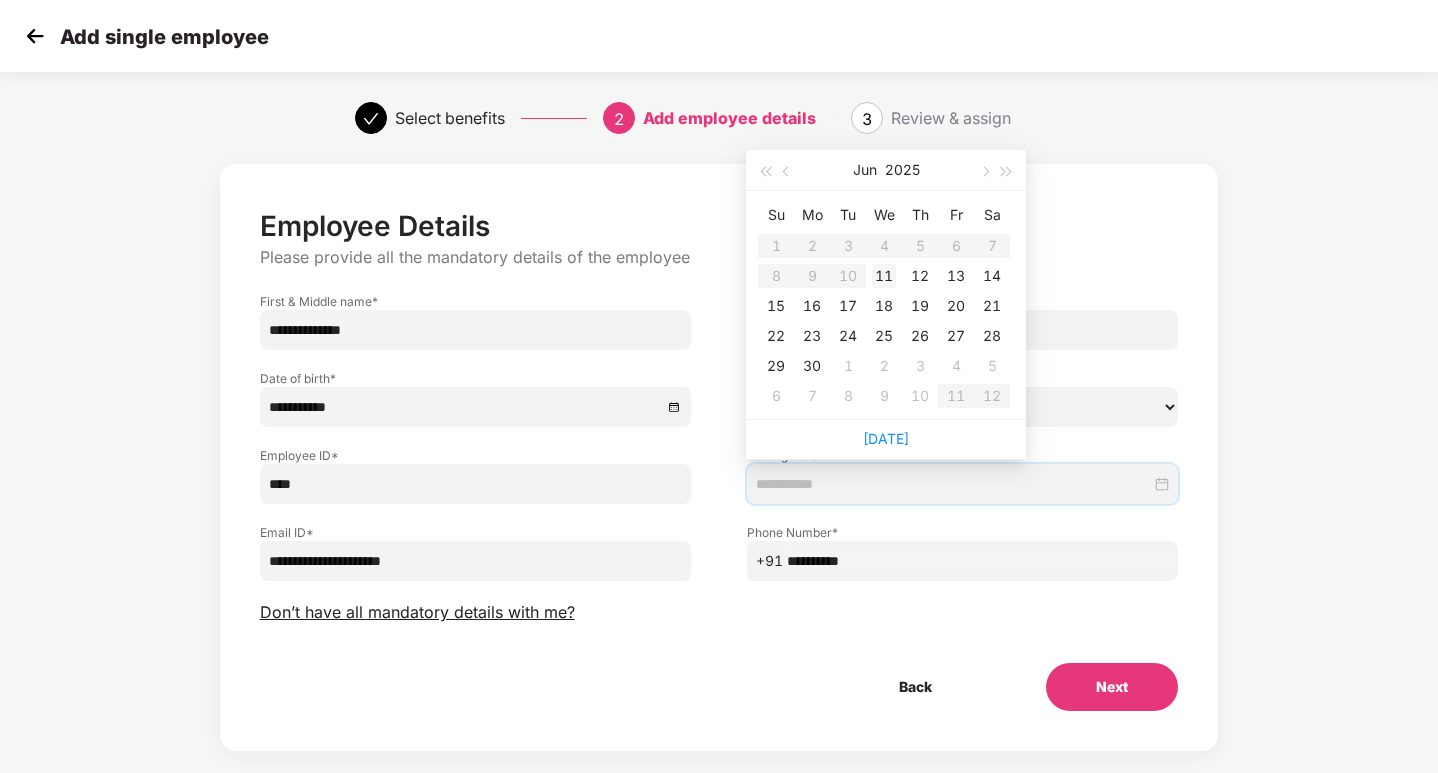 click on "11" at bounding box center (884, 276) 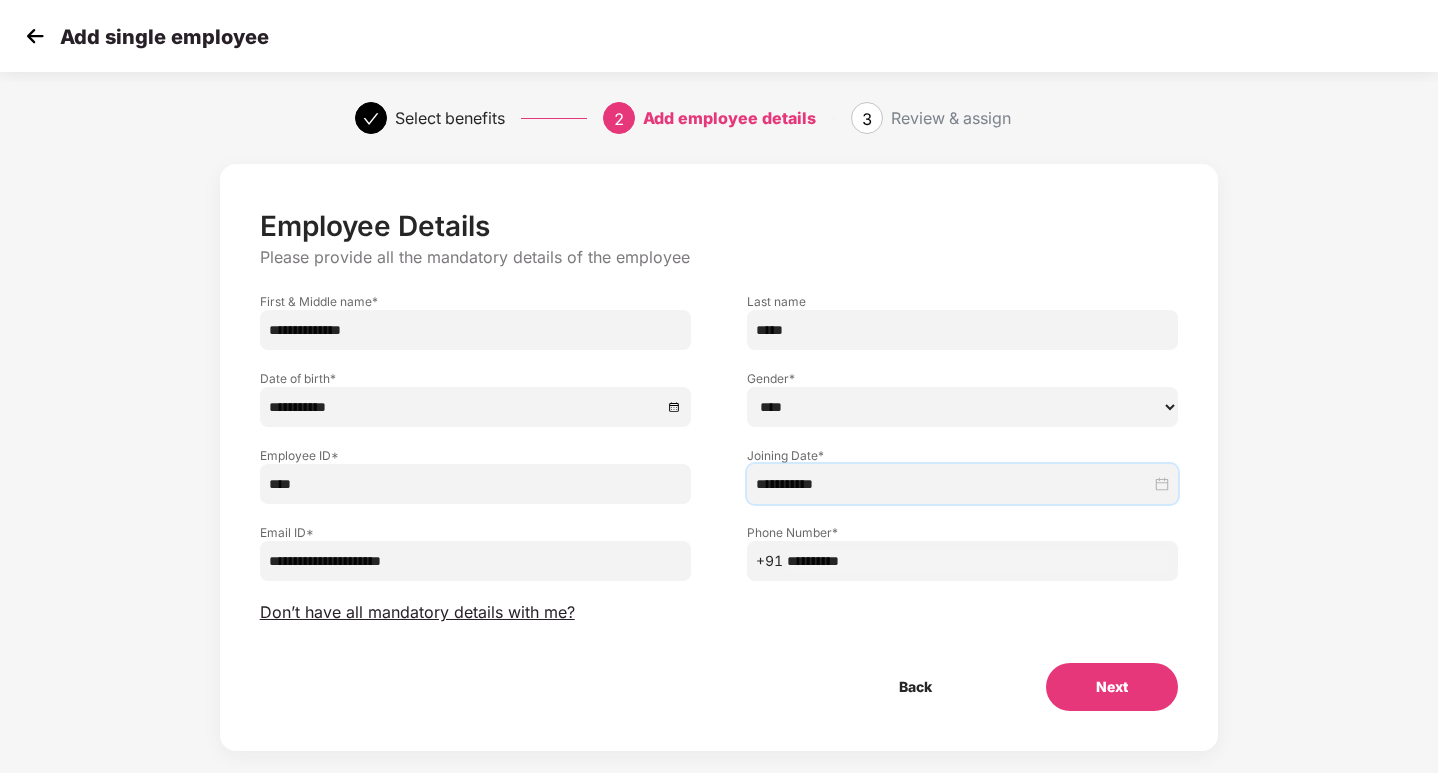 click on "Next" at bounding box center [1112, 687] 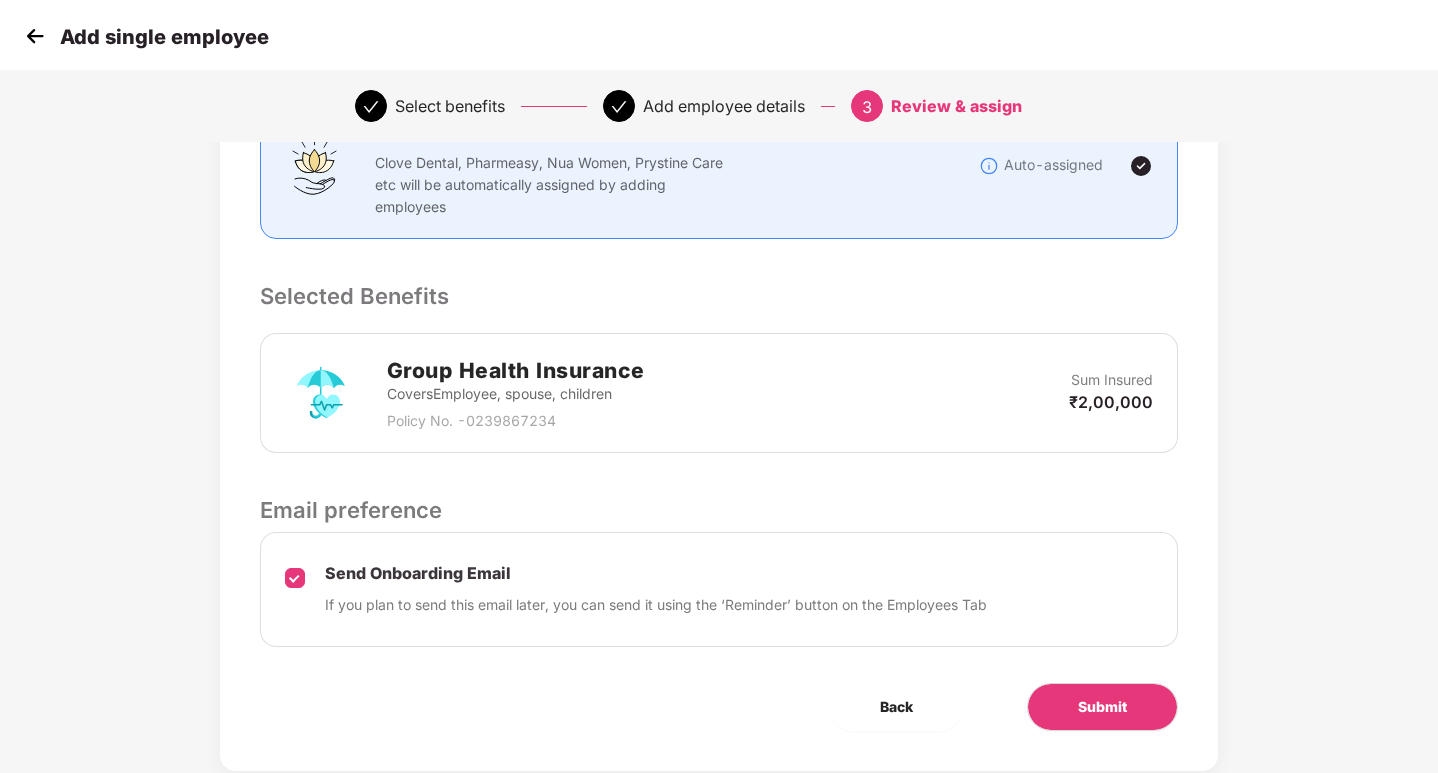 scroll, scrollTop: 474, scrollLeft: 0, axis: vertical 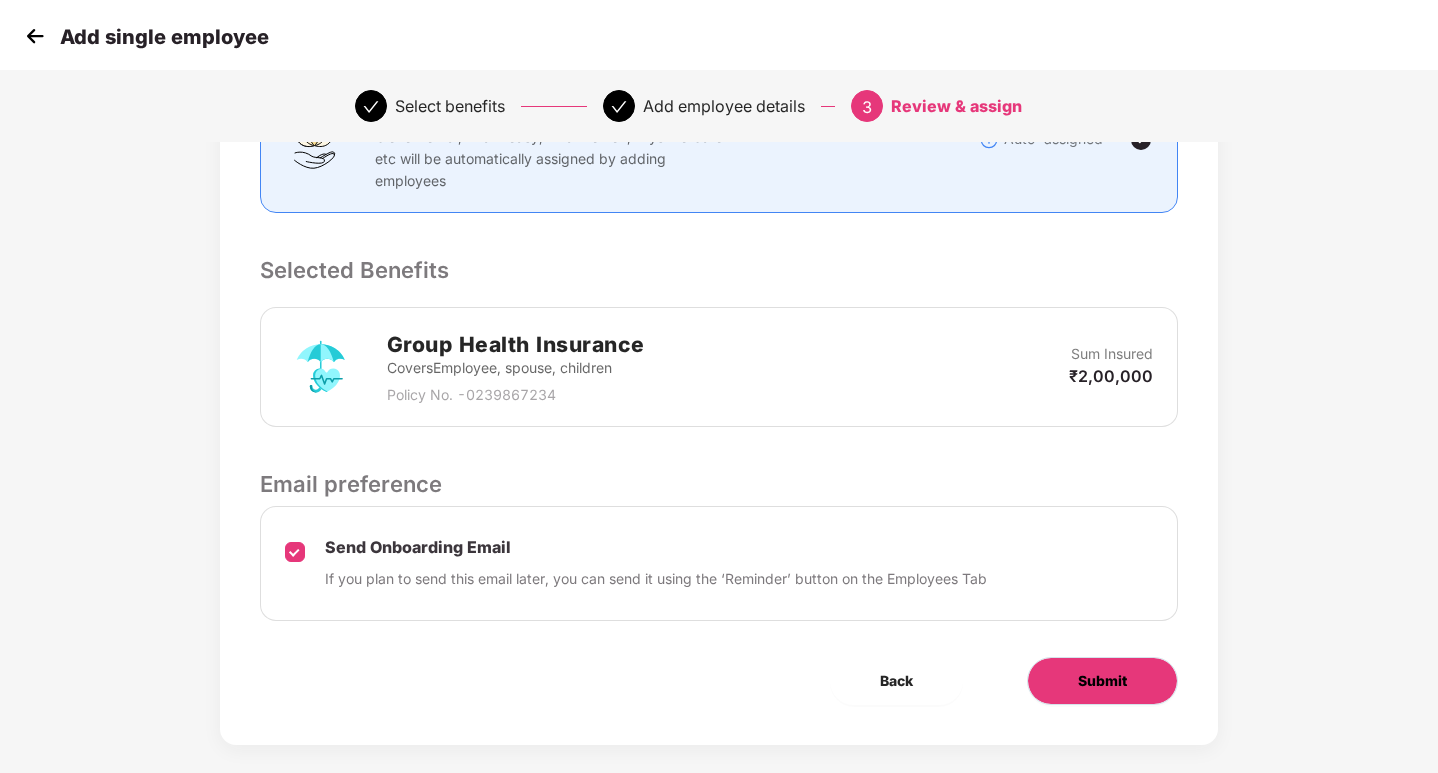 click on "Submit" at bounding box center [1102, 681] 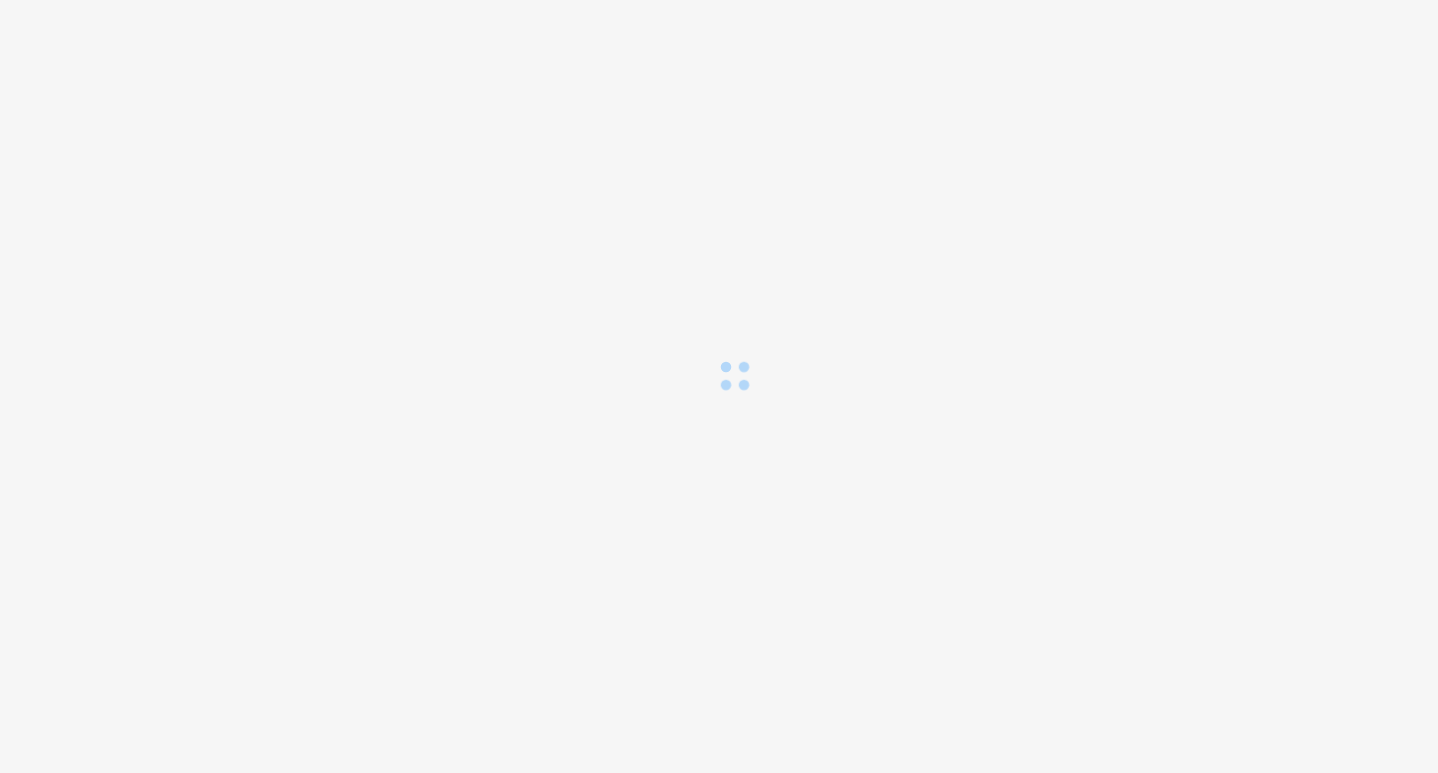scroll, scrollTop: 0, scrollLeft: 0, axis: both 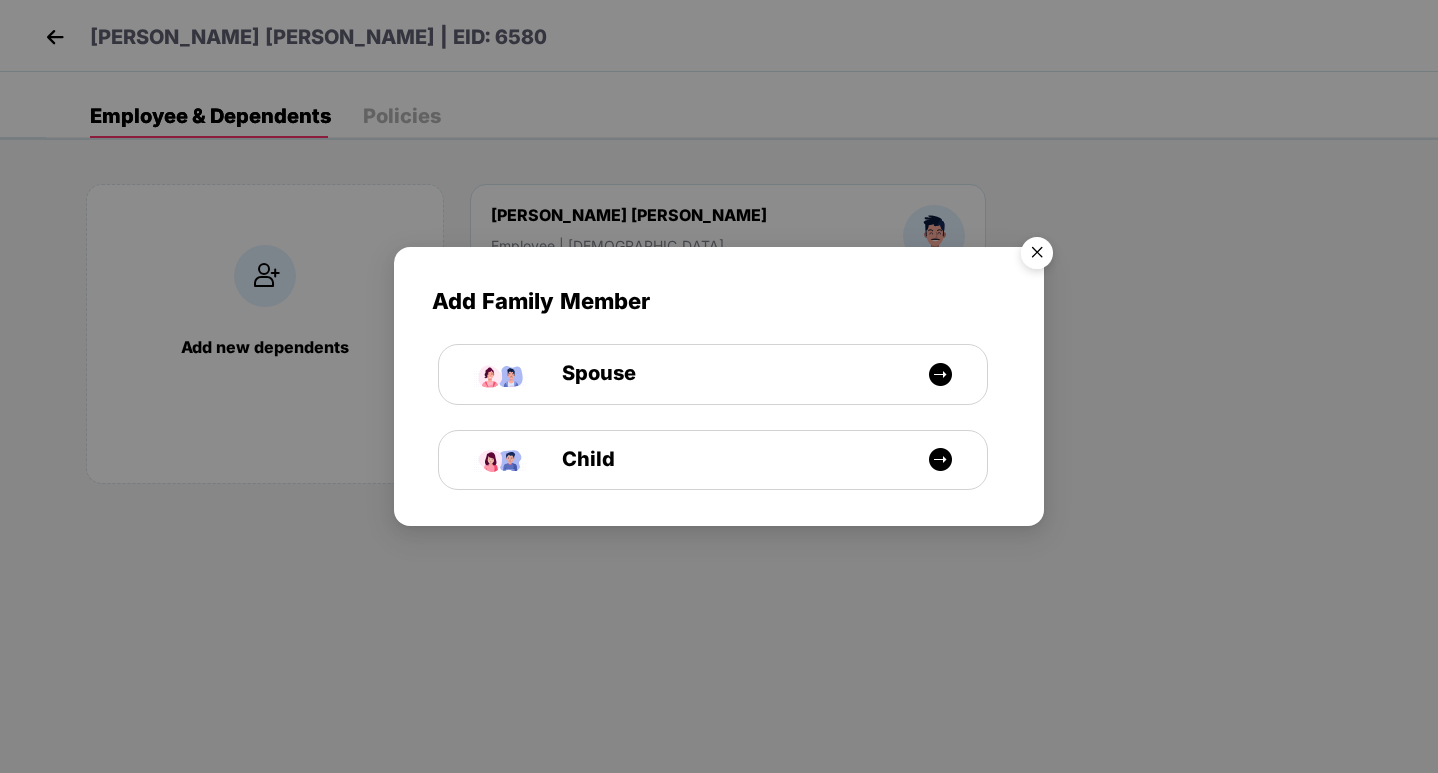 click at bounding box center [1037, 256] 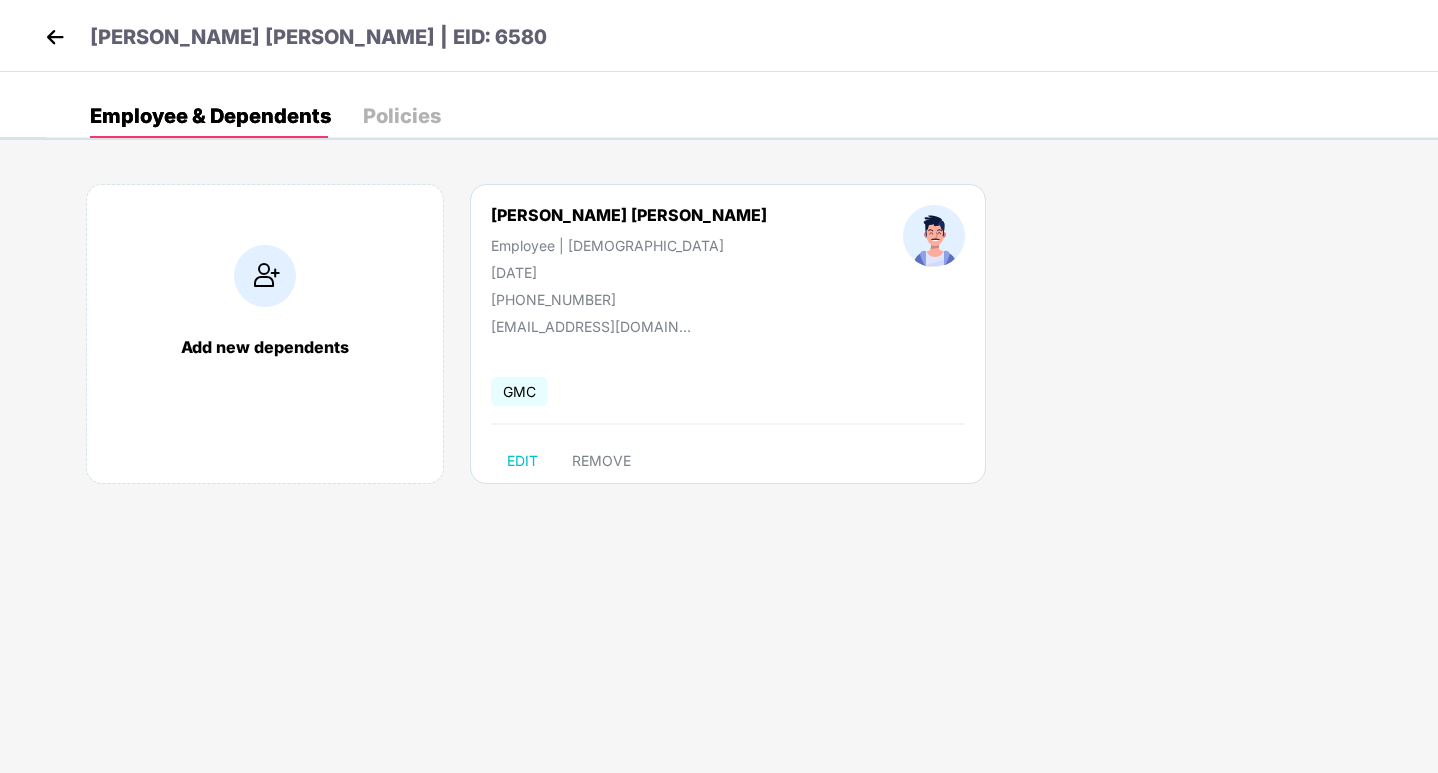 click at bounding box center [55, 37] 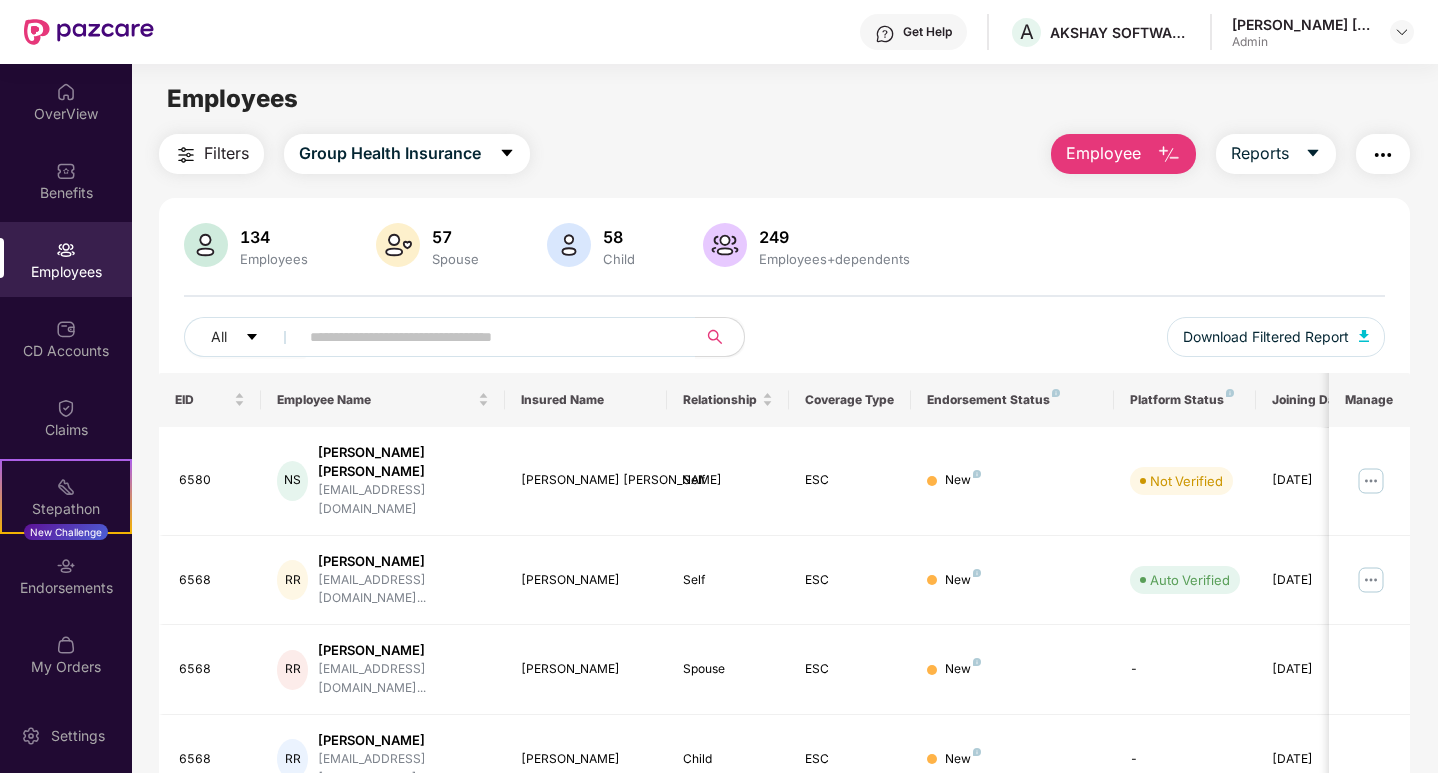 click on "Employee" at bounding box center [1103, 153] 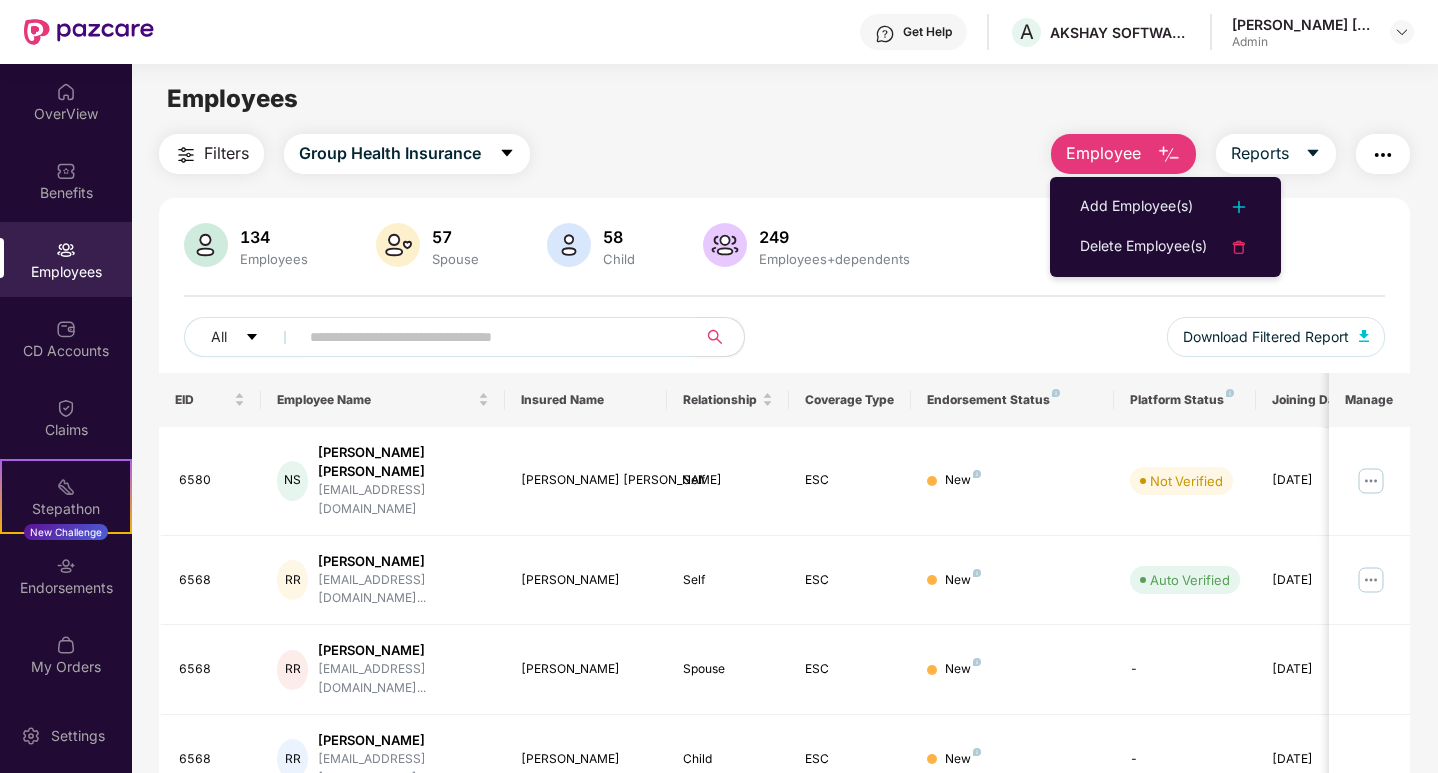 click on "Employee" at bounding box center (1103, 153) 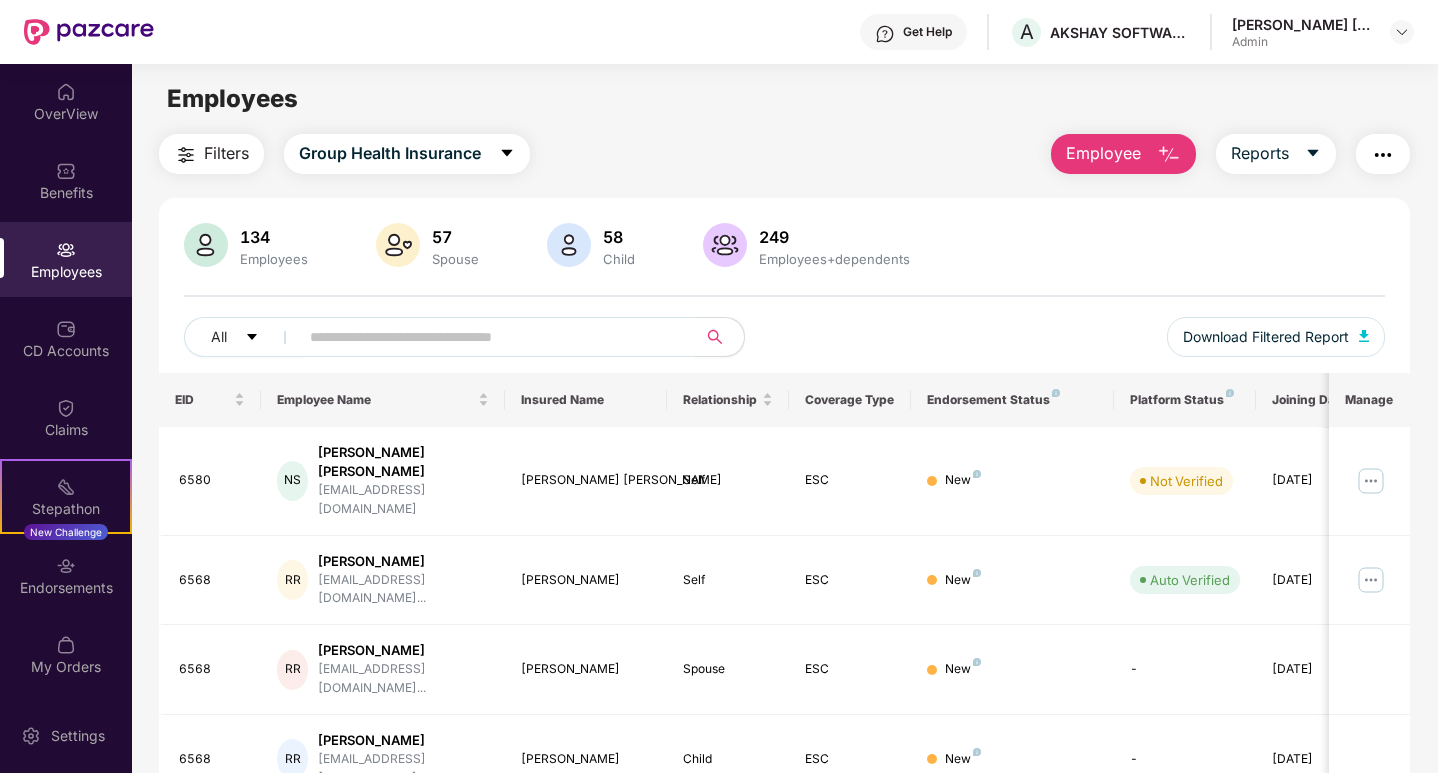 click on "Employee" at bounding box center [1103, 153] 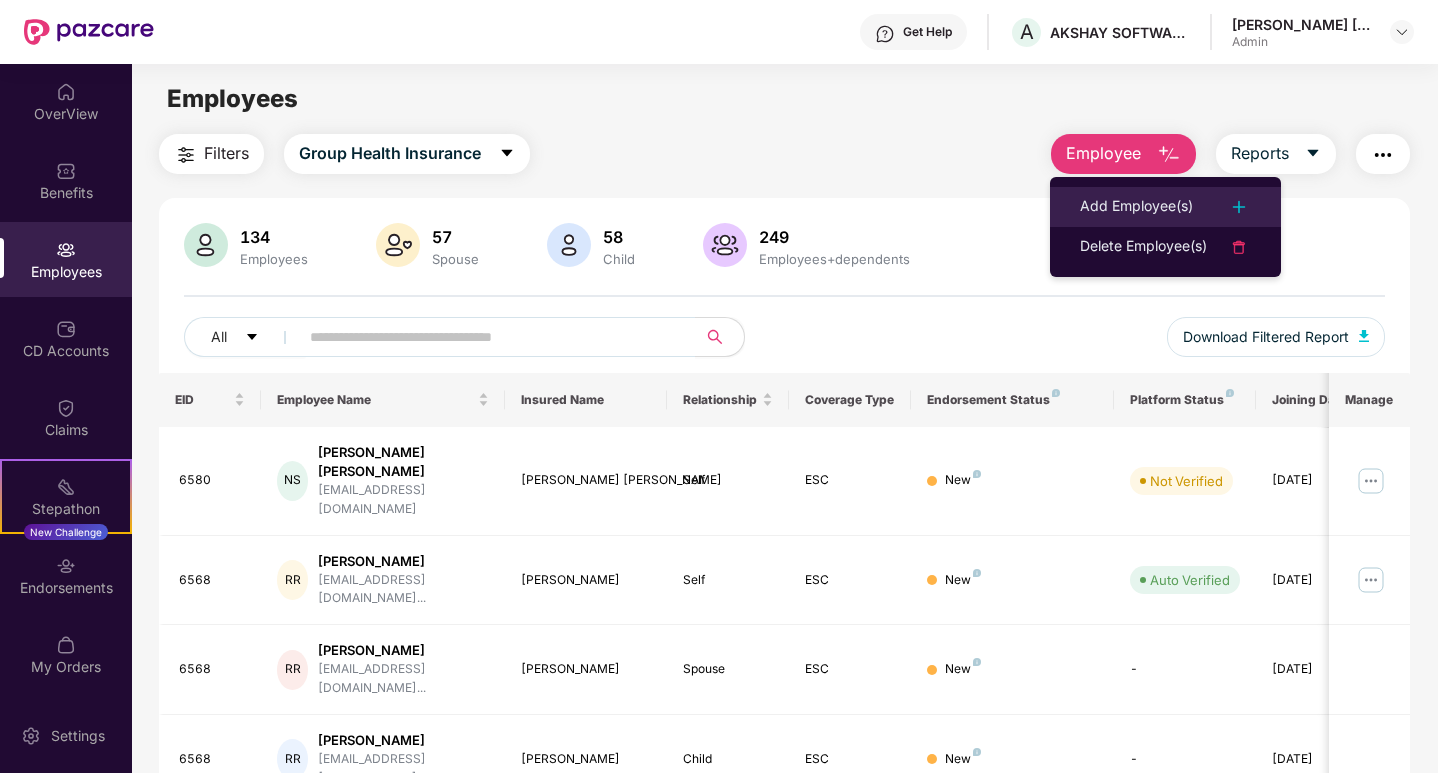 click on "Add Employee(s)" at bounding box center (1136, 207) 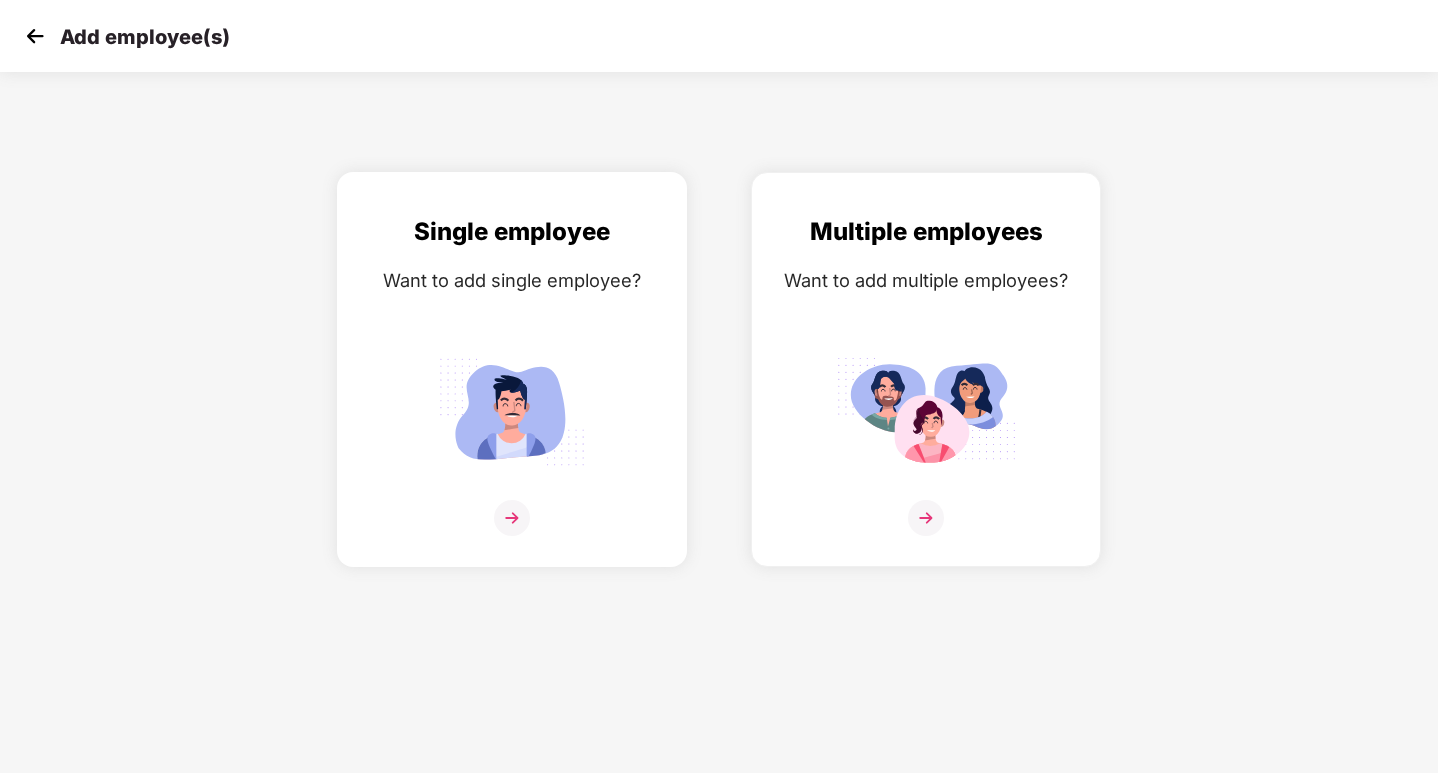 click at bounding box center (512, 518) 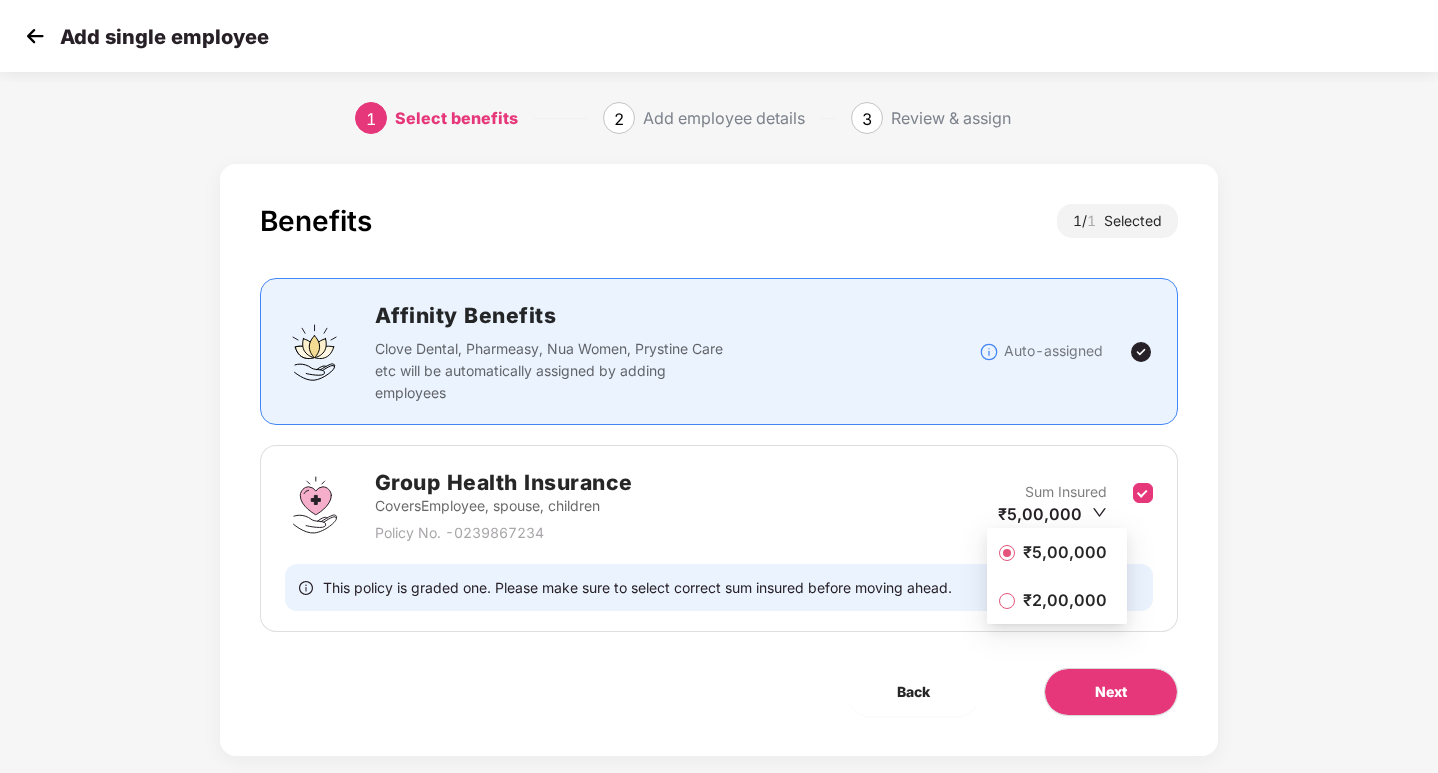 click on "₹2,00,000" at bounding box center (1065, 600) 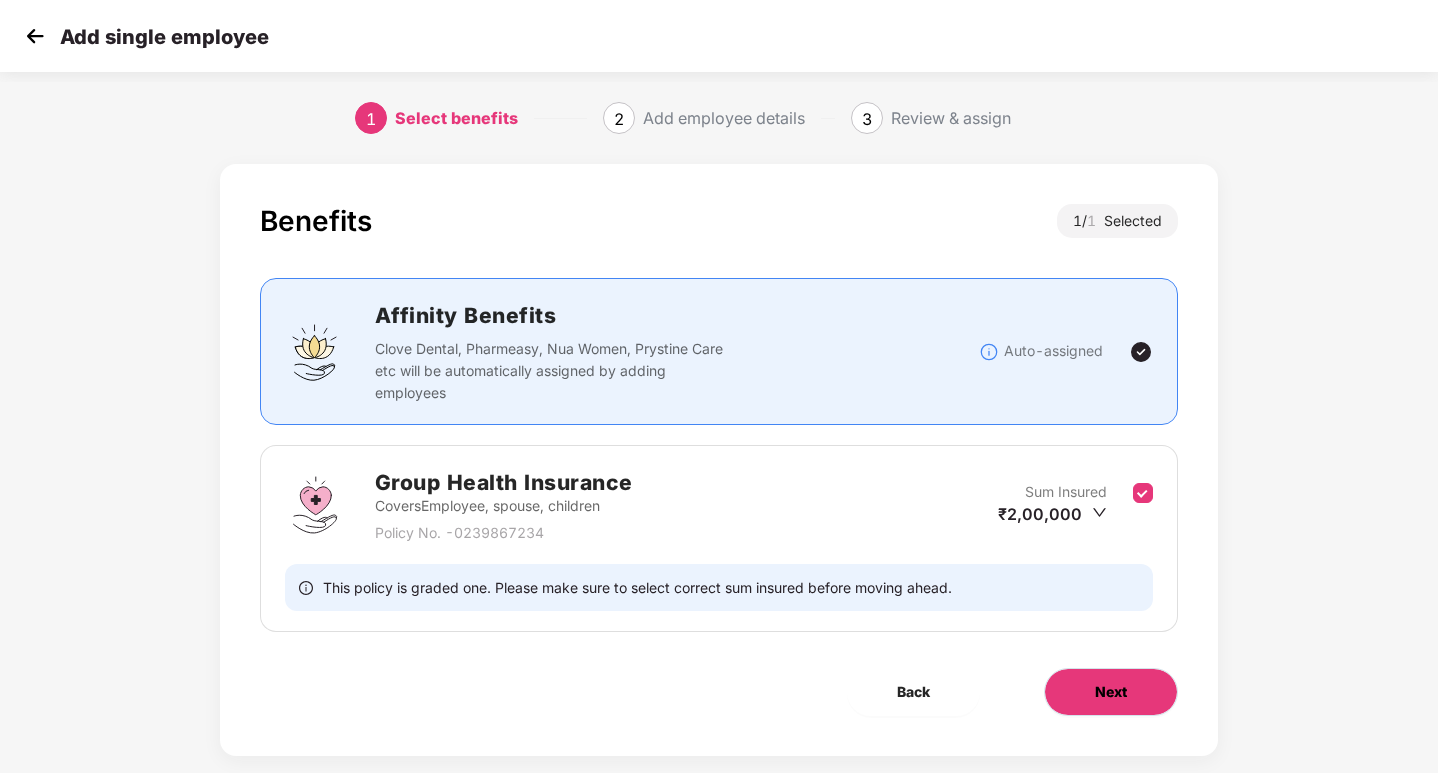 click on "Next" at bounding box center (1111, 692) 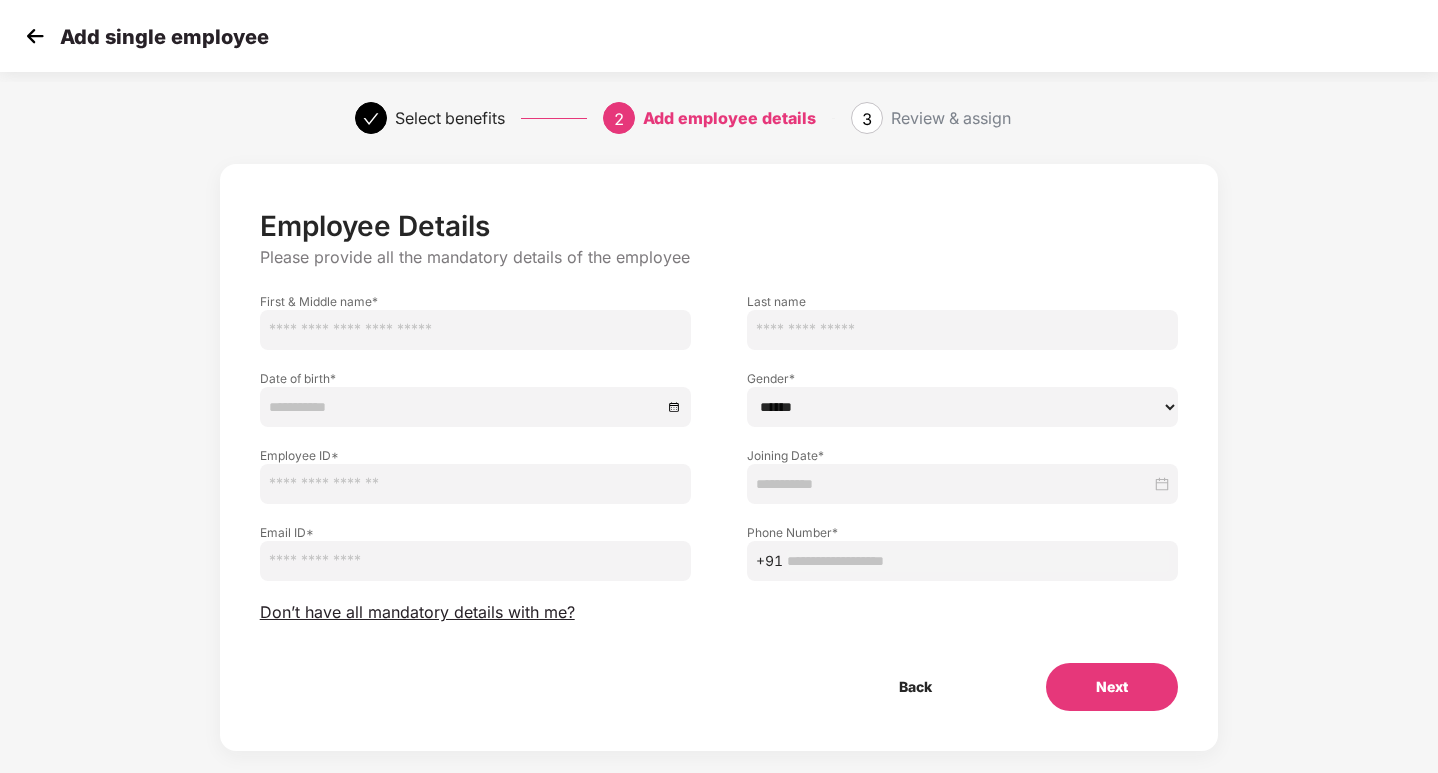 click at bounding box center (475, 330) 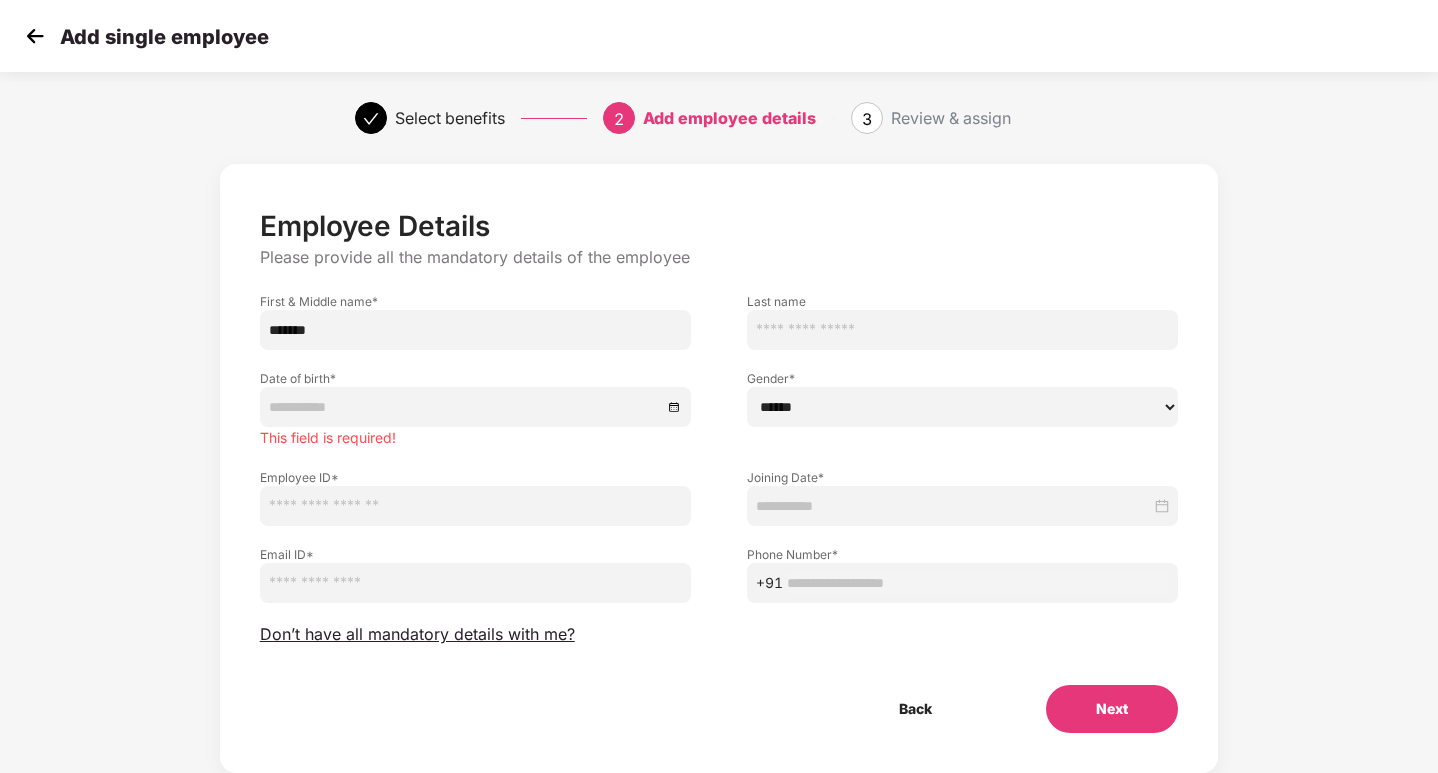 click on "*******" at bounding box center [475, 330] 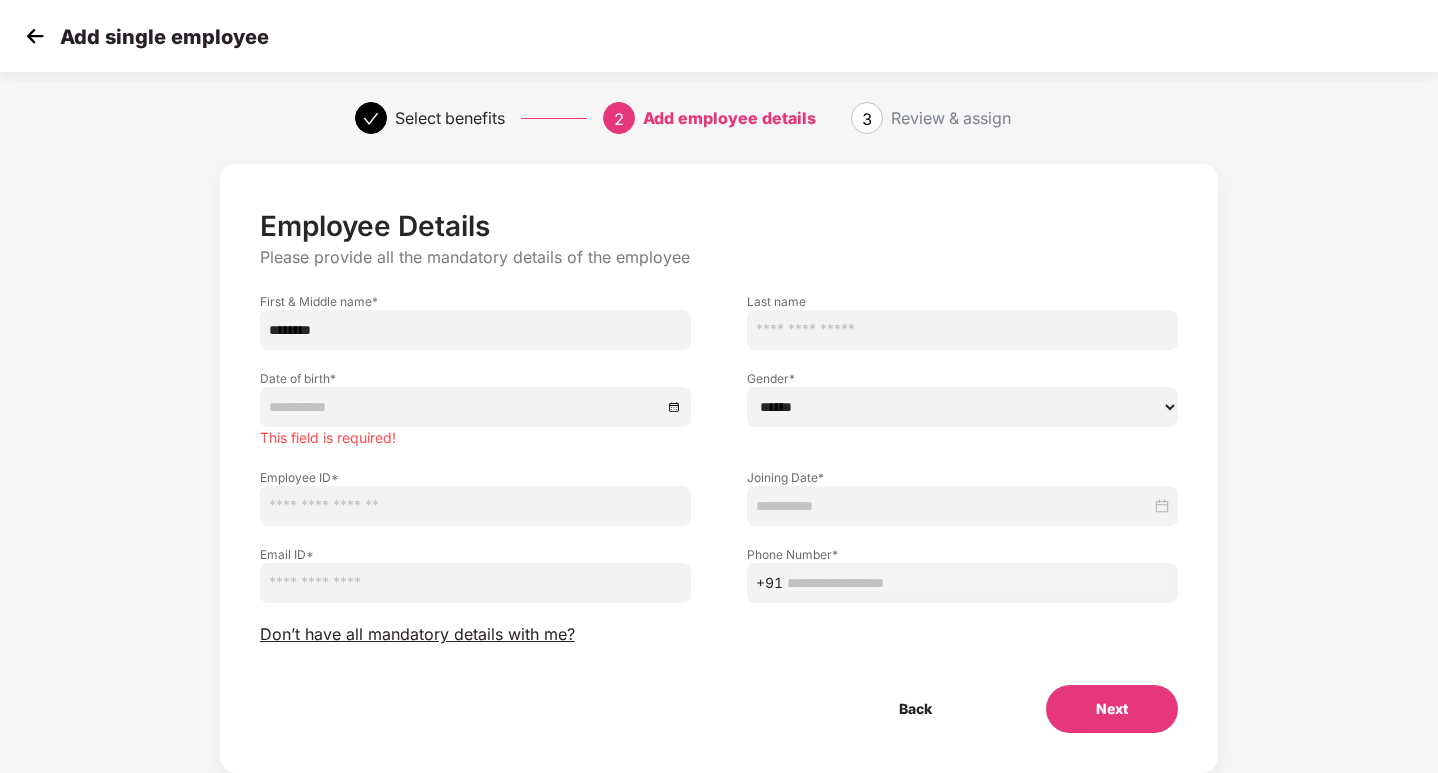 type on "*******" 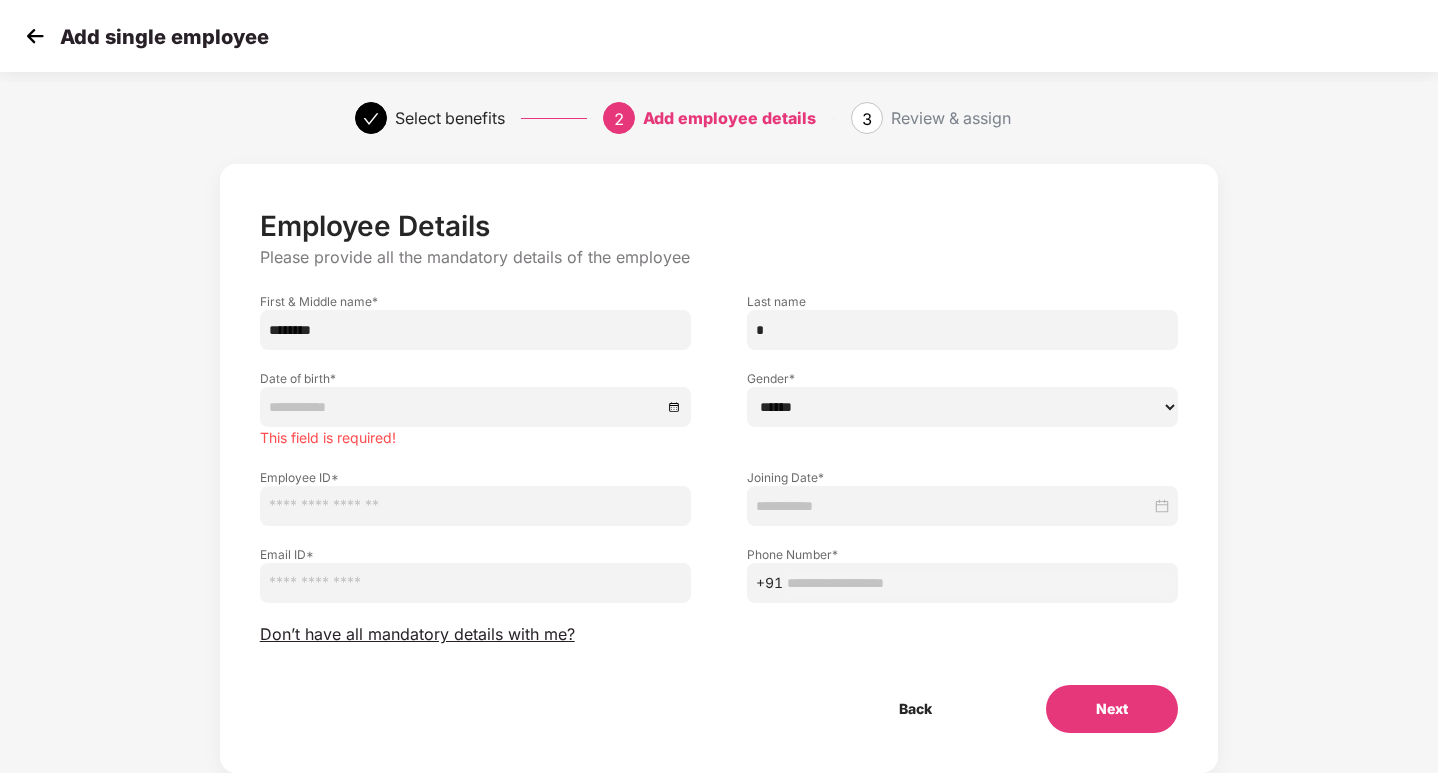 type on "*" 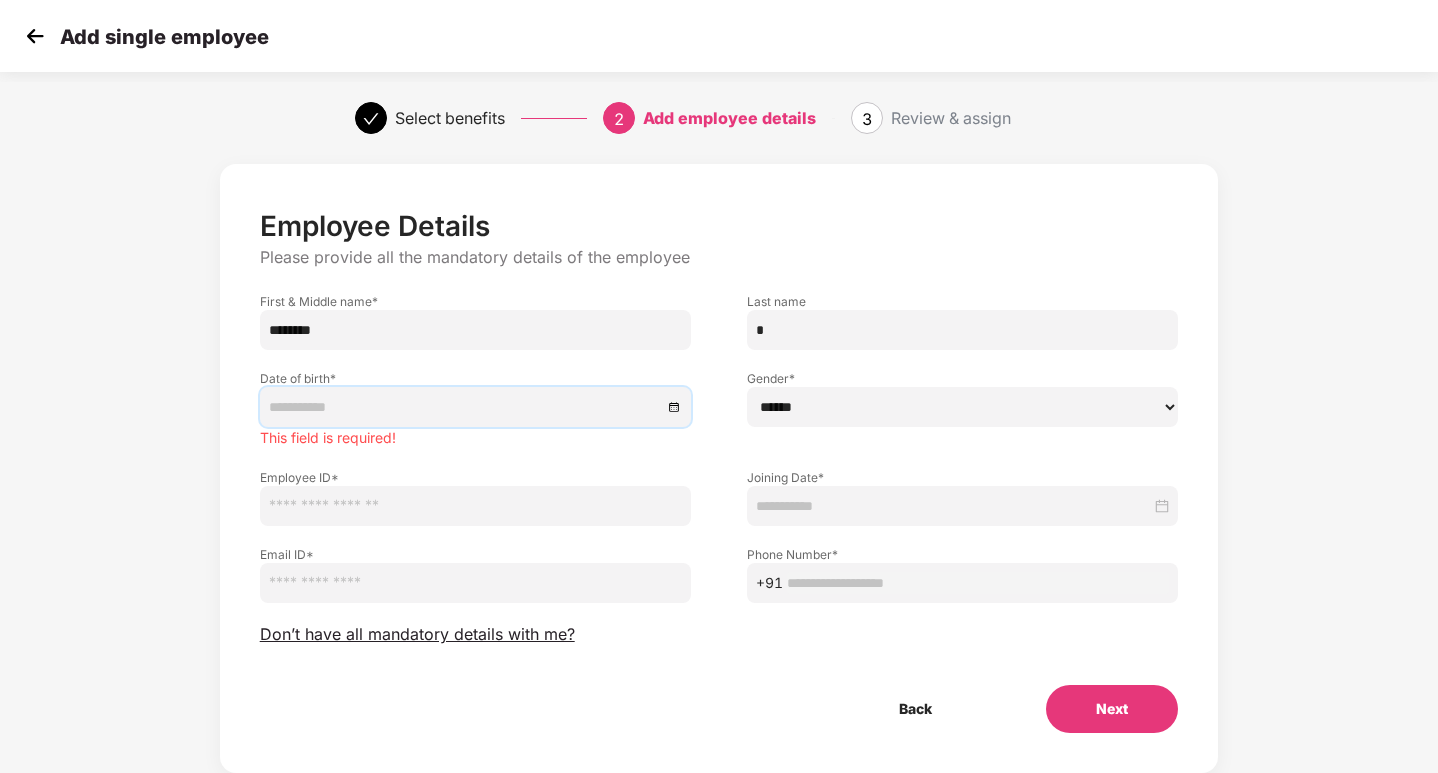 click on "Gender  * ****** **** ******" at bounding box center [962, 399] 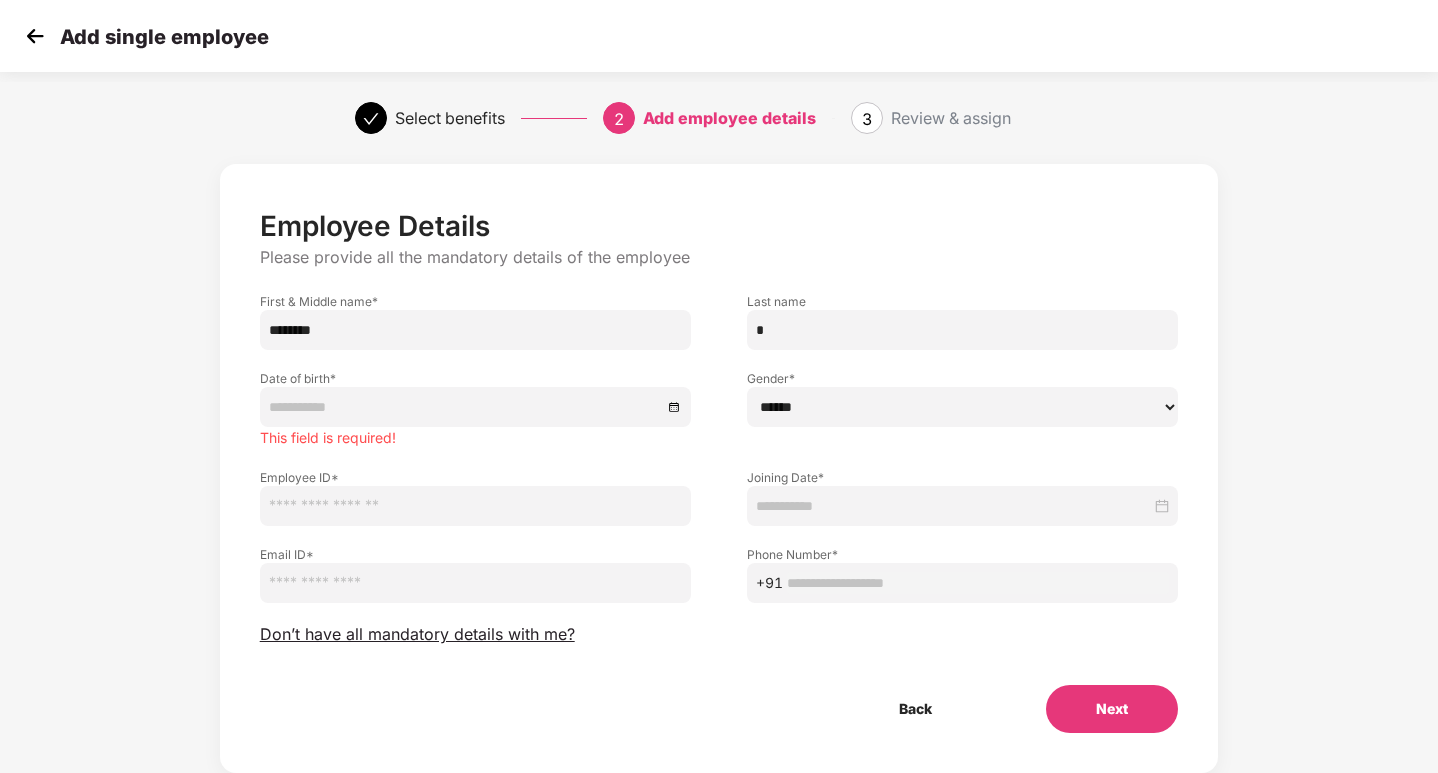 click on "*" at bounding box center [962, 330] 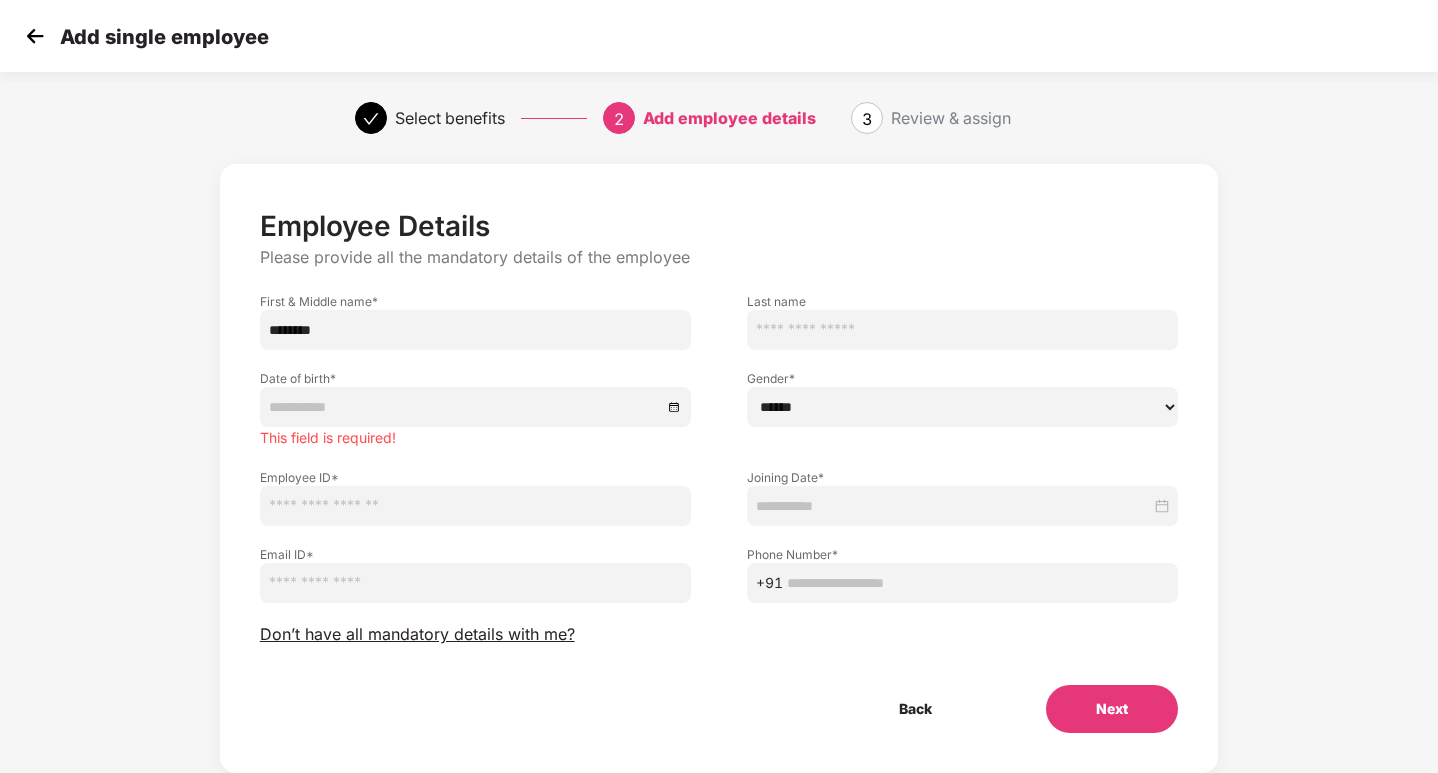 type 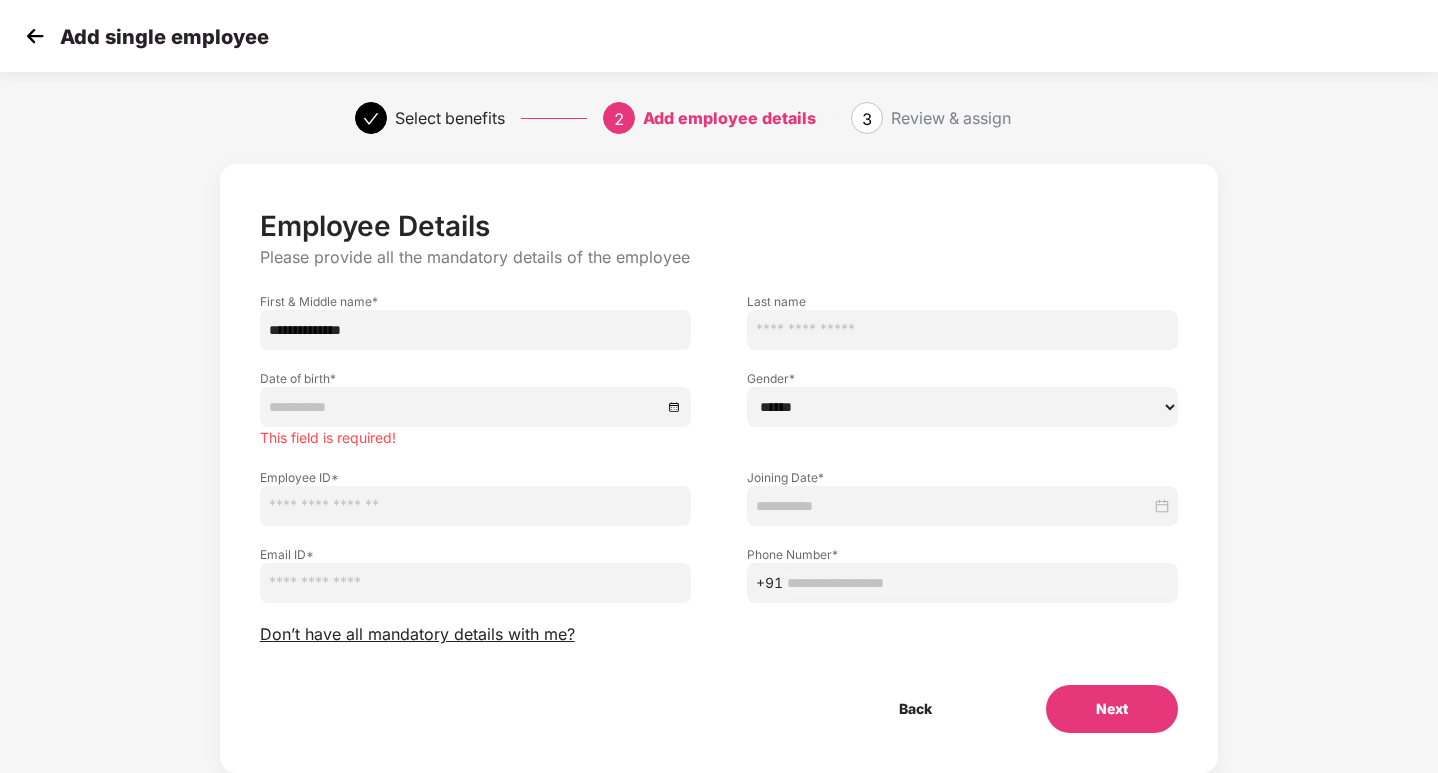type on "**********" 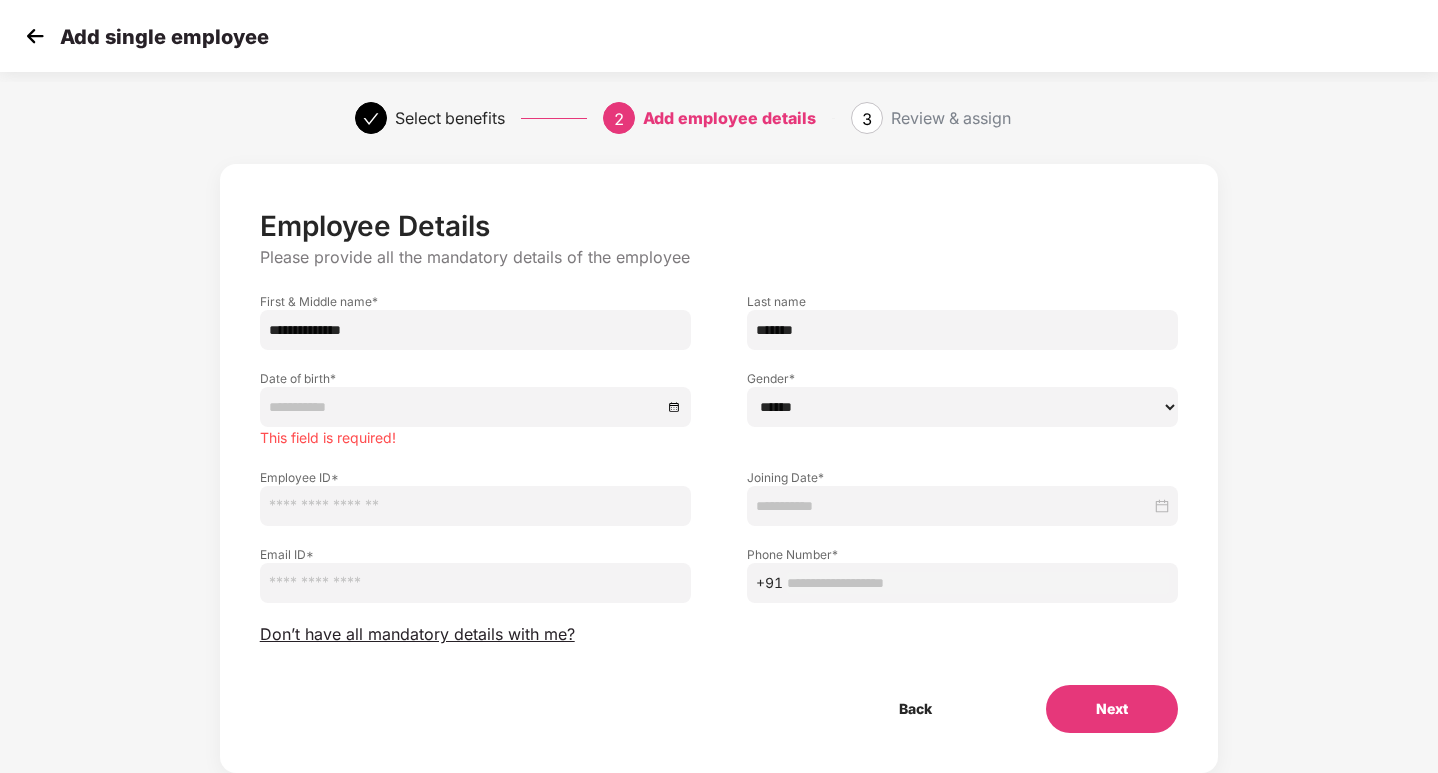 type on "*******" 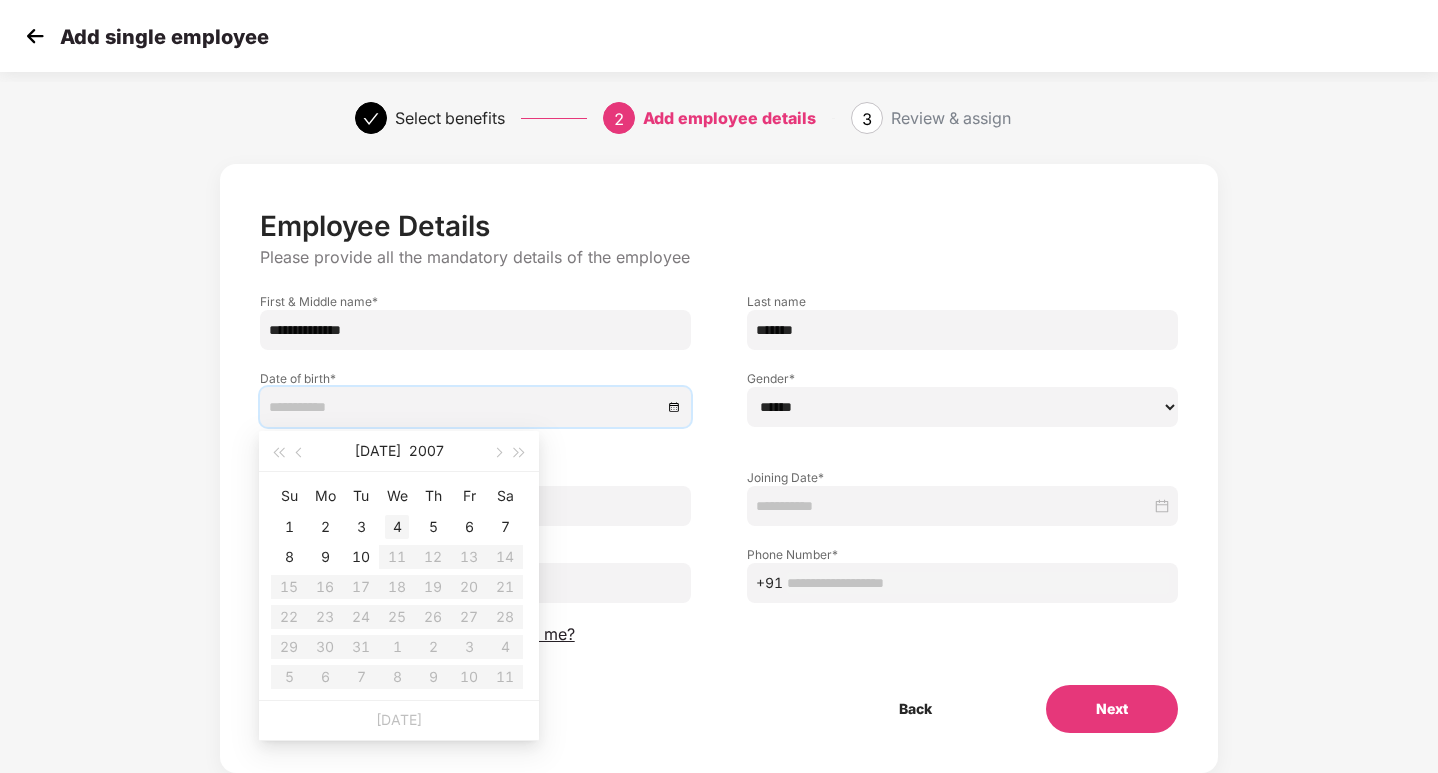 type on "**********" 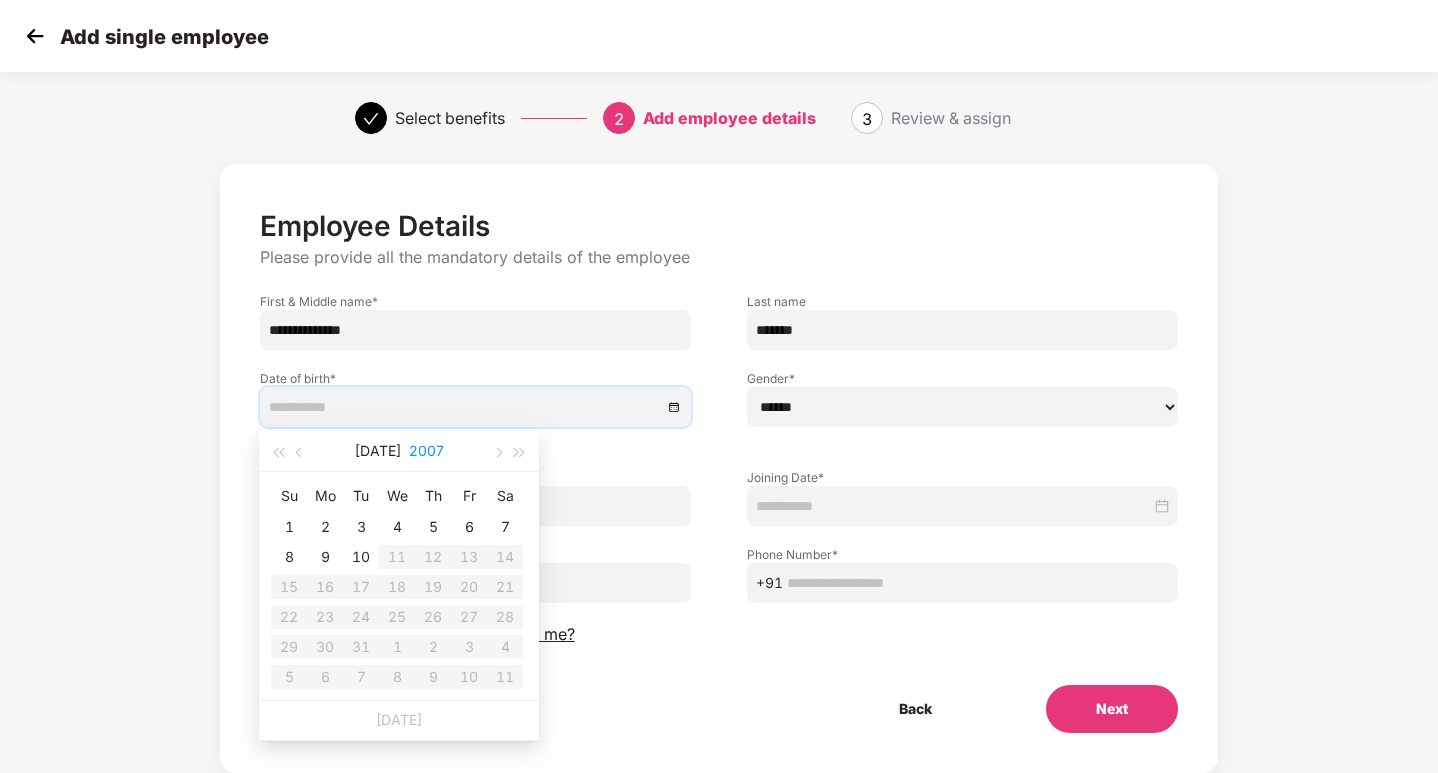 type on "**********" 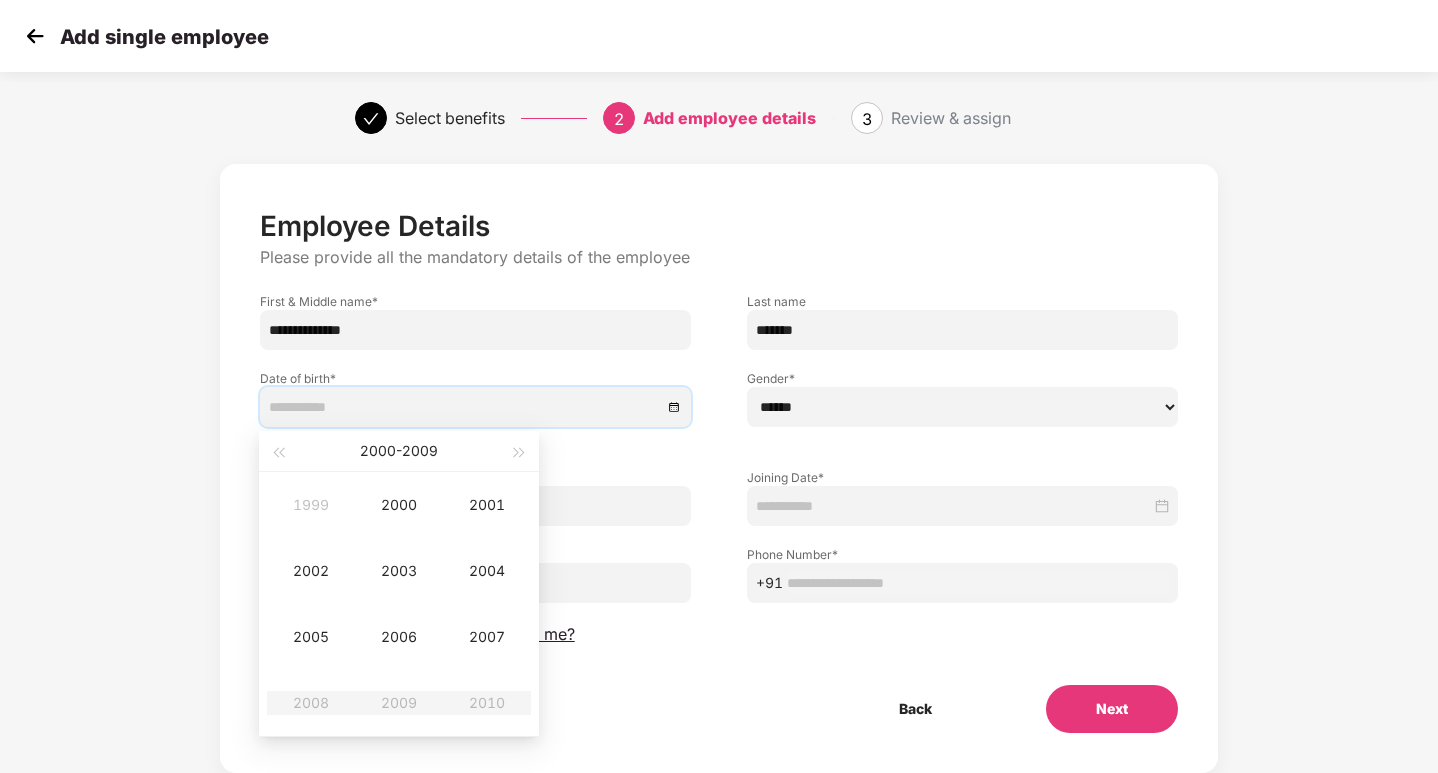 type on "**********" 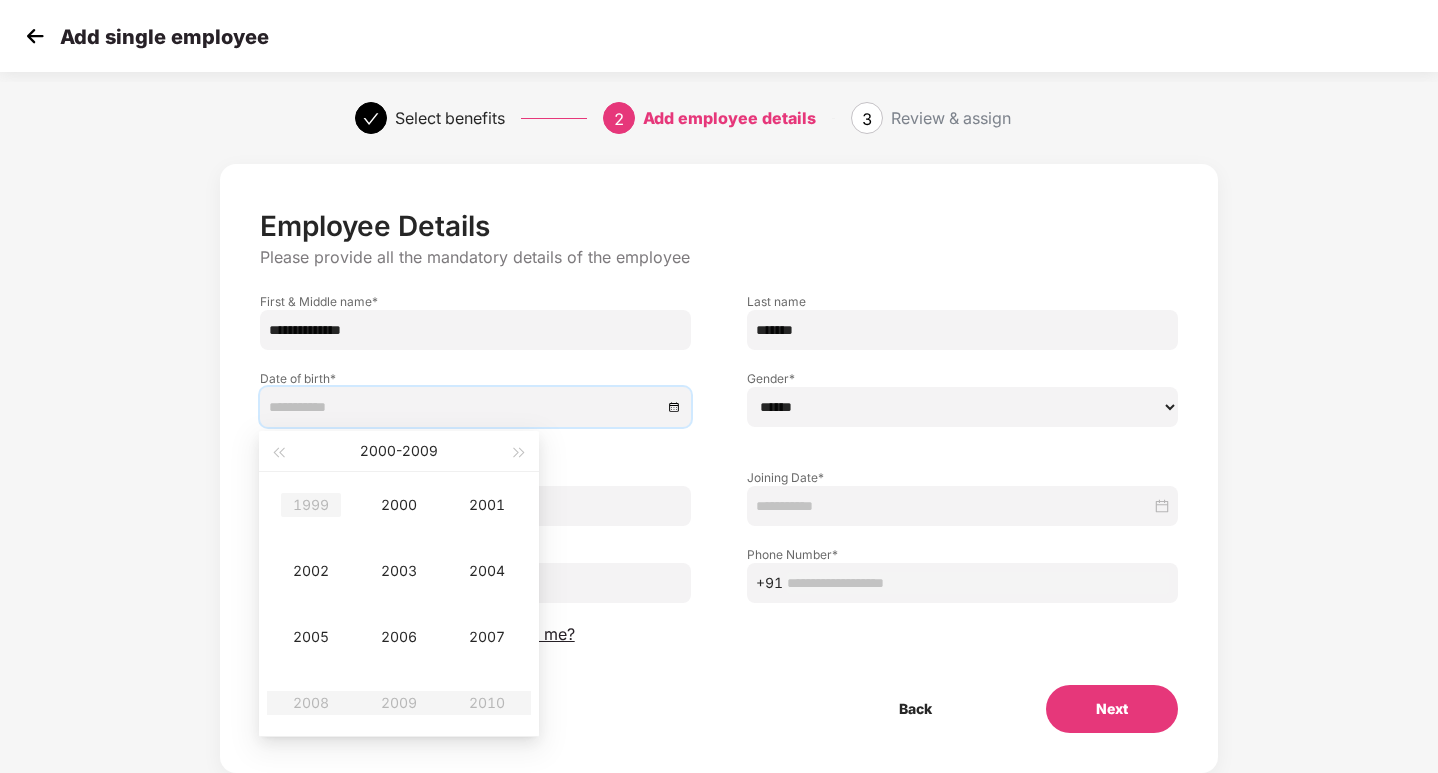 type on "**********" 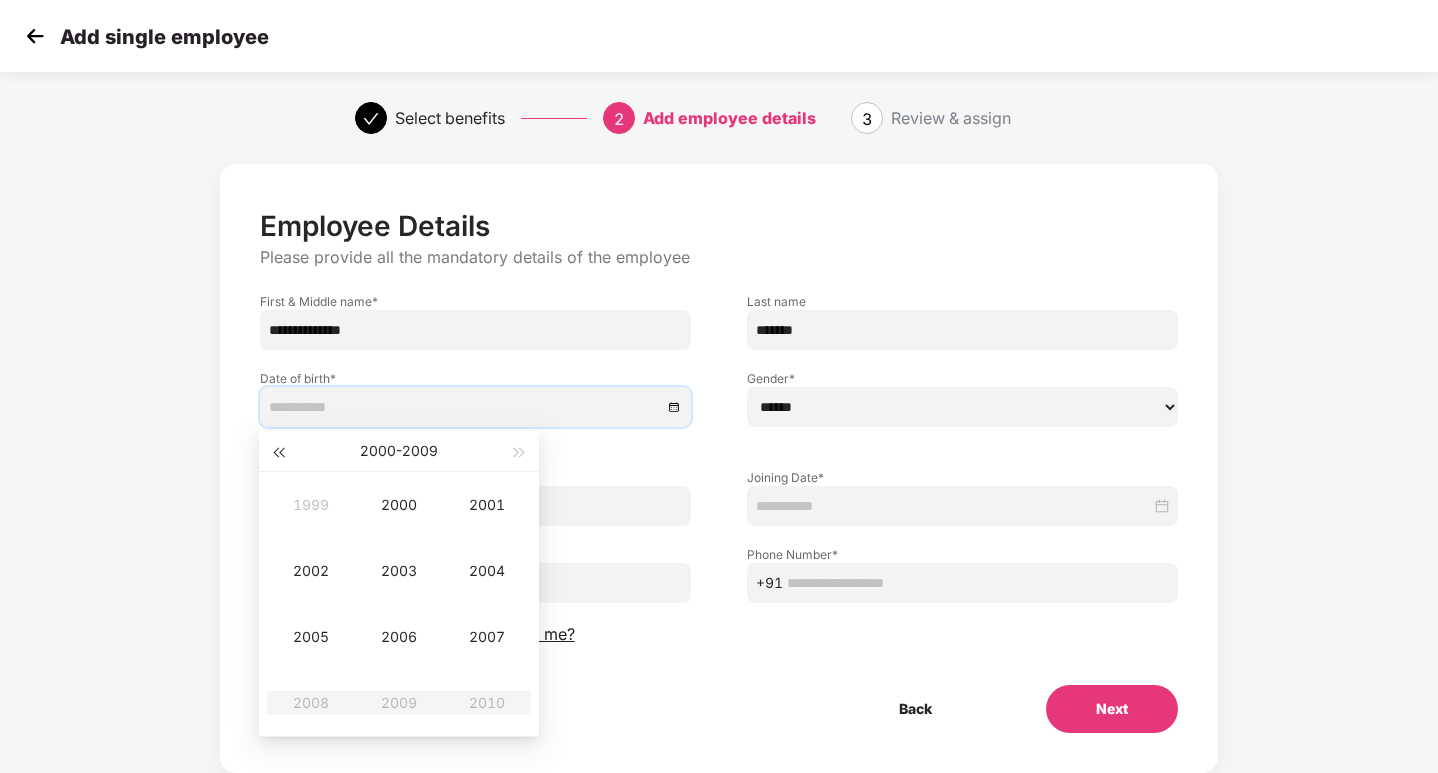 click at bounding box center (278, 453) 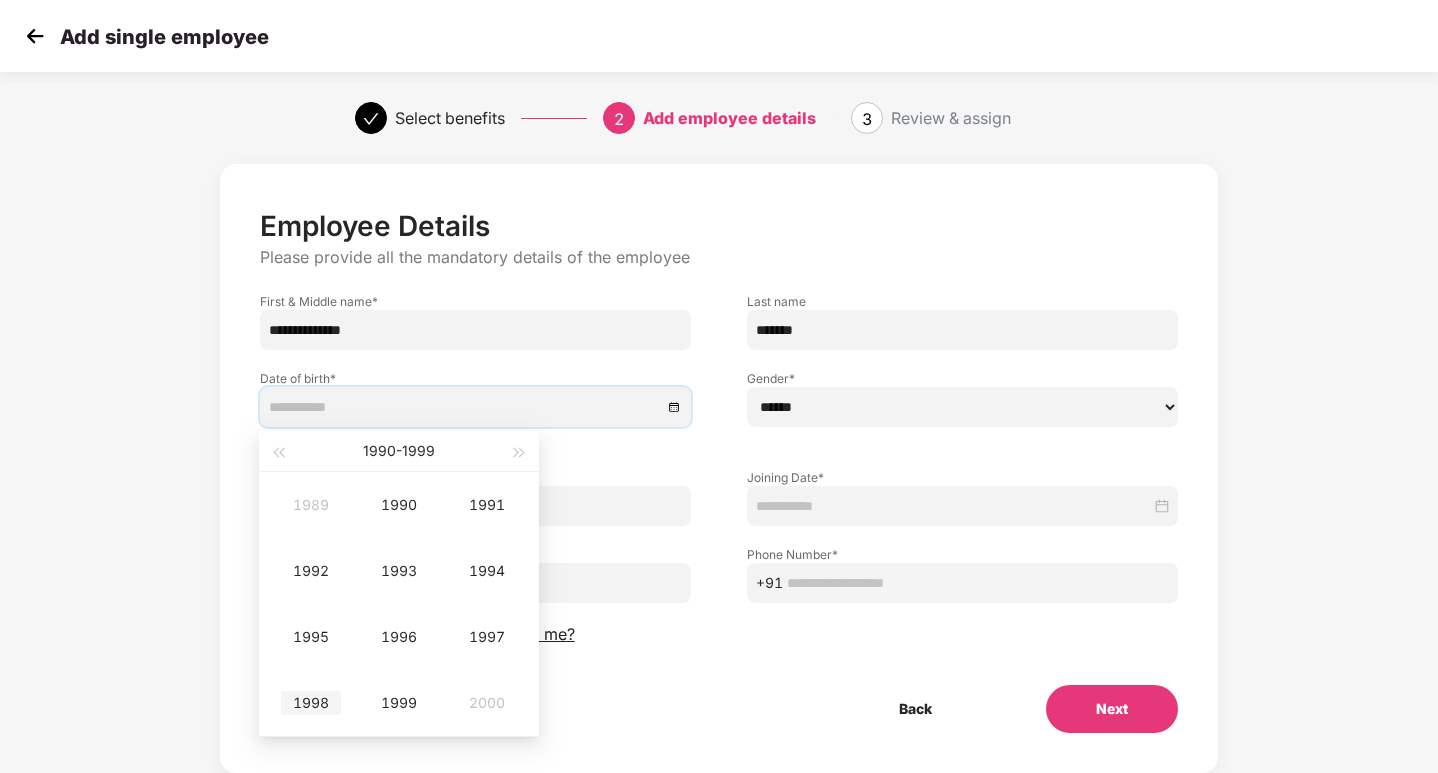 type on "**********" 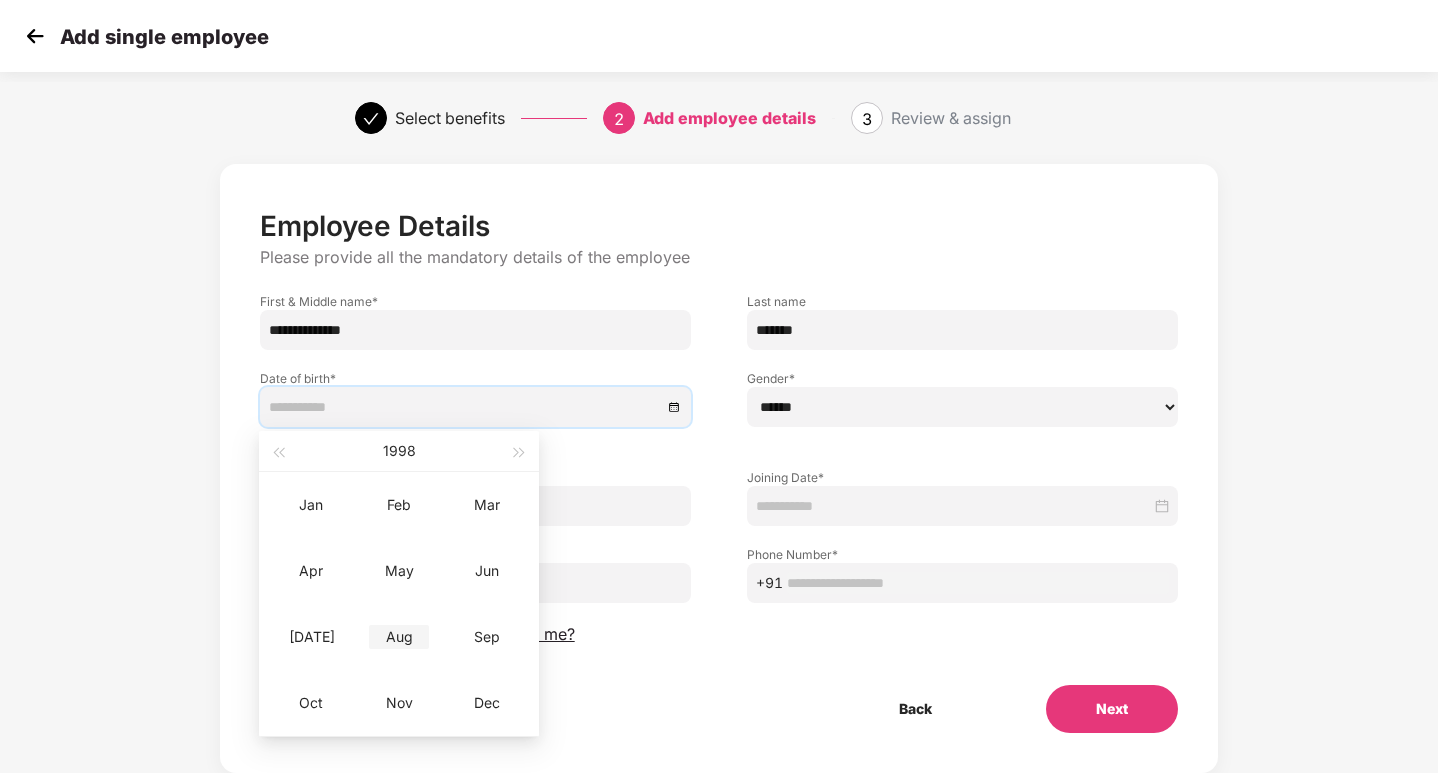 type on "**********" 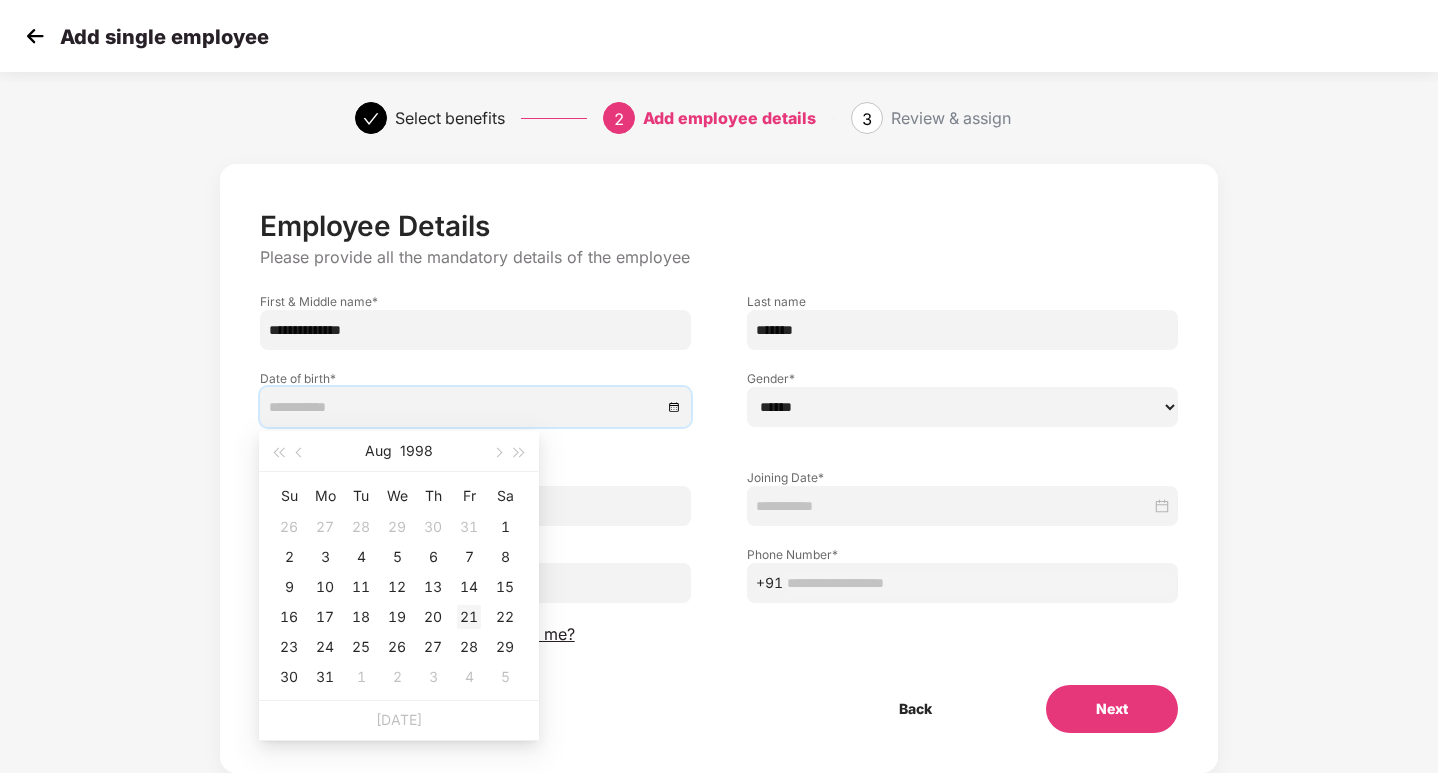 type on "**********" 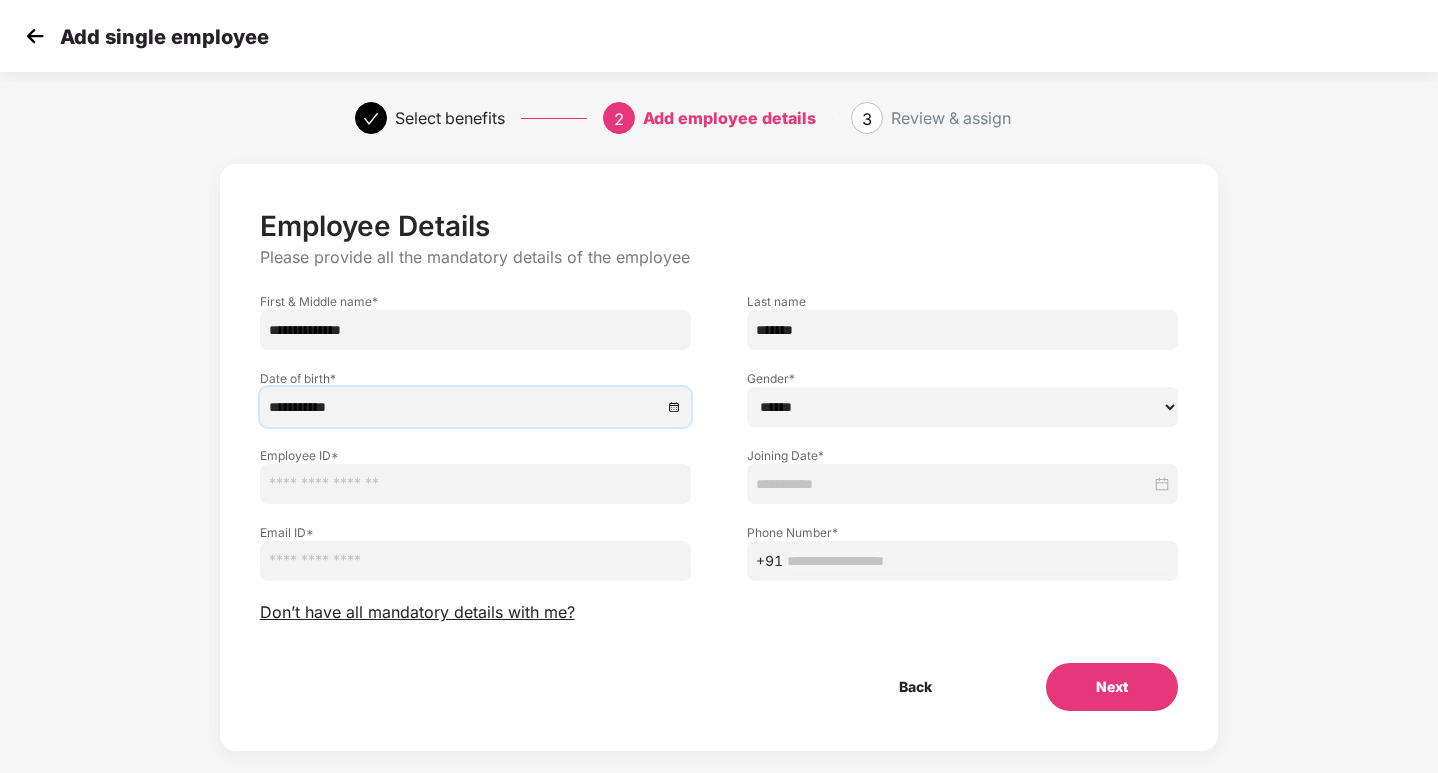 click on "****** **** ******" at bounding box center [962, 407] 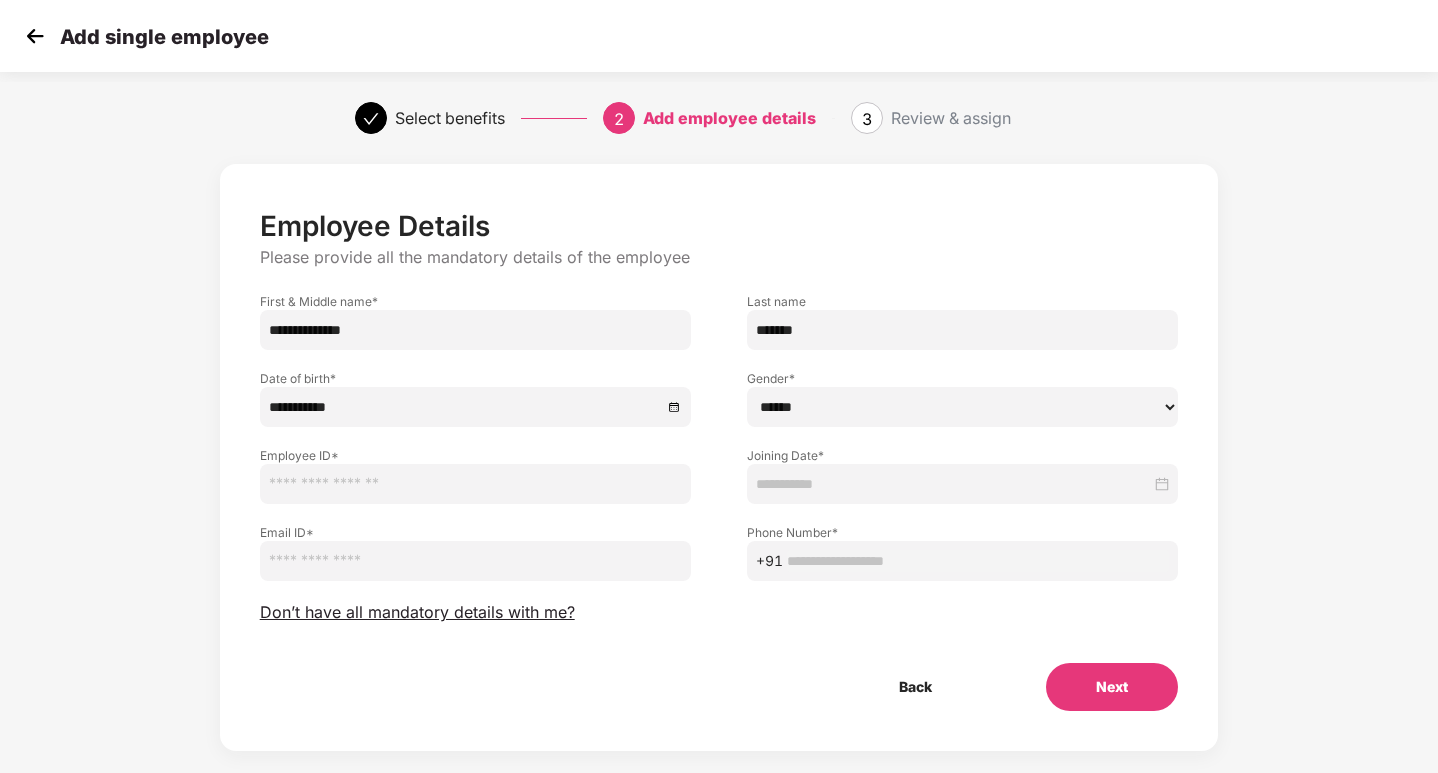 select on "****" 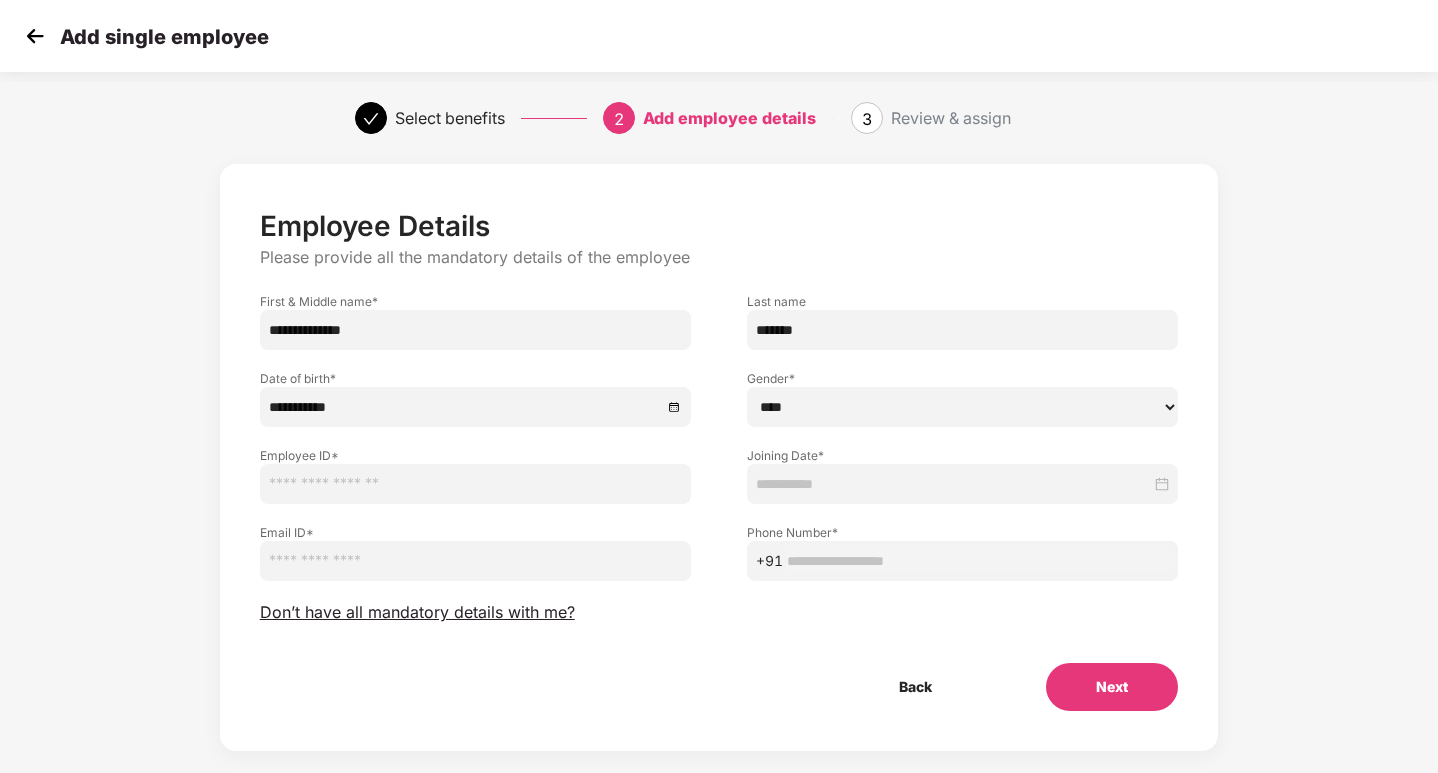 click on "****** **** ******" at bounding box center (962, 407) 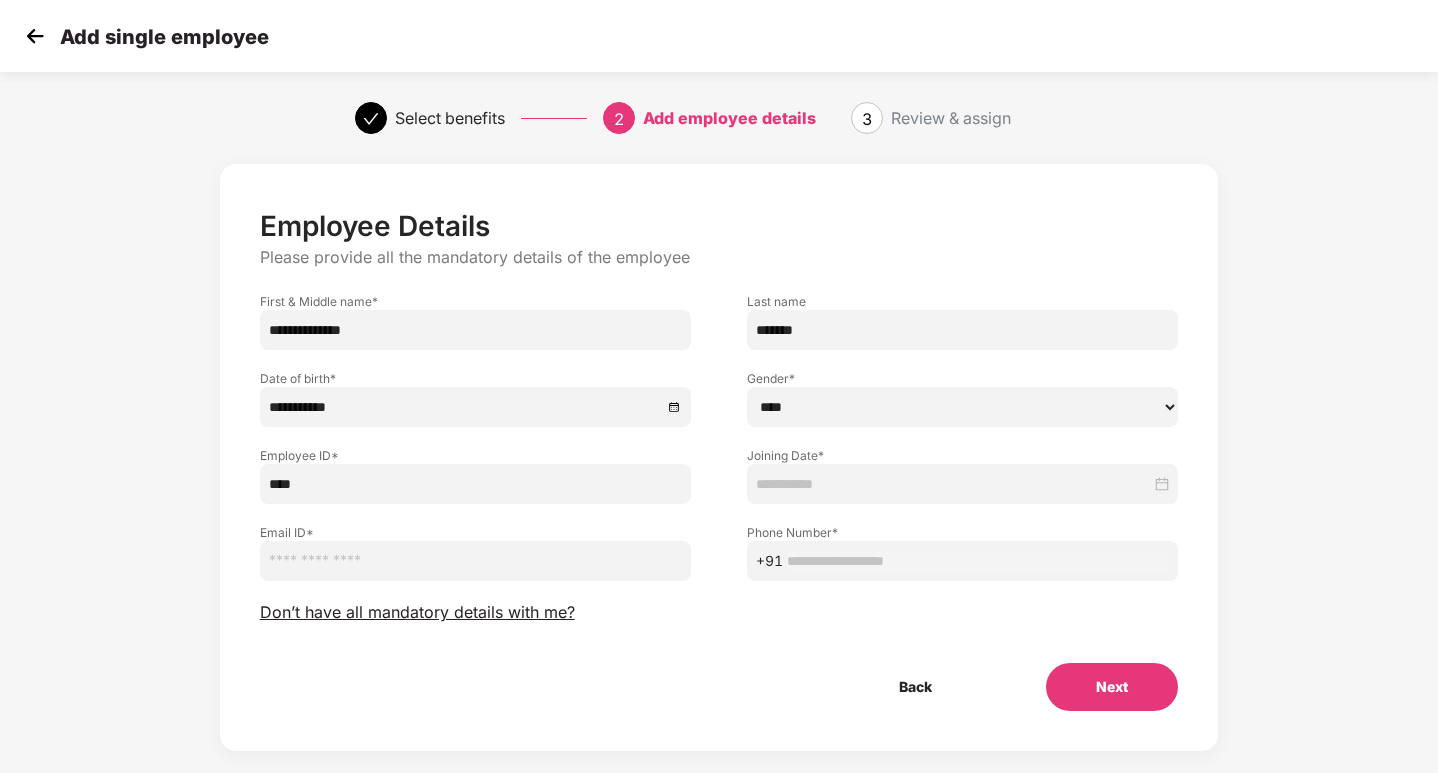 type on "****" 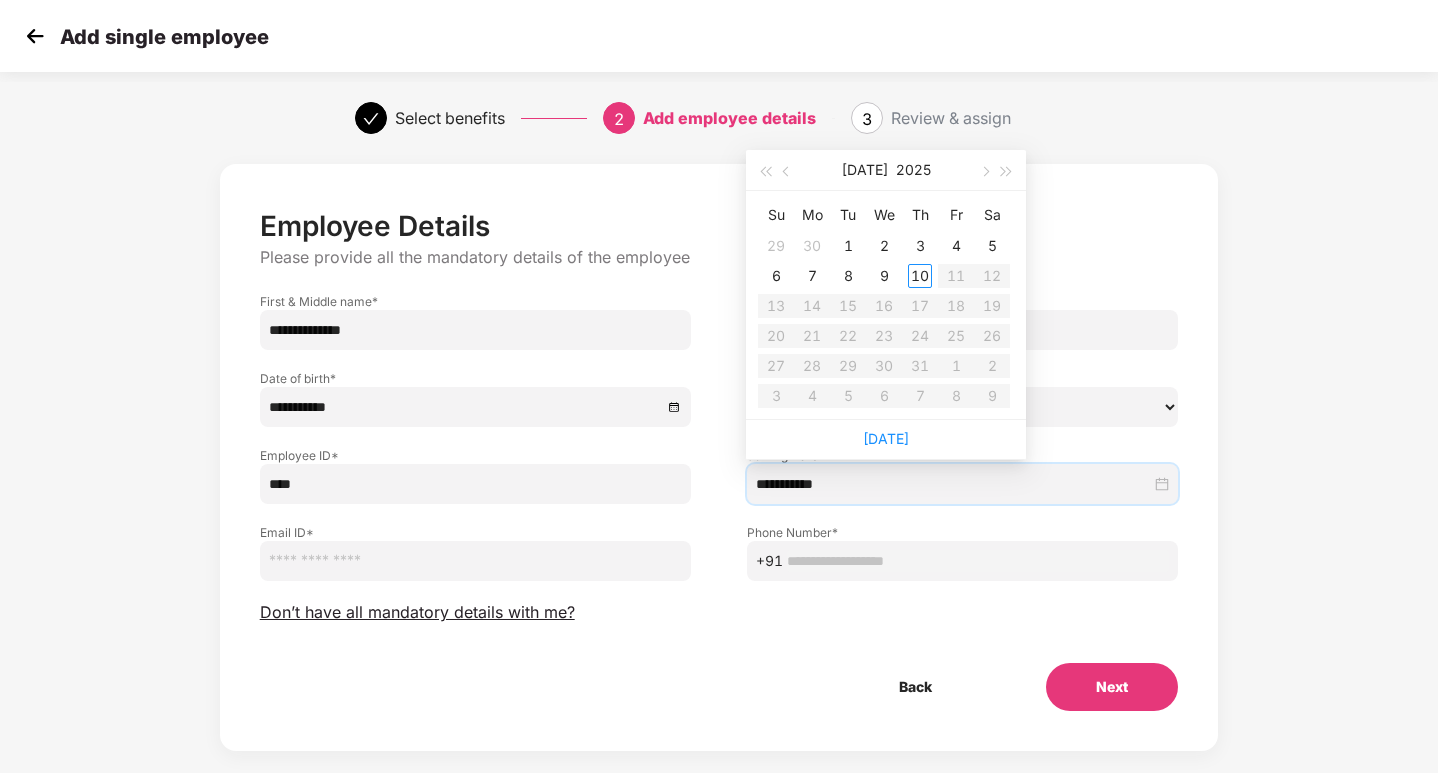 type on "**********" 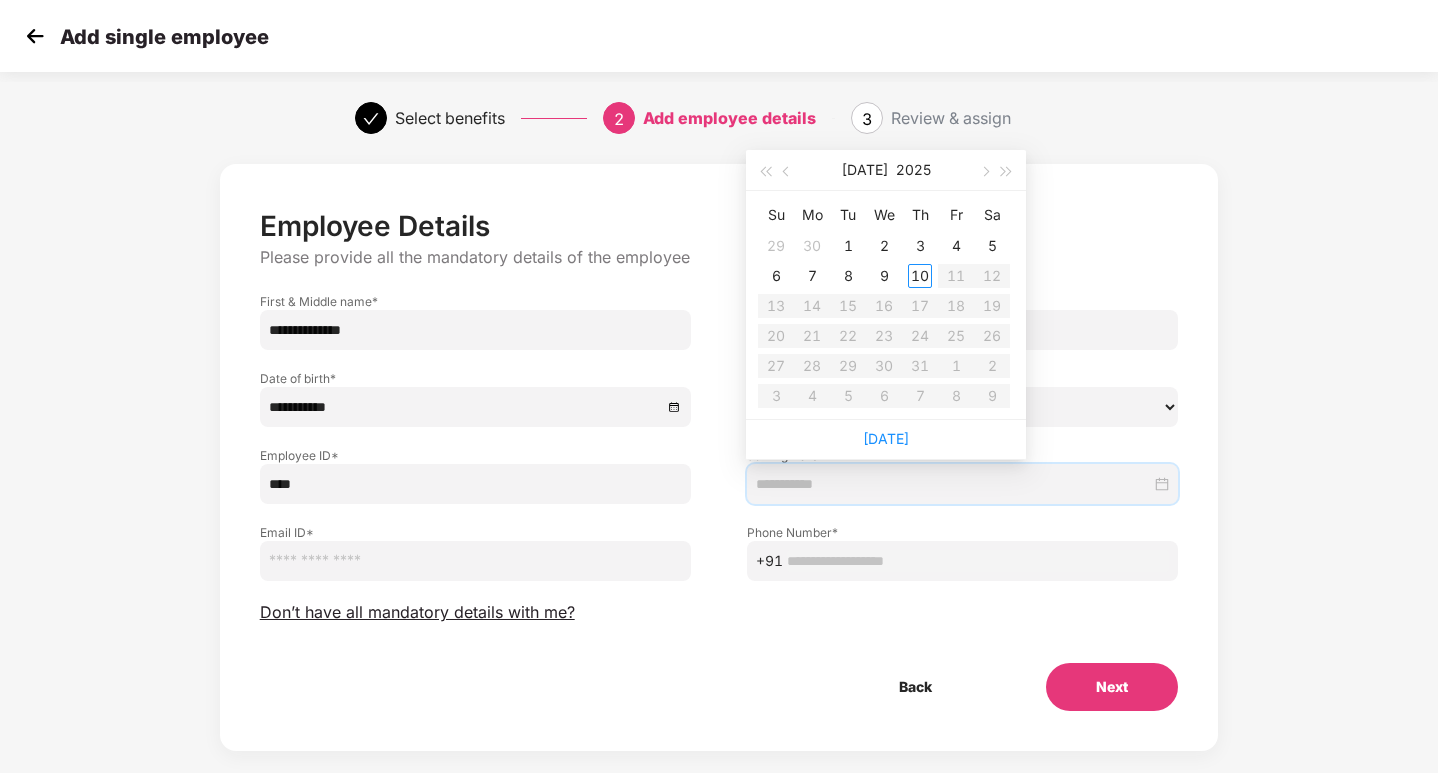 type on "**********" 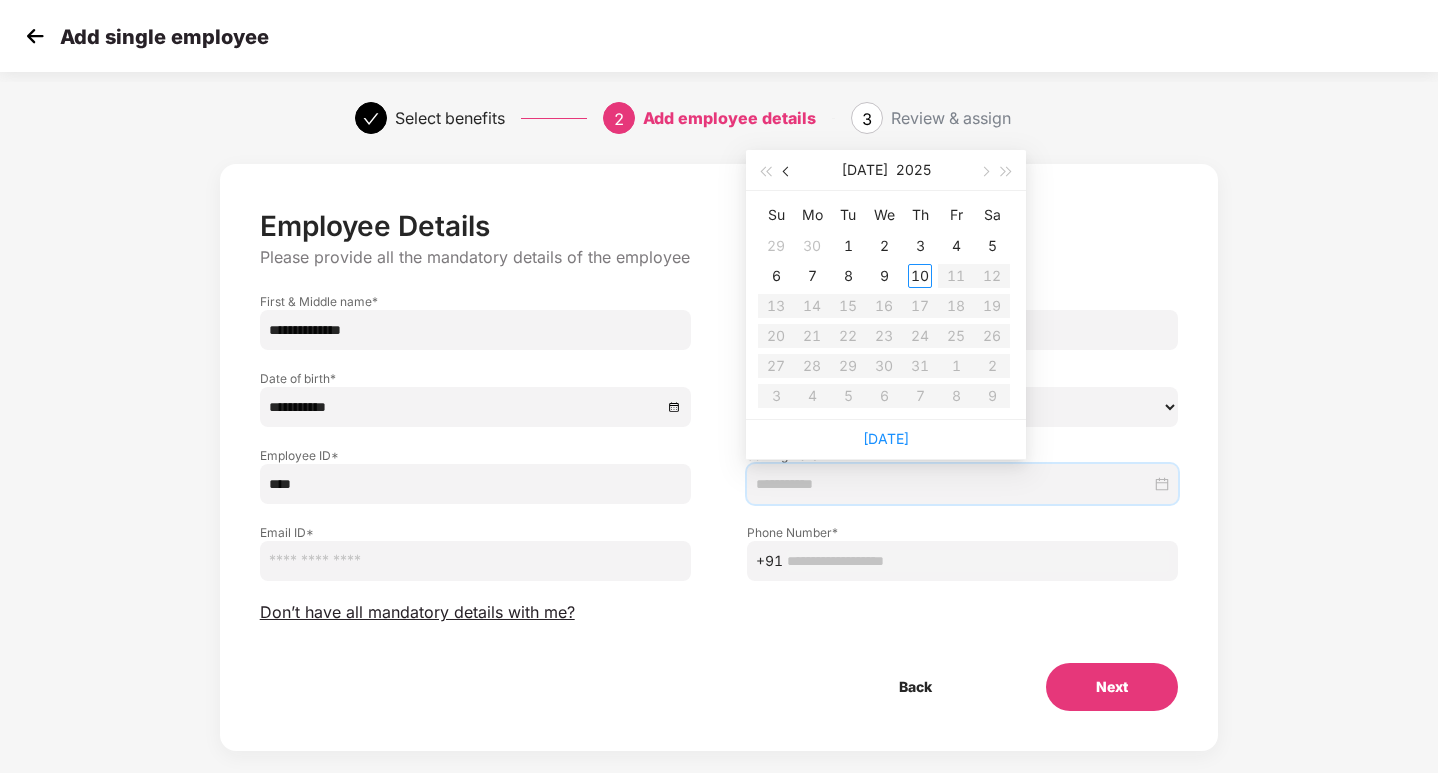 click at bounding box center [788, 172] 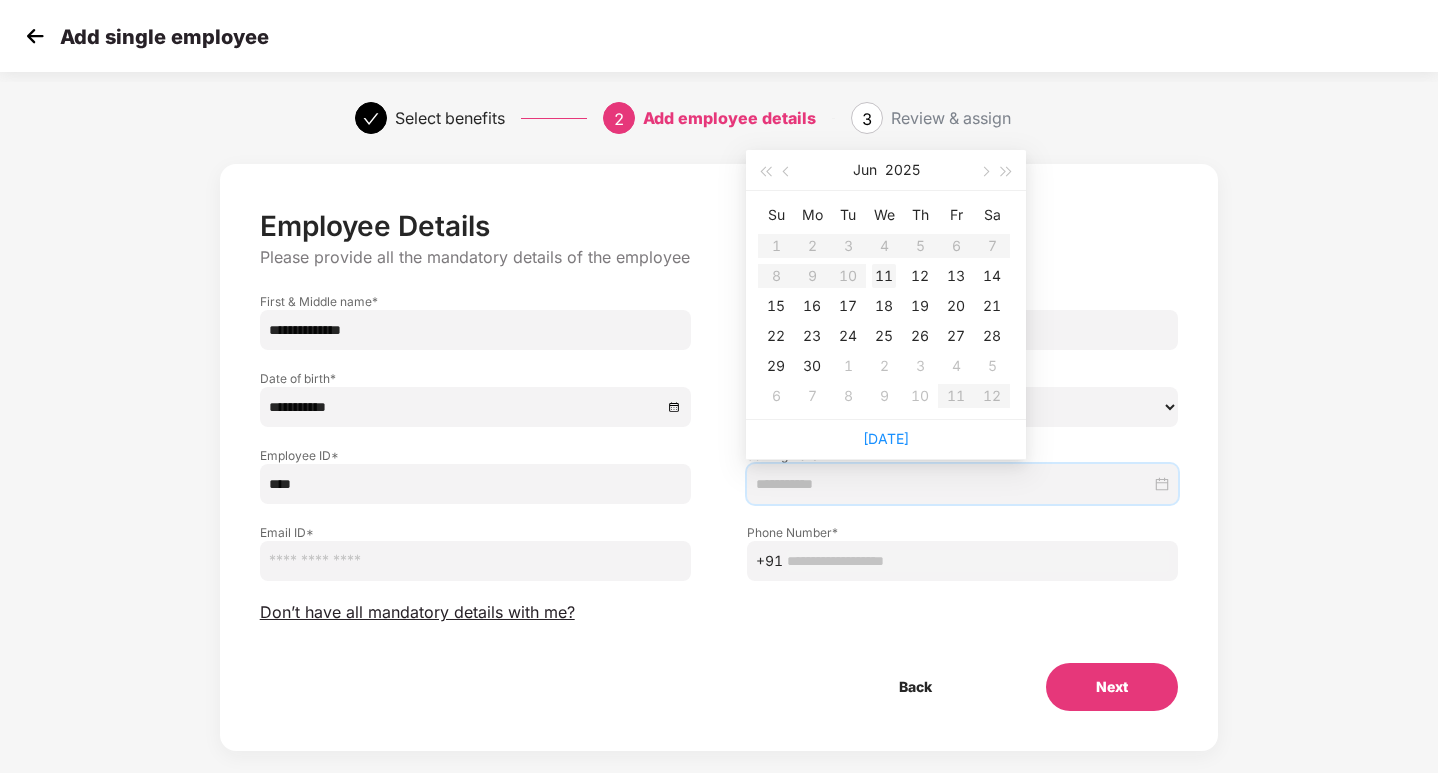 type on "**********" 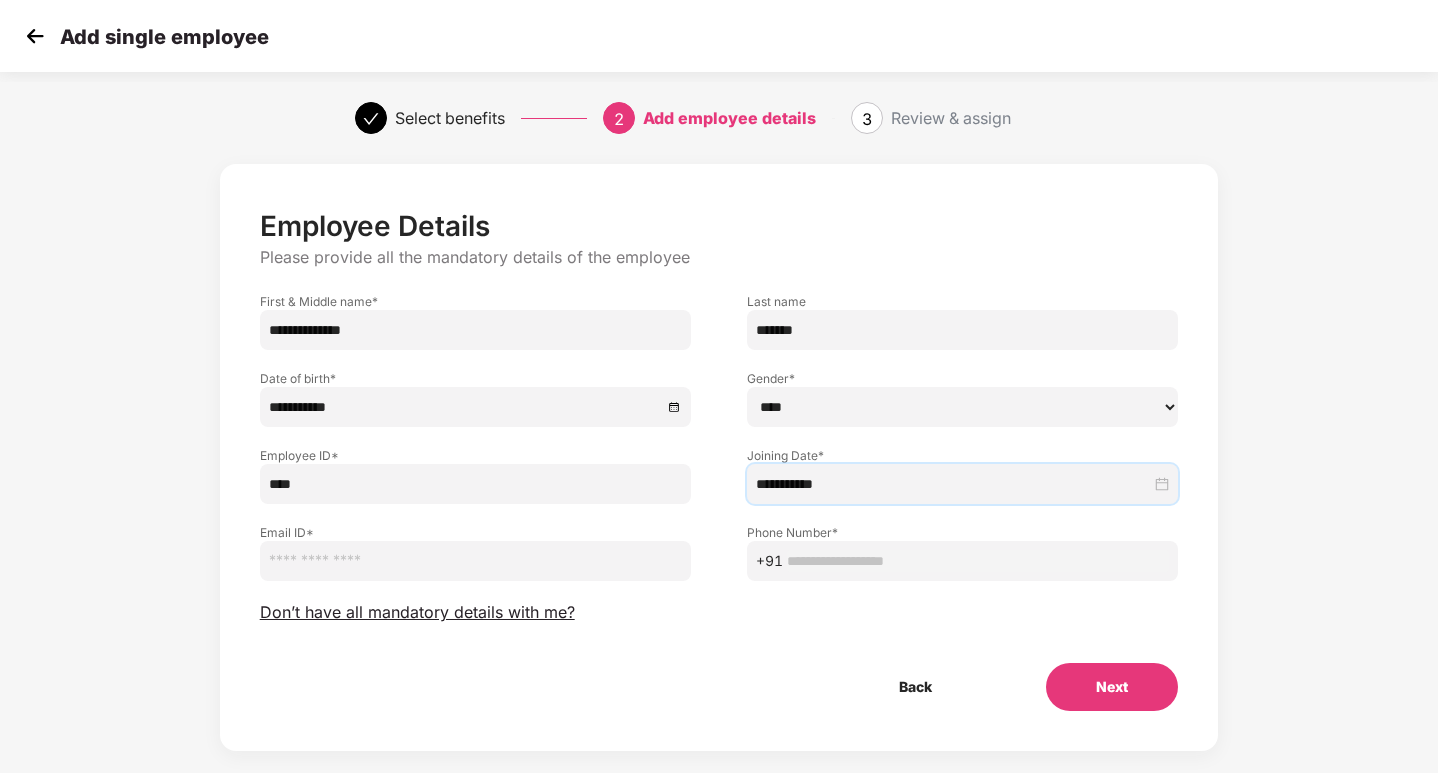 click at bounding box center (475, 561) 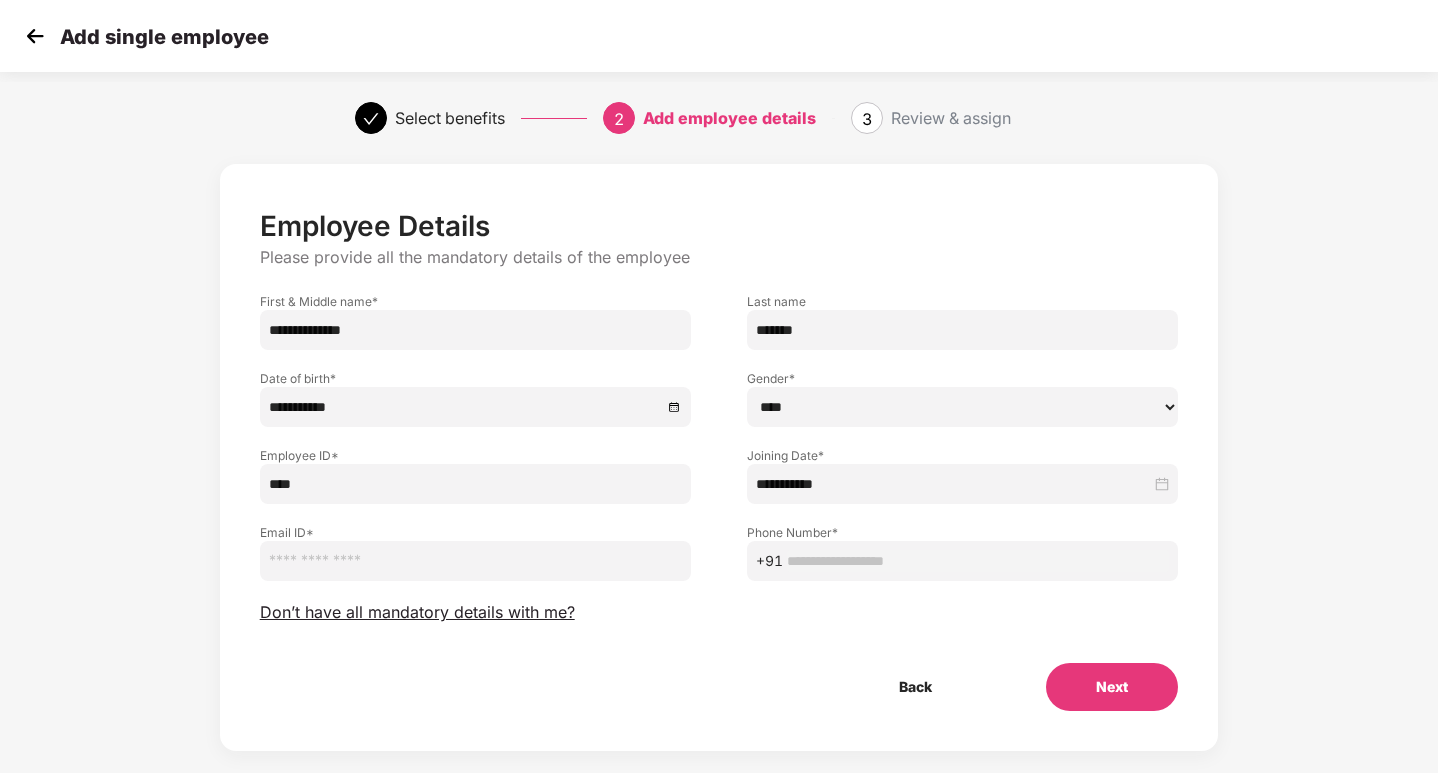 click at bounding box center (475, 561) 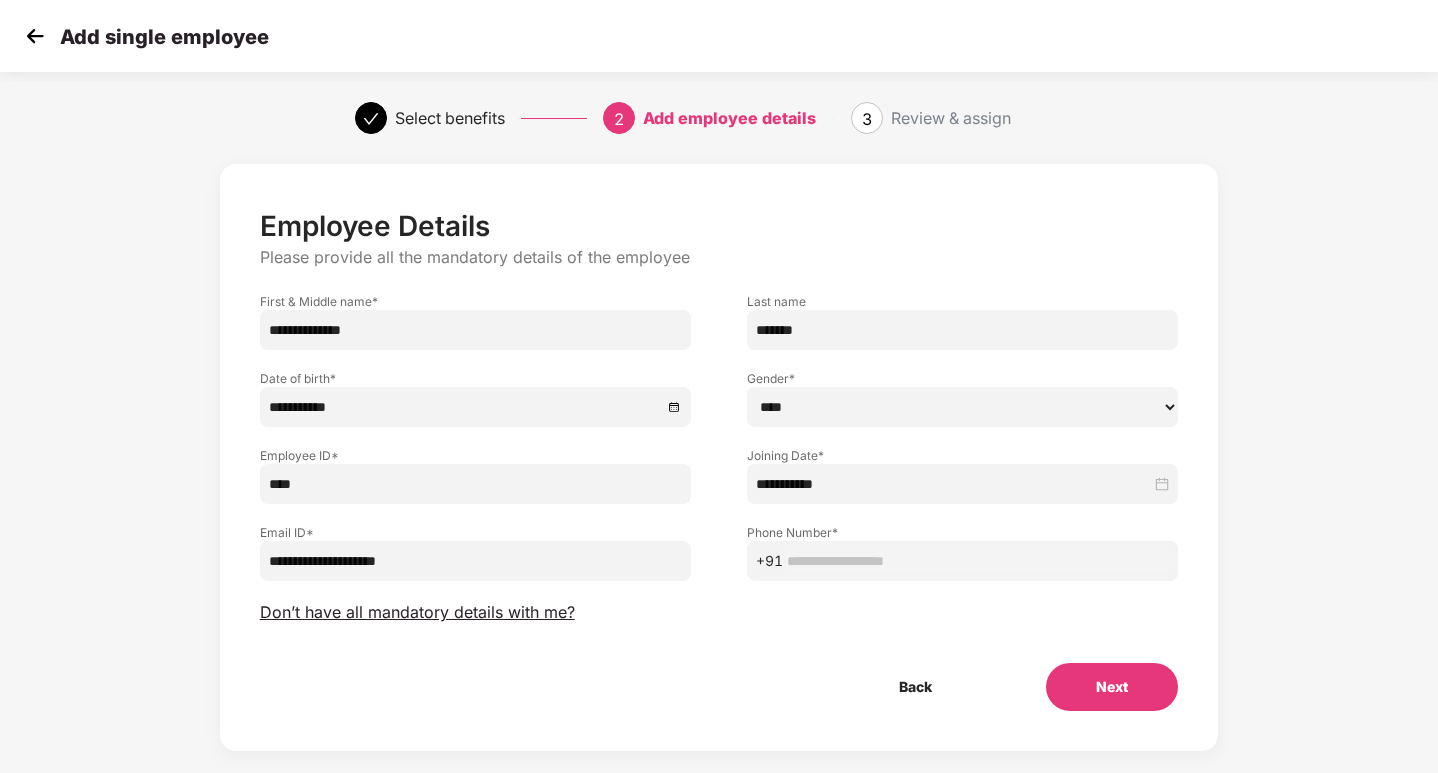 type on "**********" 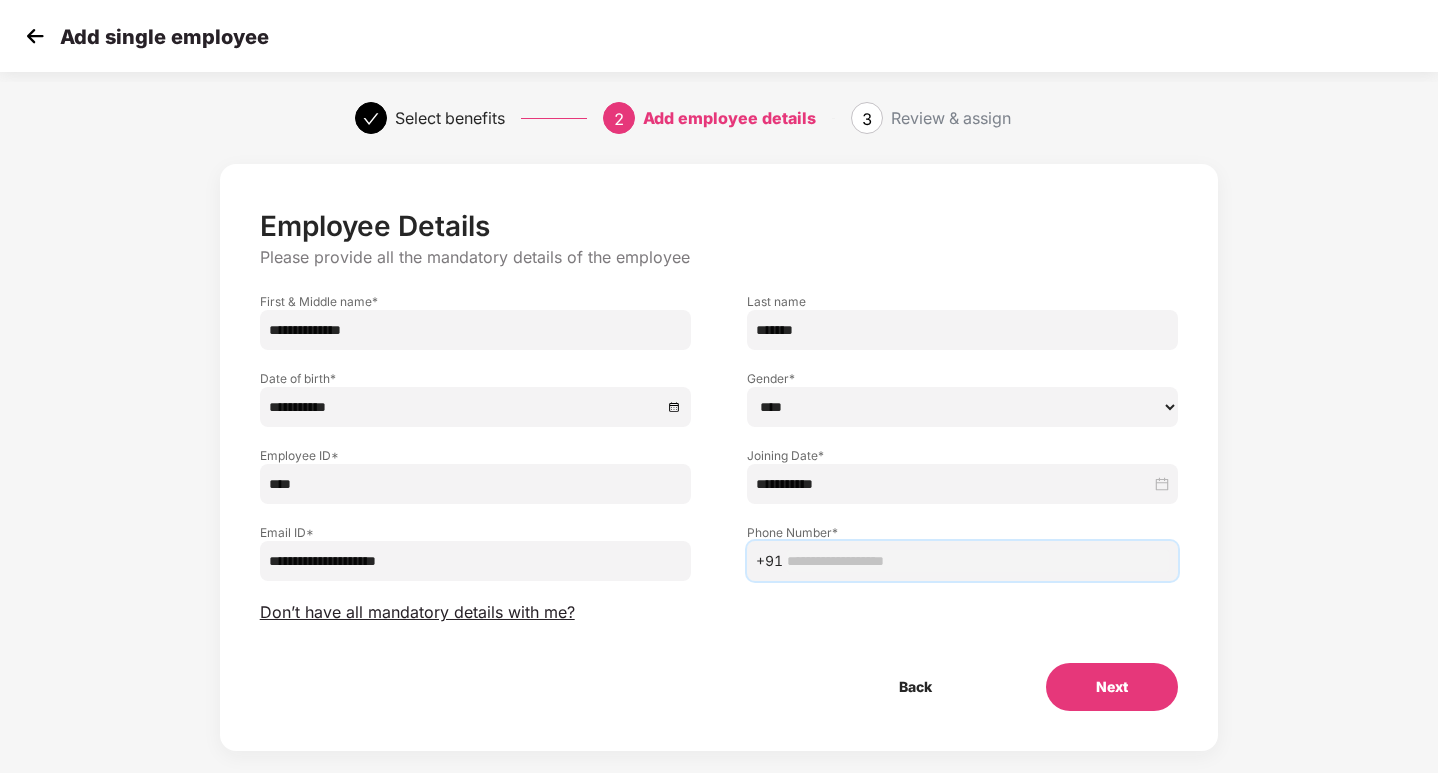paste on "**********" 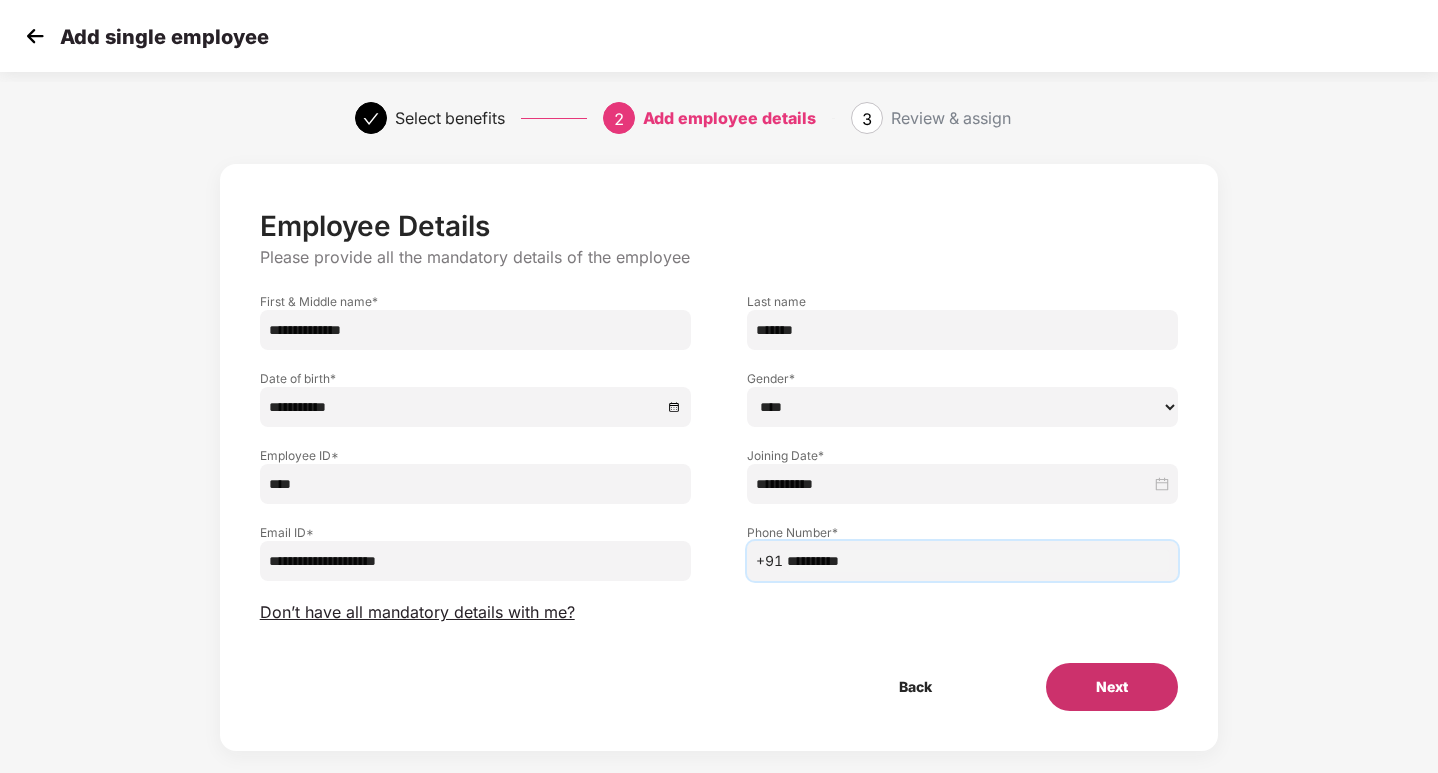 type on "**********" 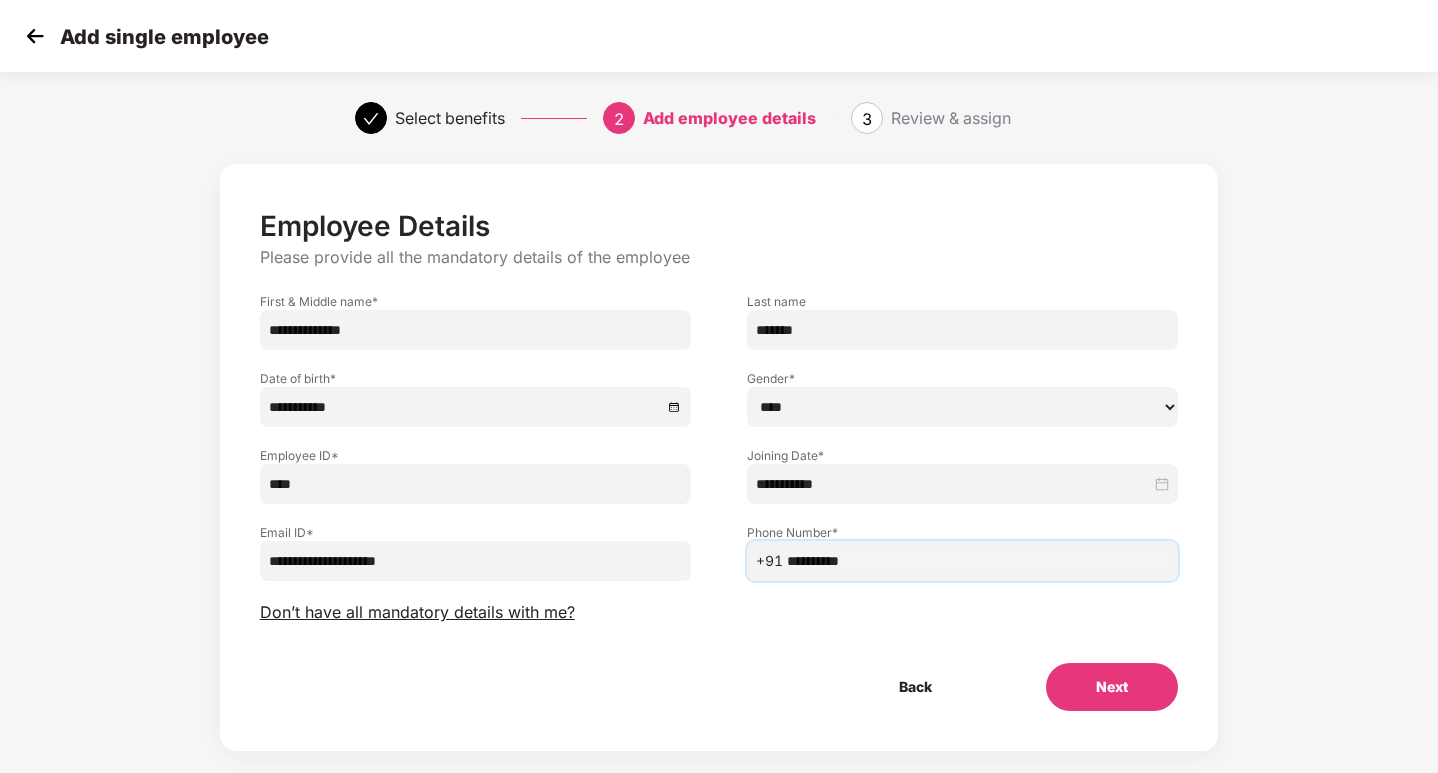 click on "Next" at bounding box center [1112, 687] 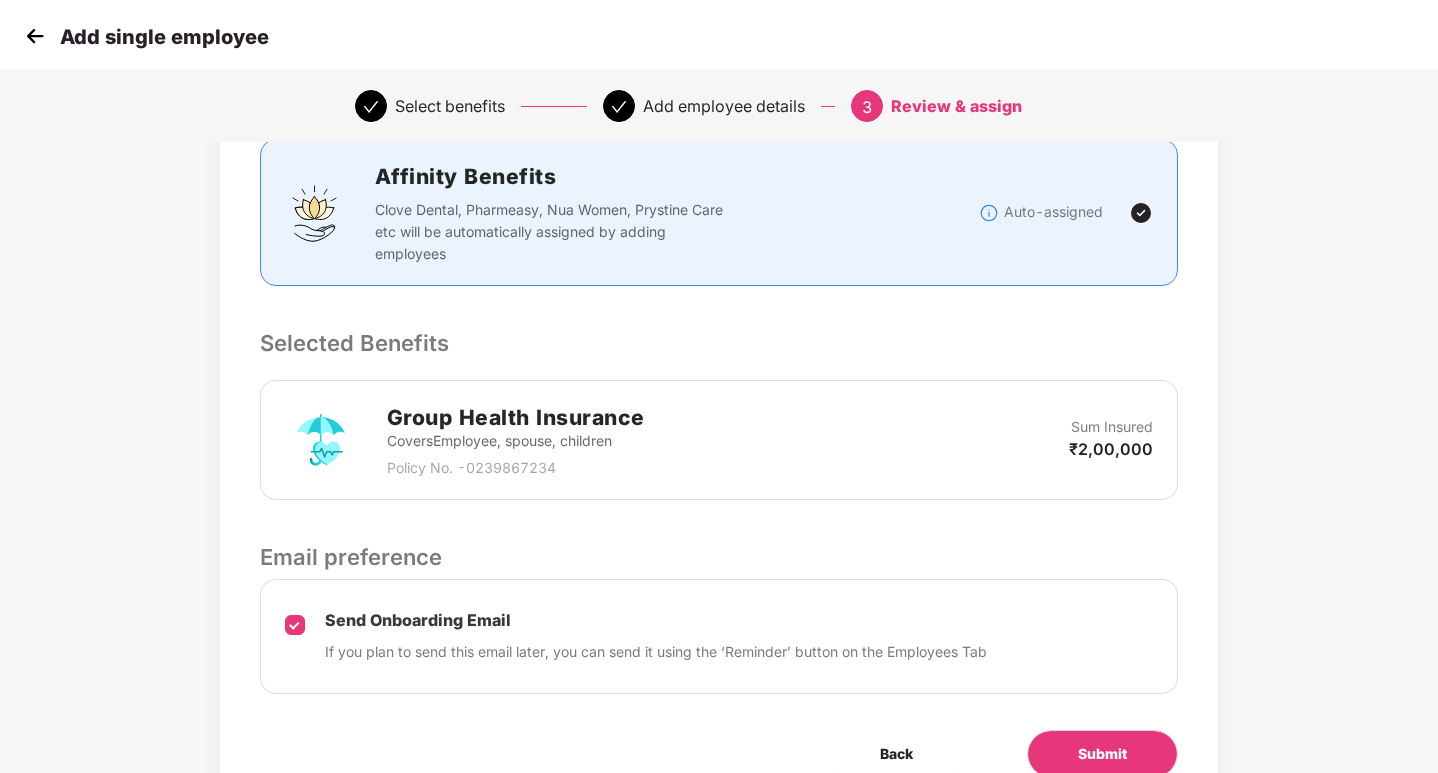 scroll, scrollTop: 474, scrollLeft: 0, axis: vertical 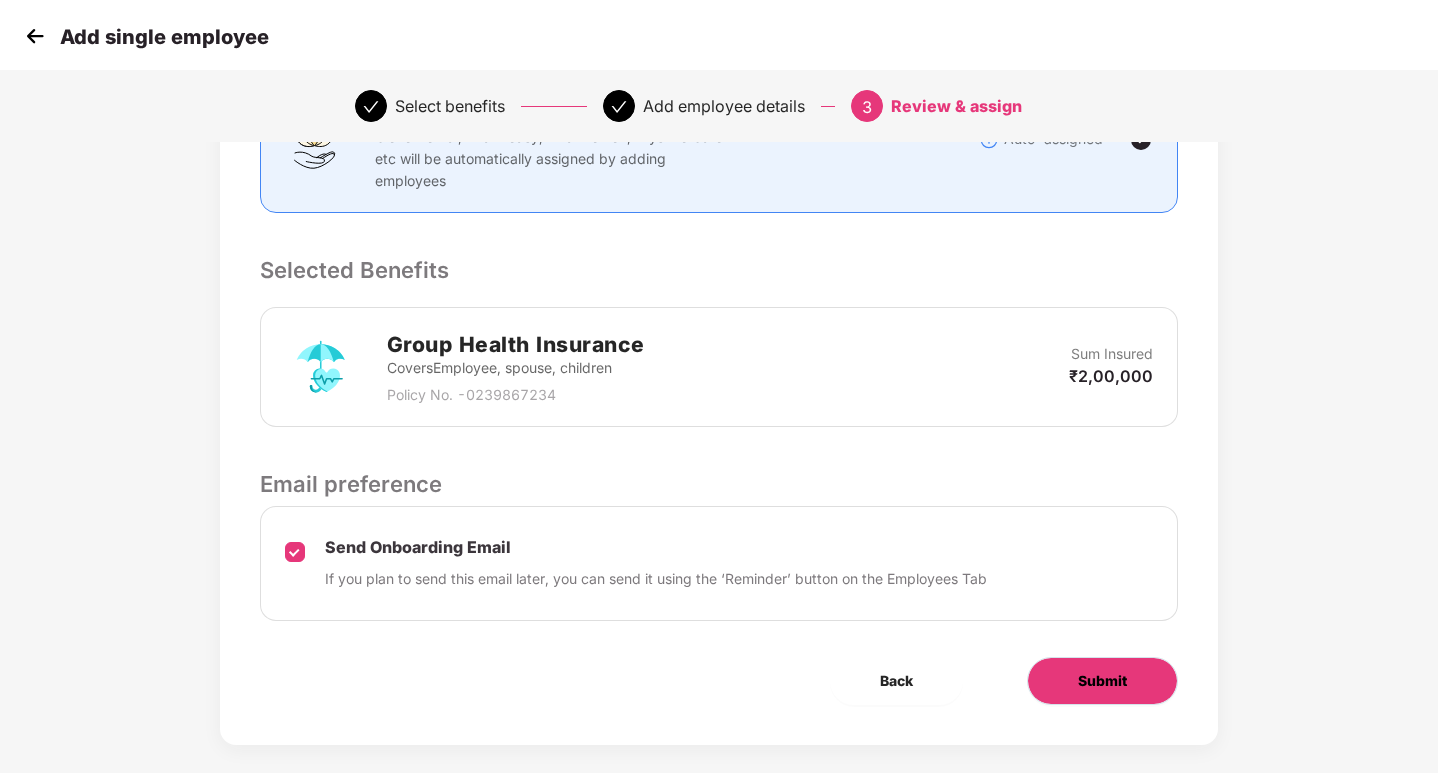 click on "Submit" at bounding box center (1102, 681) 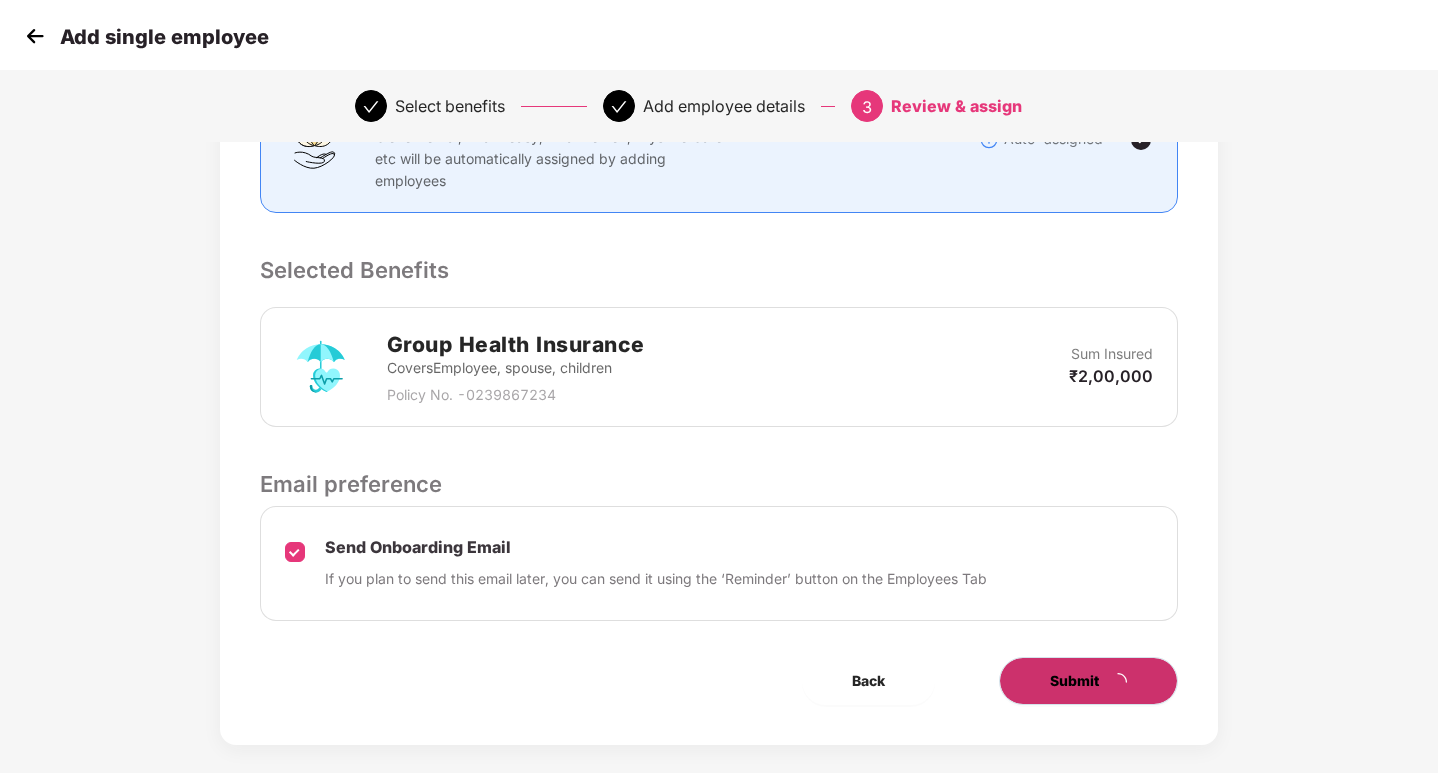 scroll, scrollTop: 0, scrollLeft: 0, axis: both 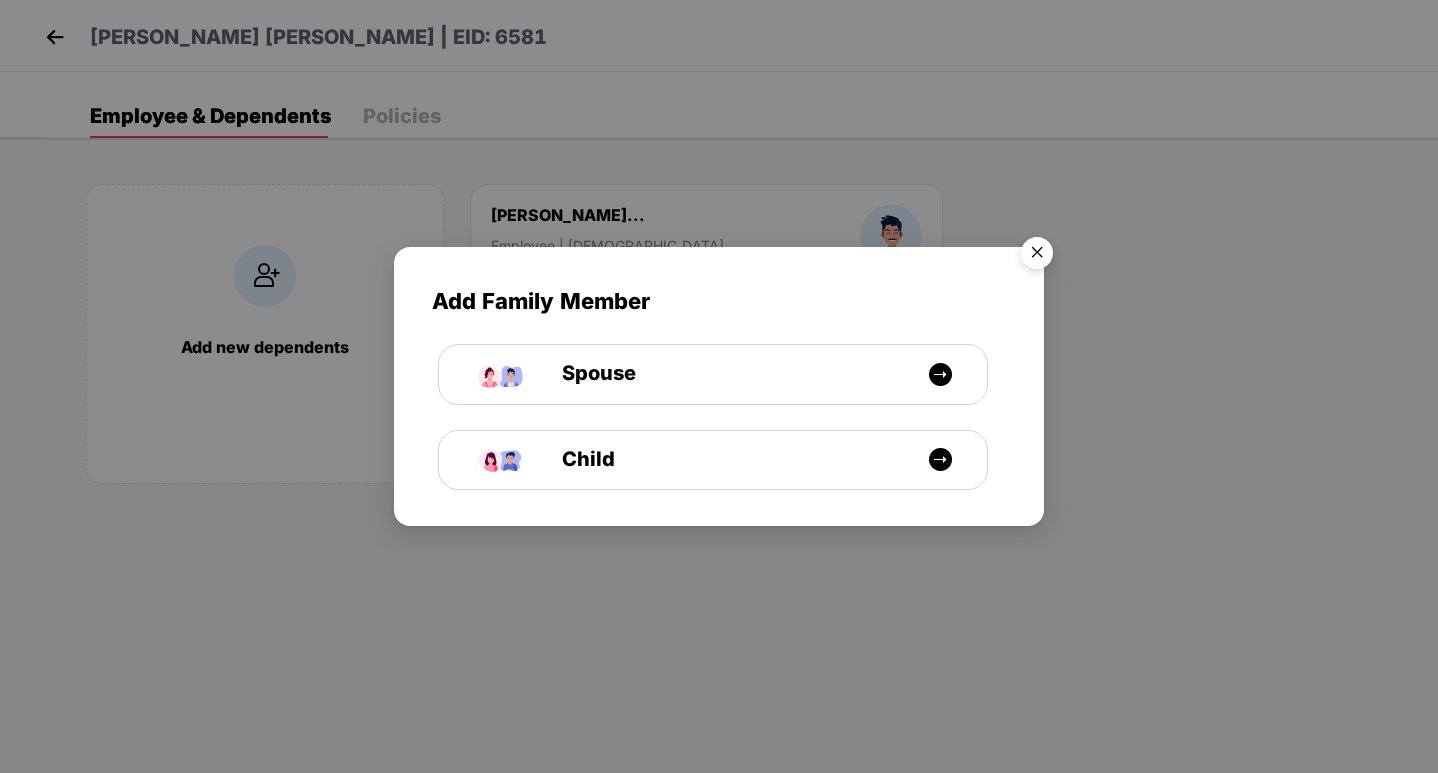 click at bounding box center (1037, 256) 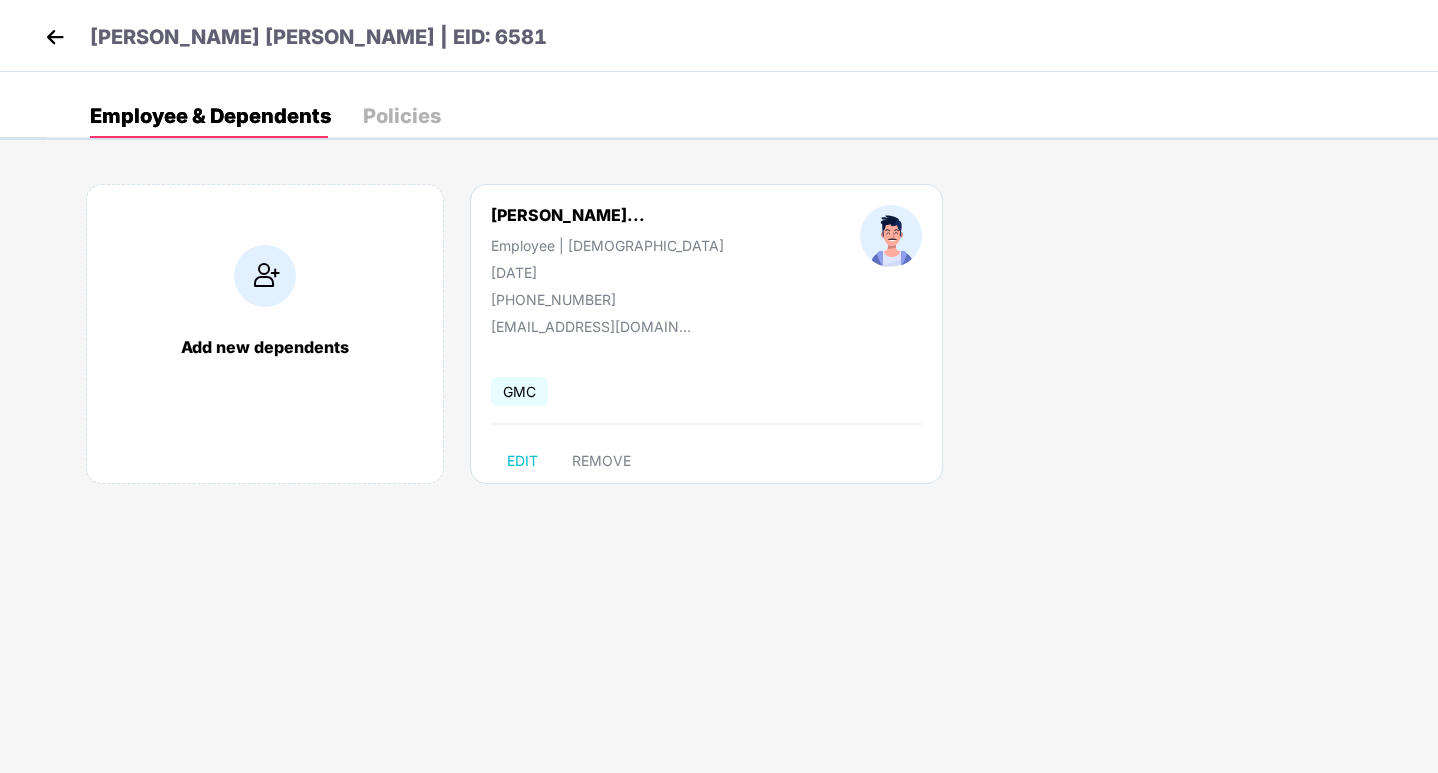 click at bounding box center (55, 37) 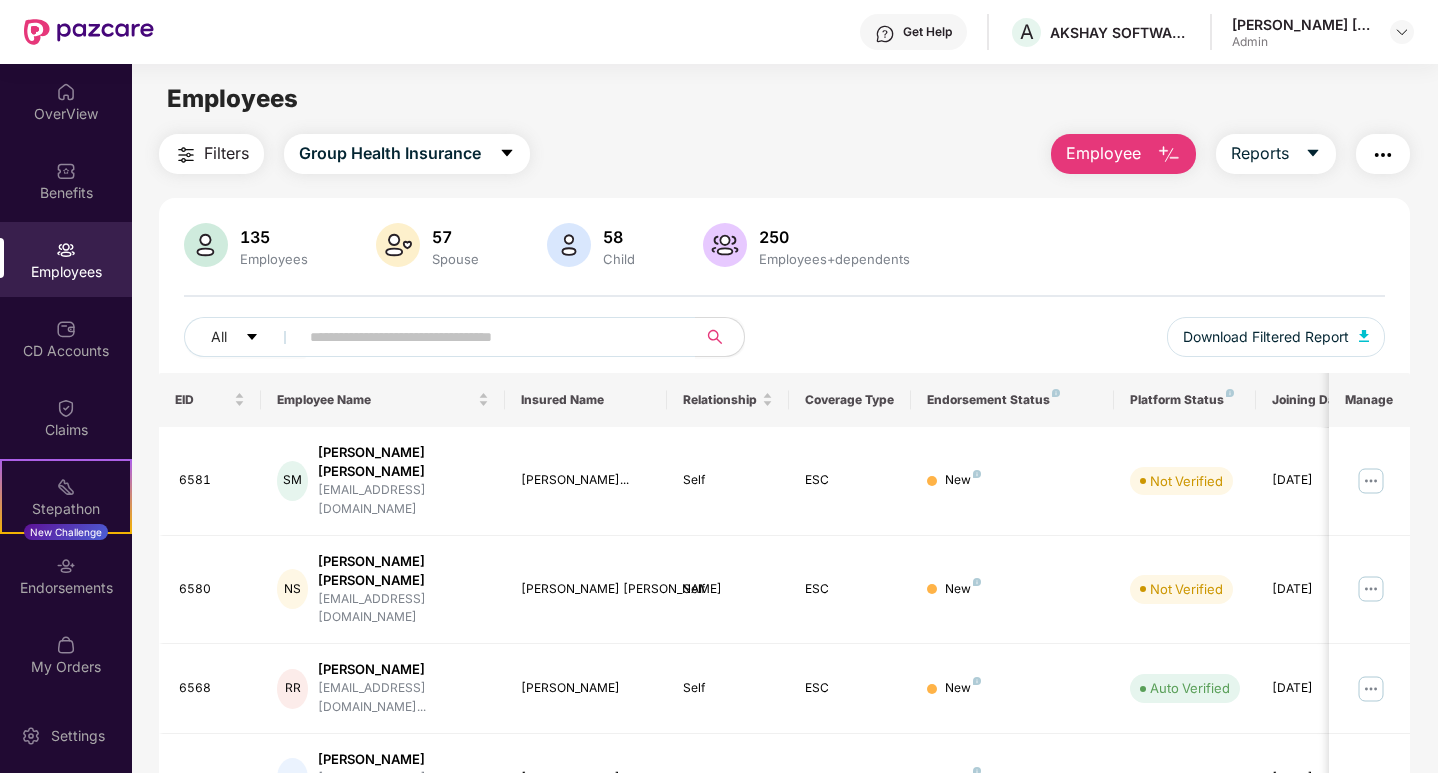 drag, startPoint x: 1116, startPoint y: 149, endPoint x: 1101, endPoint y: 158, distance: 17.492855 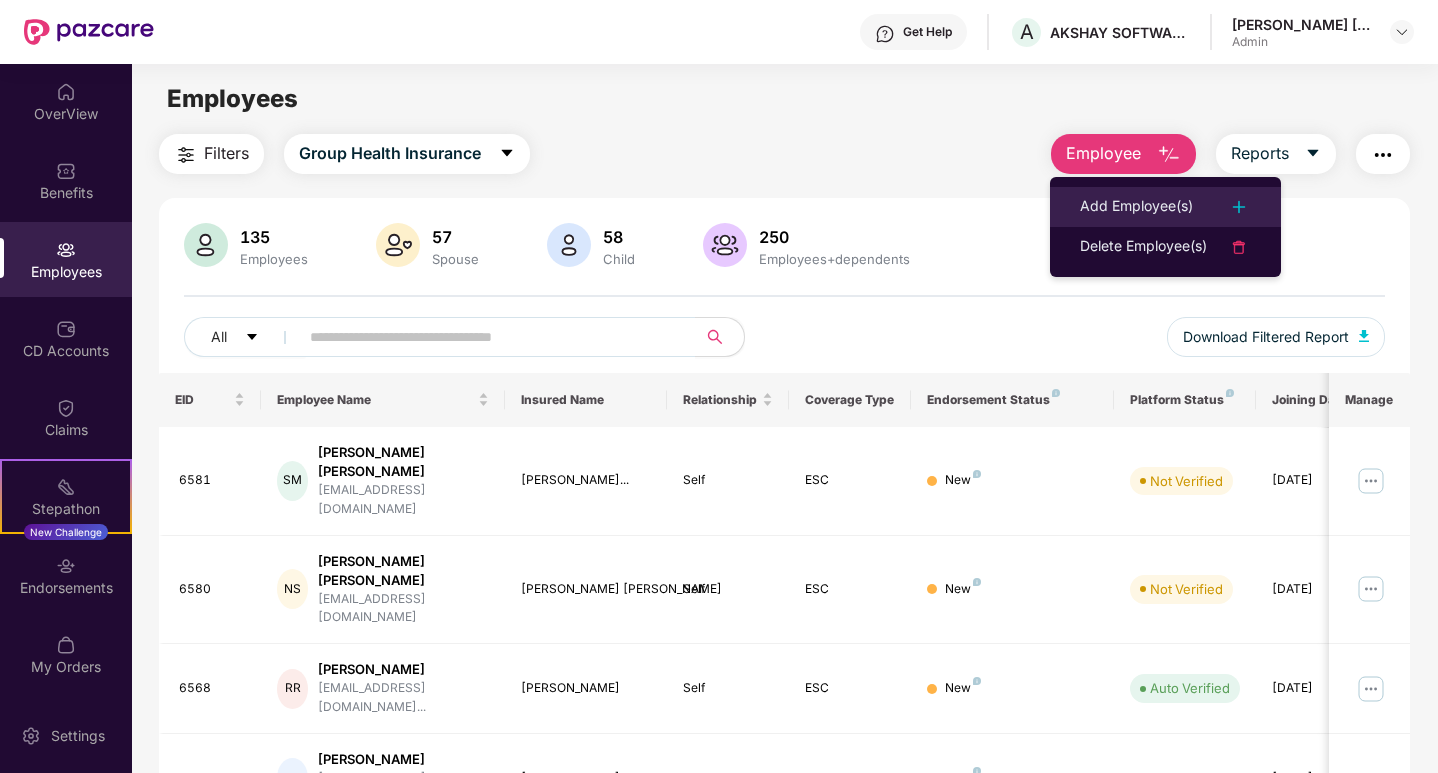 click on "Add Employee(s)" at bounding box center (1136, 207) 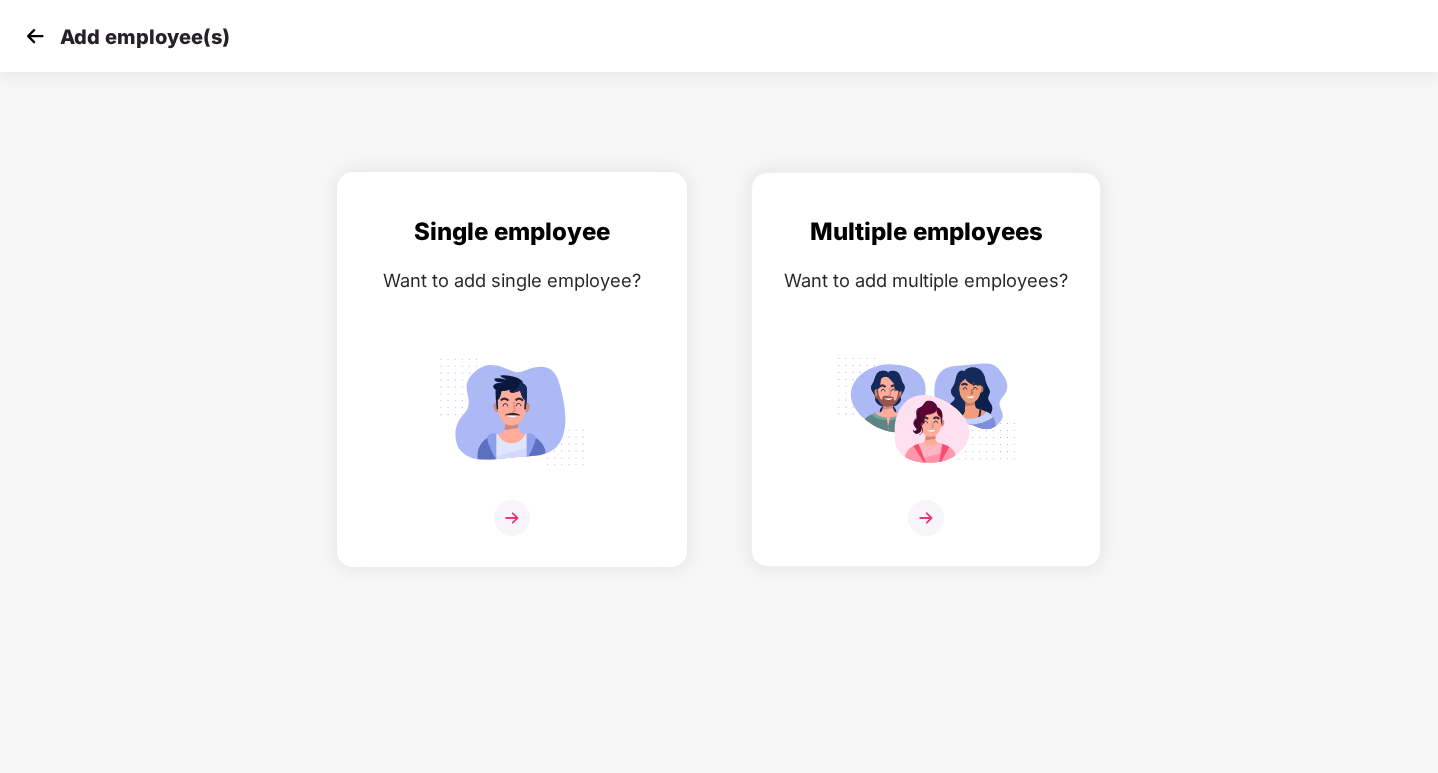 click at bounding box center [512, 518] 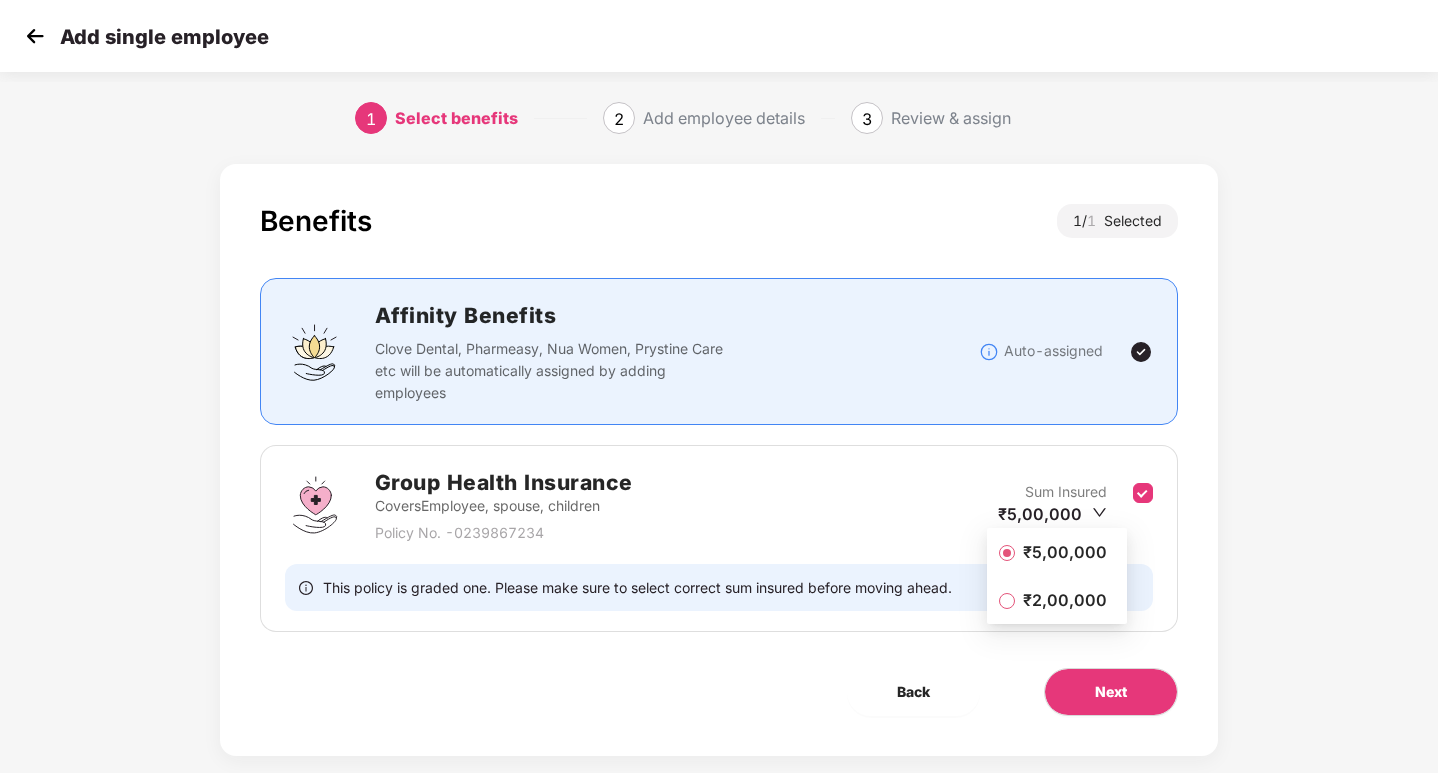 click on "₹2,00,000" at bounding box center (1065, 600) 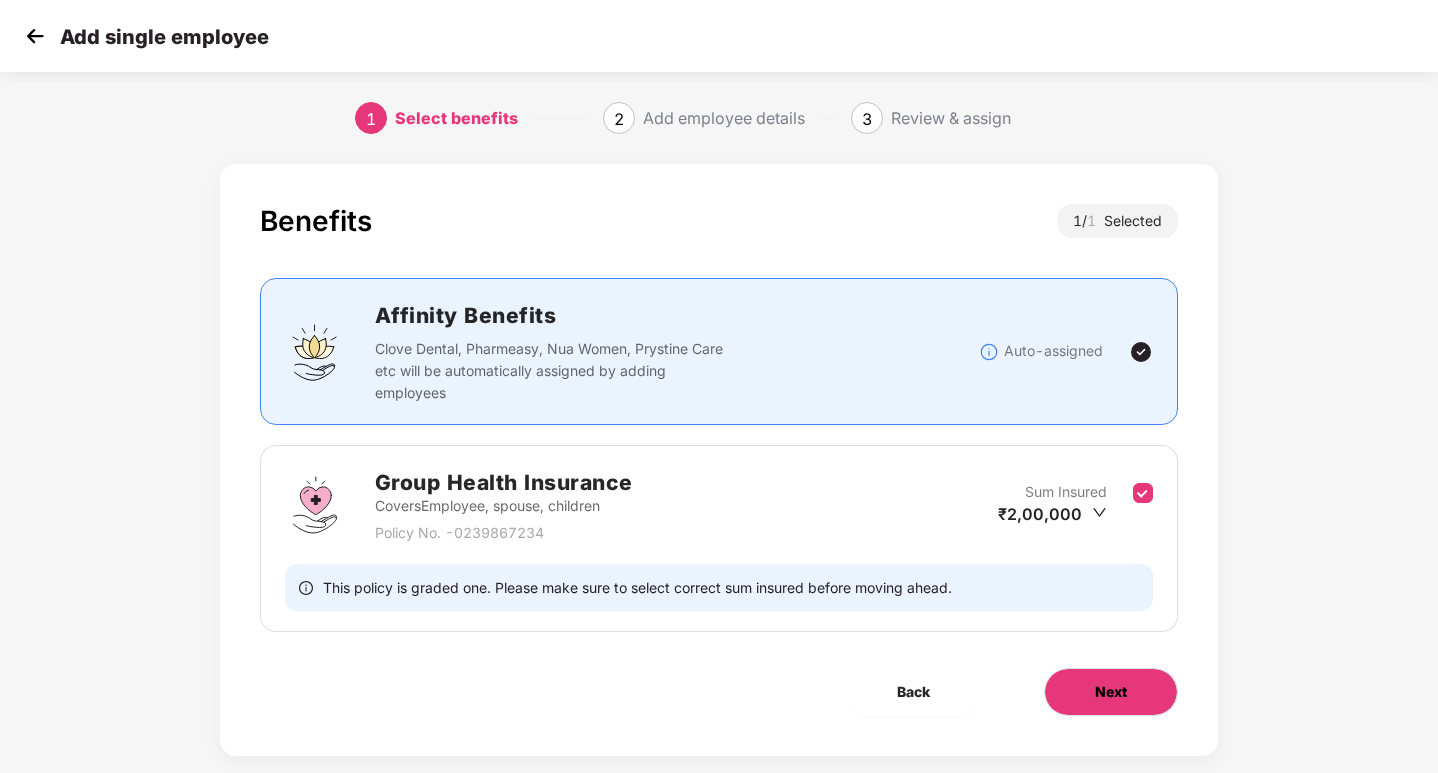 click on "Next" at bounding box center [1111, 692] 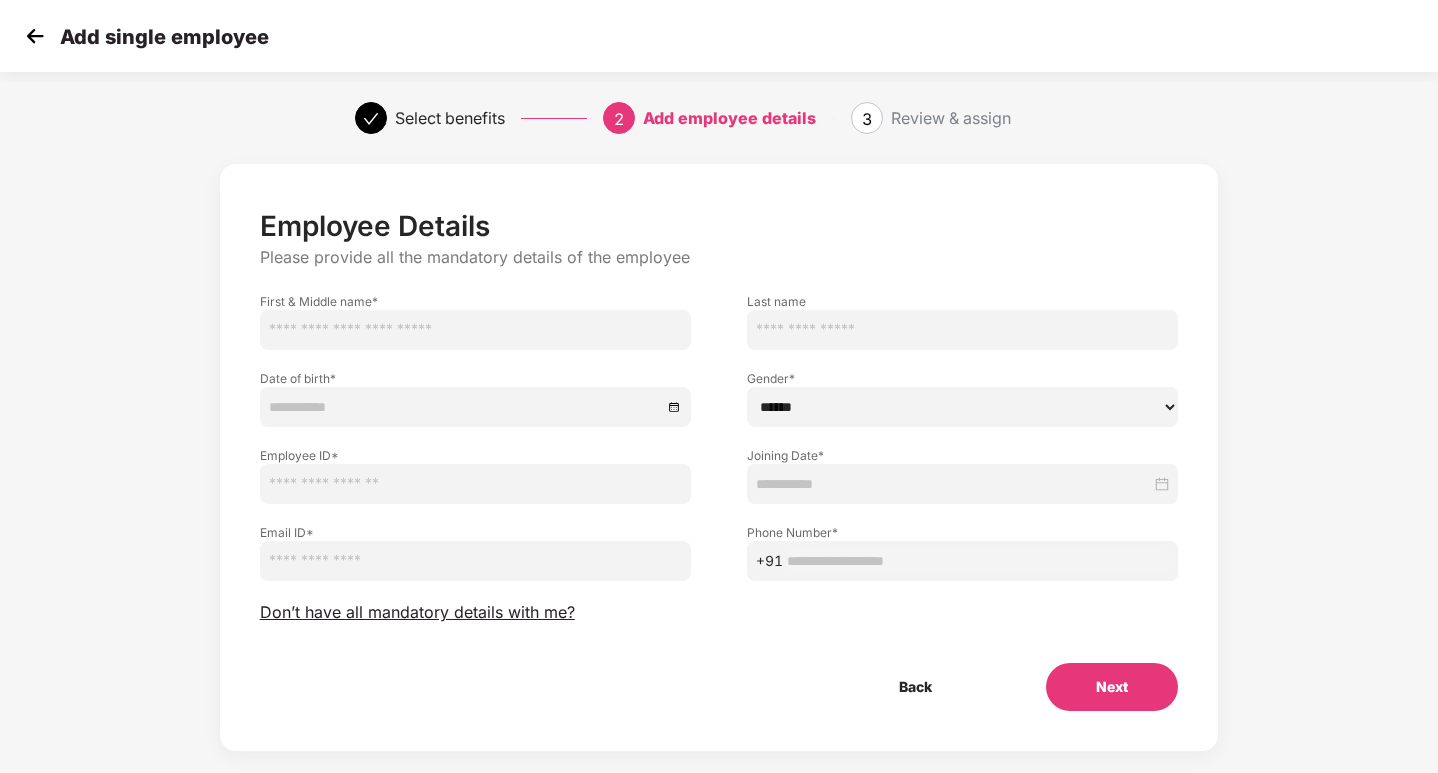 click at bounding box center [475, 330] 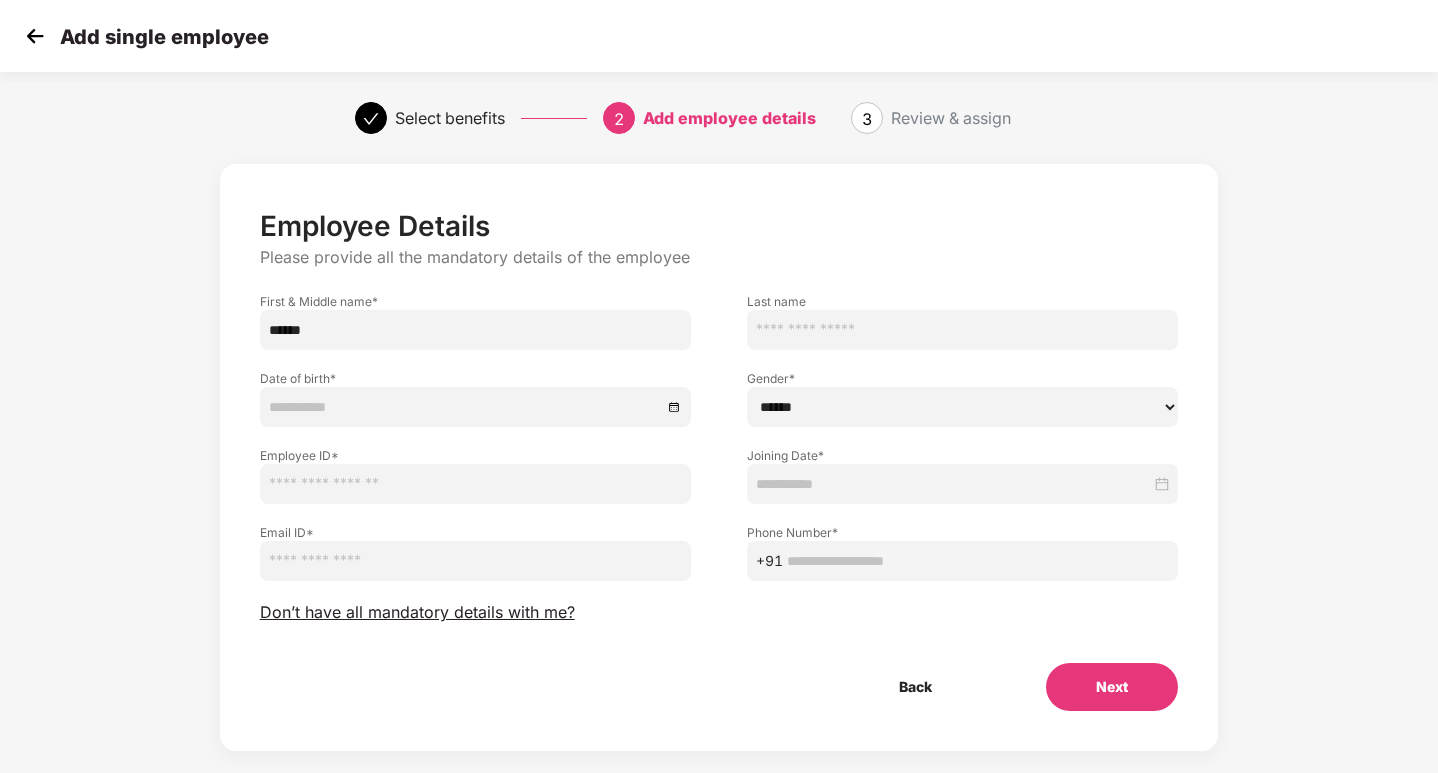 type on "*****" 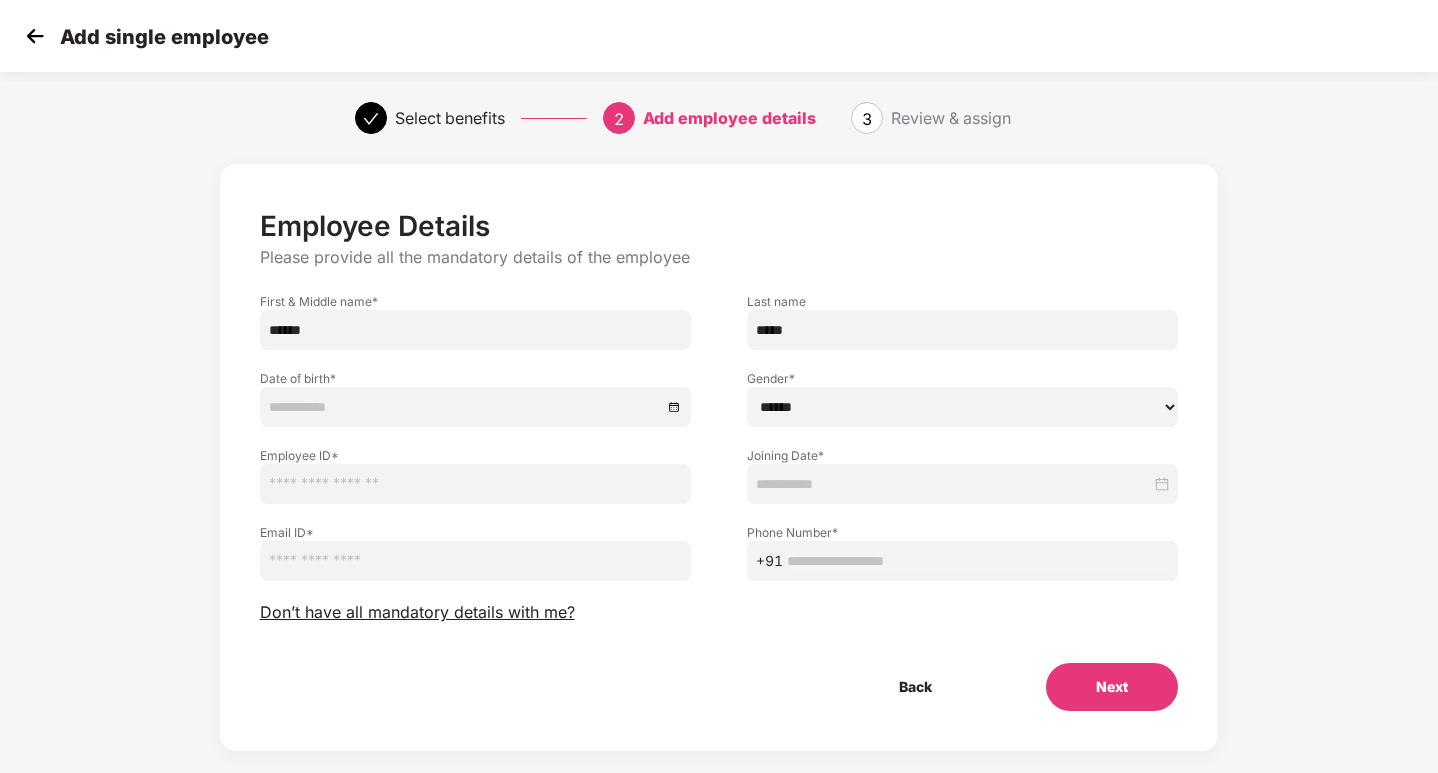 type on "*****" 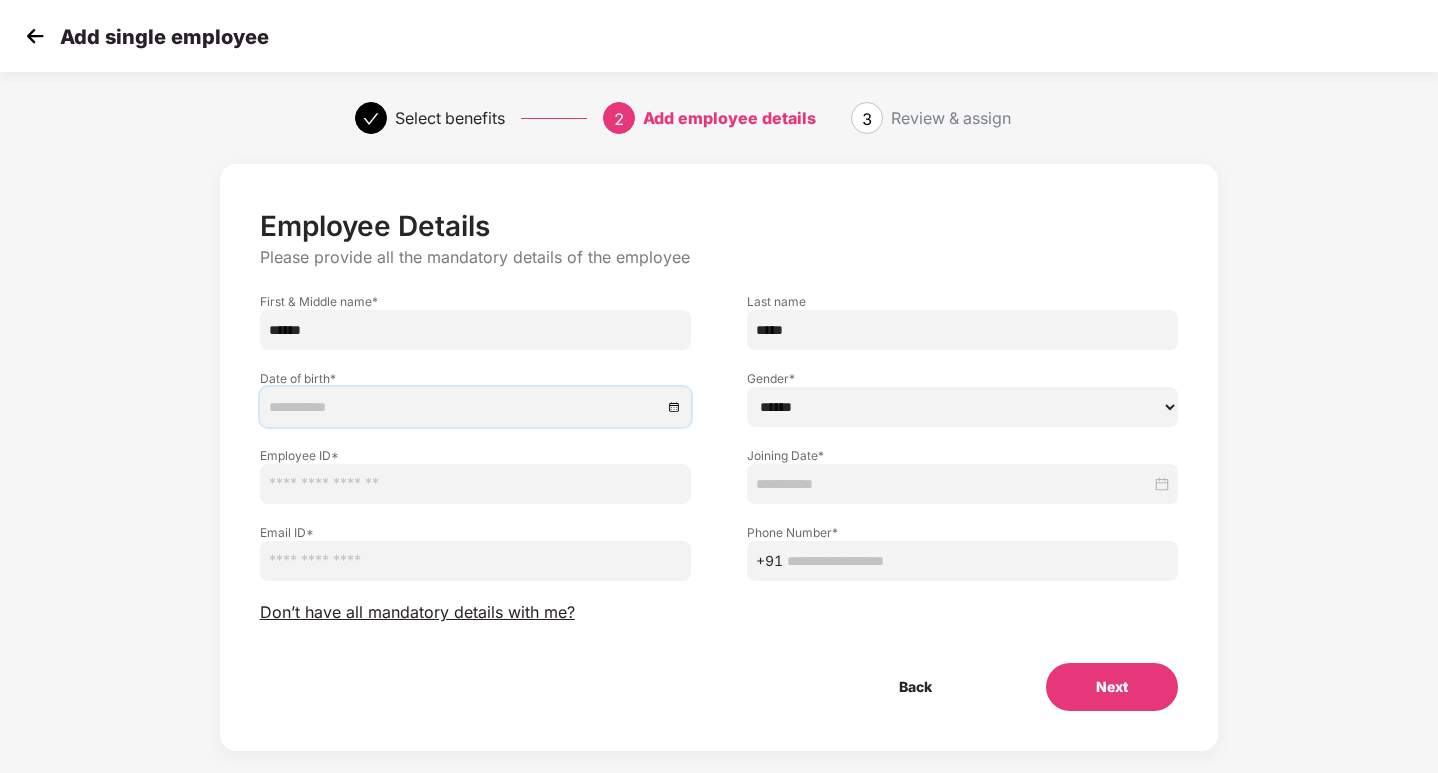 click at bounding box center [465, 407] 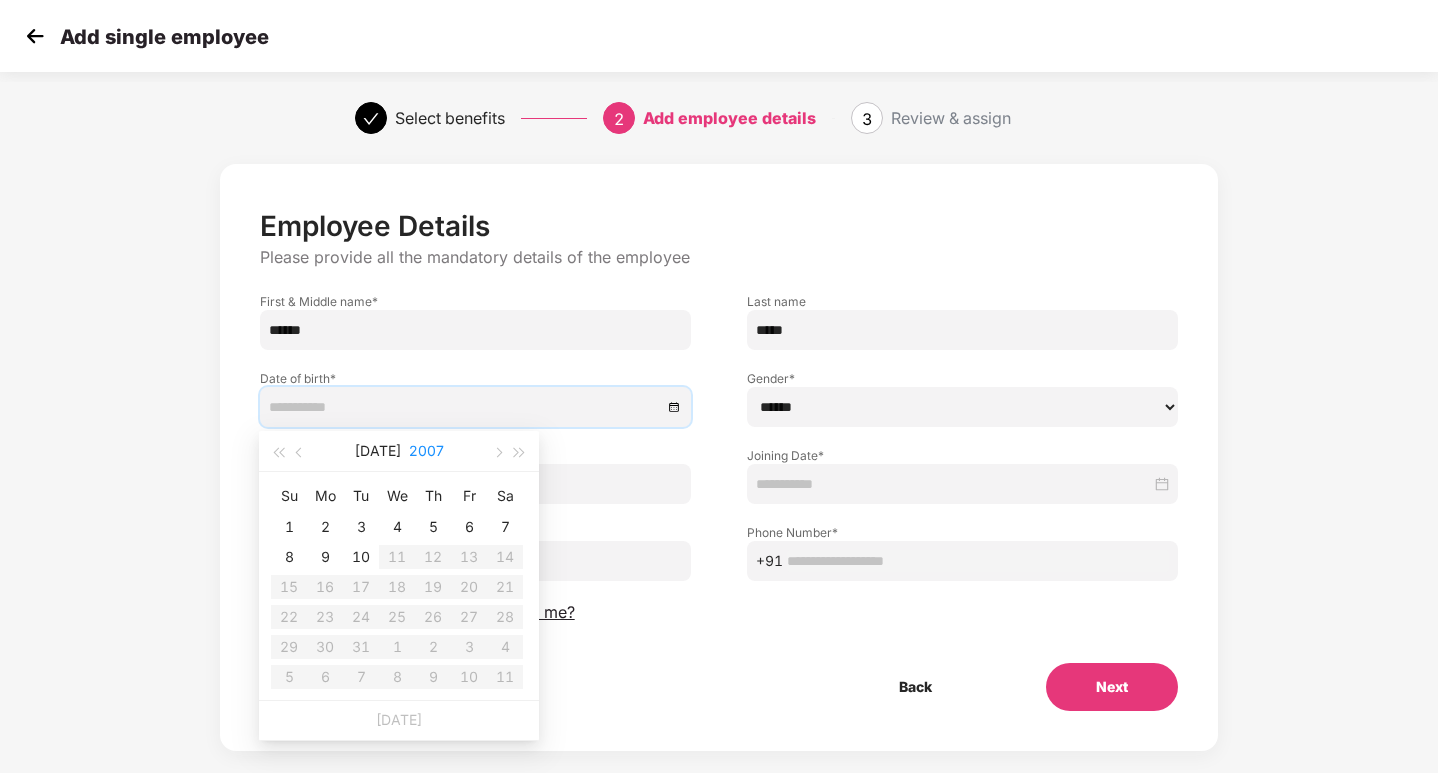 click on "2007" at bounding box center (426, 451) 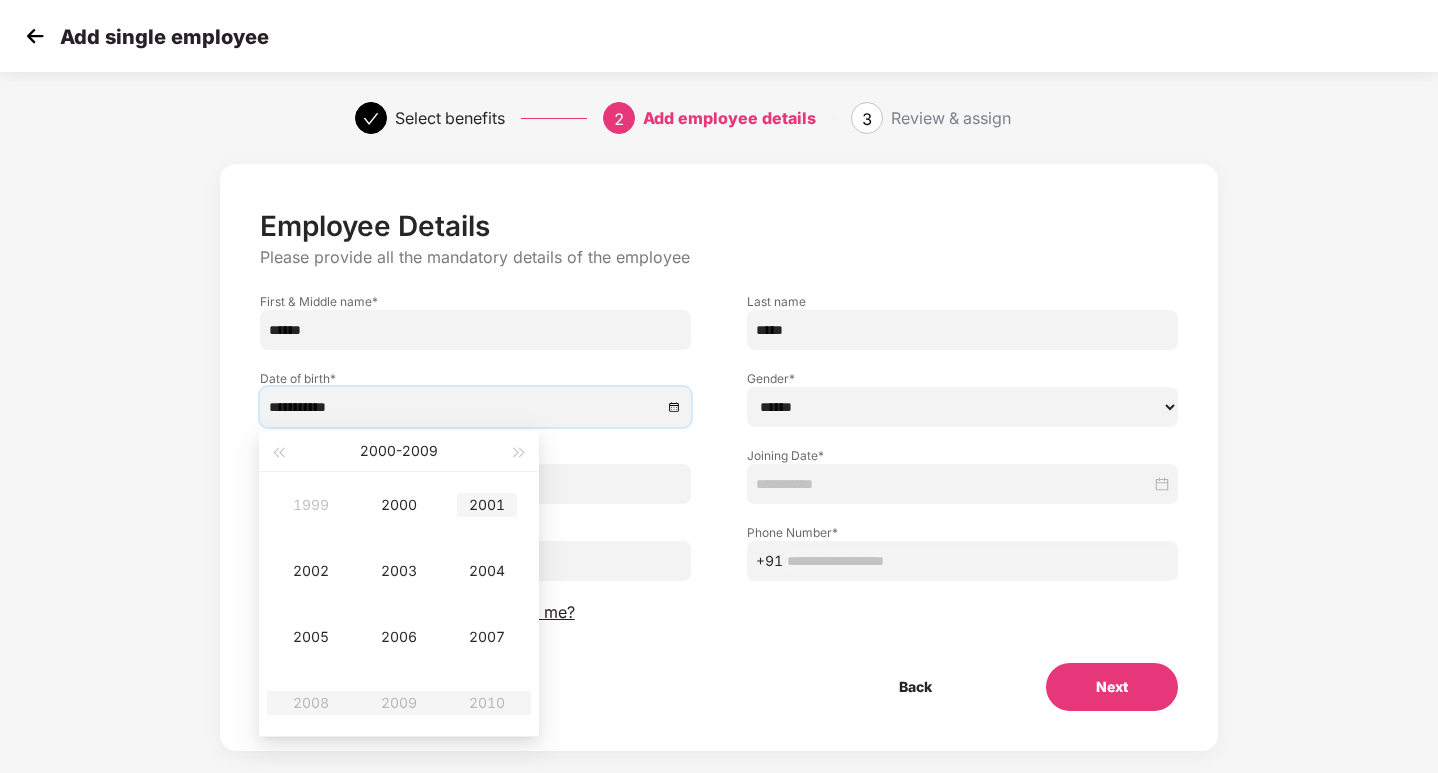 type on "**********" 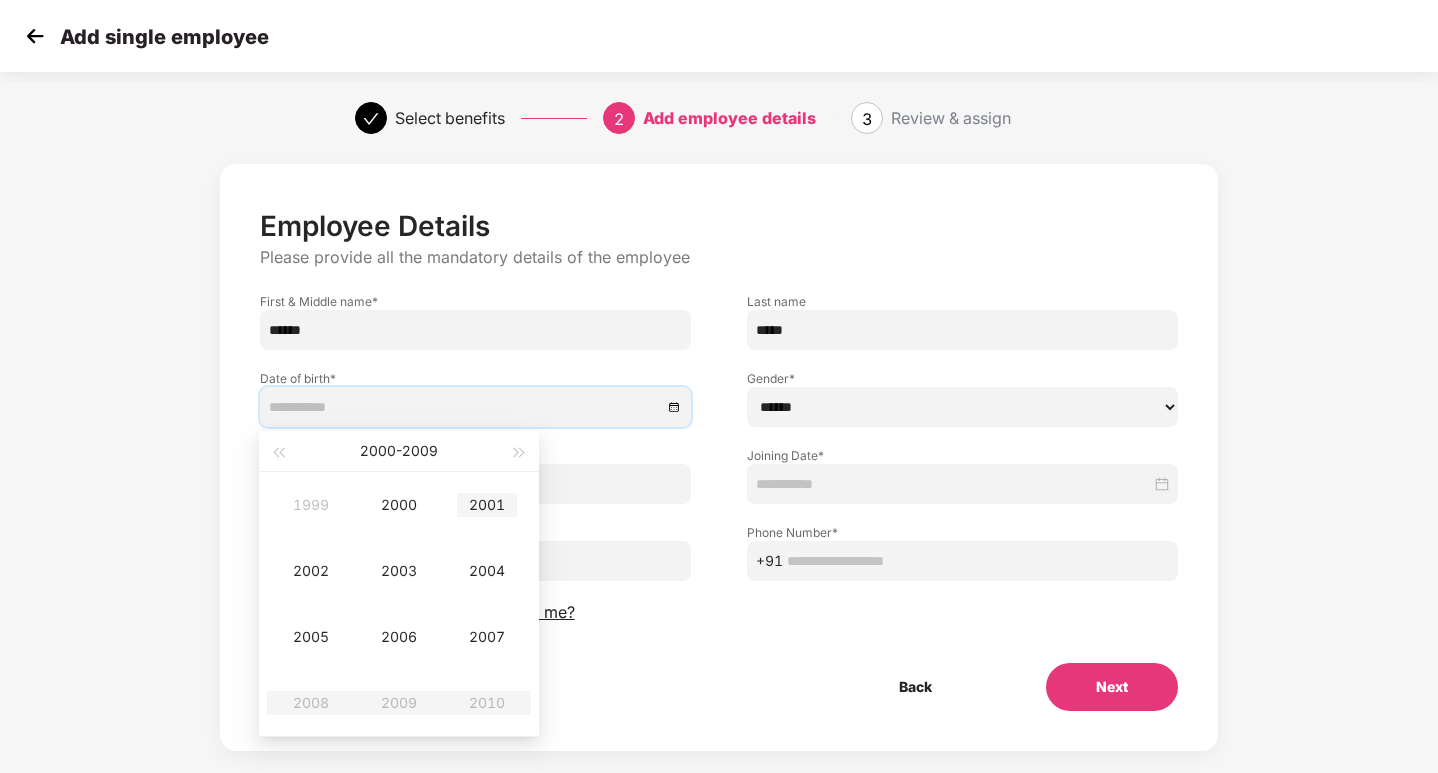 click on "2001" at bounding box center (487, 505) 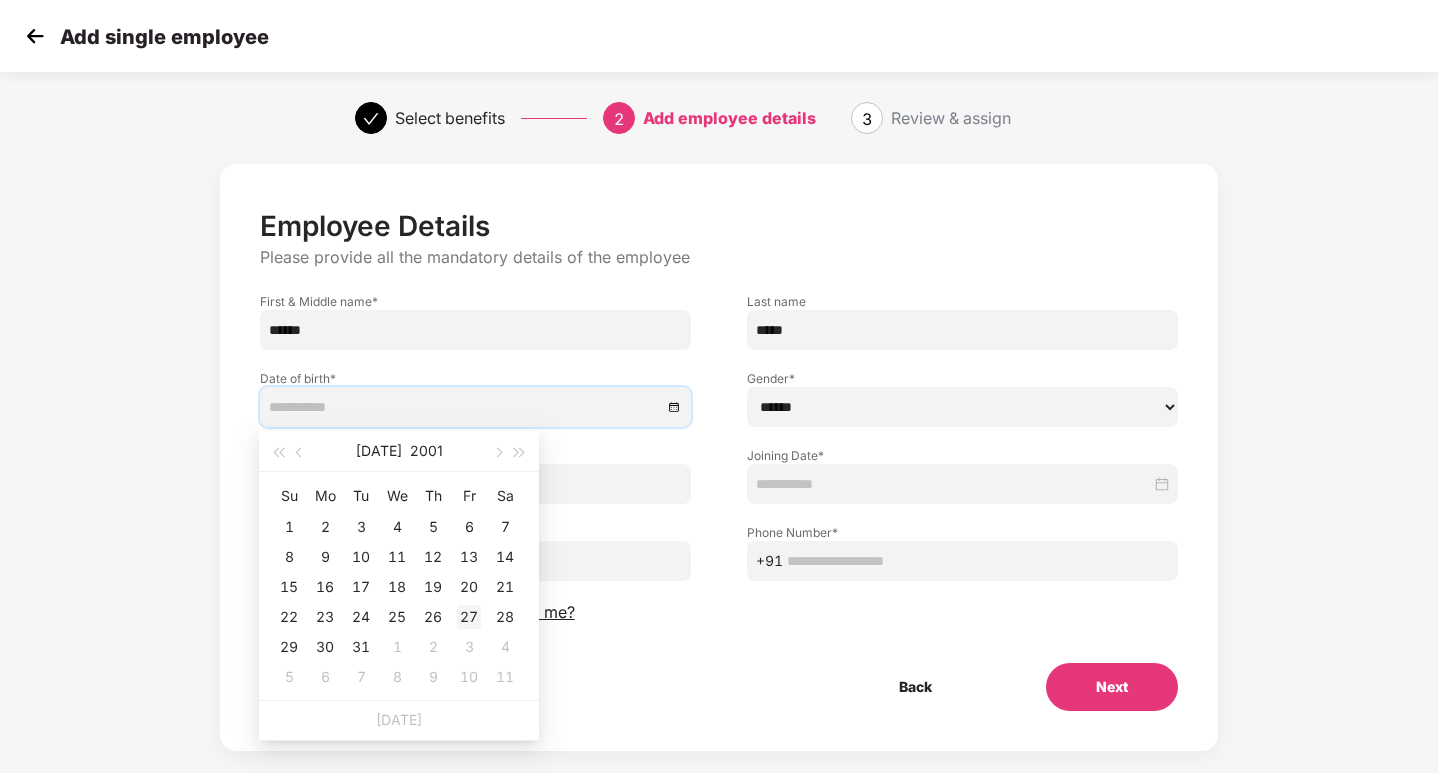 click on "27" at bounding box center (469, 617) 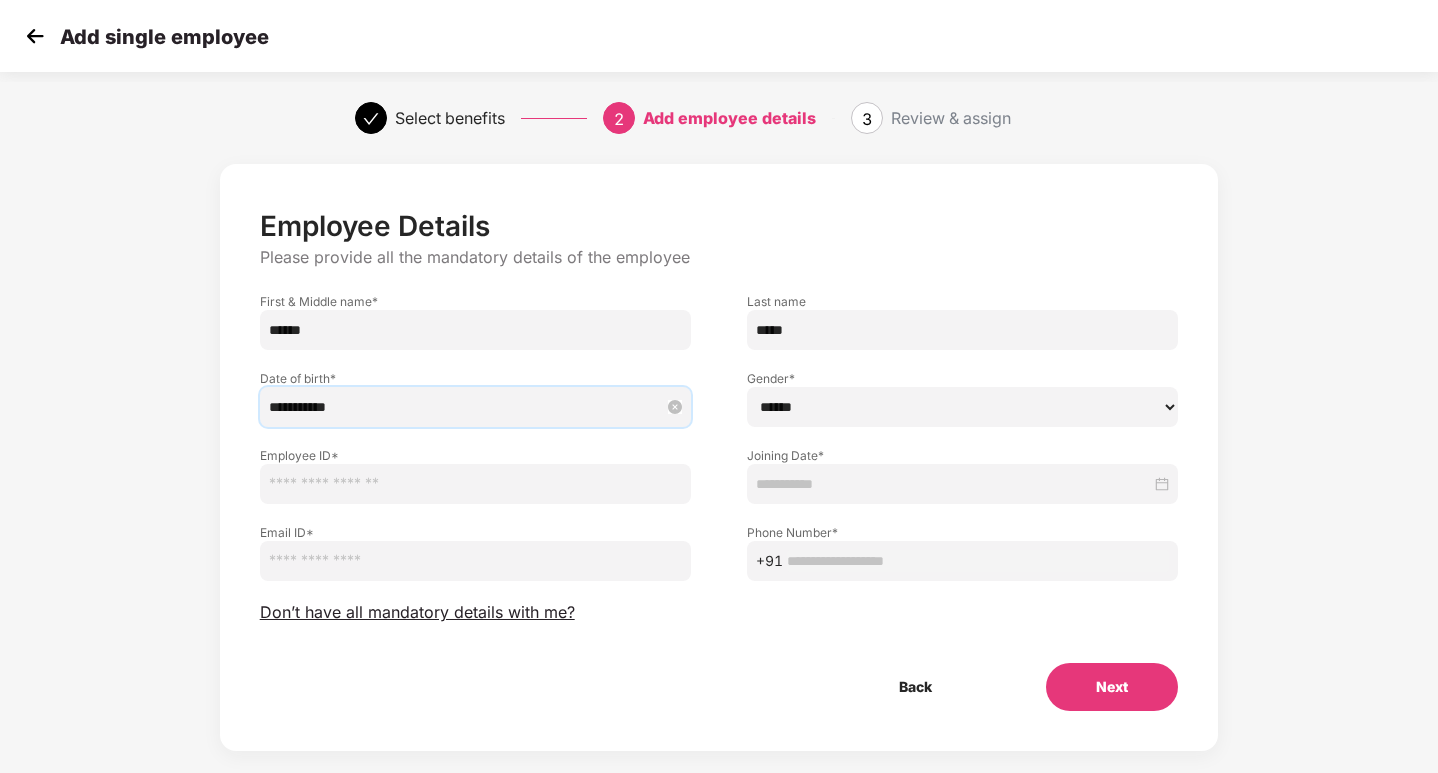 click on "**********" at bounding box center [465, 407] 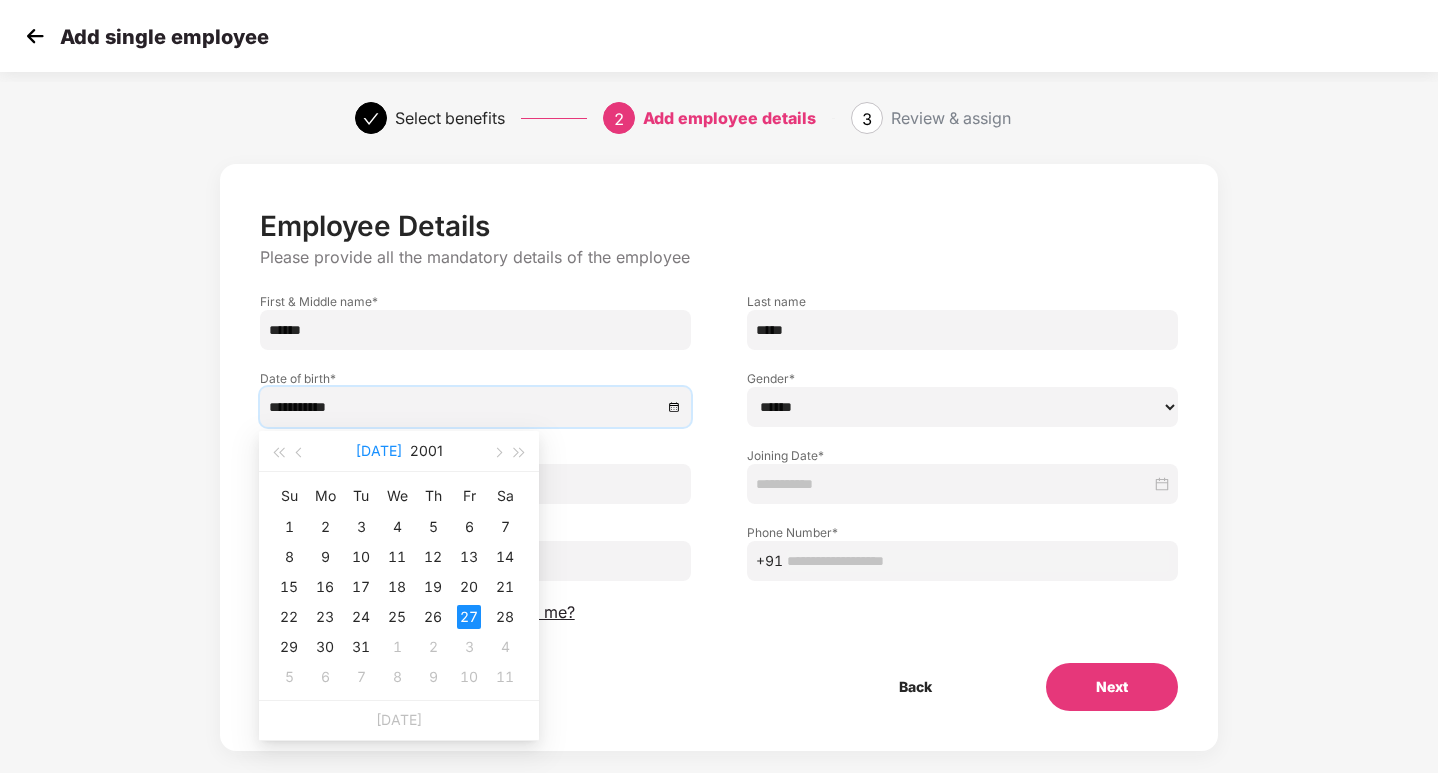 click on "[DATE]" at bounding box center (379, 451) 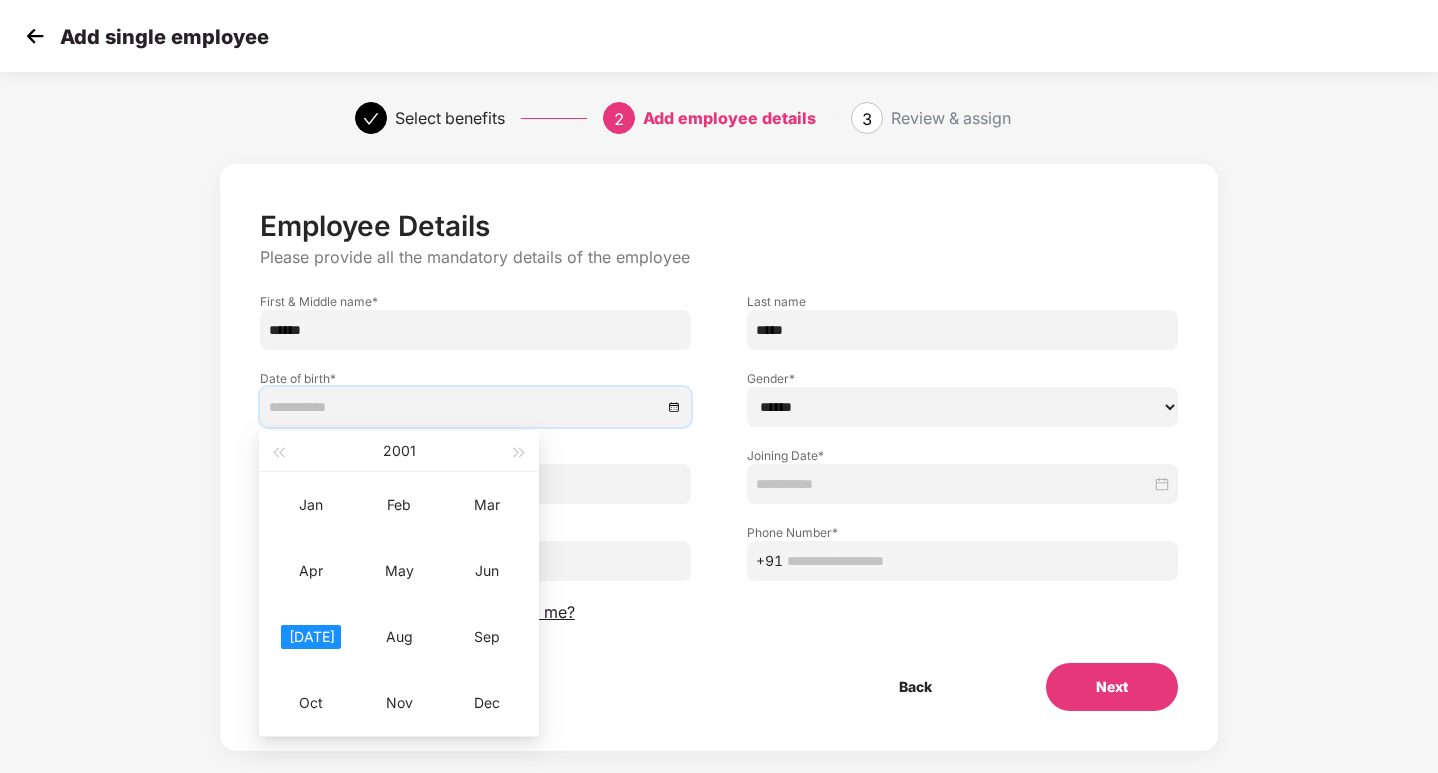 click on "[DATE]" at bounding box center (311, 637) 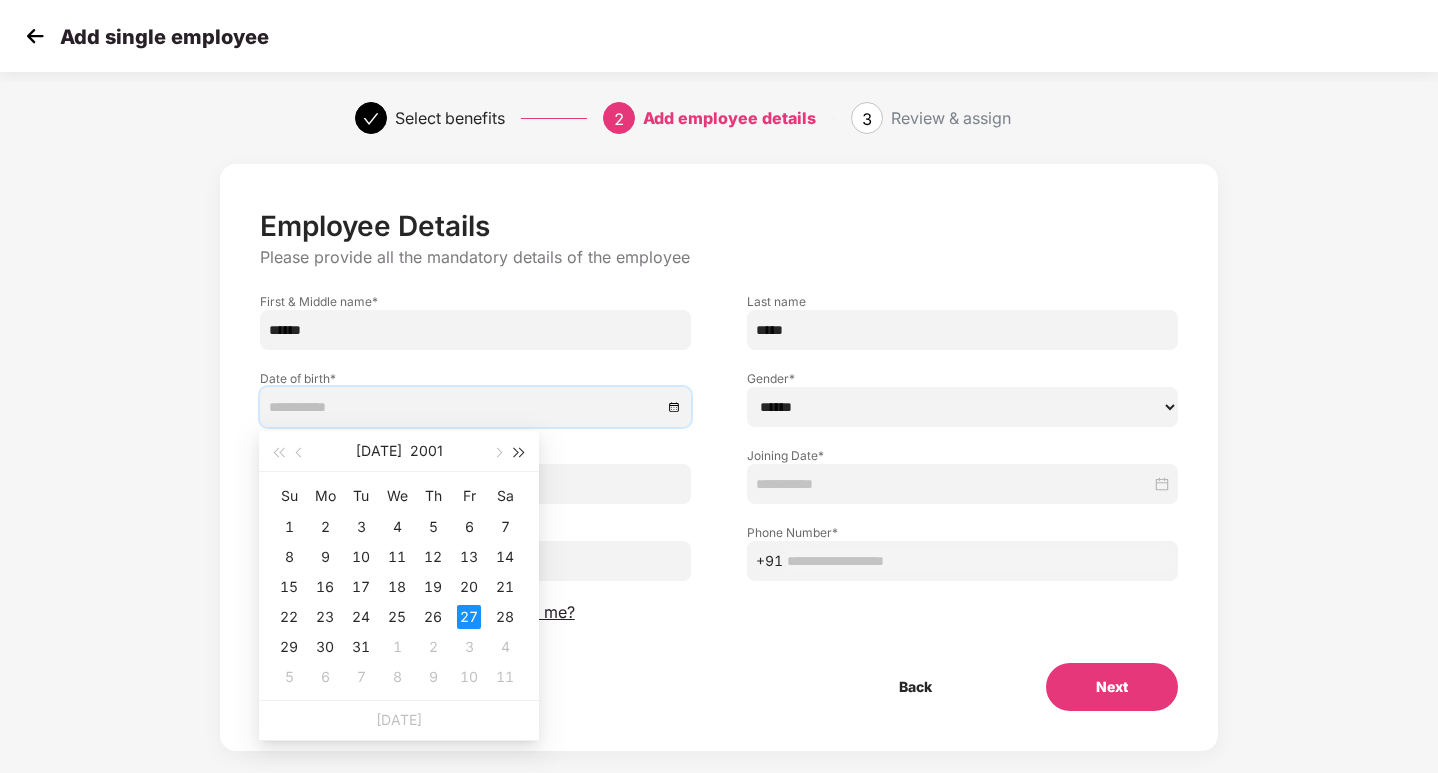 type on "**********" 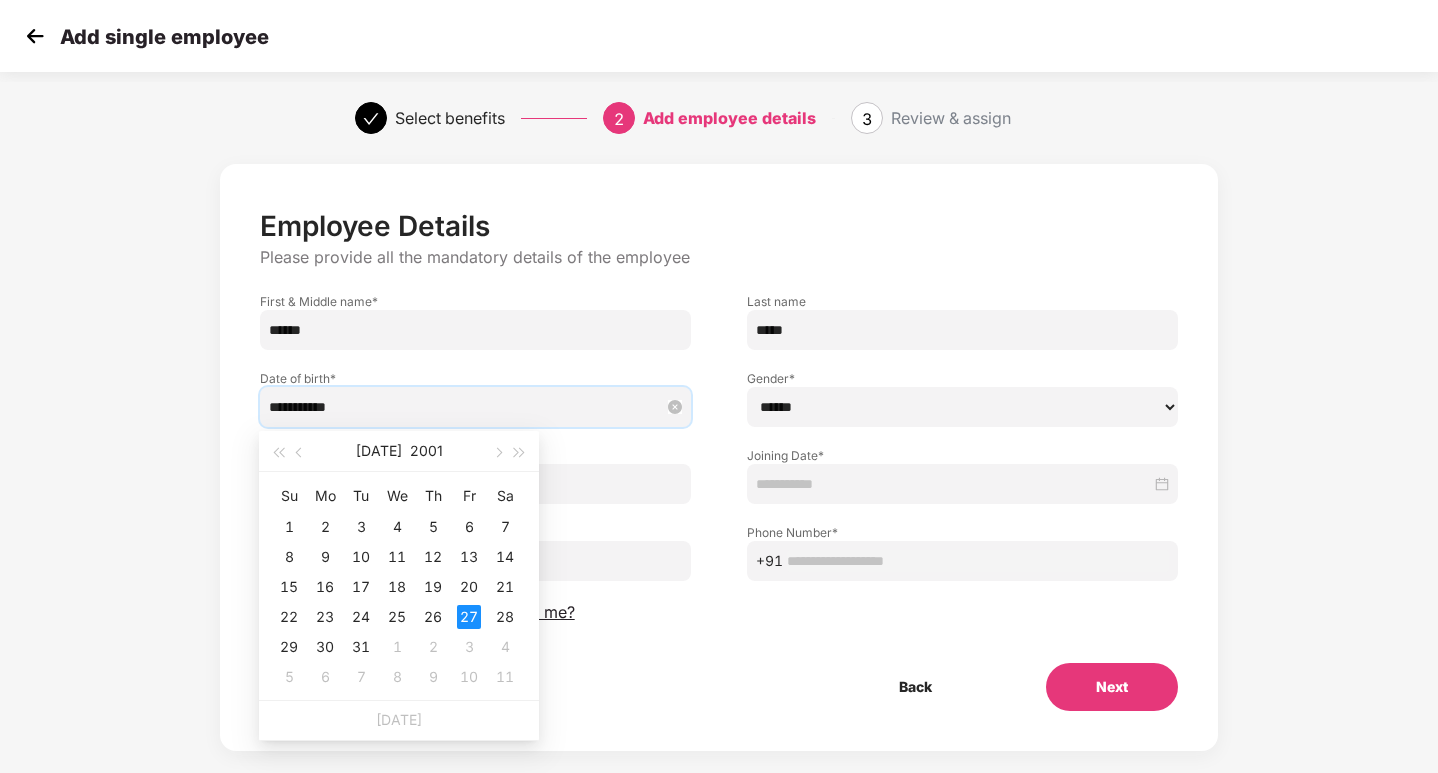 click on "**********" at bounding box center (465, 407) 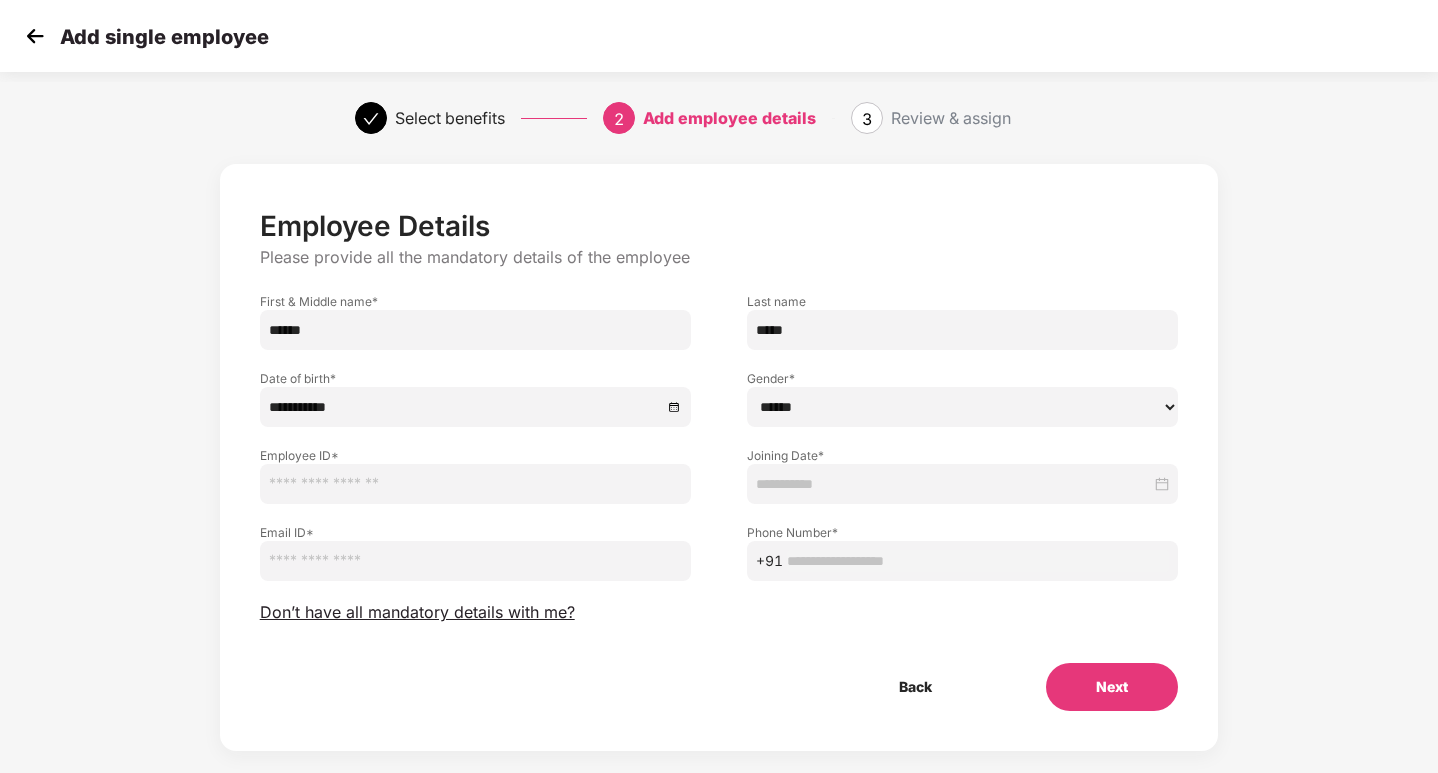 click on "Employee ID  *" at bounding box center (475, 455) 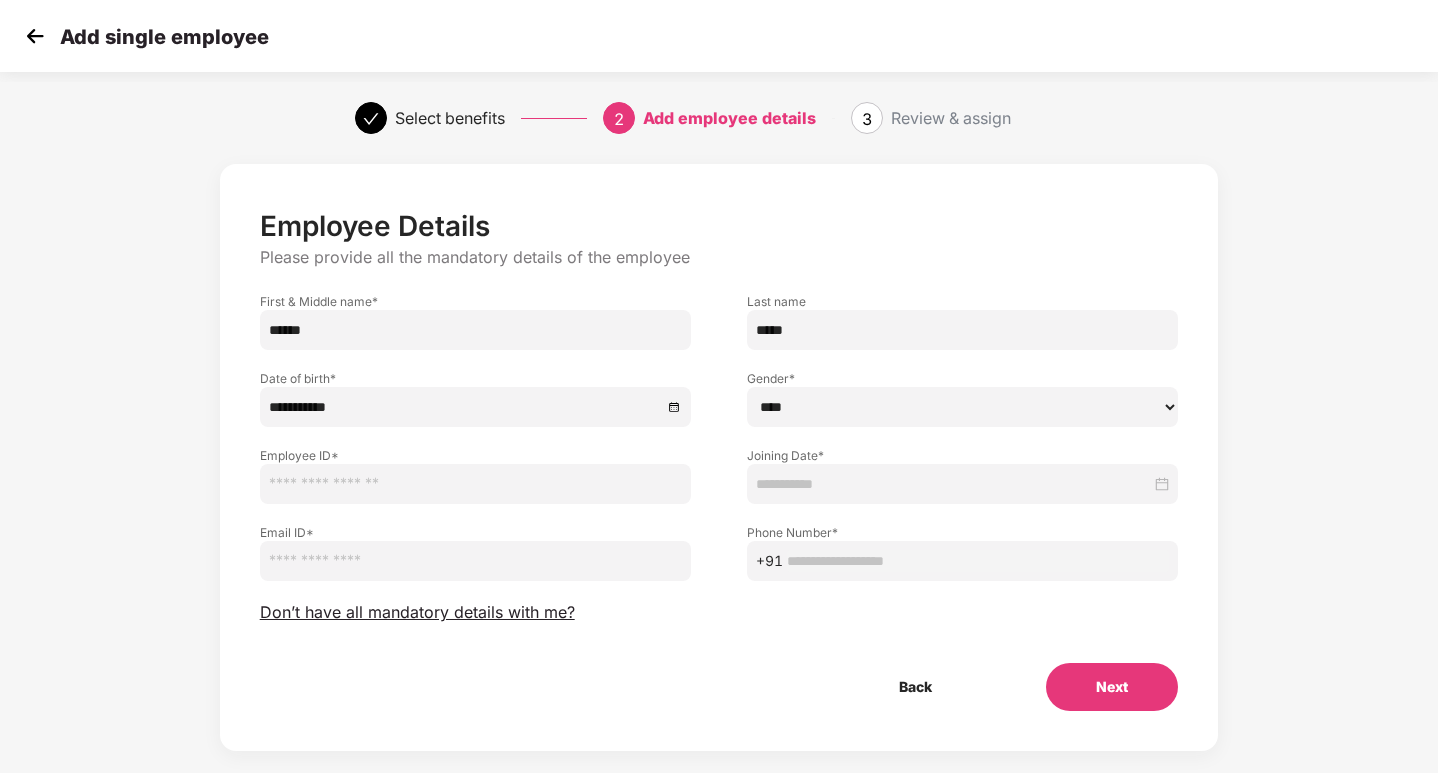 click on "****** **** ******" at bounding box center (962, 407) 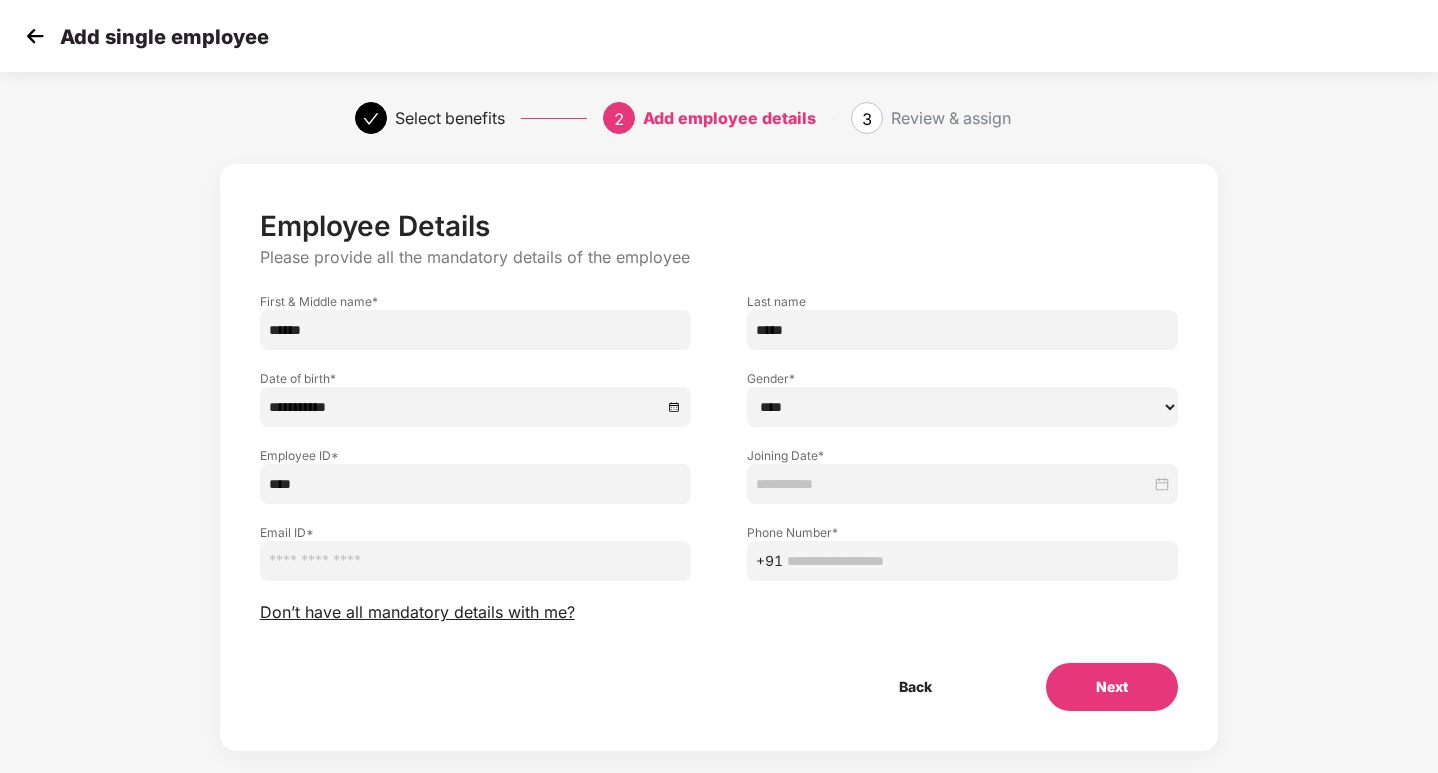 type on "****" 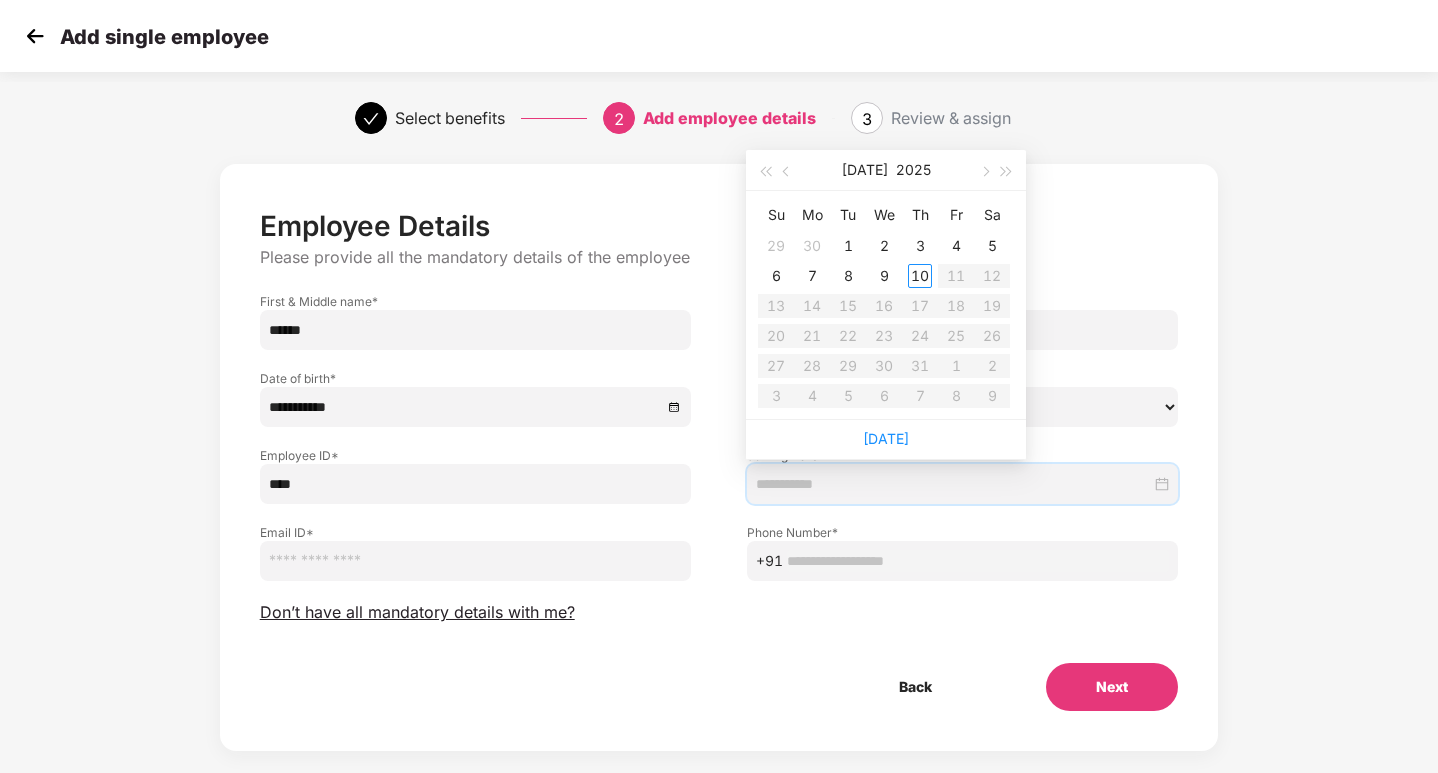 click at bounding box center [953, 484] 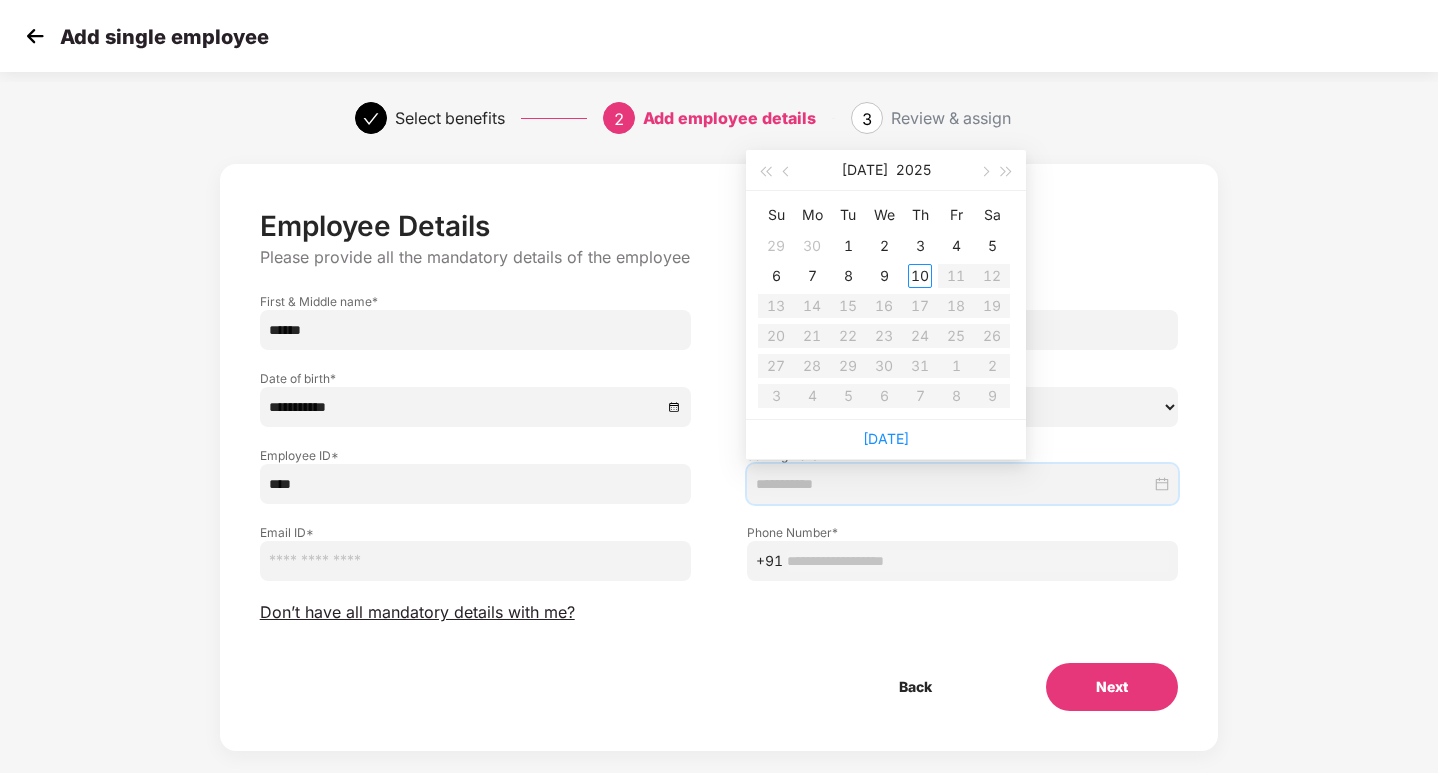 type on "**********" 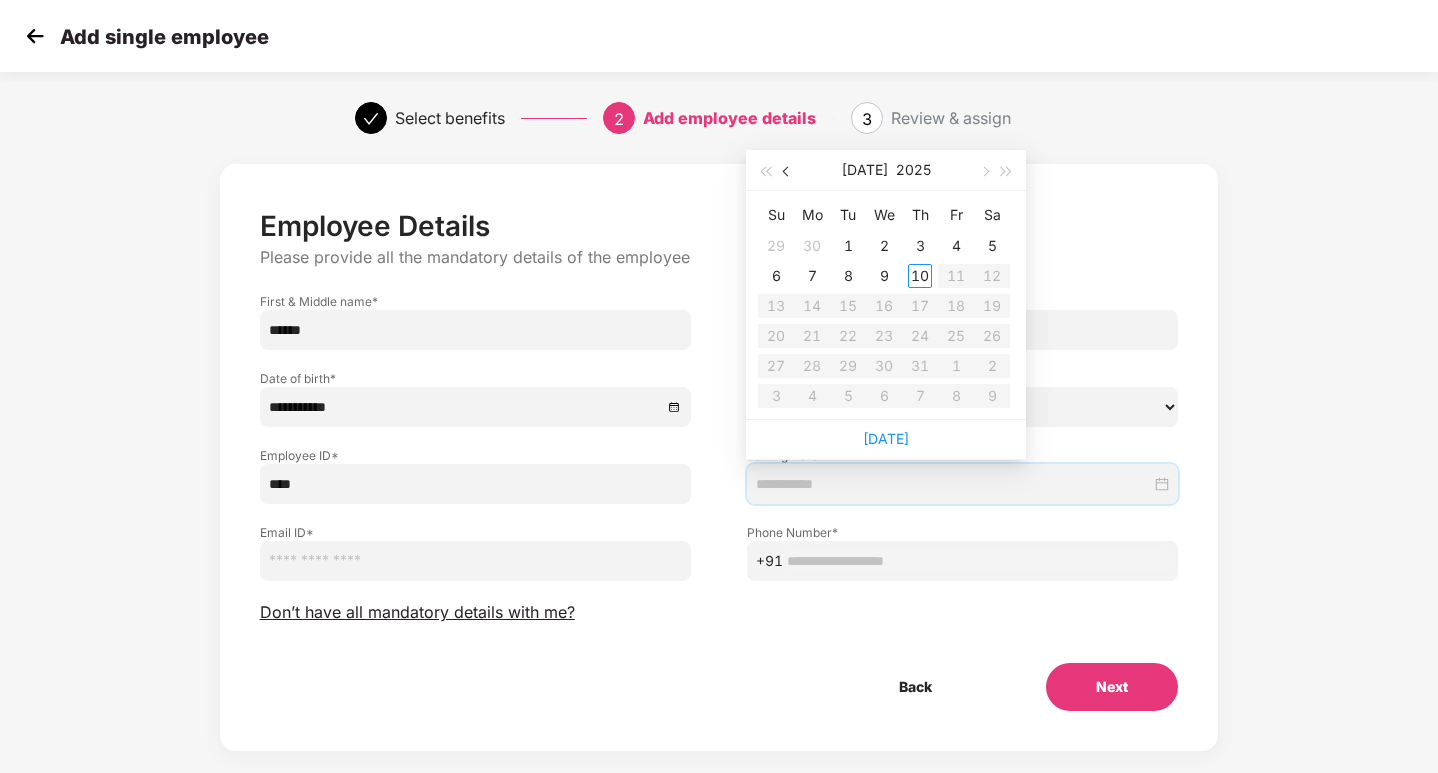 click at bounding box center [787, 170] 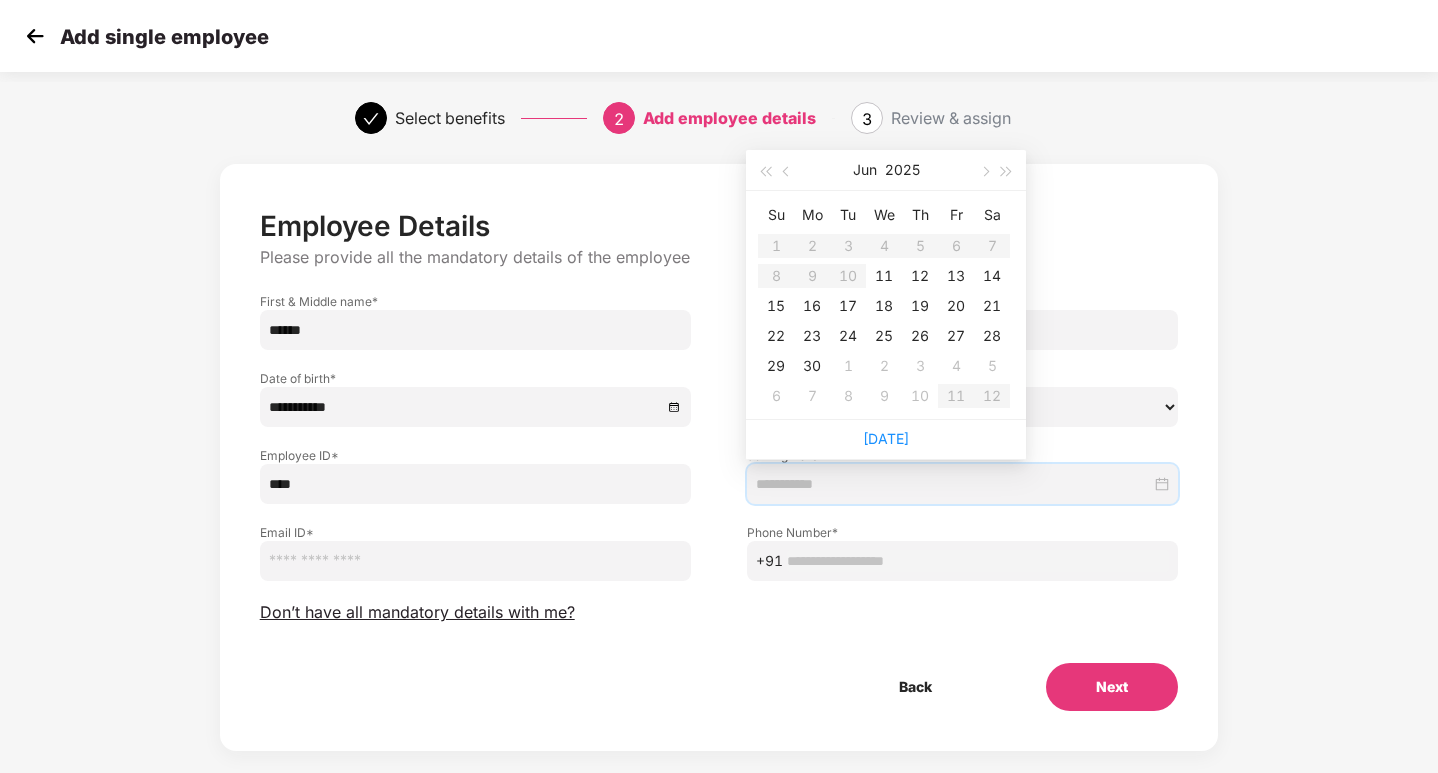 type on "**********" 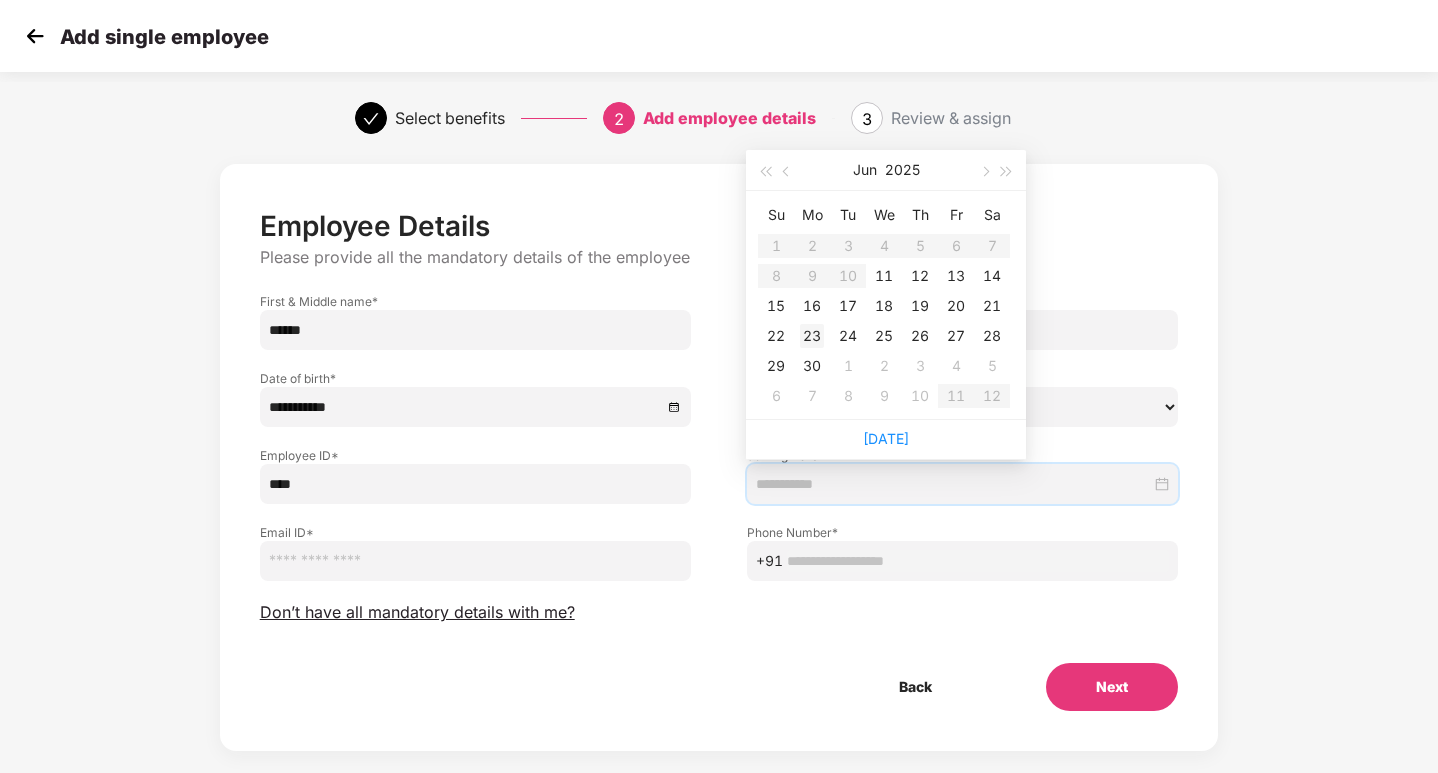 type on "**********" 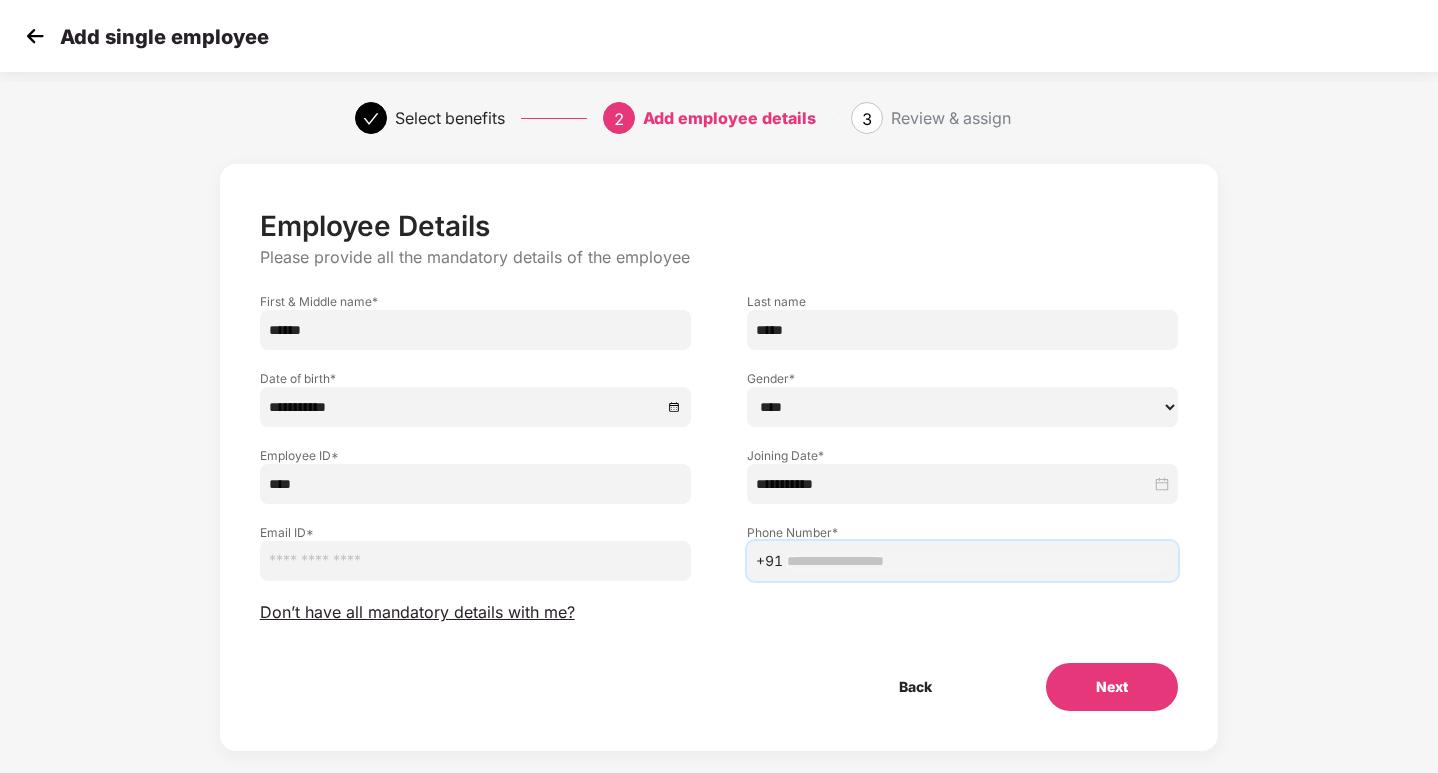 click at bounding box center (978, 561) 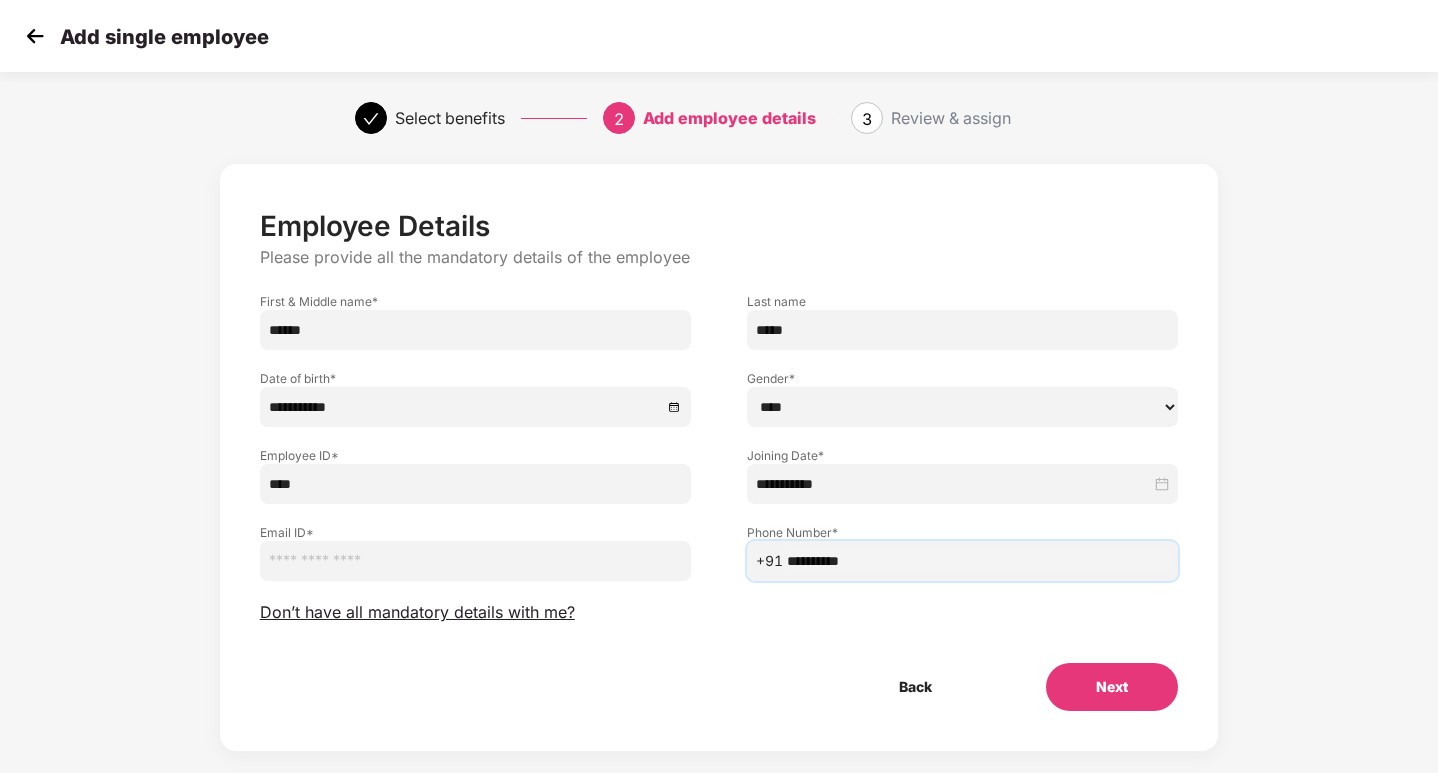 type on "**********" 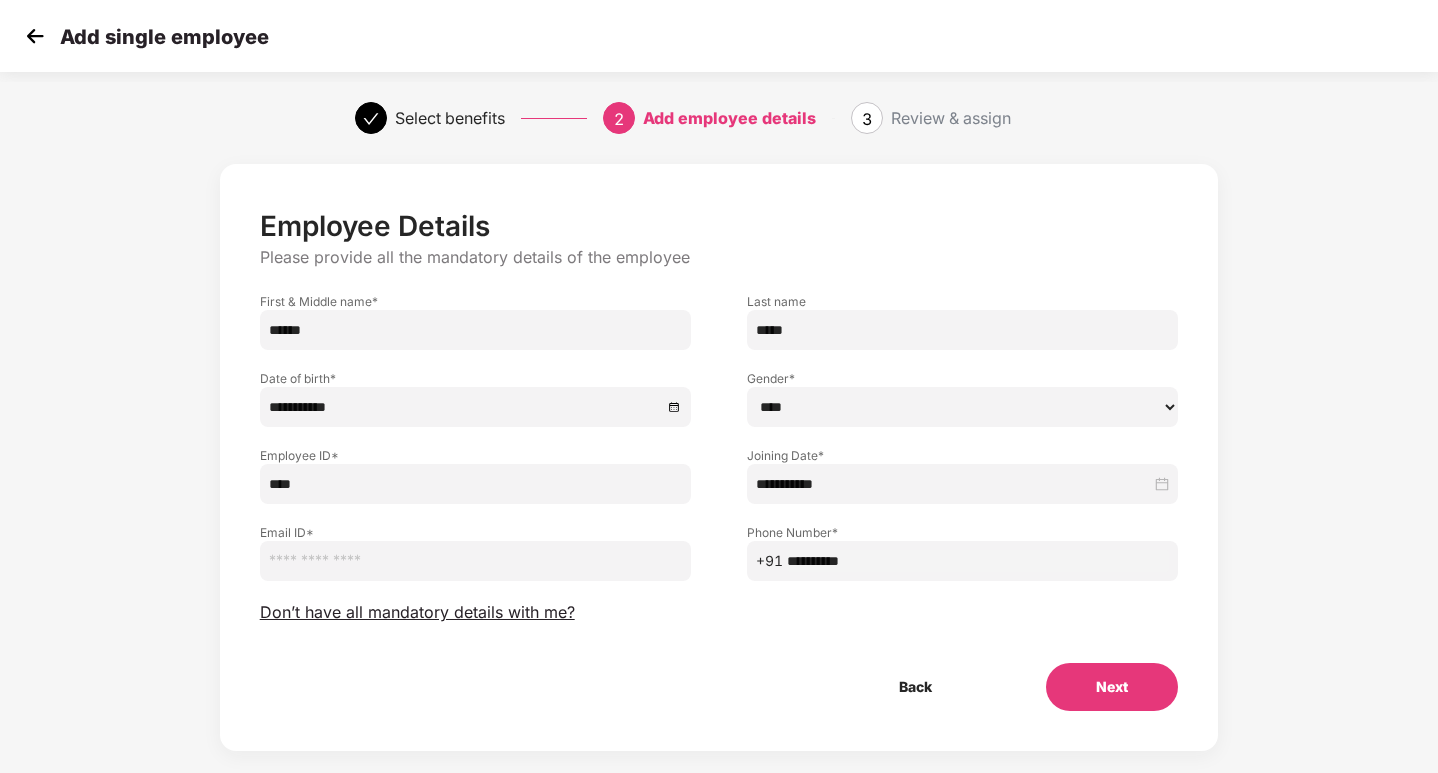 click at bounding box center (475, 561) 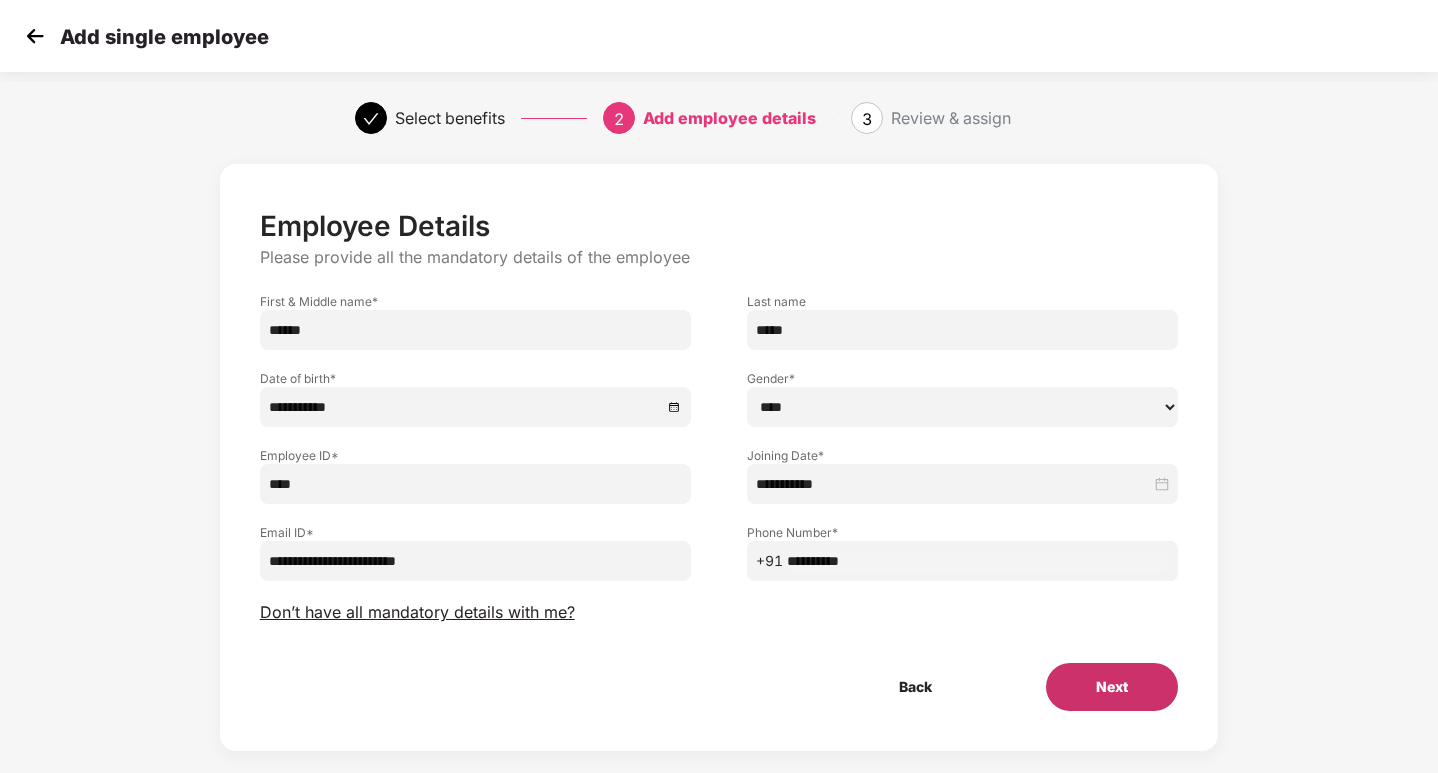 type on "**********" 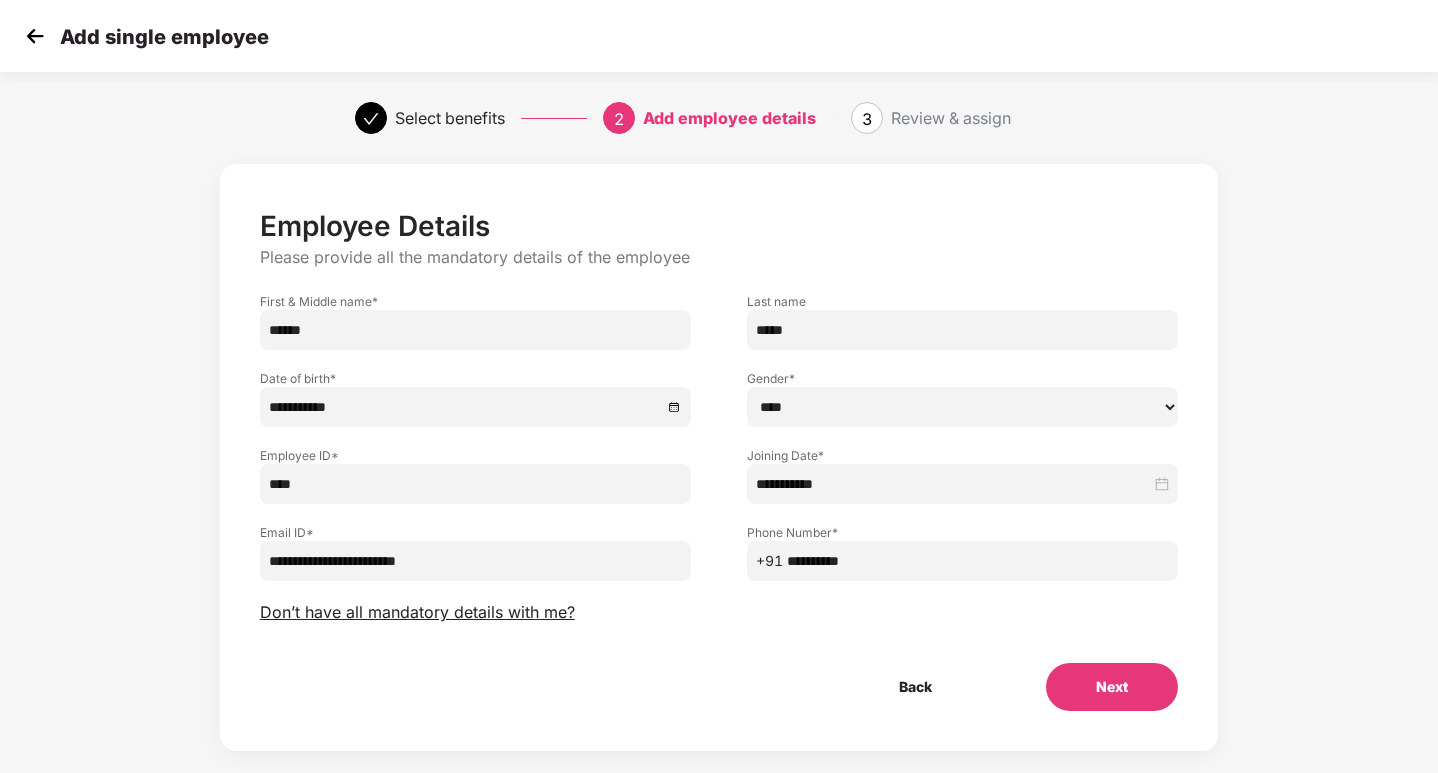 click on "Next" at bounding box center [1112, 687] 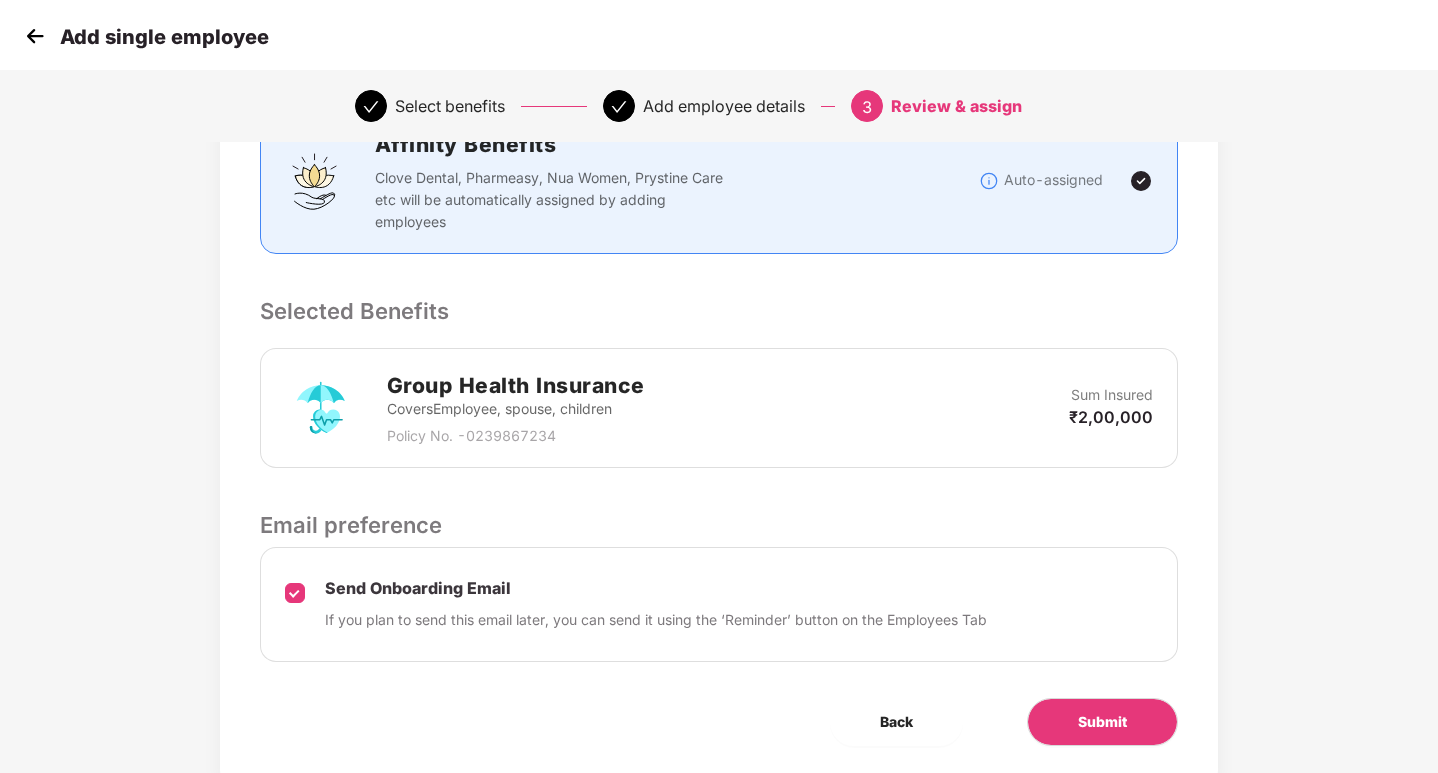scroll, scrollTop: 474, scrollLeft: 0, axis: vertical 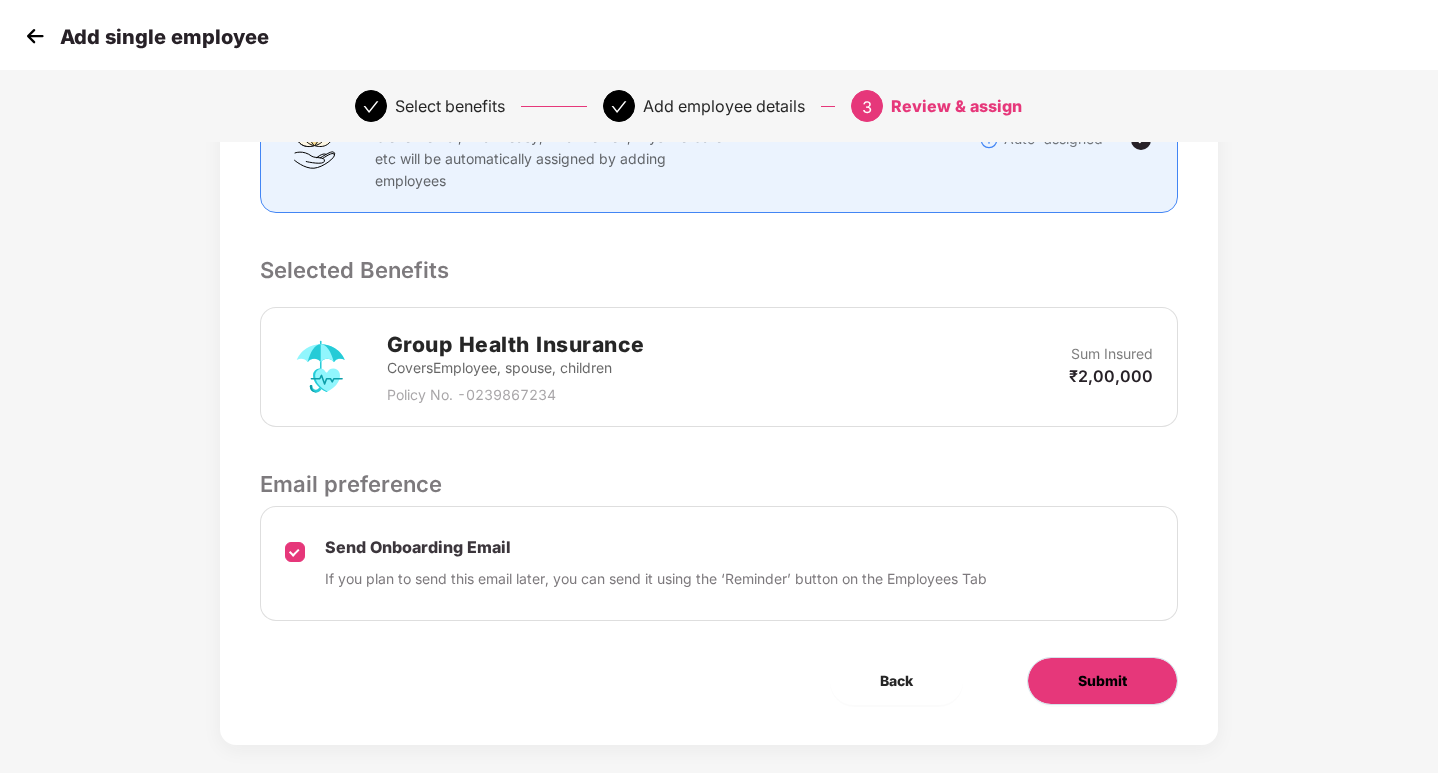 click on "Submit" at bounding box center [1102, 681] 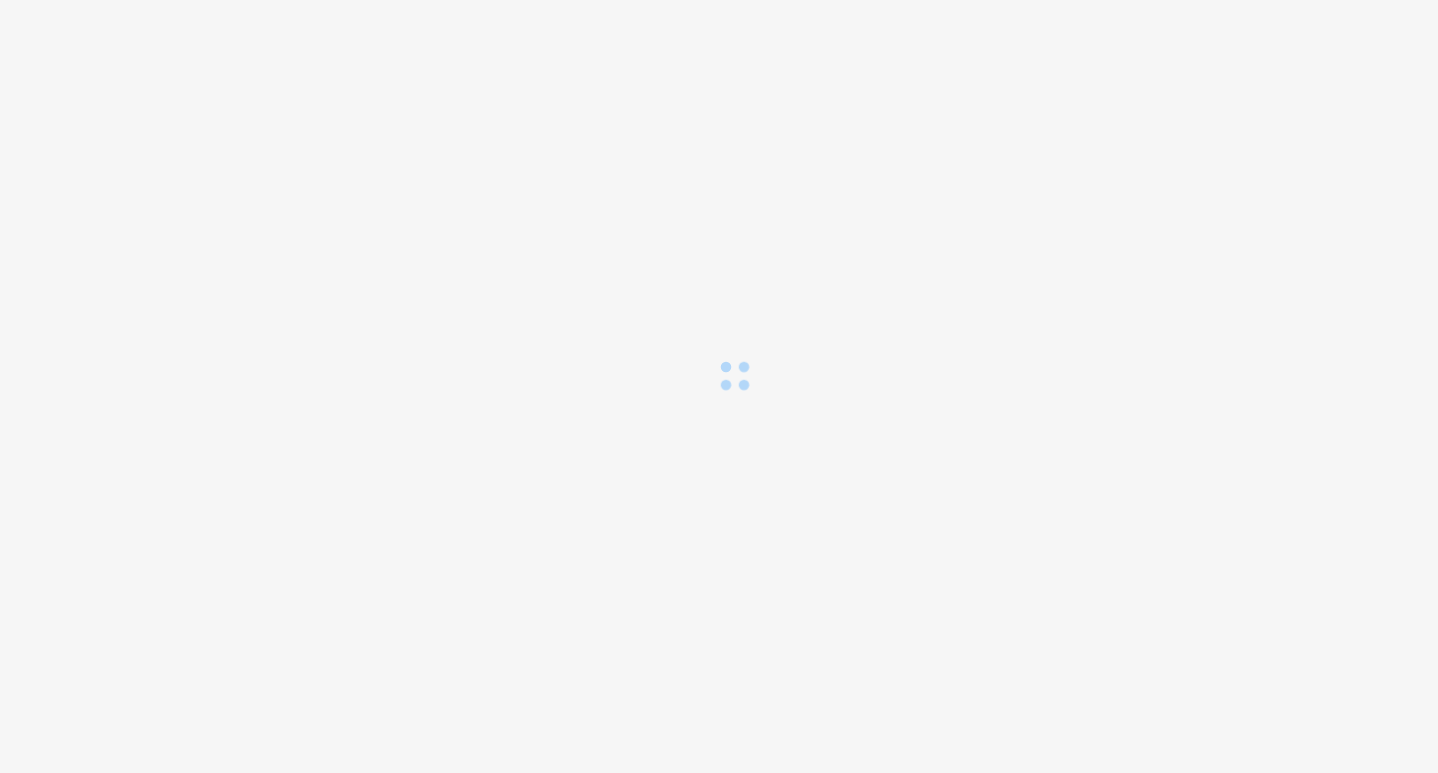 scroll, scrollTop: 0, scrollLeft: 0, axis: both 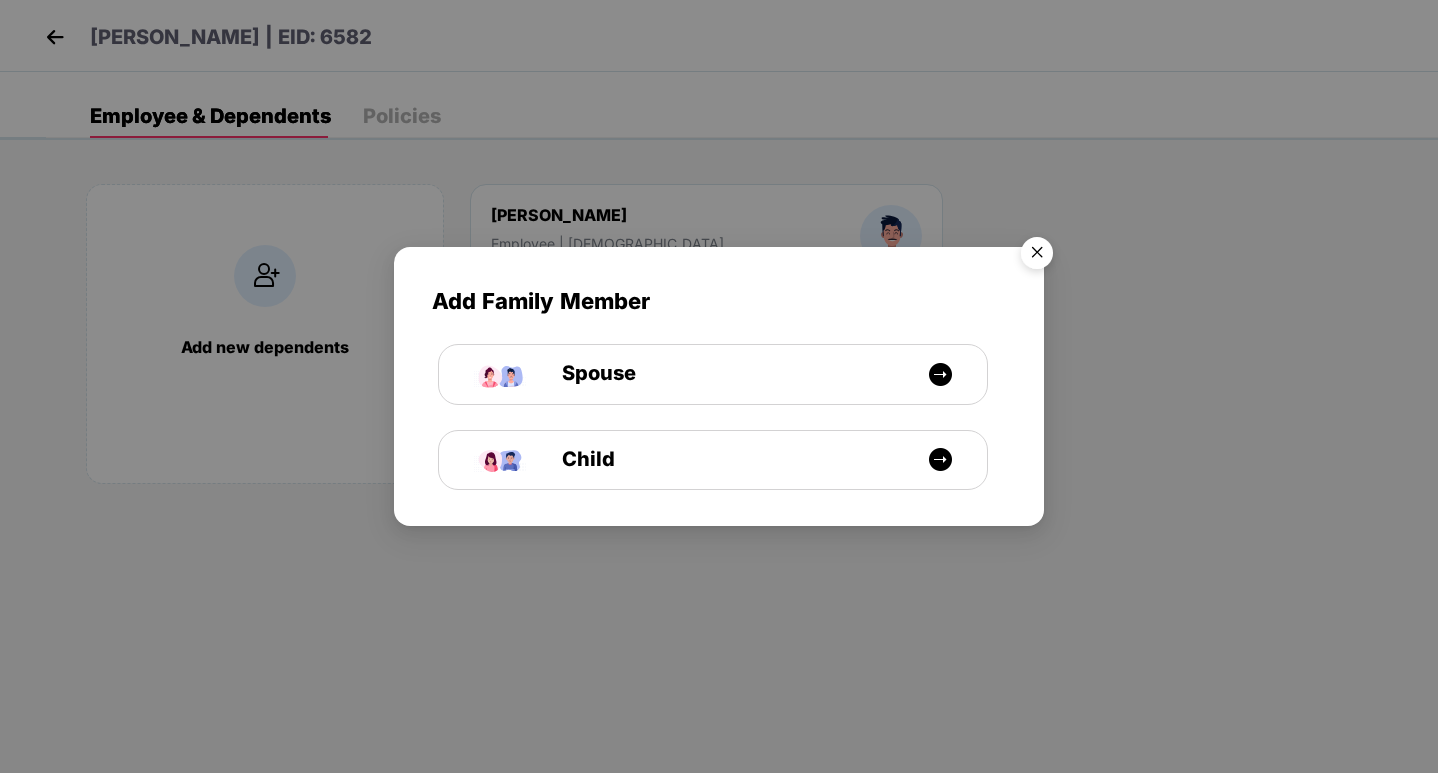 click at bounding box center (1037, 256) 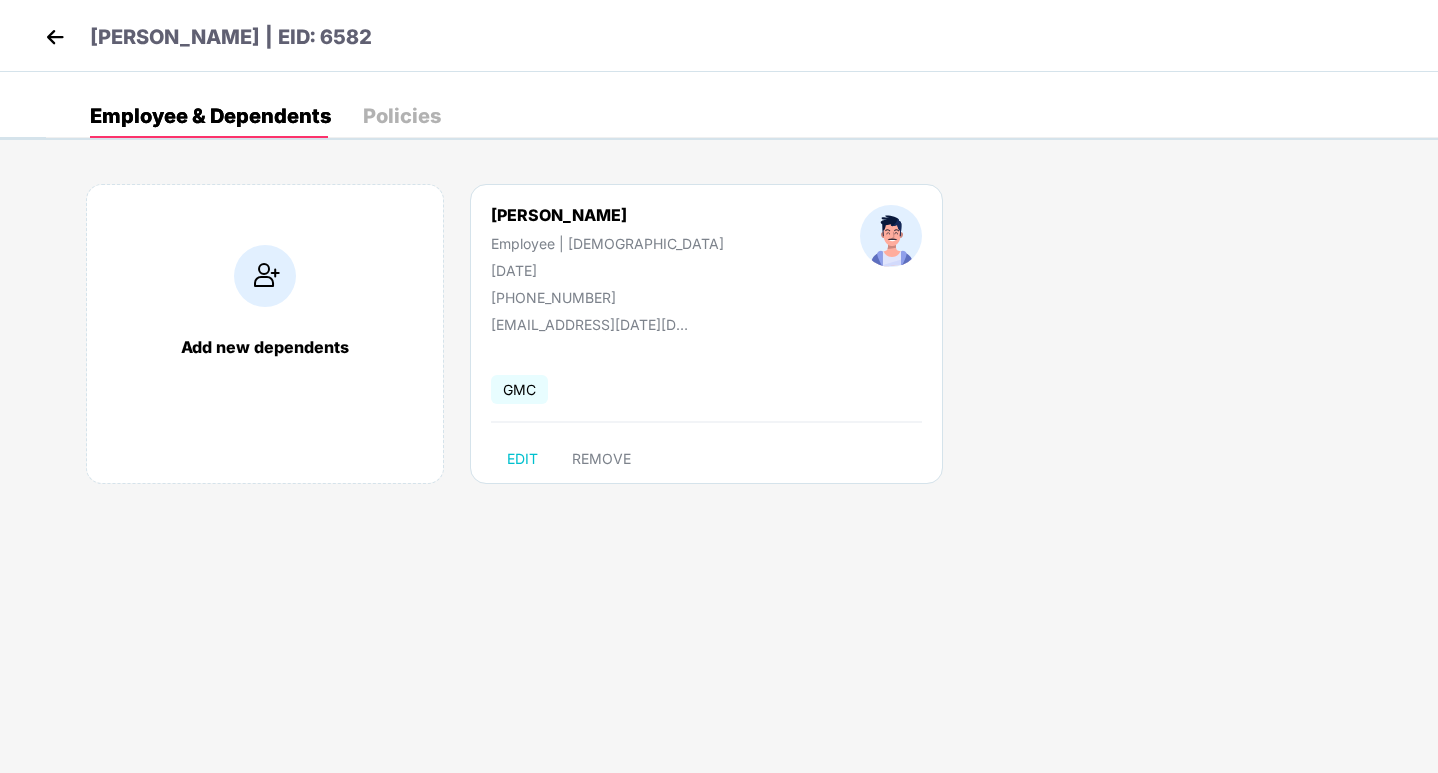 click at bounding box center [55, 37] 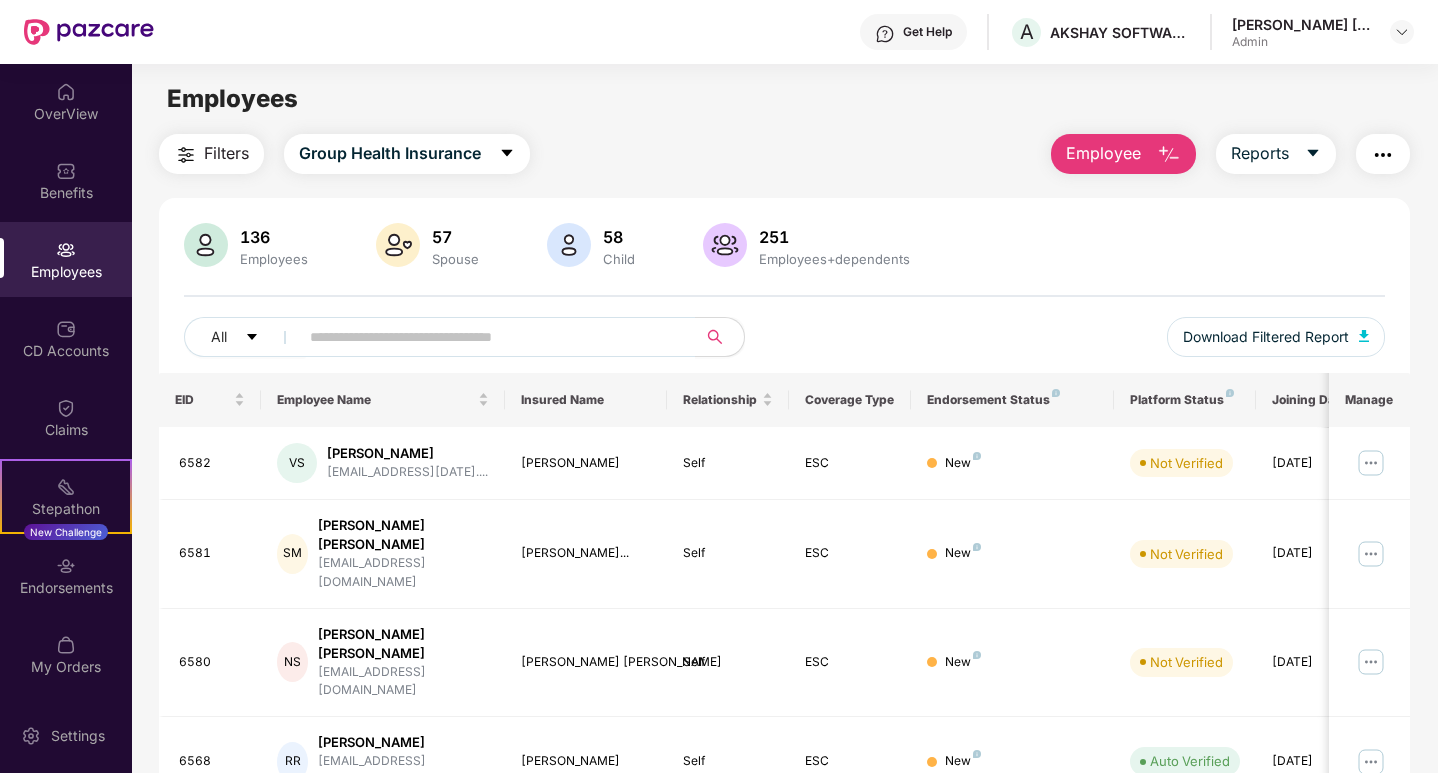 click on "Employee" at bounding box center [1103, 153] 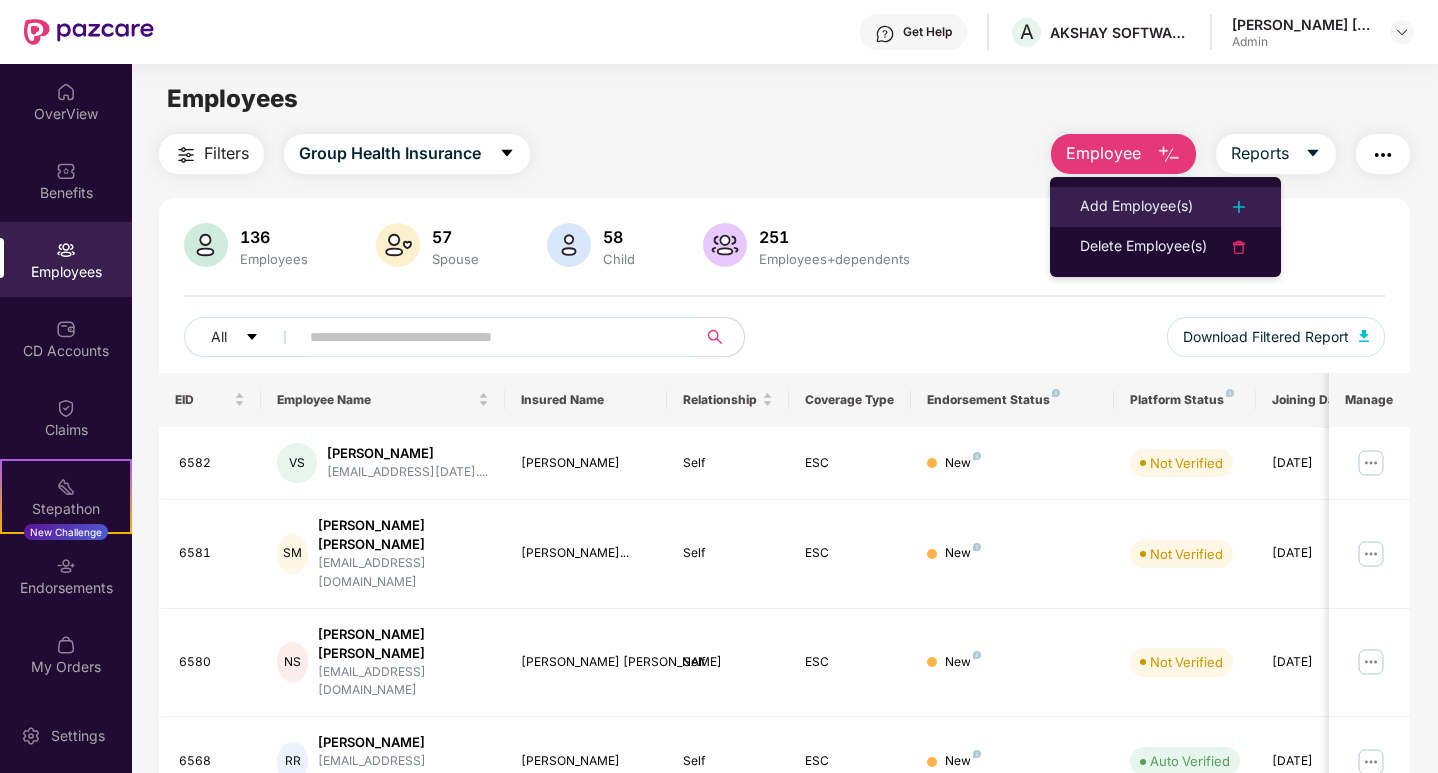 click on "Add Employee(s)" at bounding box center [1136, 207] 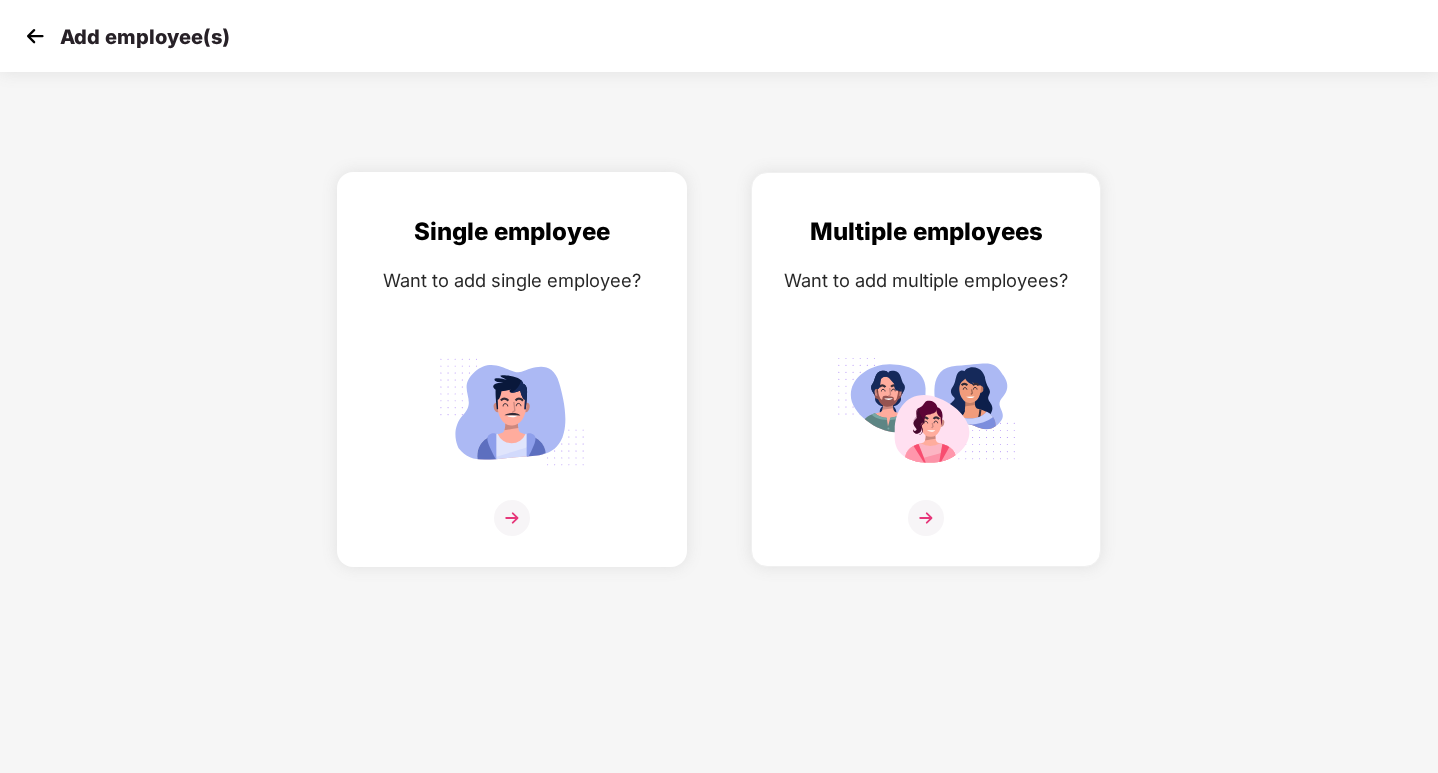 click at bounding box center (512, 518) 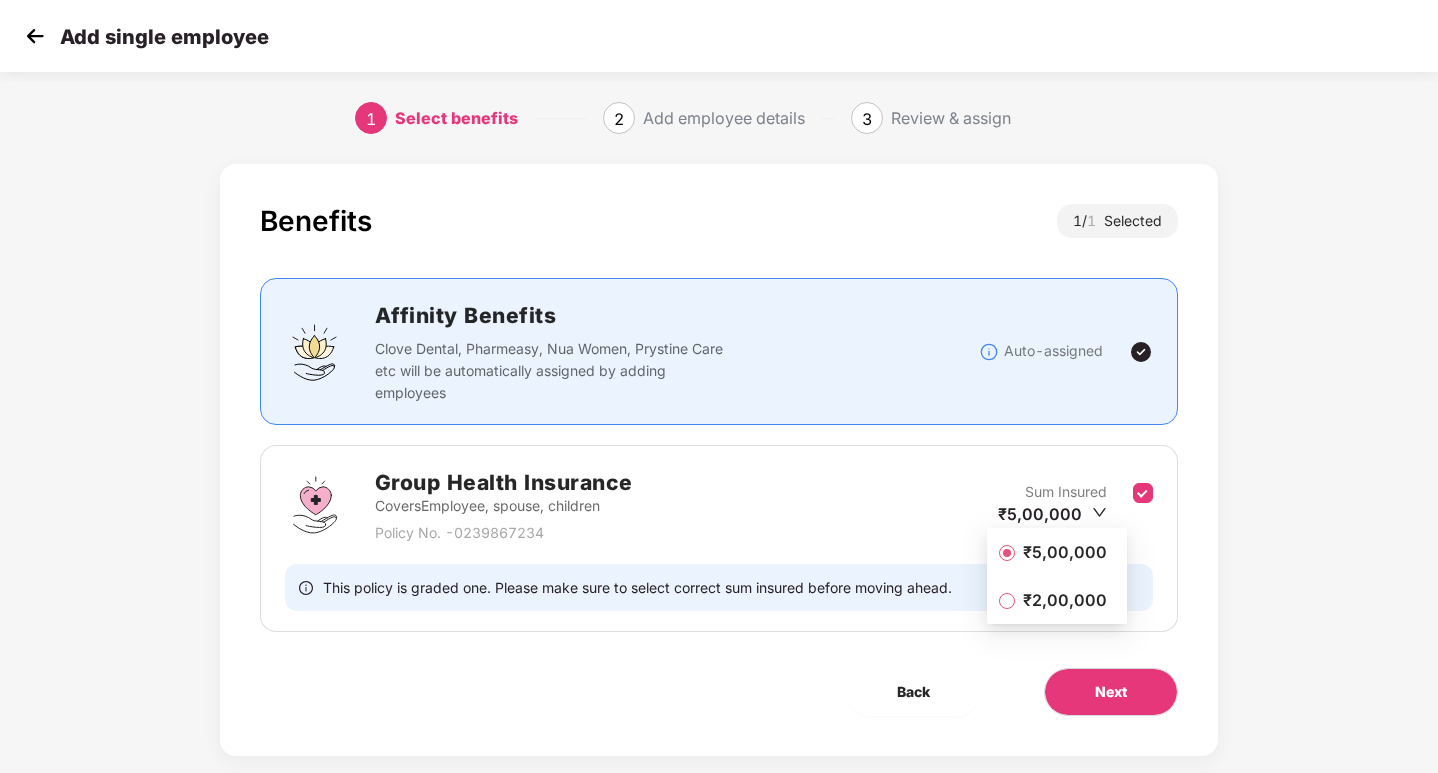 click on "₹2,00,000" at bounding box center [1065, 600] 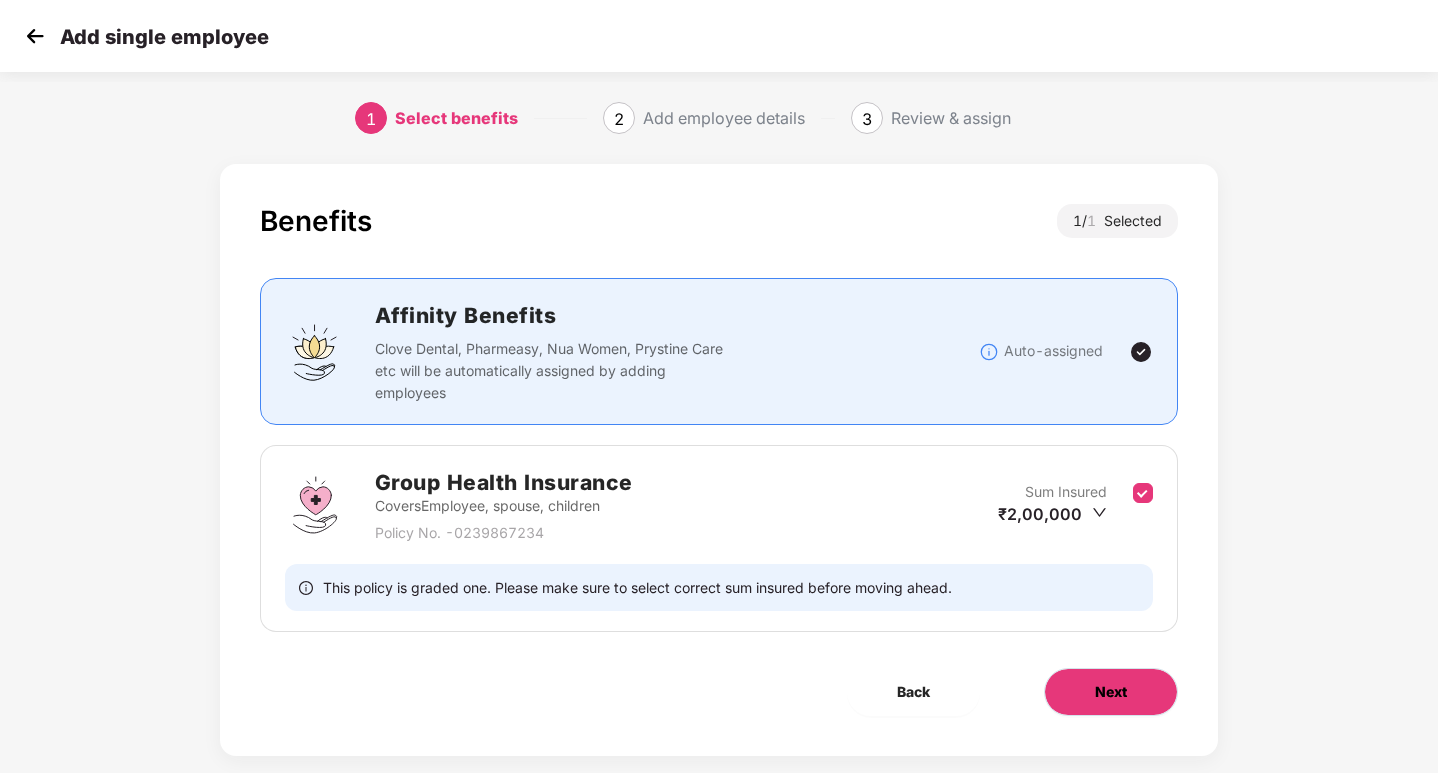 click on "Next" at bounding box center [1111, 692] 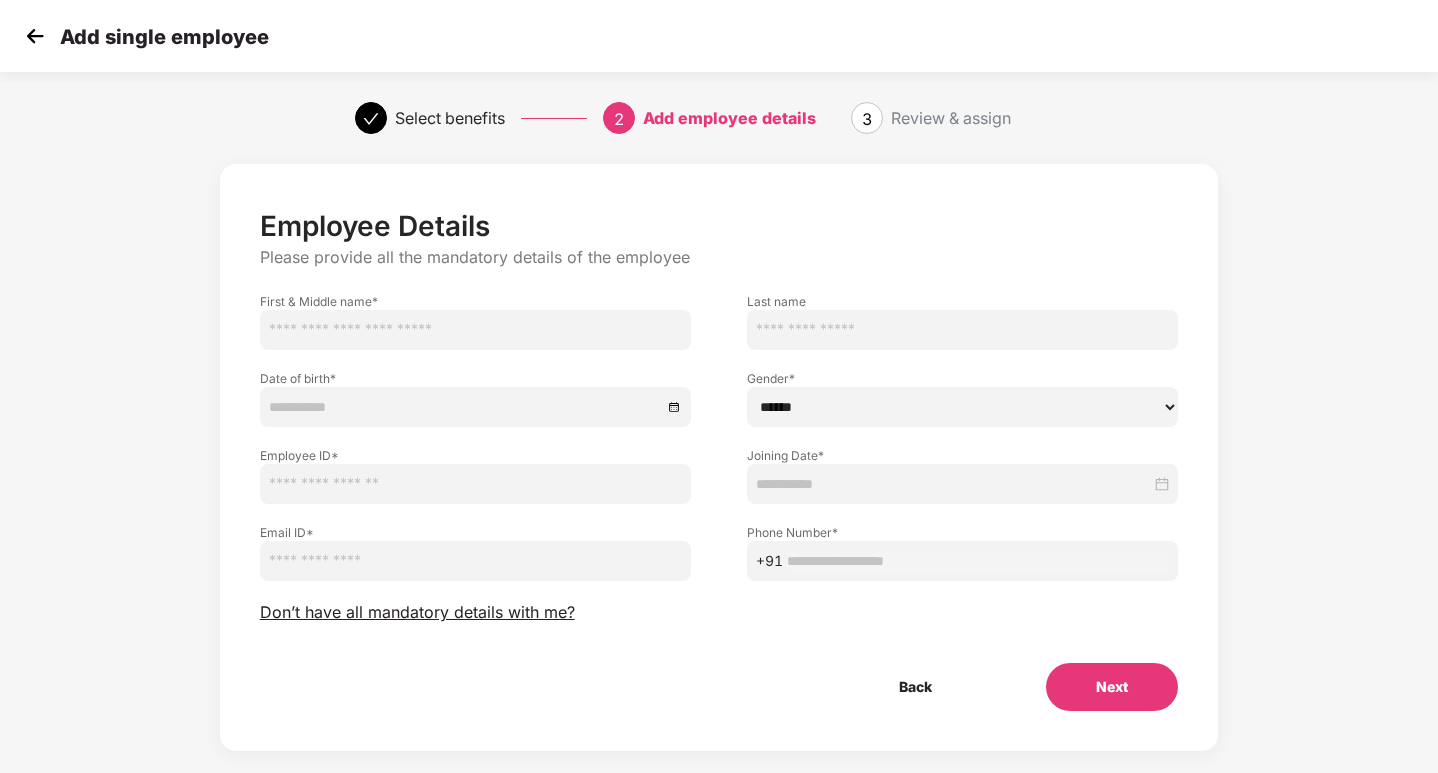 click at bounding box center [475, 330] 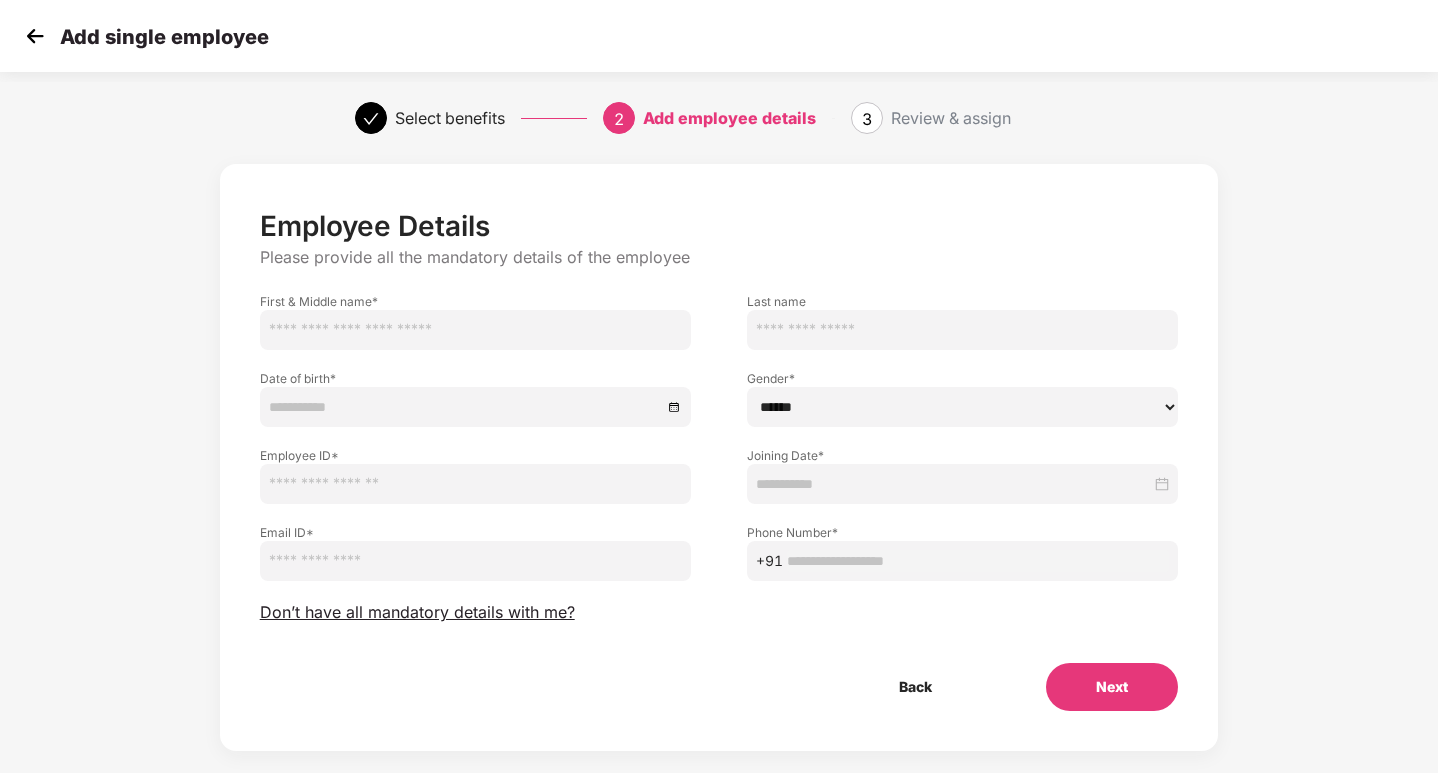 click at bounding box center (475, 330) 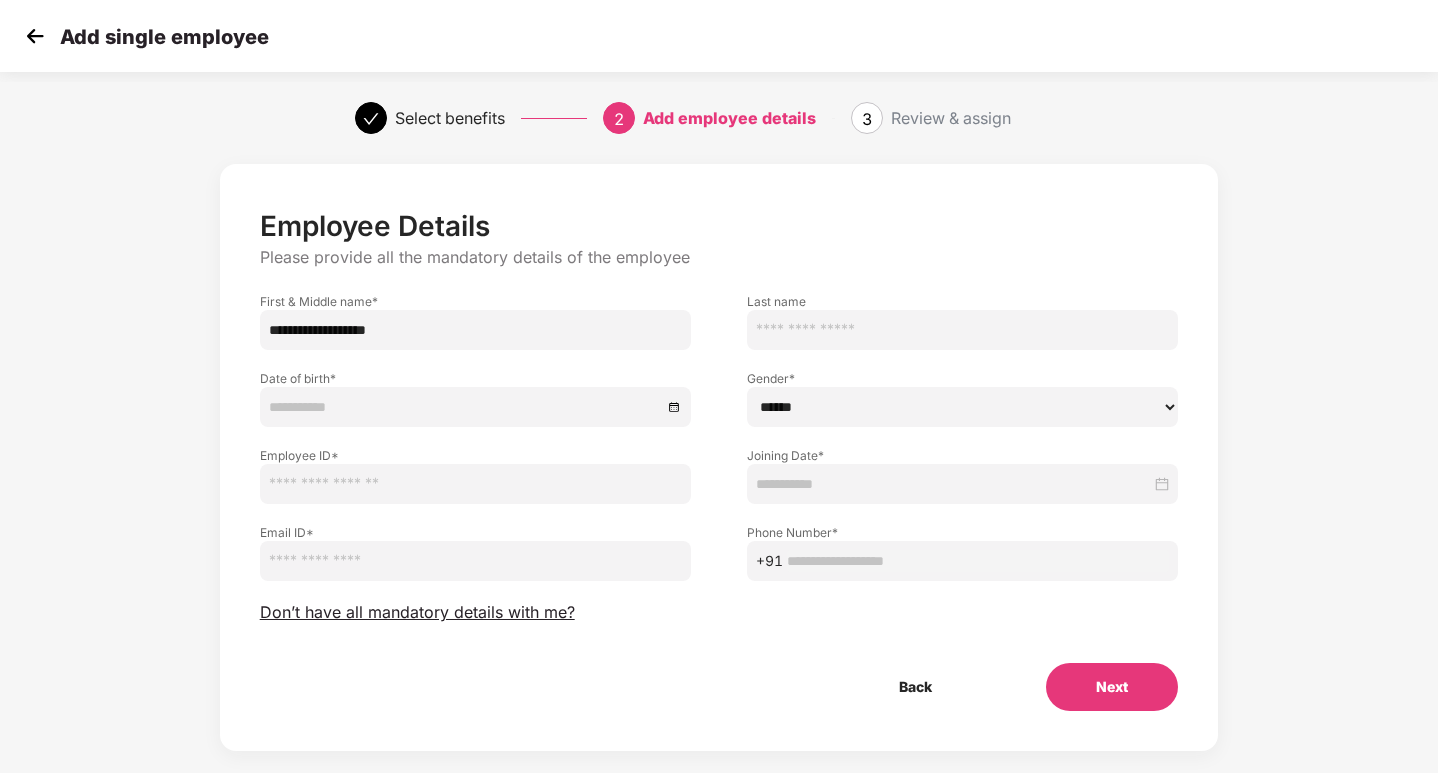 type on "**********" 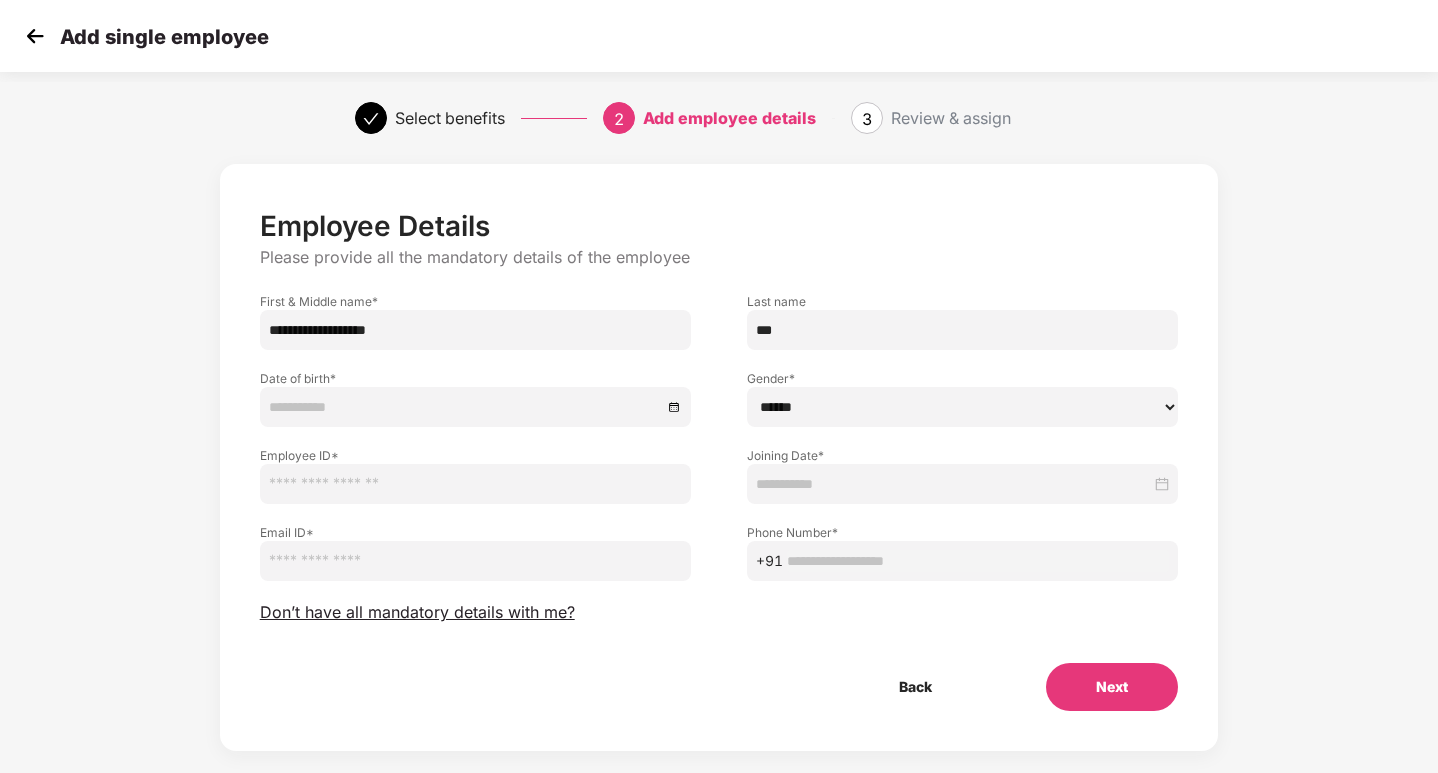 type on "***" 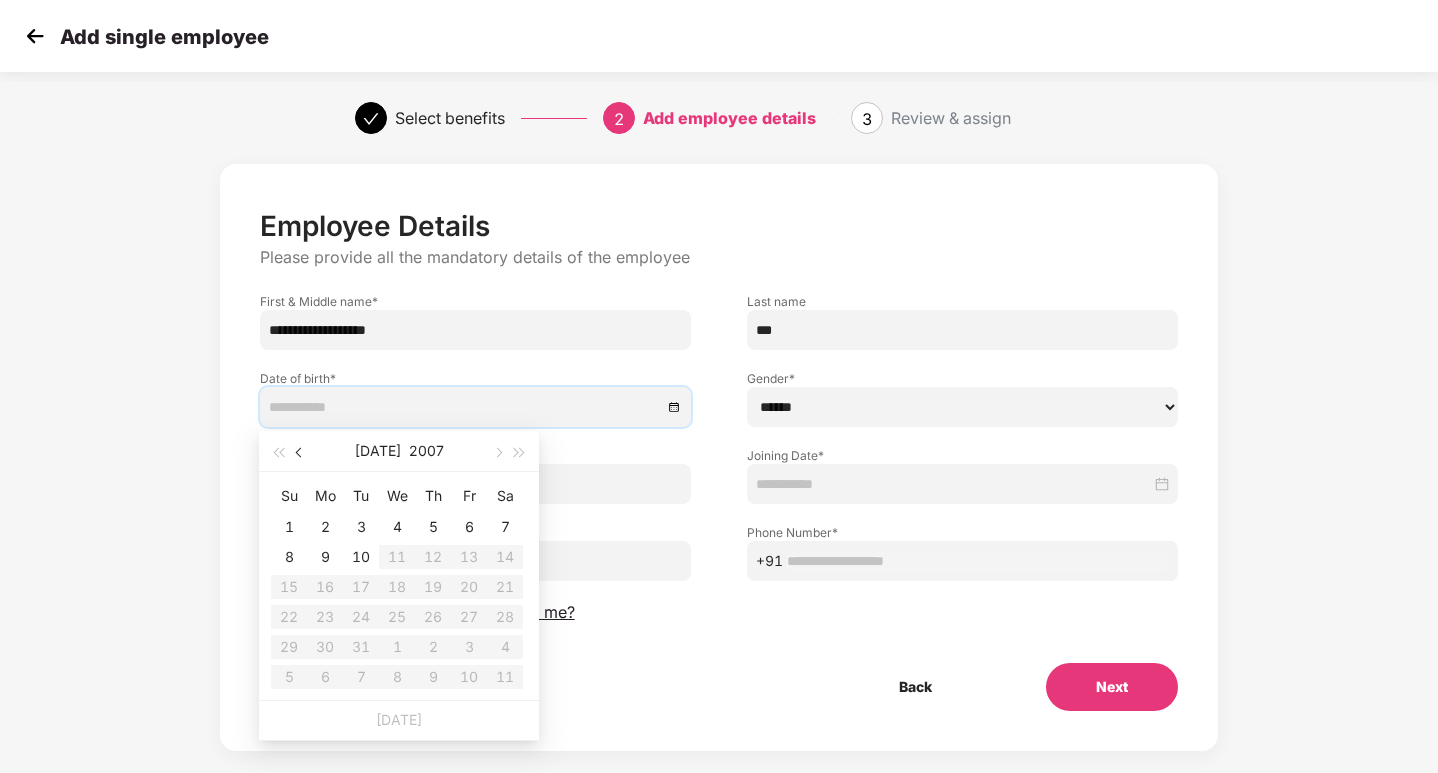 click at bounding box center (301, 453) 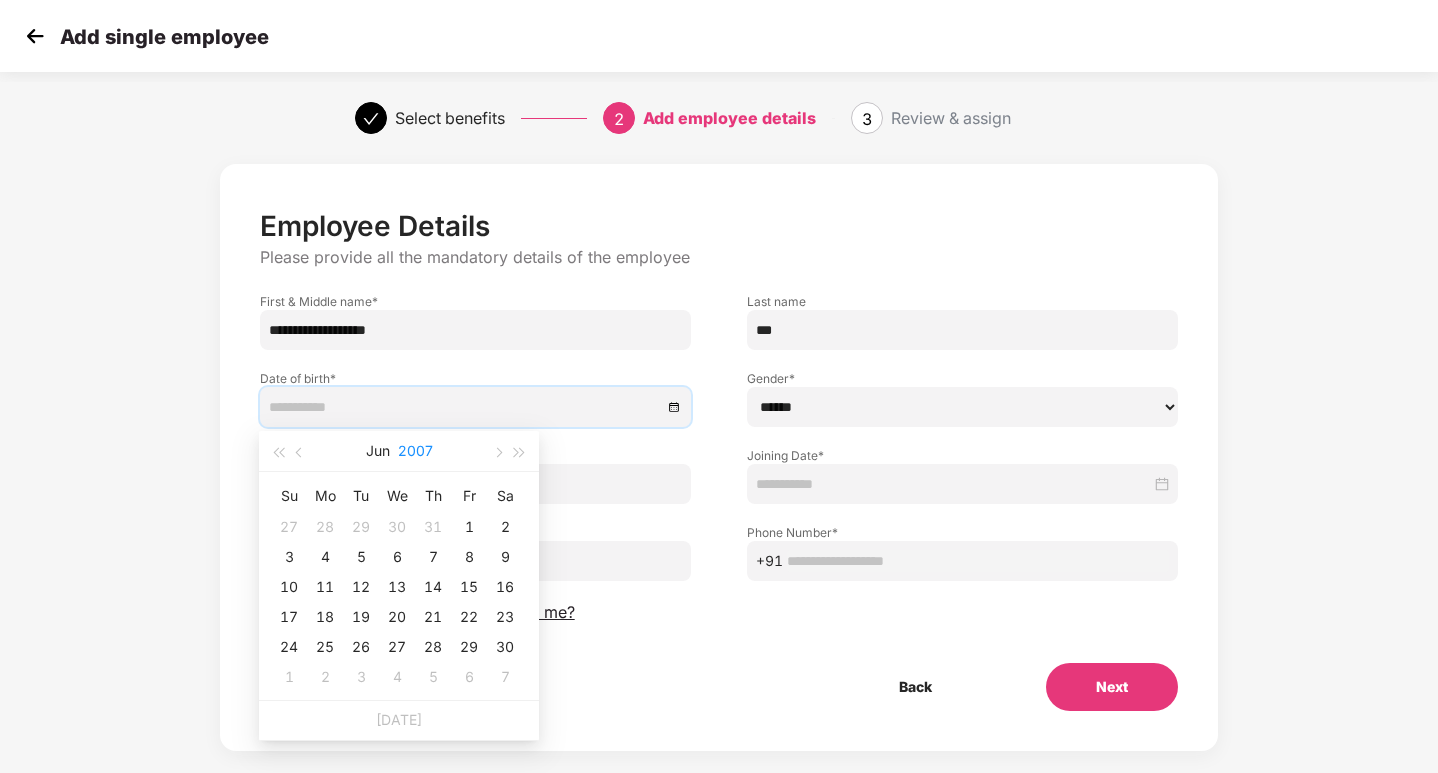 click on "2007" at bounding box center [415, 451] 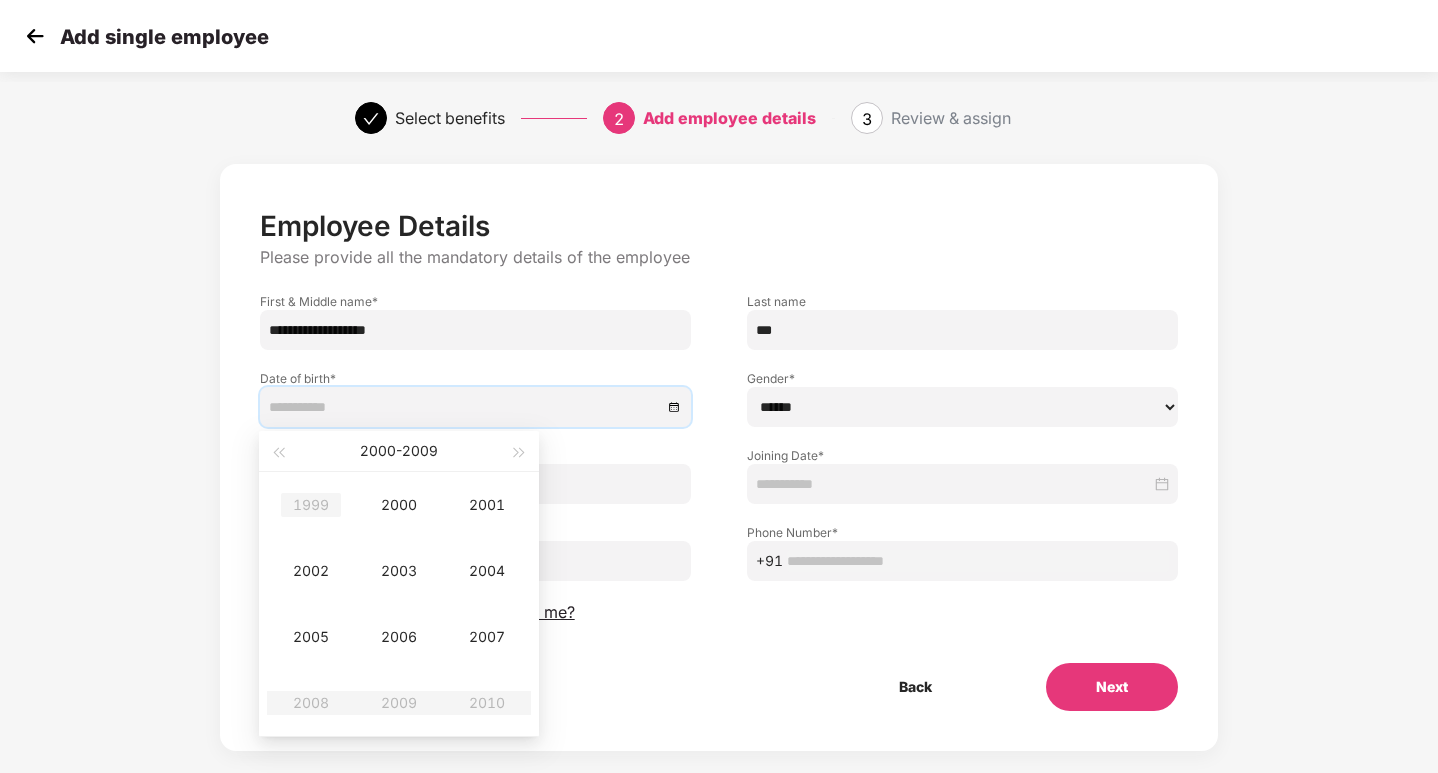 type on "**********" 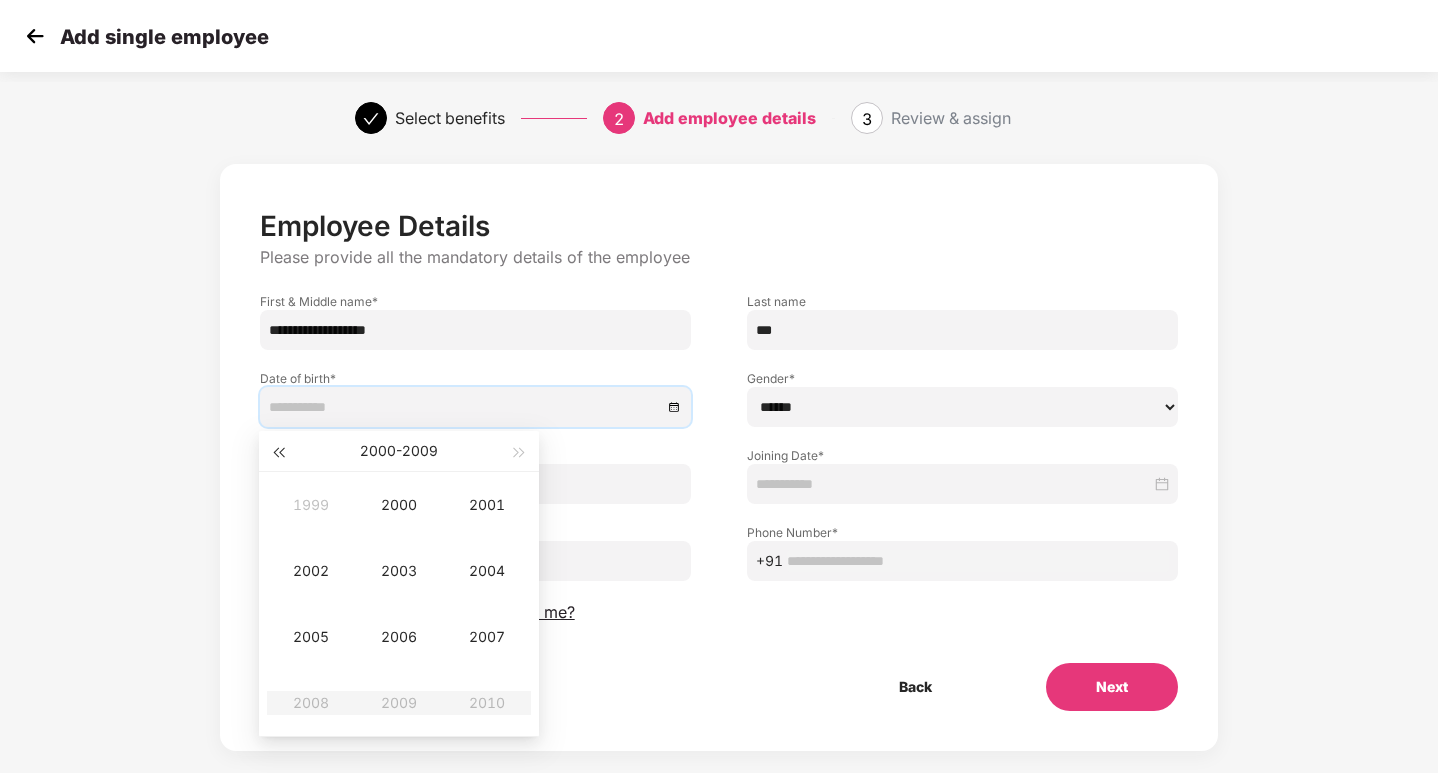click at bounding box center (278, 453) 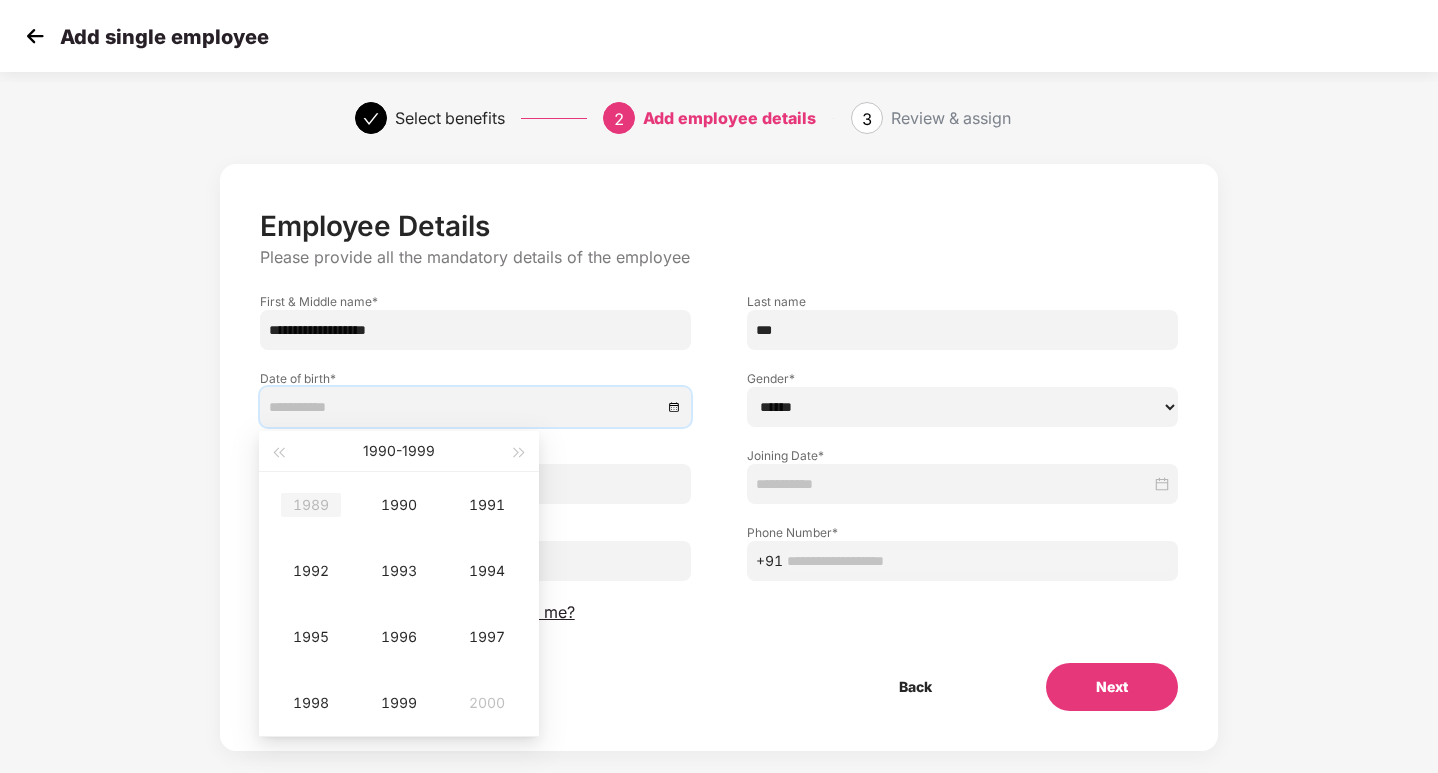 type on "**********" 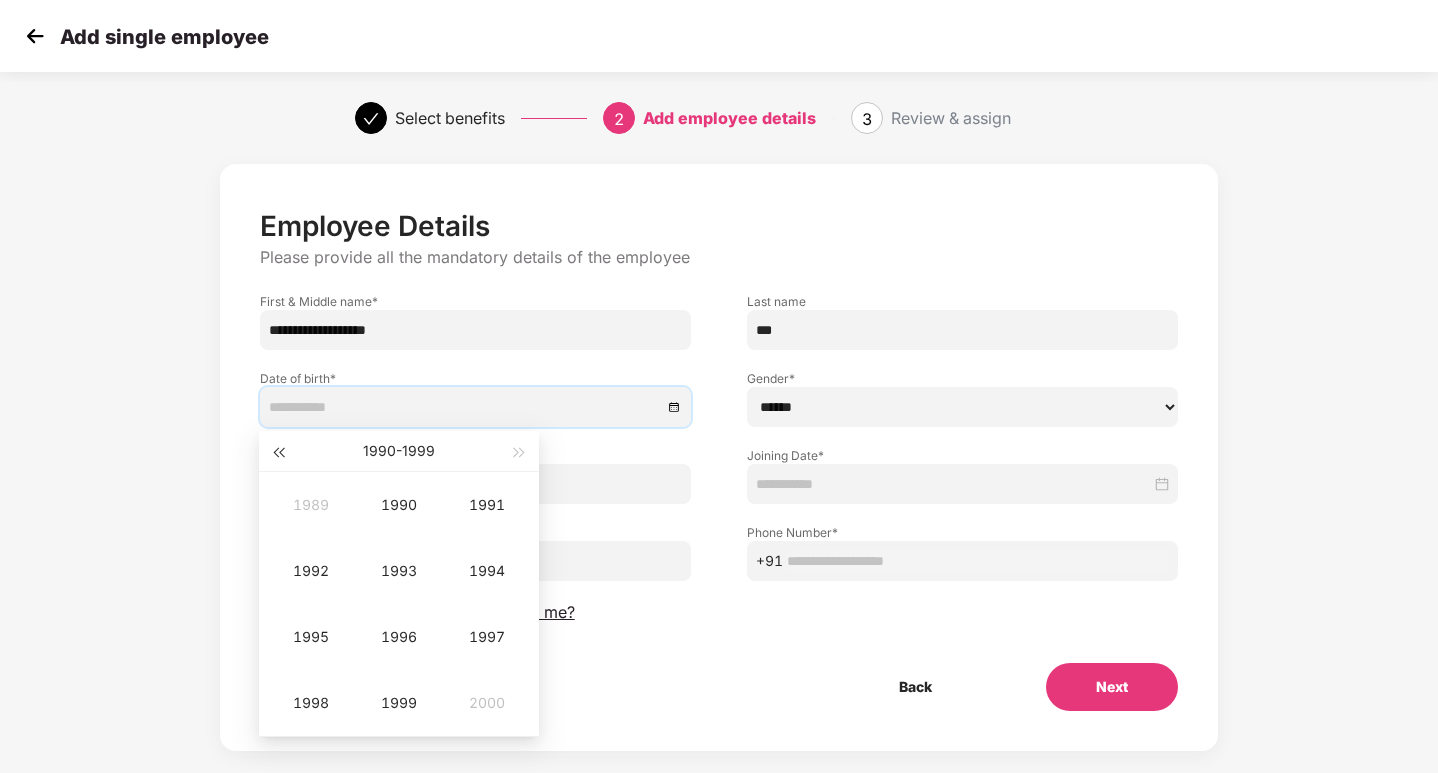click at bounding box center (278, 451) 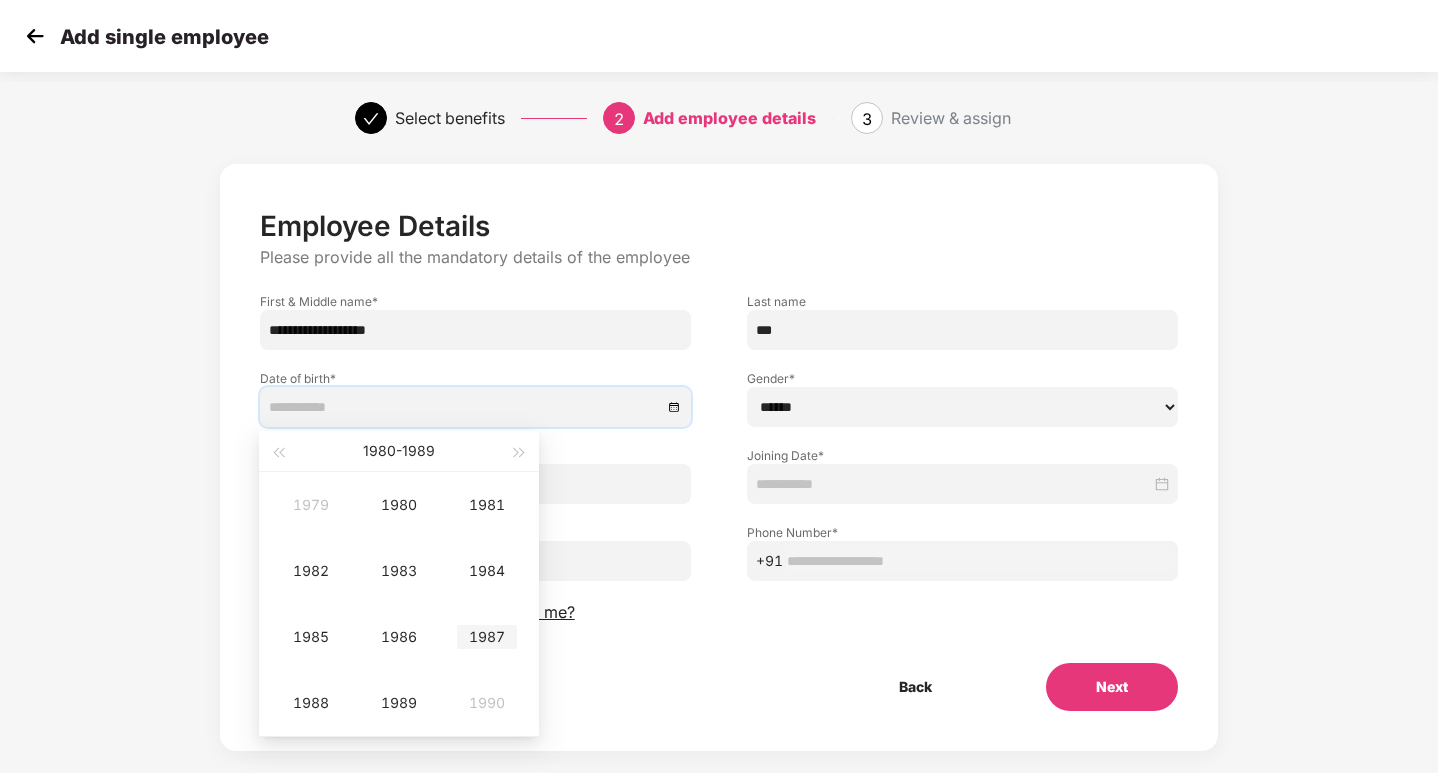 type on "**********" 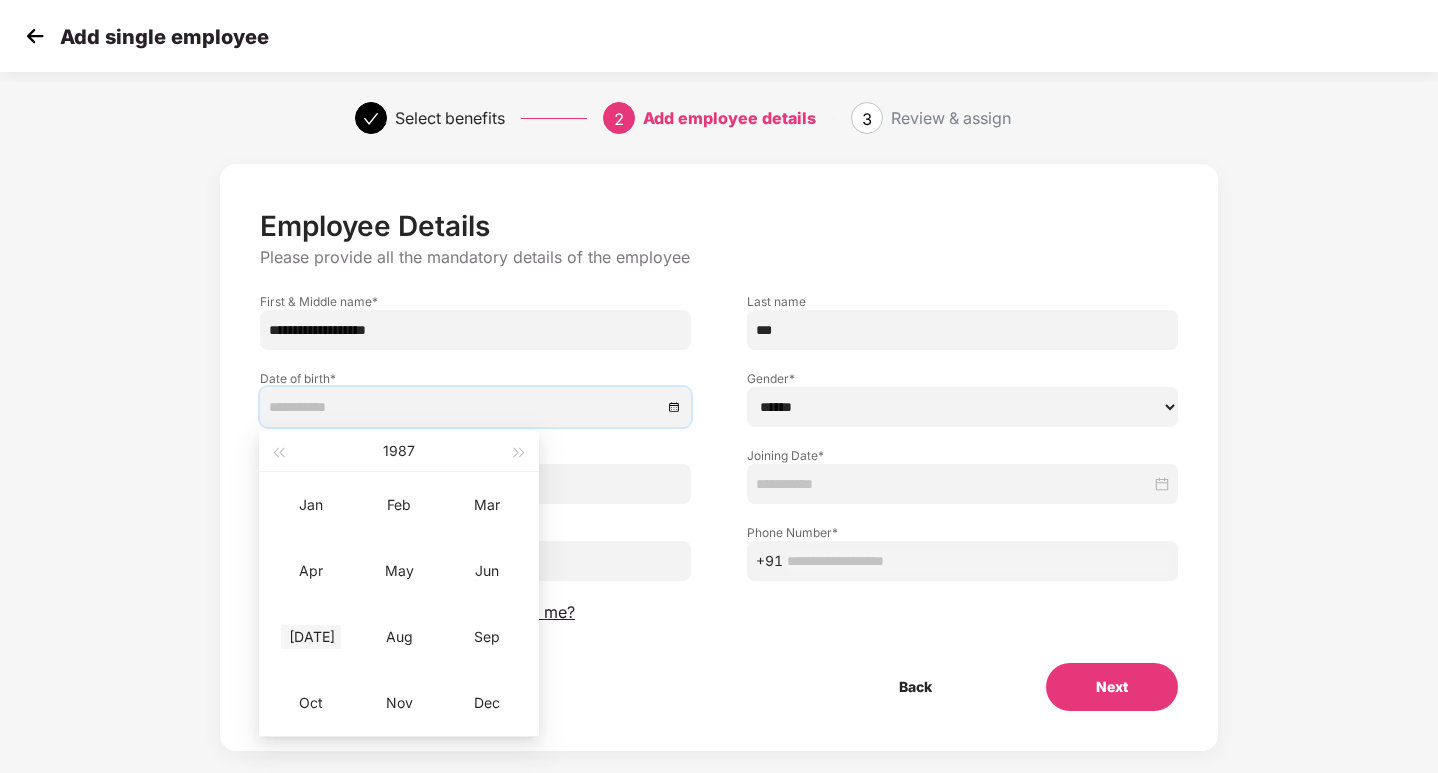 type on "**********" 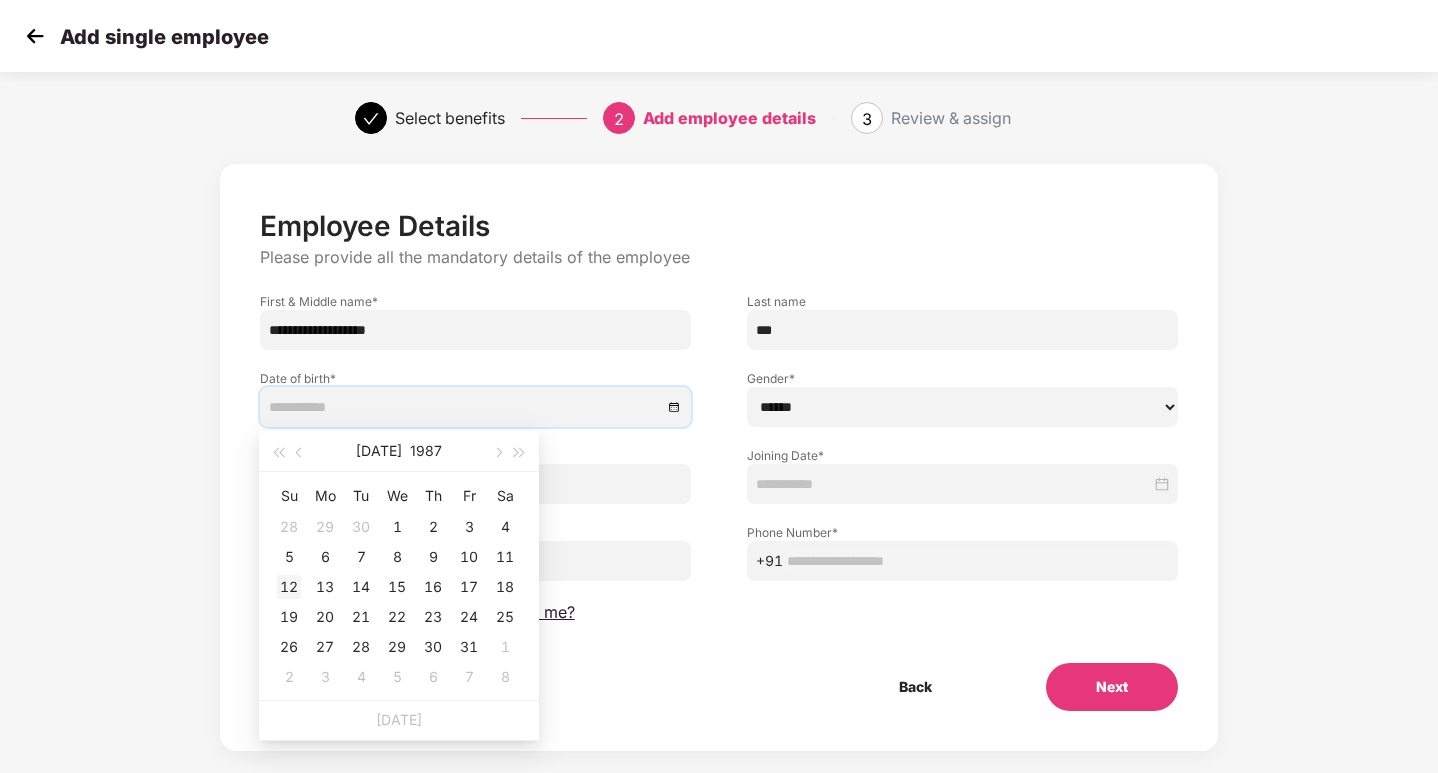 type on "**********" 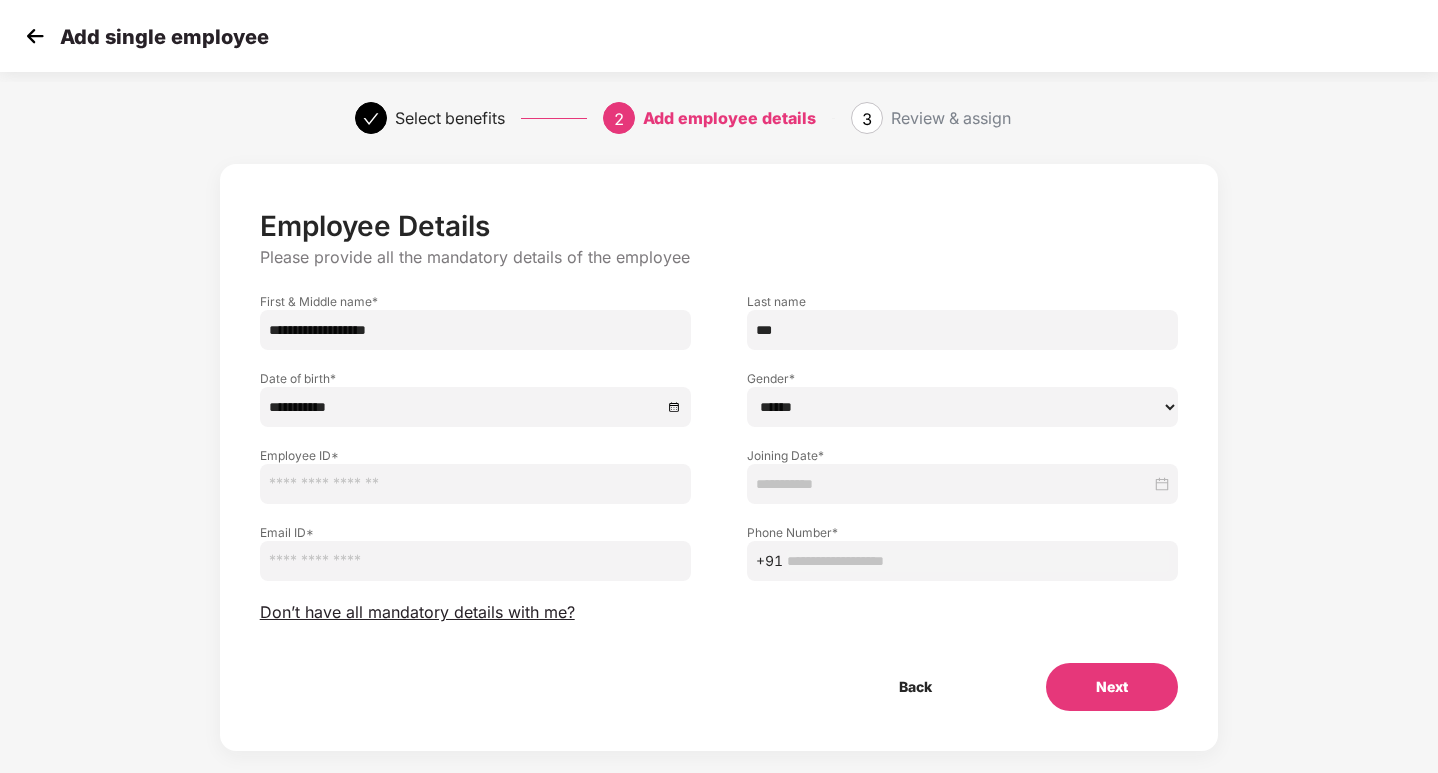 drag, startPoint x: 782, startPoint y: 394, endPoint x: 787, endPoint y: 418, distance: 24.5153 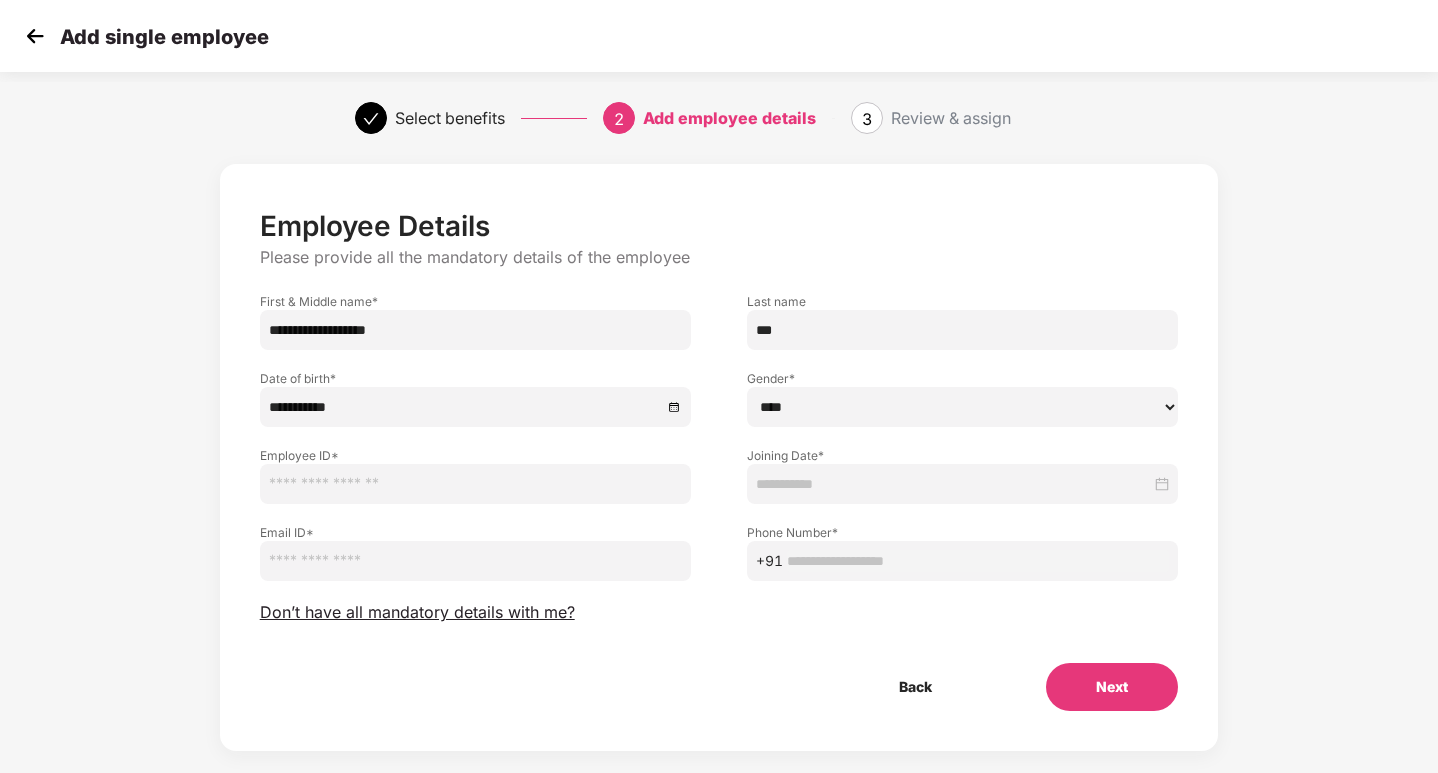 click on "****** **** ******" at bounding box center [962, 407] 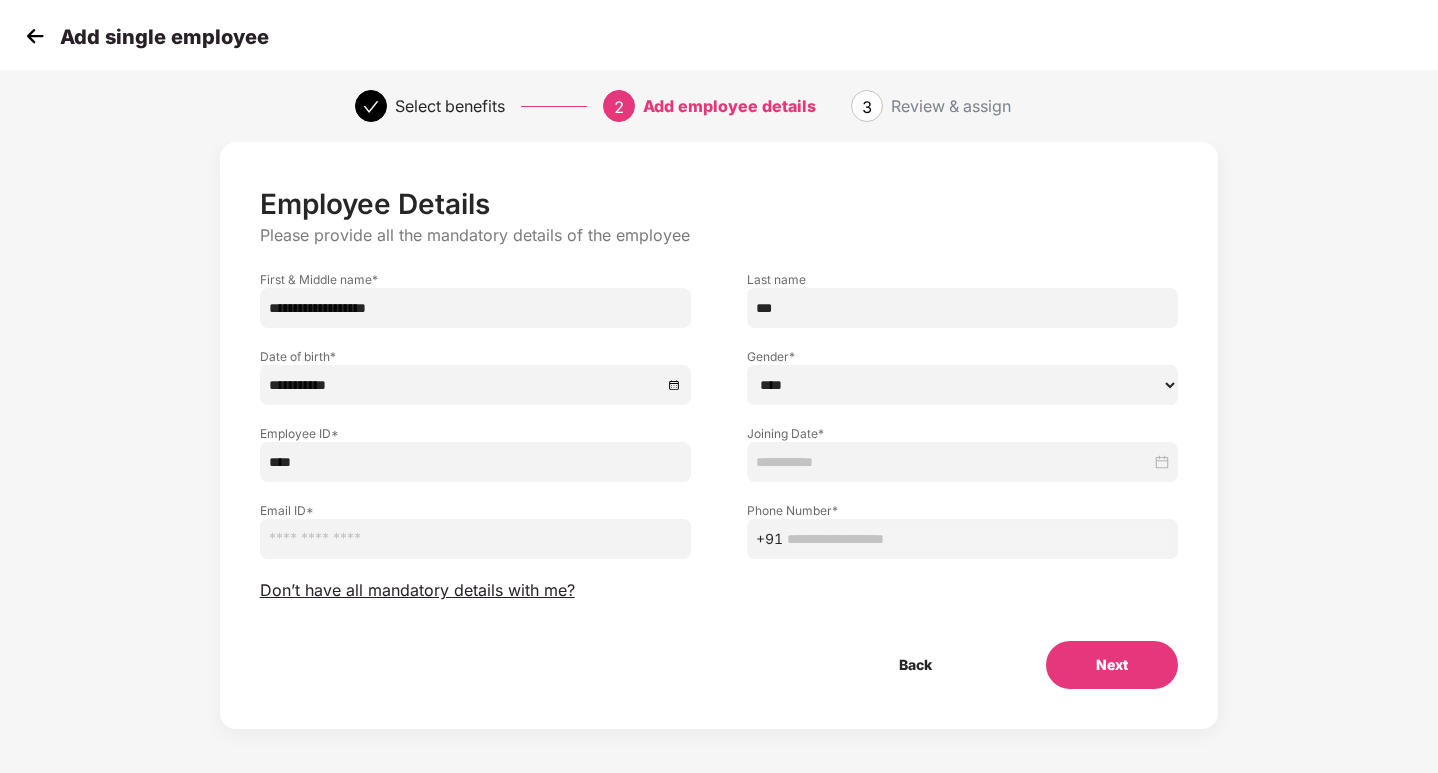 scroll, scrollTop: 28, scrollLeft: 0, axis: vertical 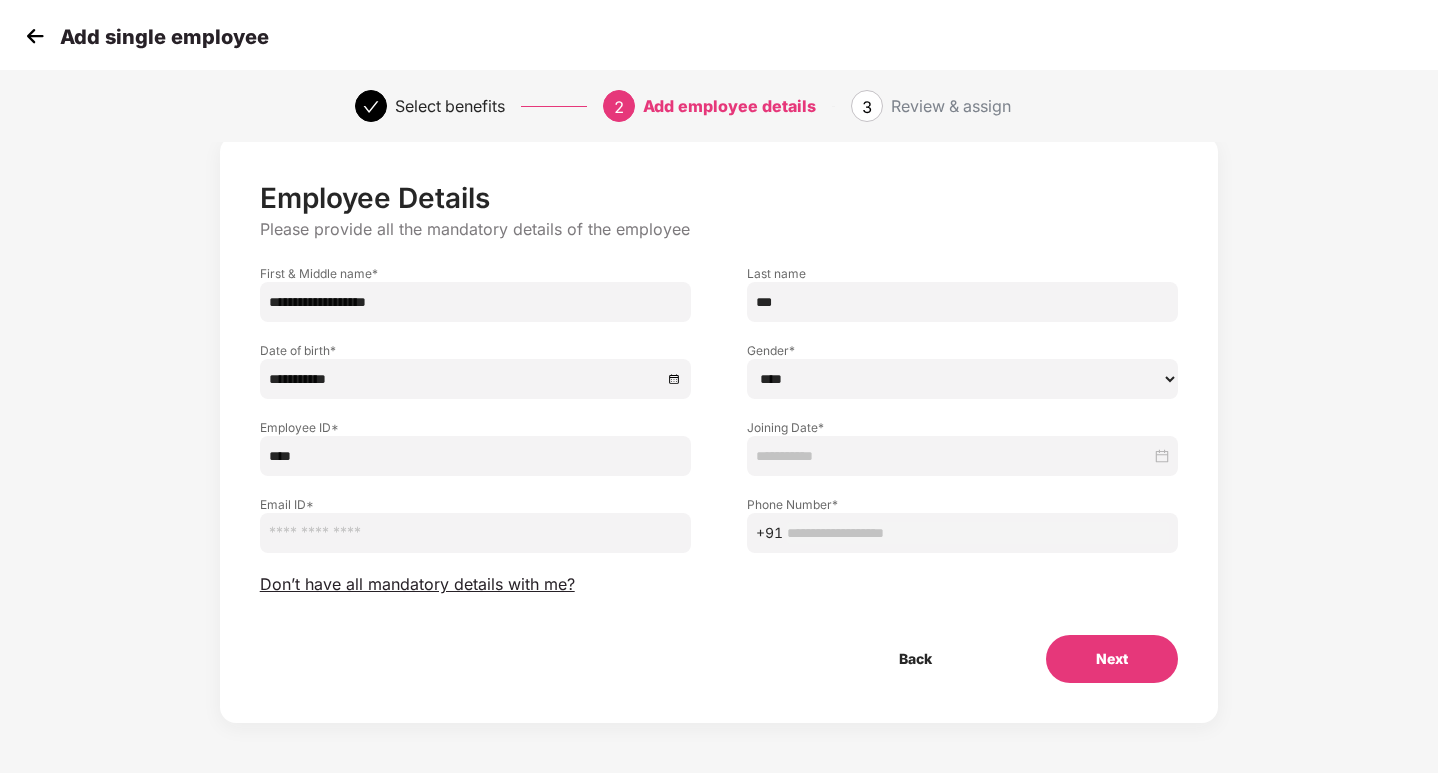 type on "****" 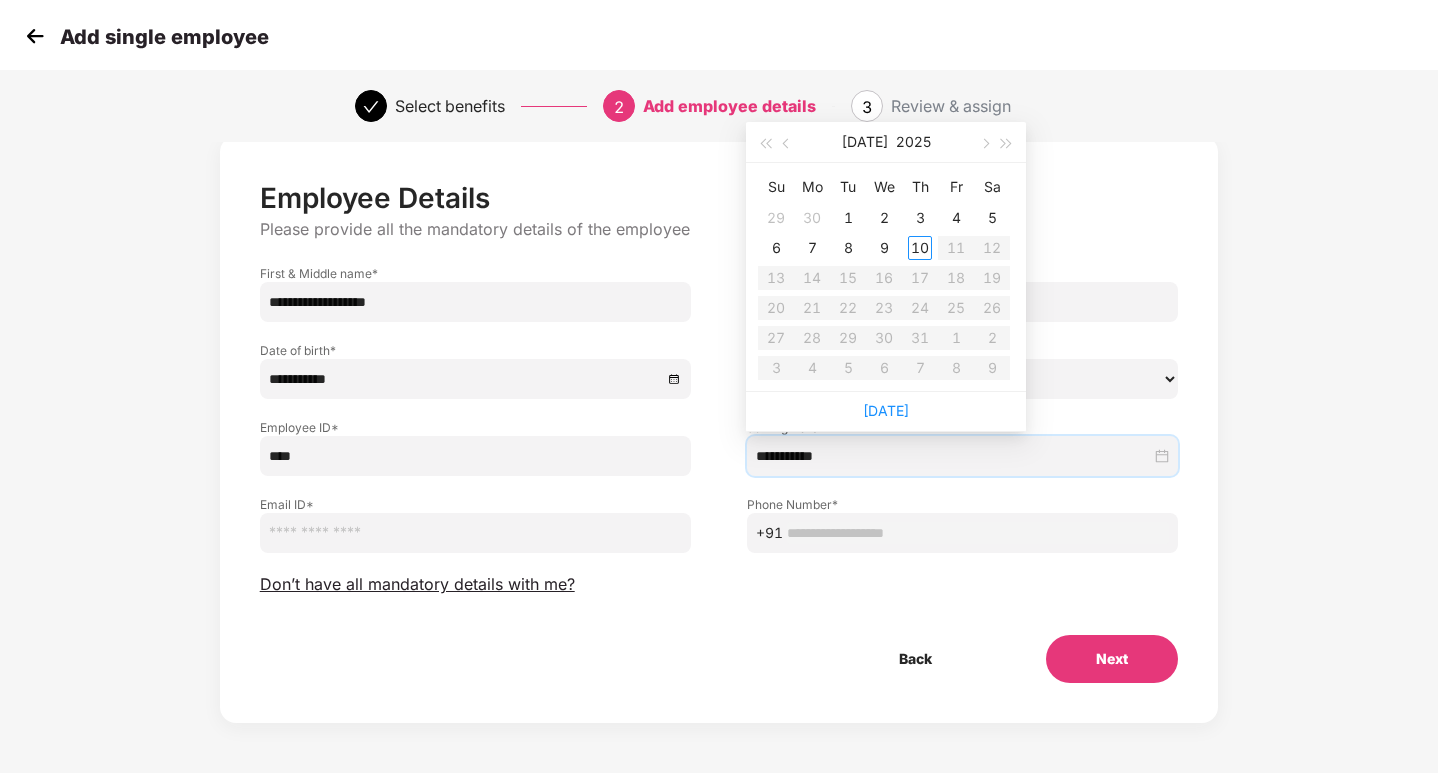 type on "**********" 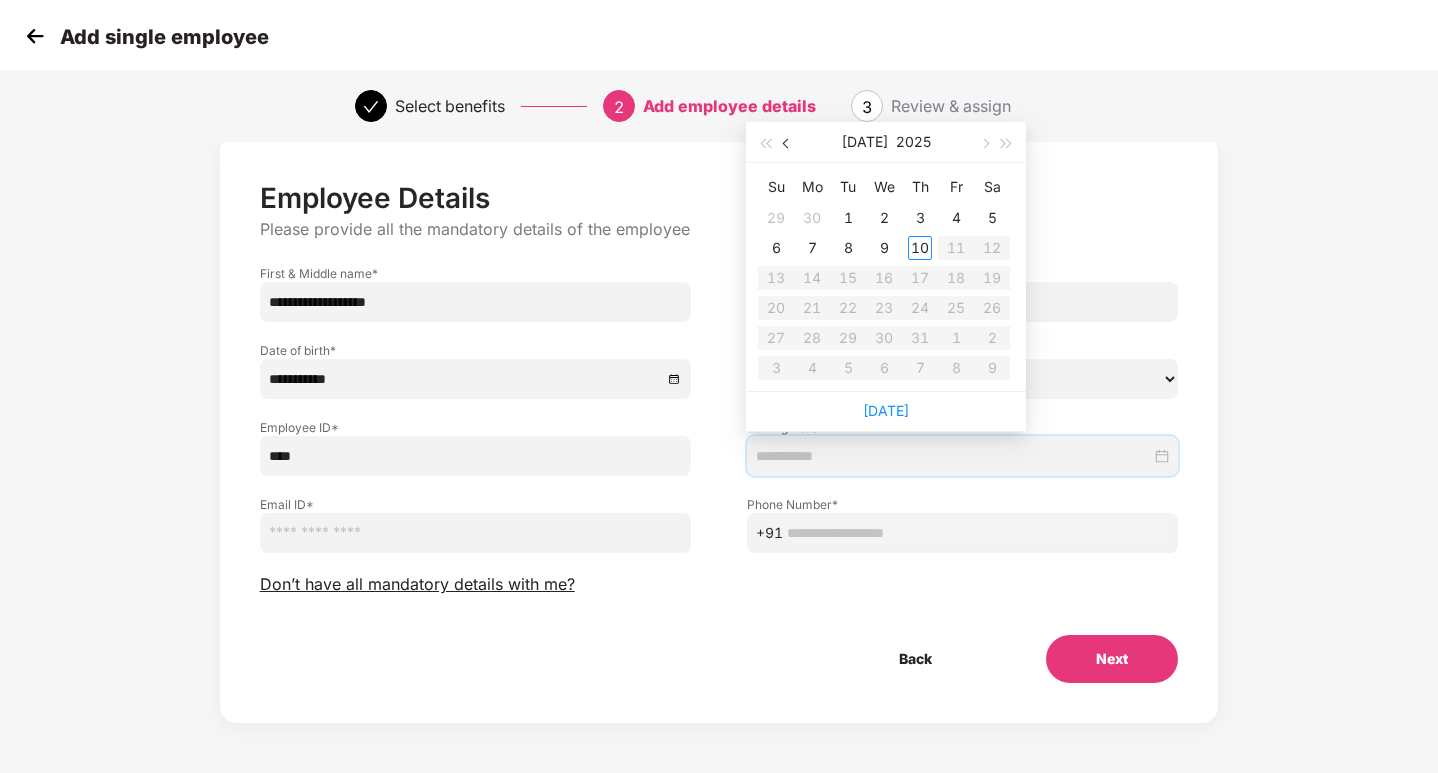 click at bounding box center (788, 144) 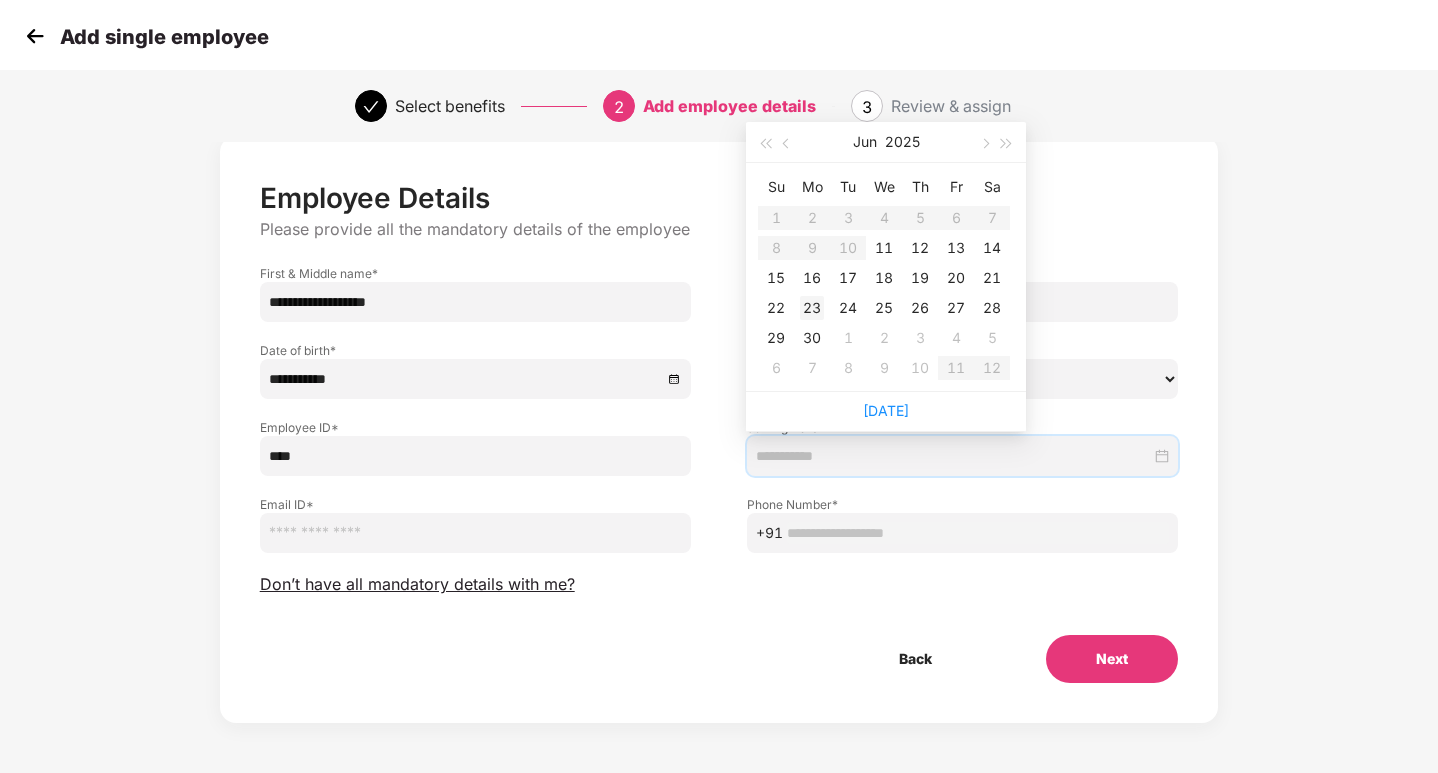 type on "**********" 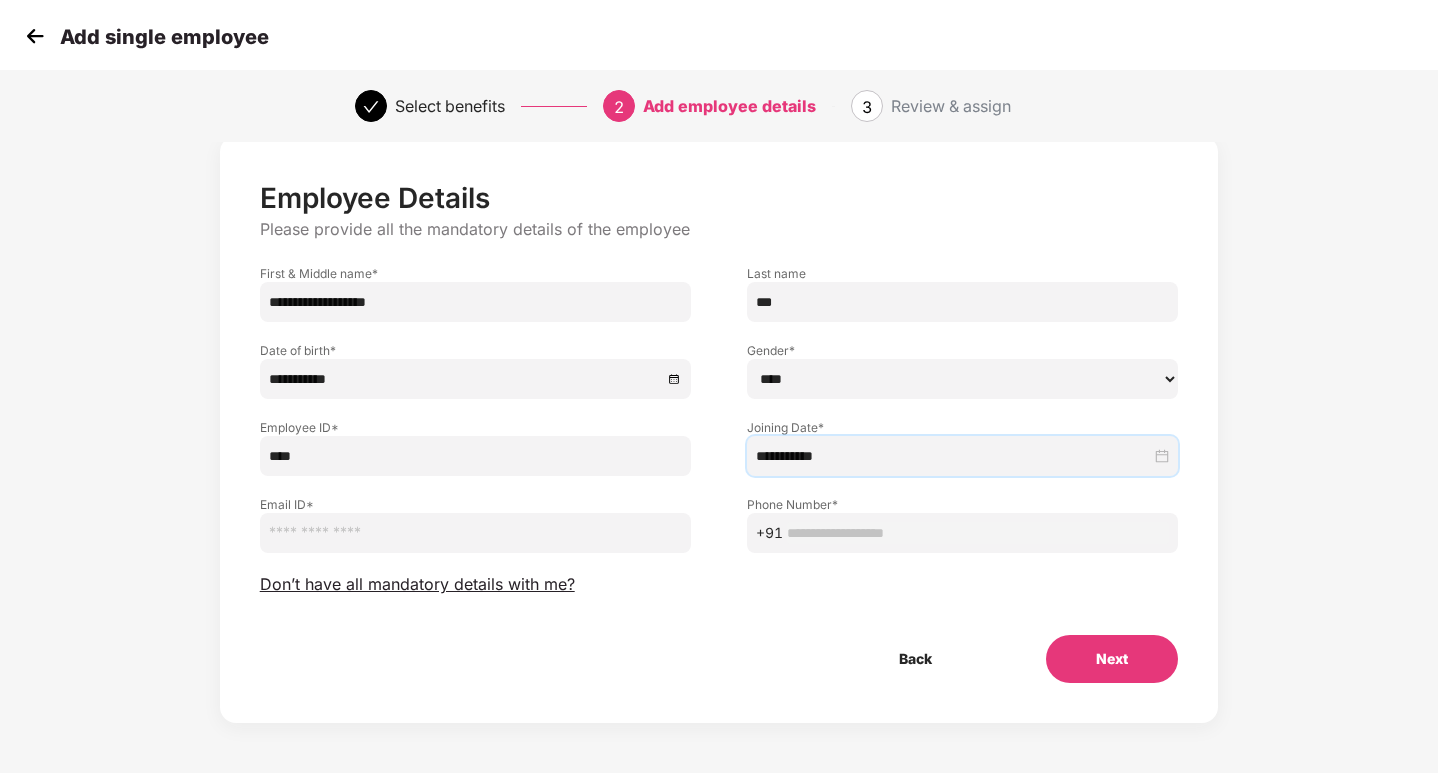 click at bounding box center [475, 533] 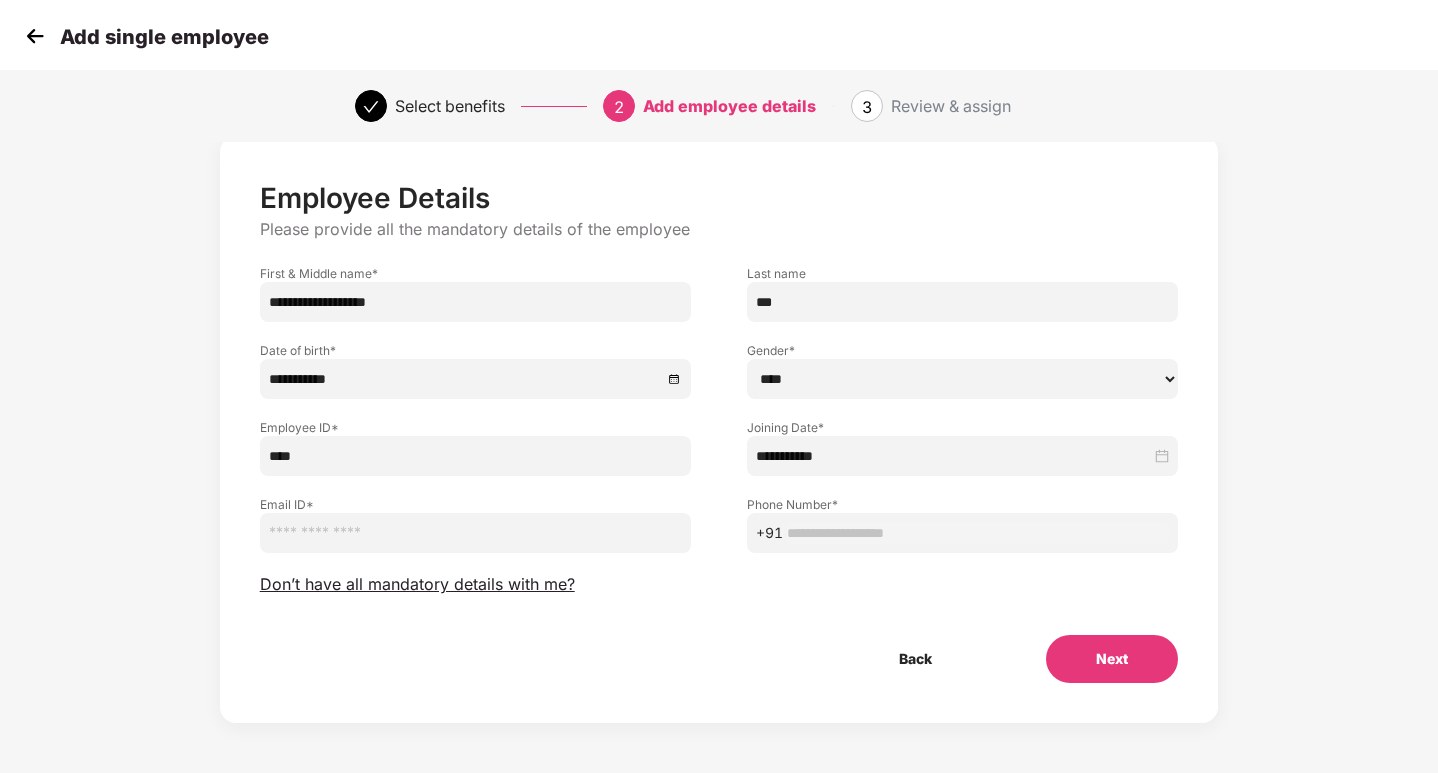 paste on "**********" 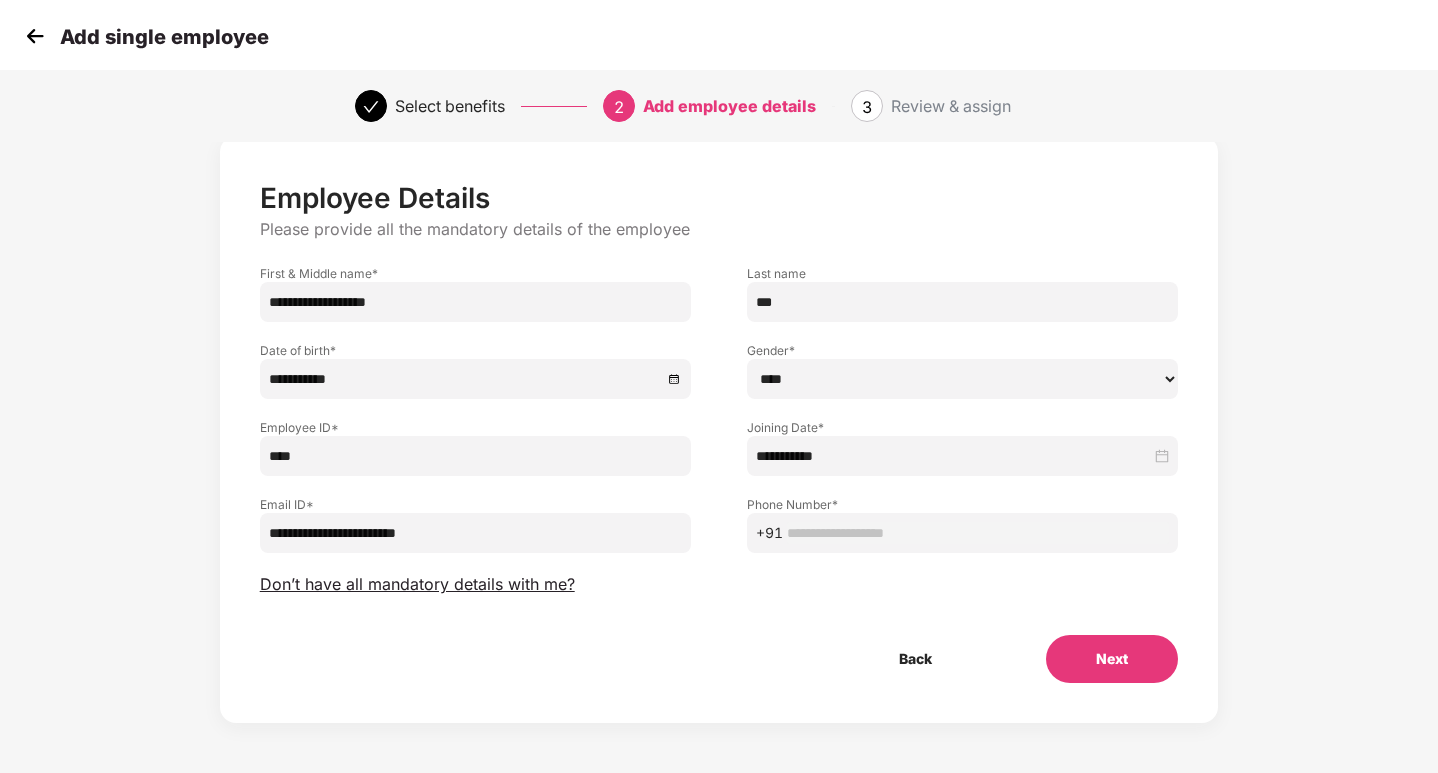 type on "**********" 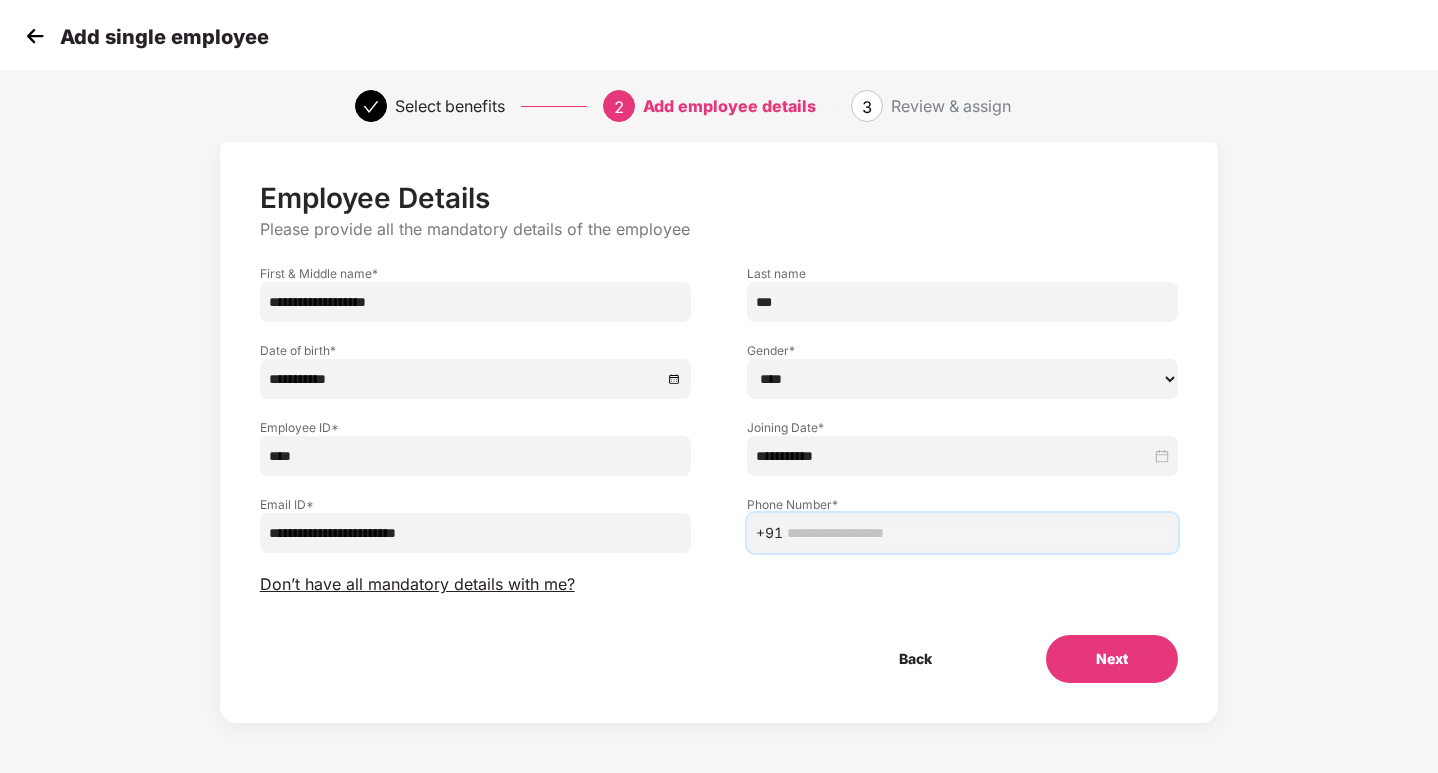 click at bounding box center [978, 533] 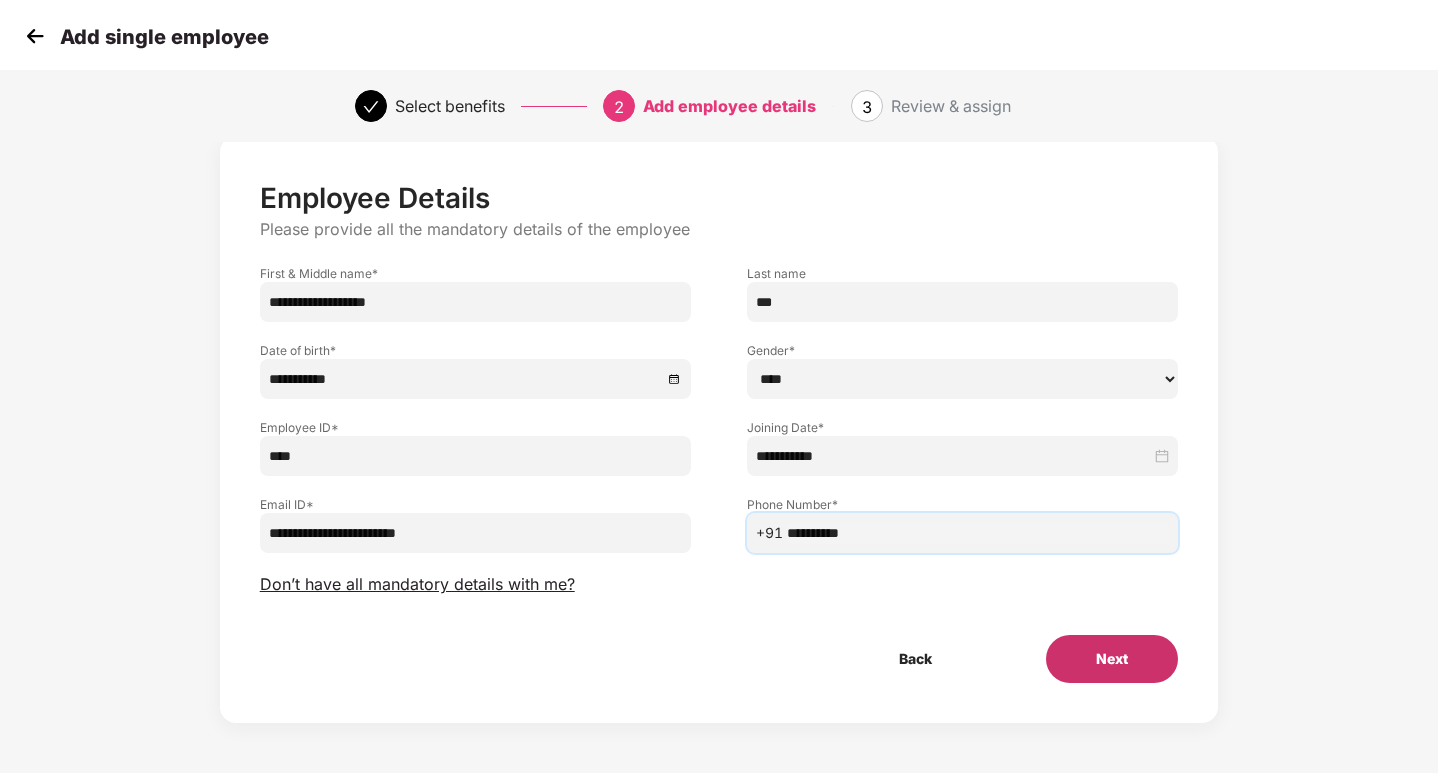type on "**********" 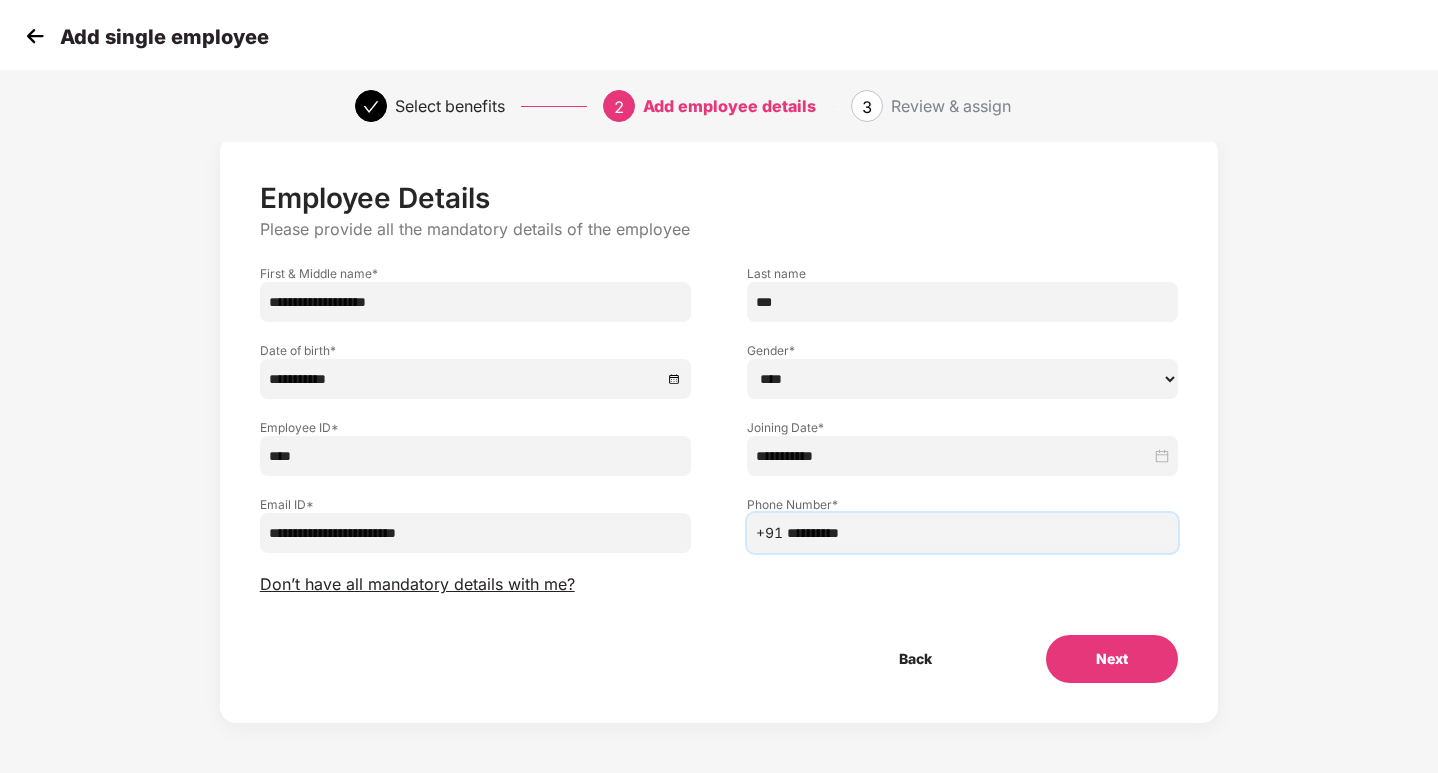 click on "Next" at bounding box center [1112, 659] 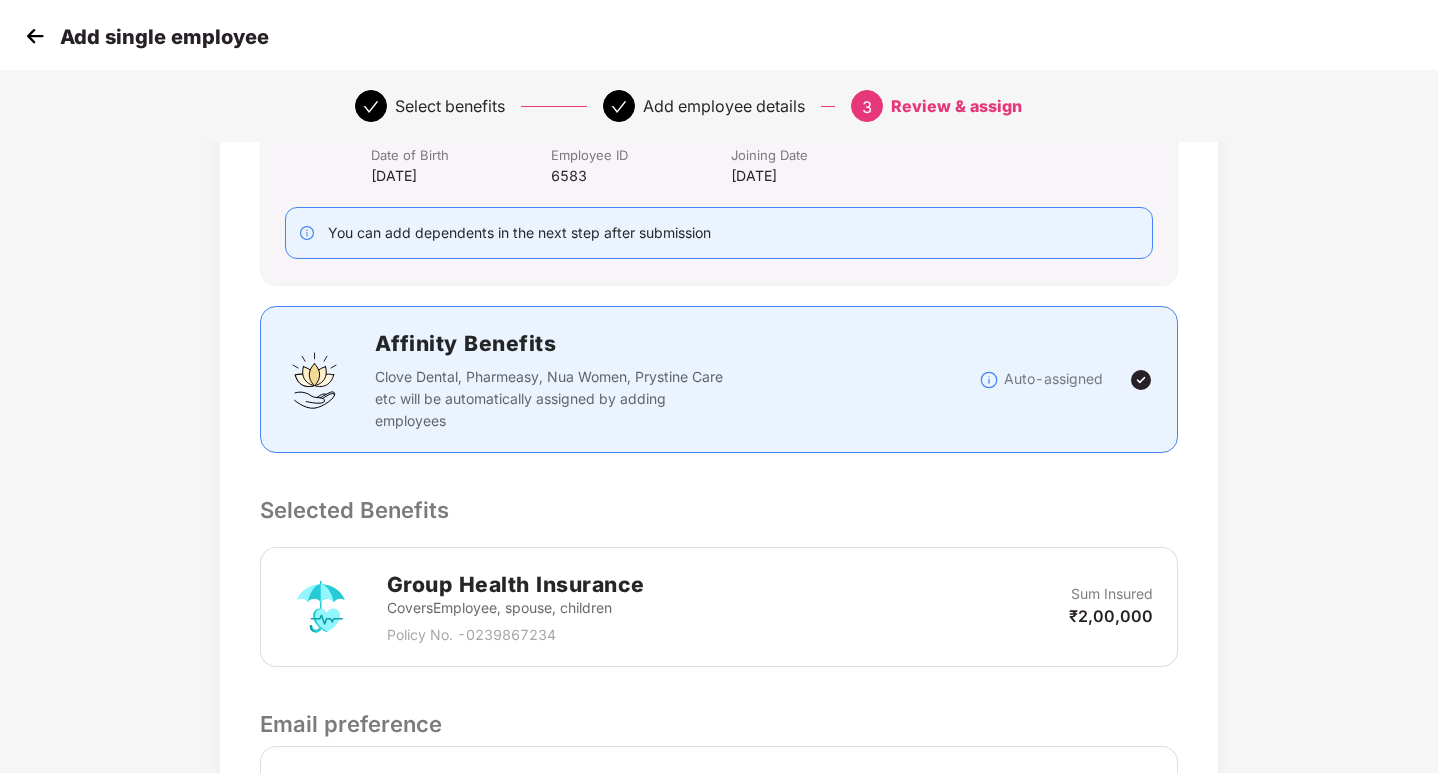 scroll, scrollTop: 474, scrollLeft: 0, axis: vertical 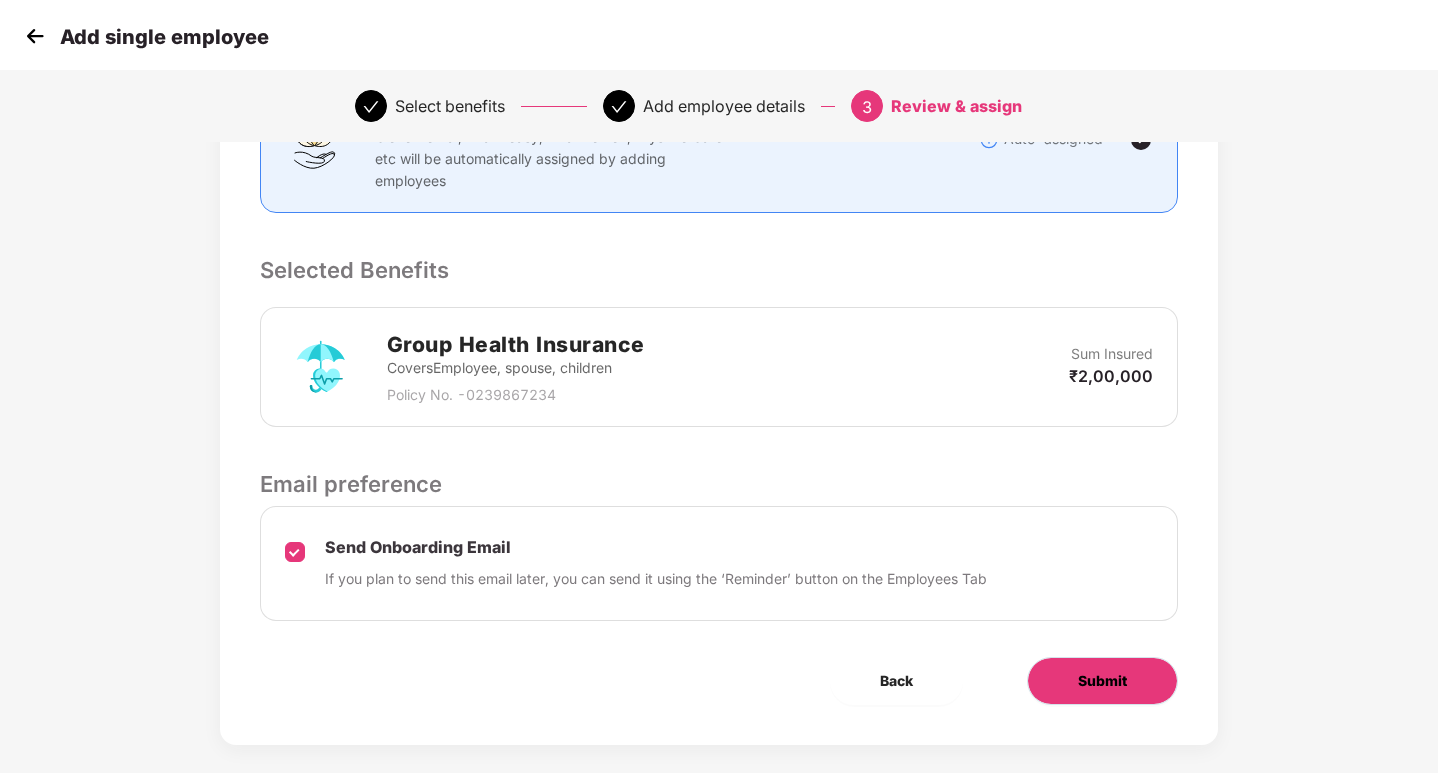click on "Submit" at bounding box center (1102, 681) 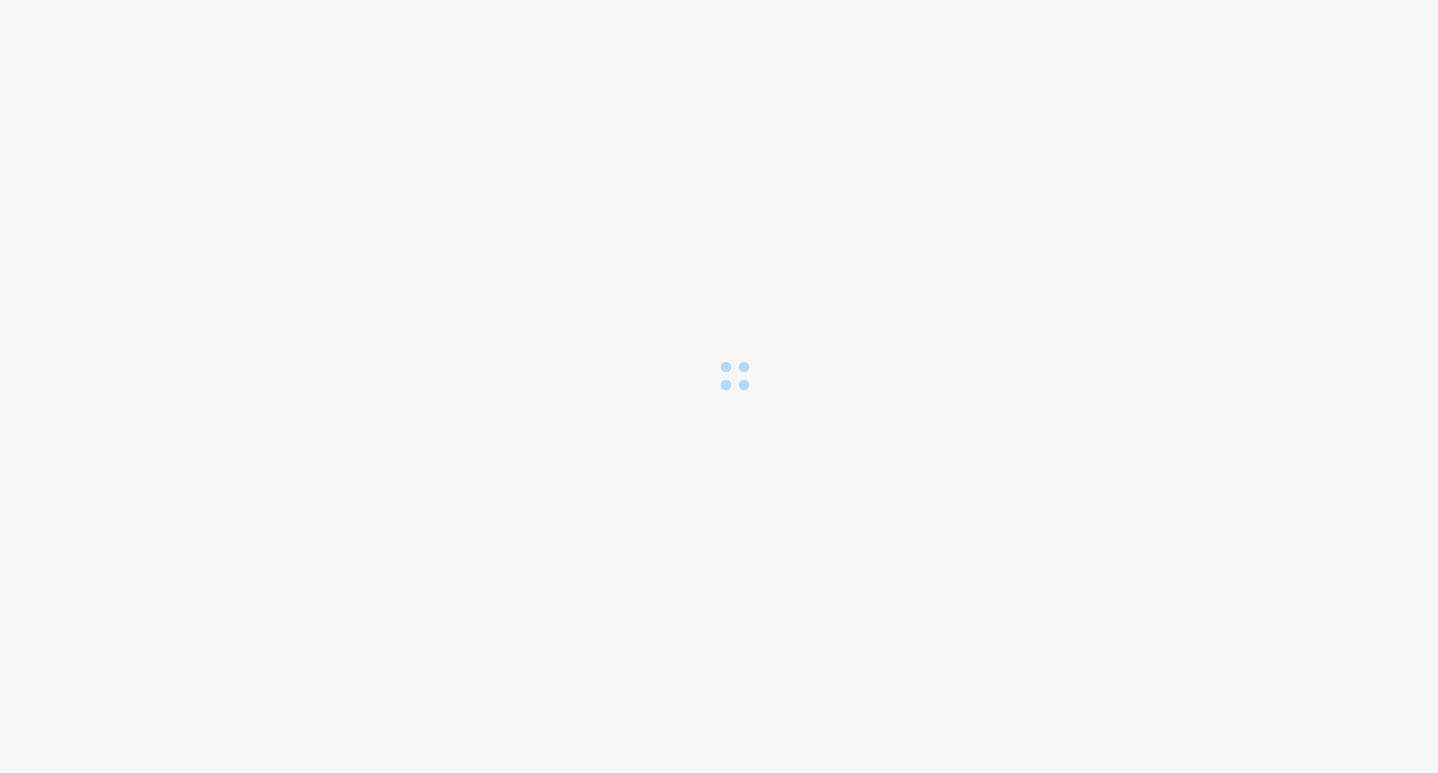 scroll, scrollTop: 0, scrollLeft: 0, axis: both 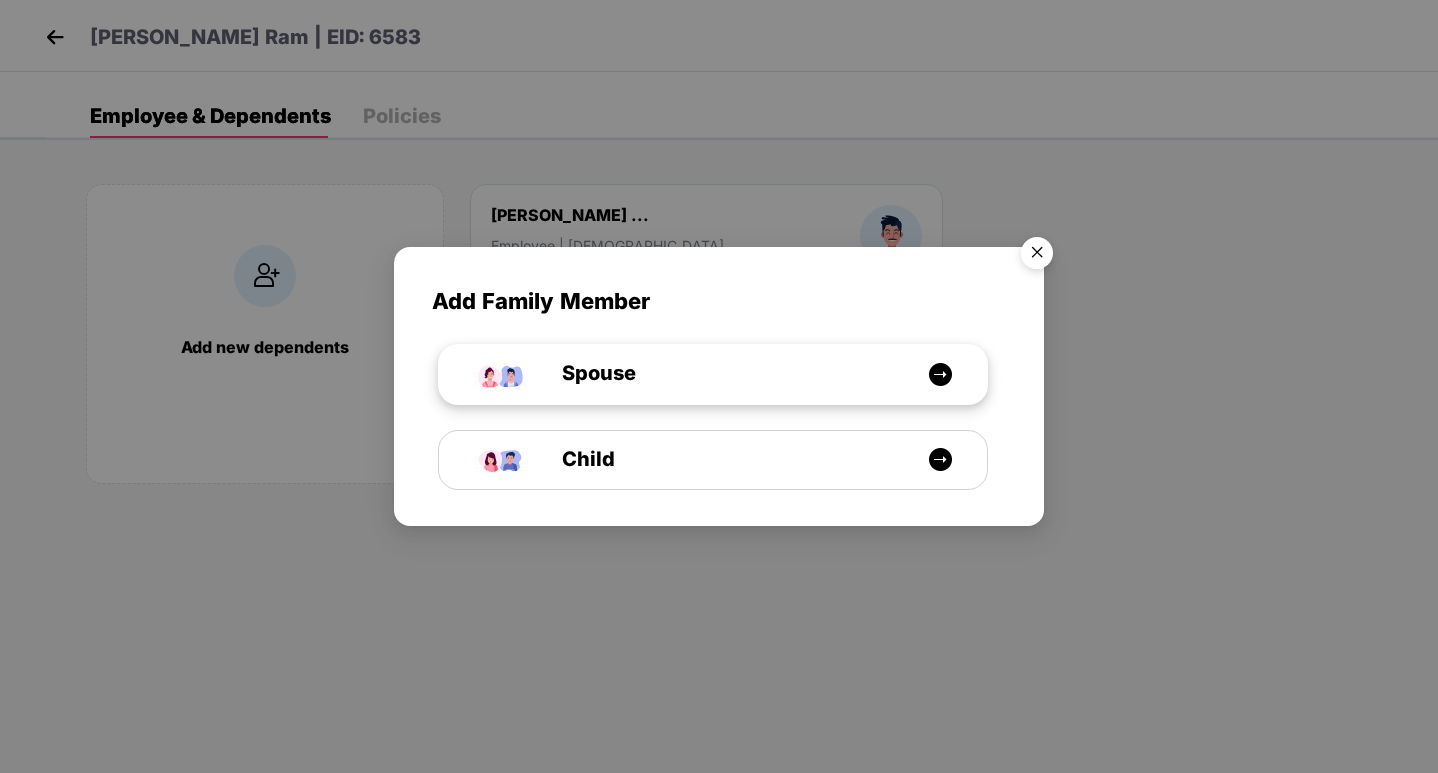 click on "Spouse" at bounding box center (722, 373) 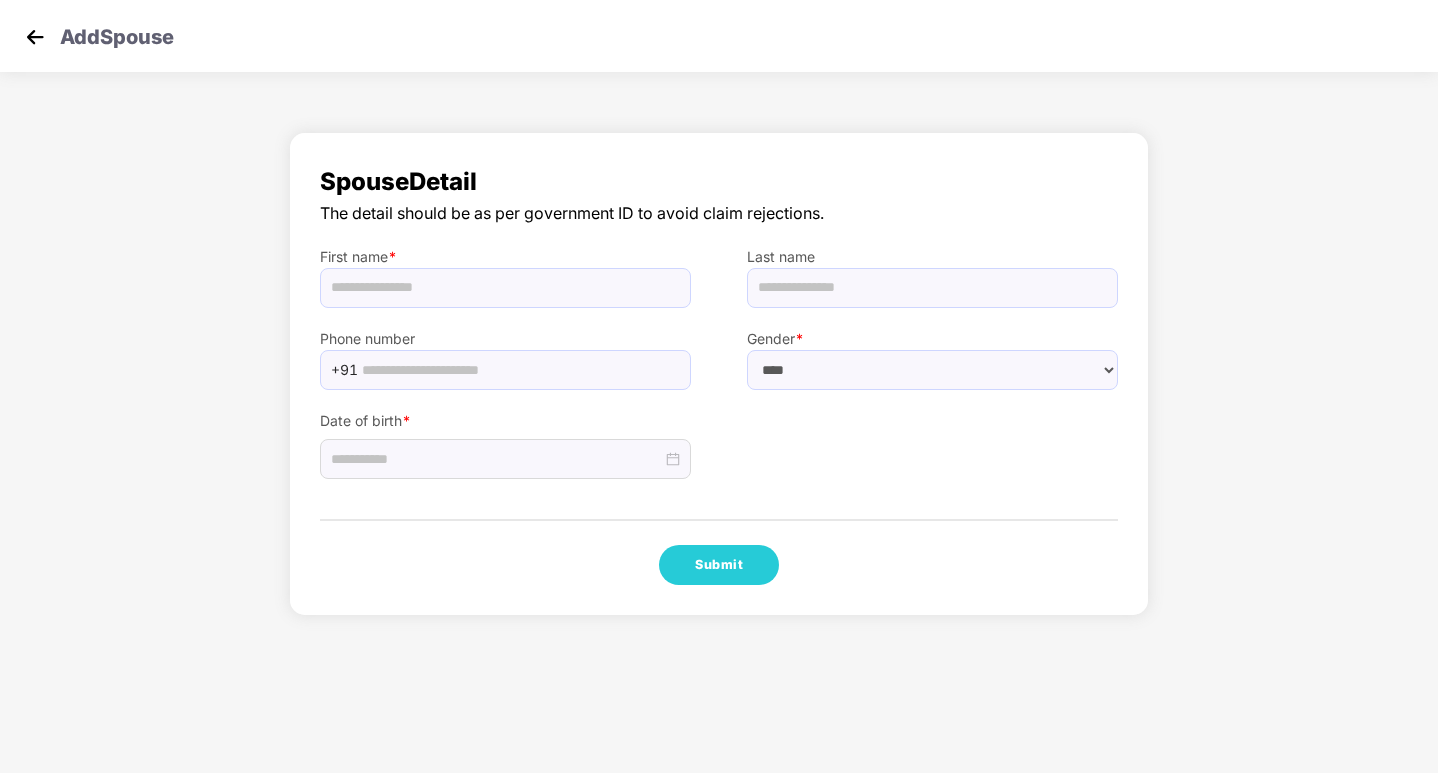 select on "******" 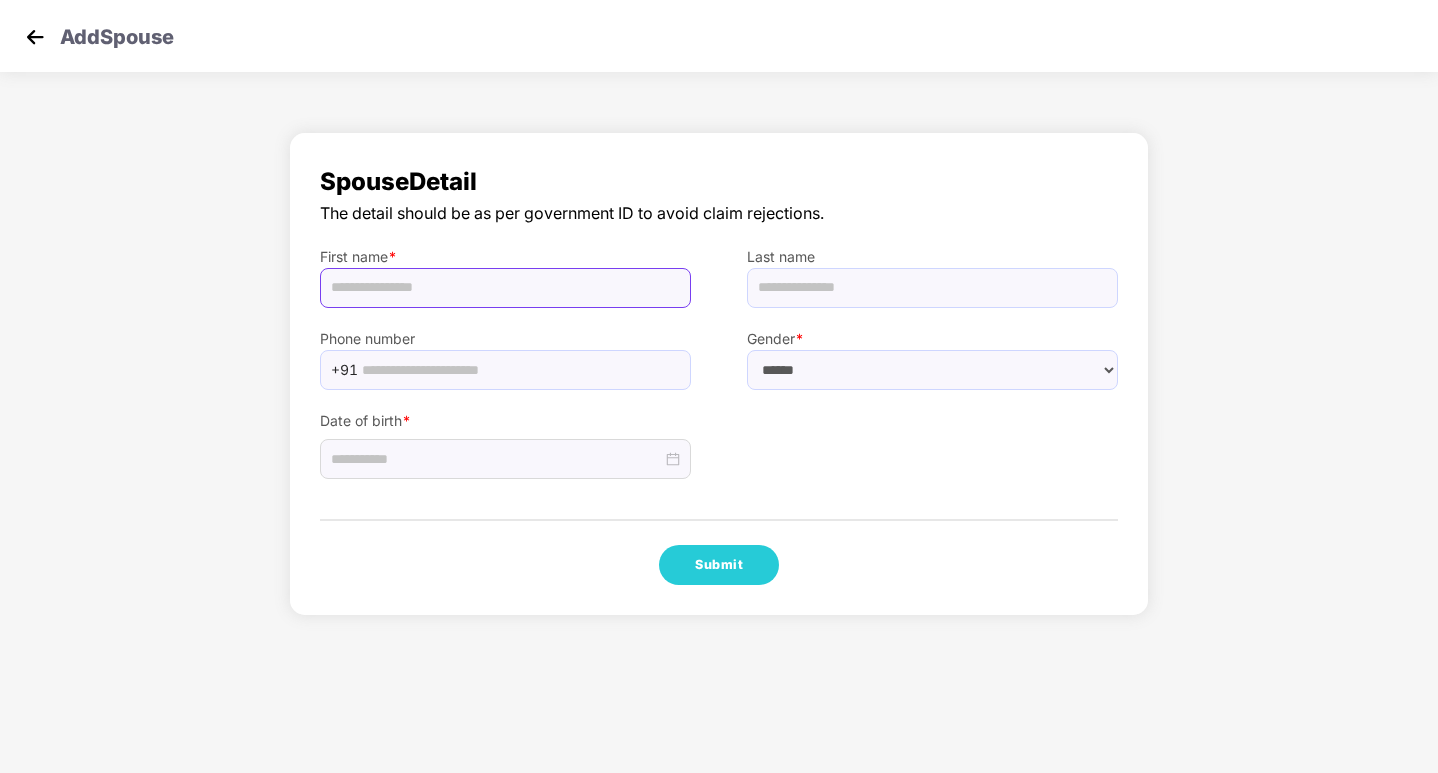 click at bounding box center (505, 288) 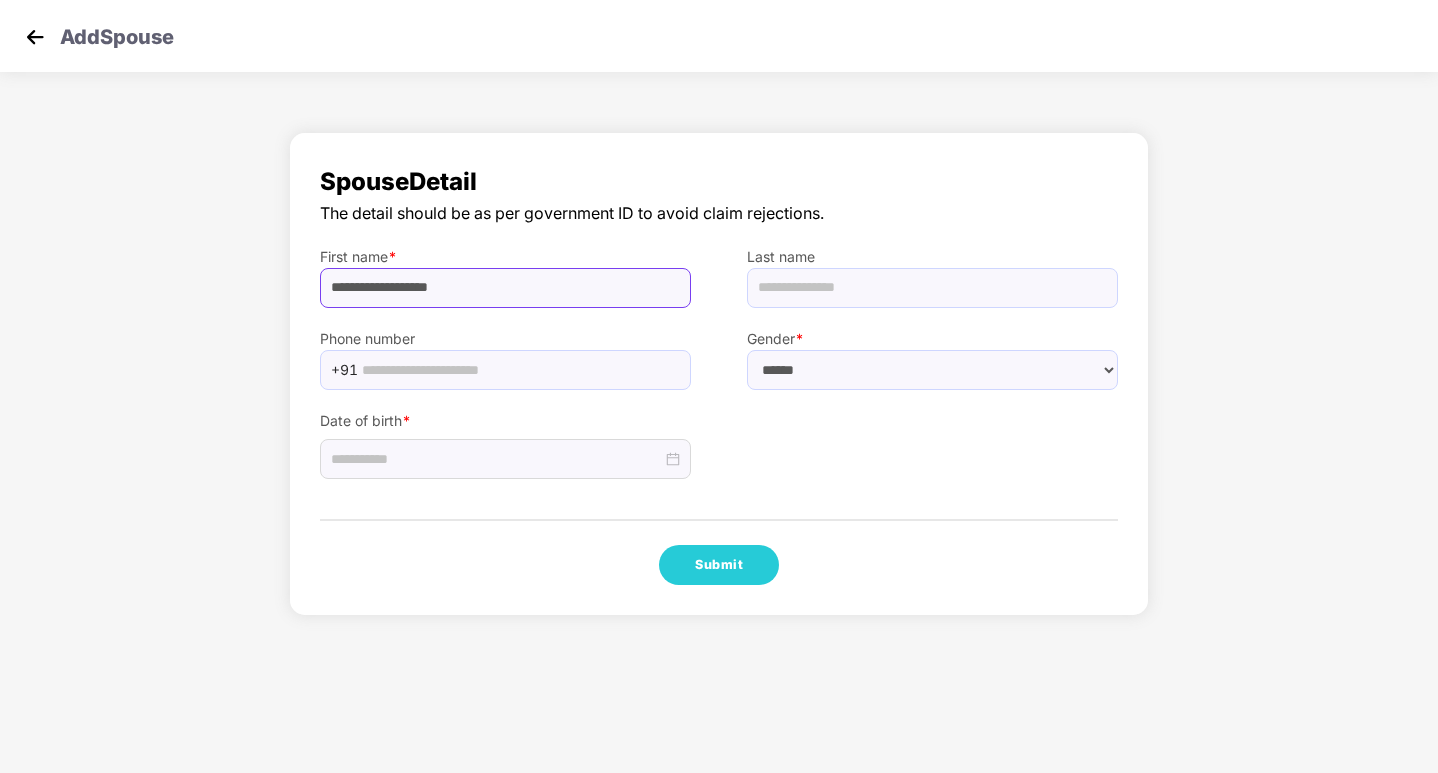 type on "**********" 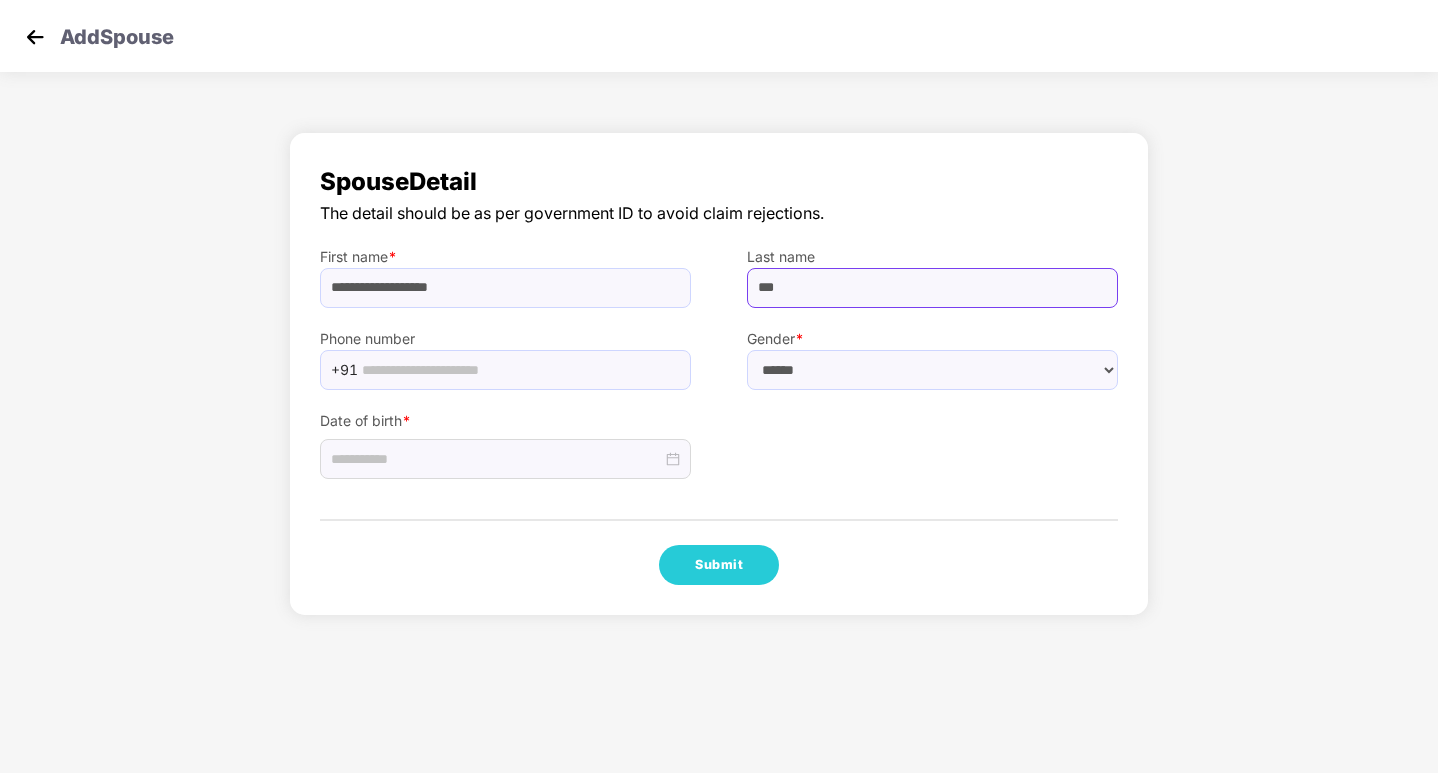 type on "***" 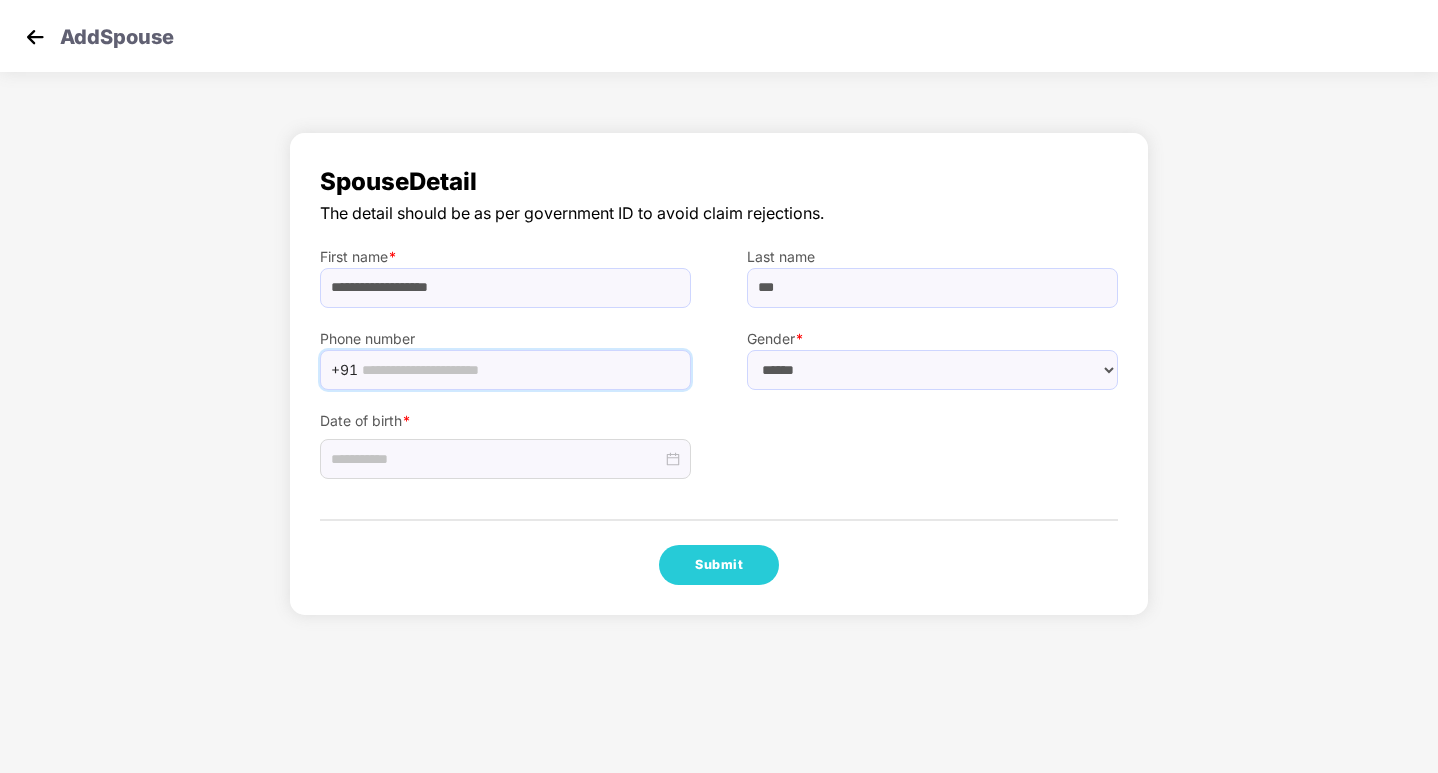 paste on "**********" 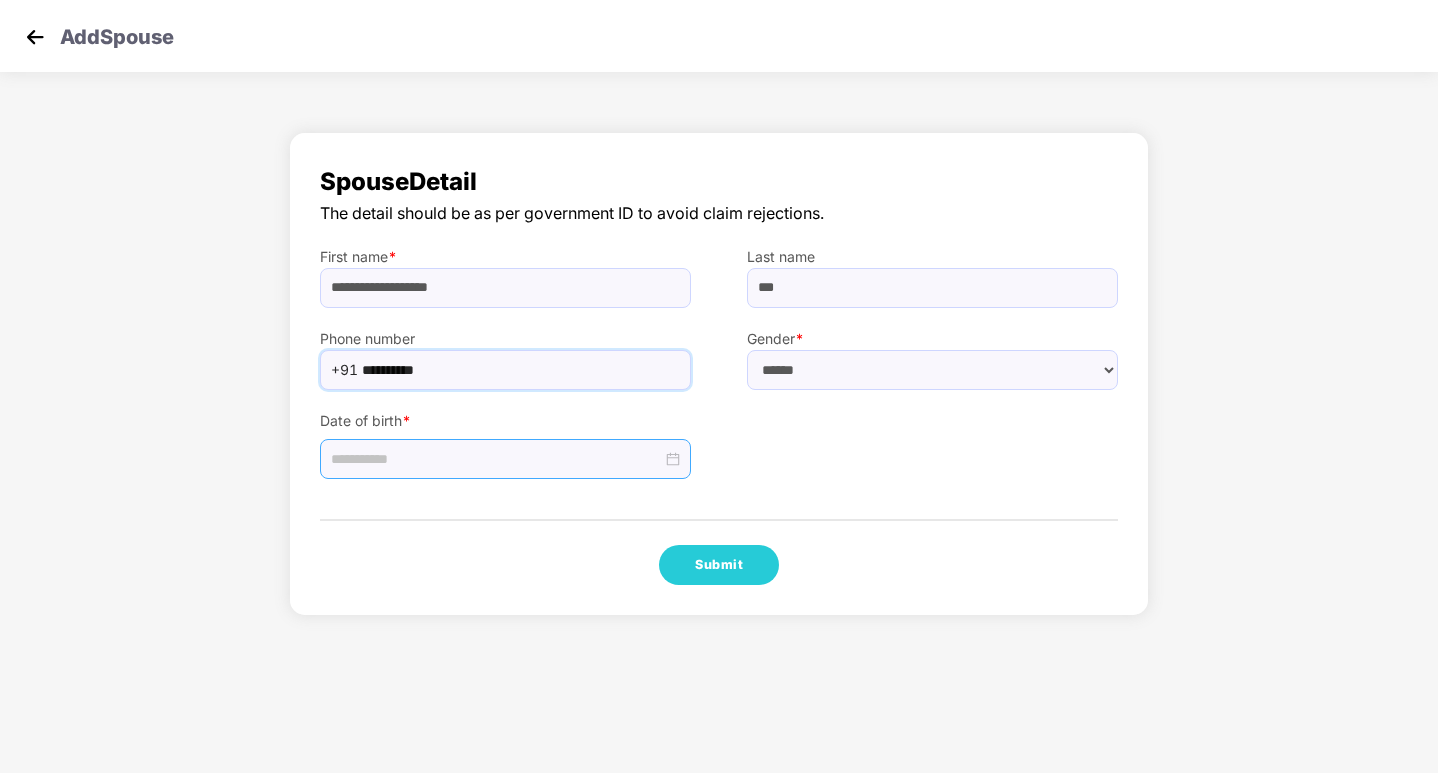 type on "**********" 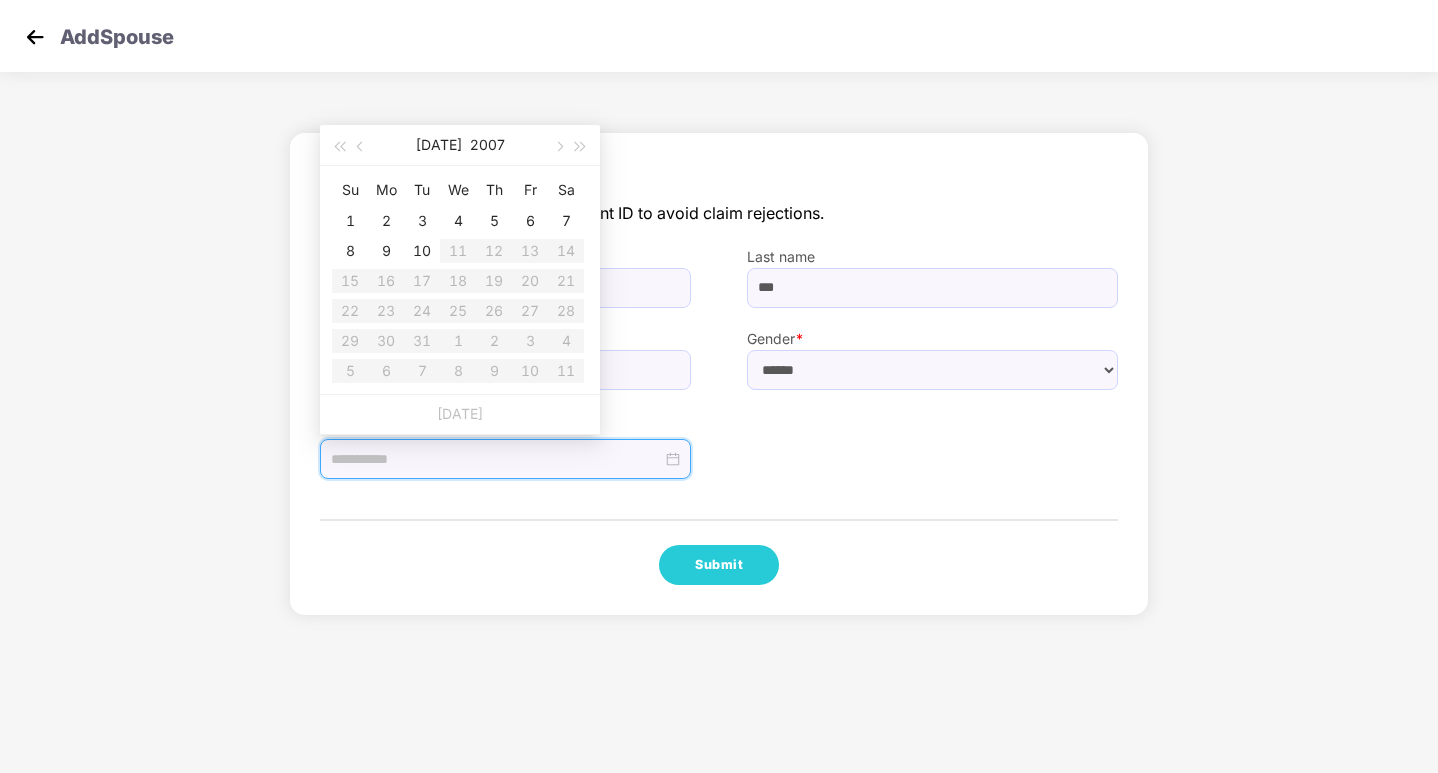 type on "**********" 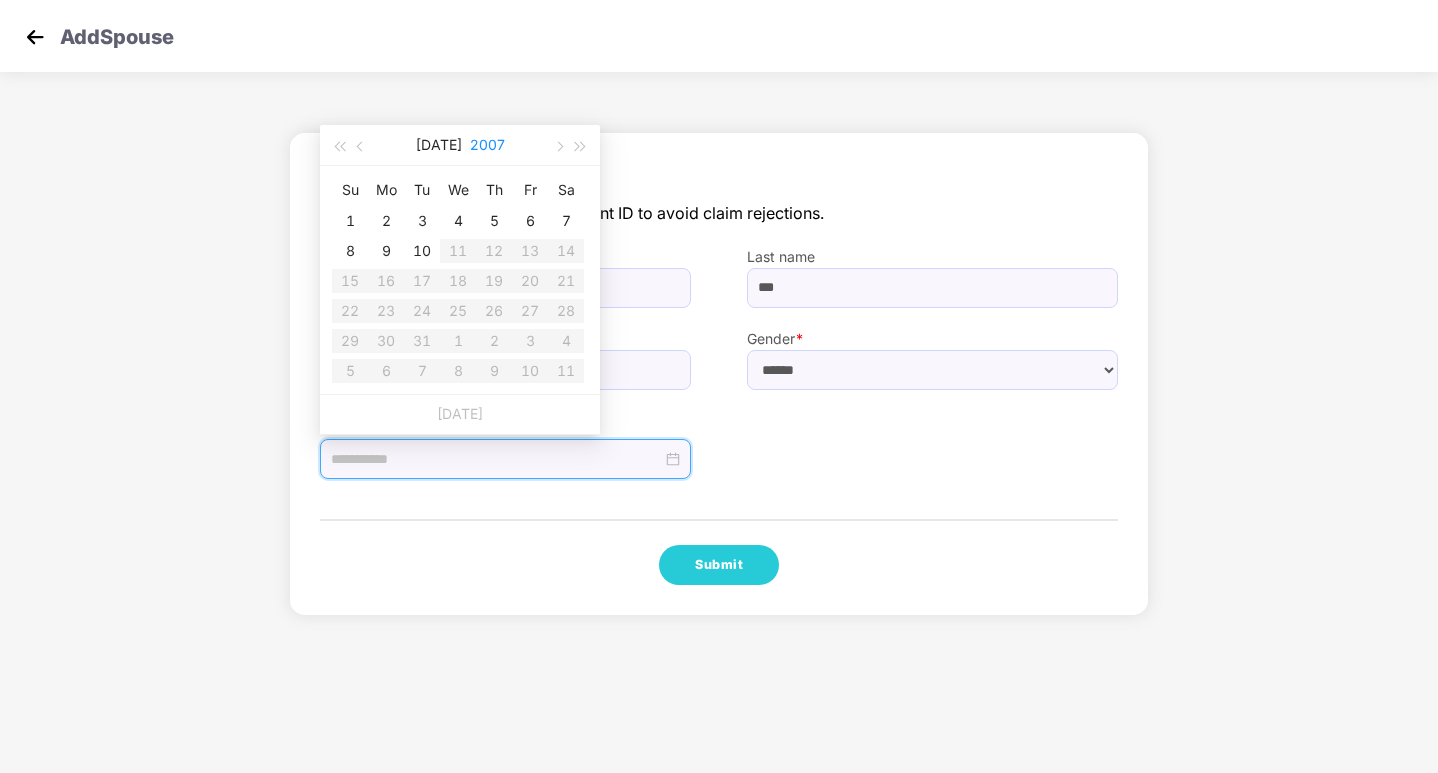click on "2007" at bounding box center (487, 145) 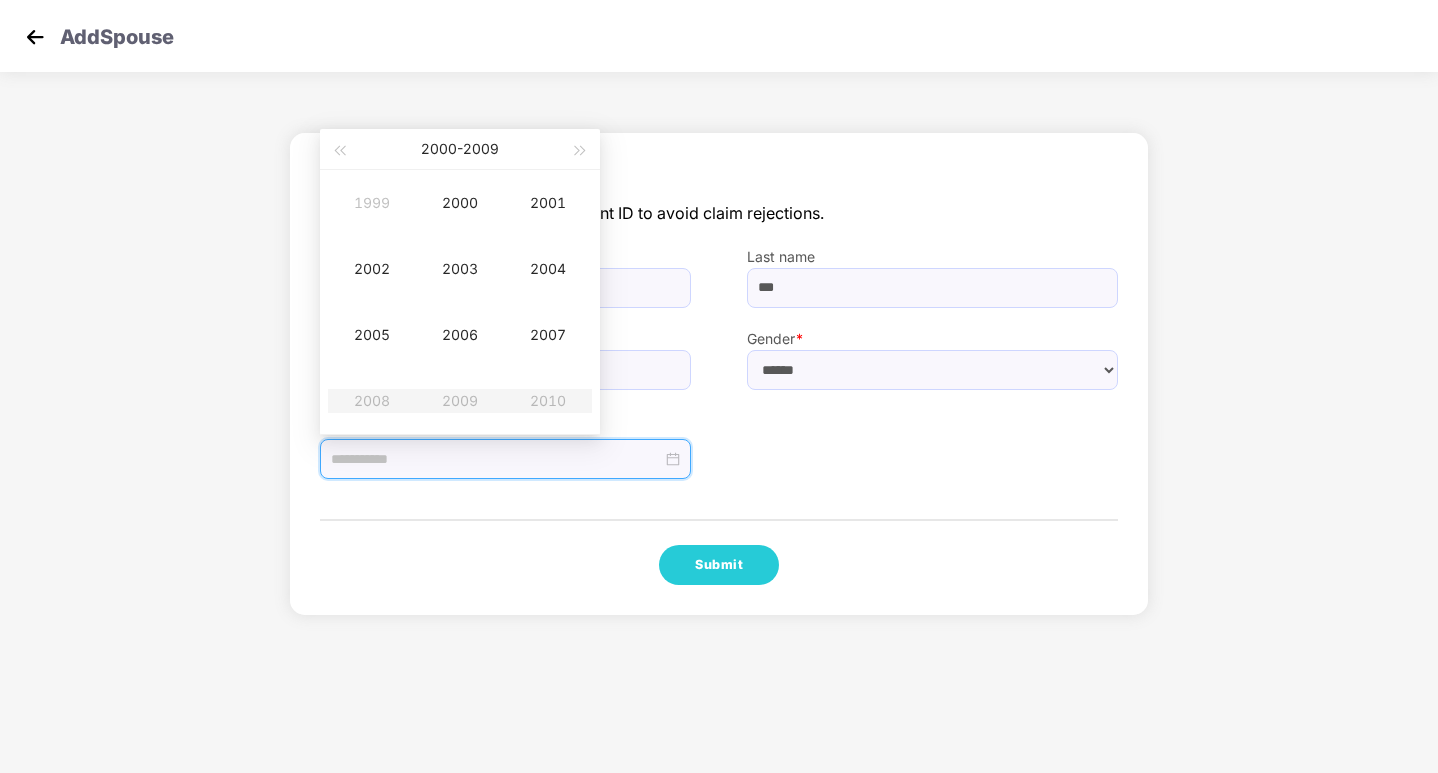 type on "**********" 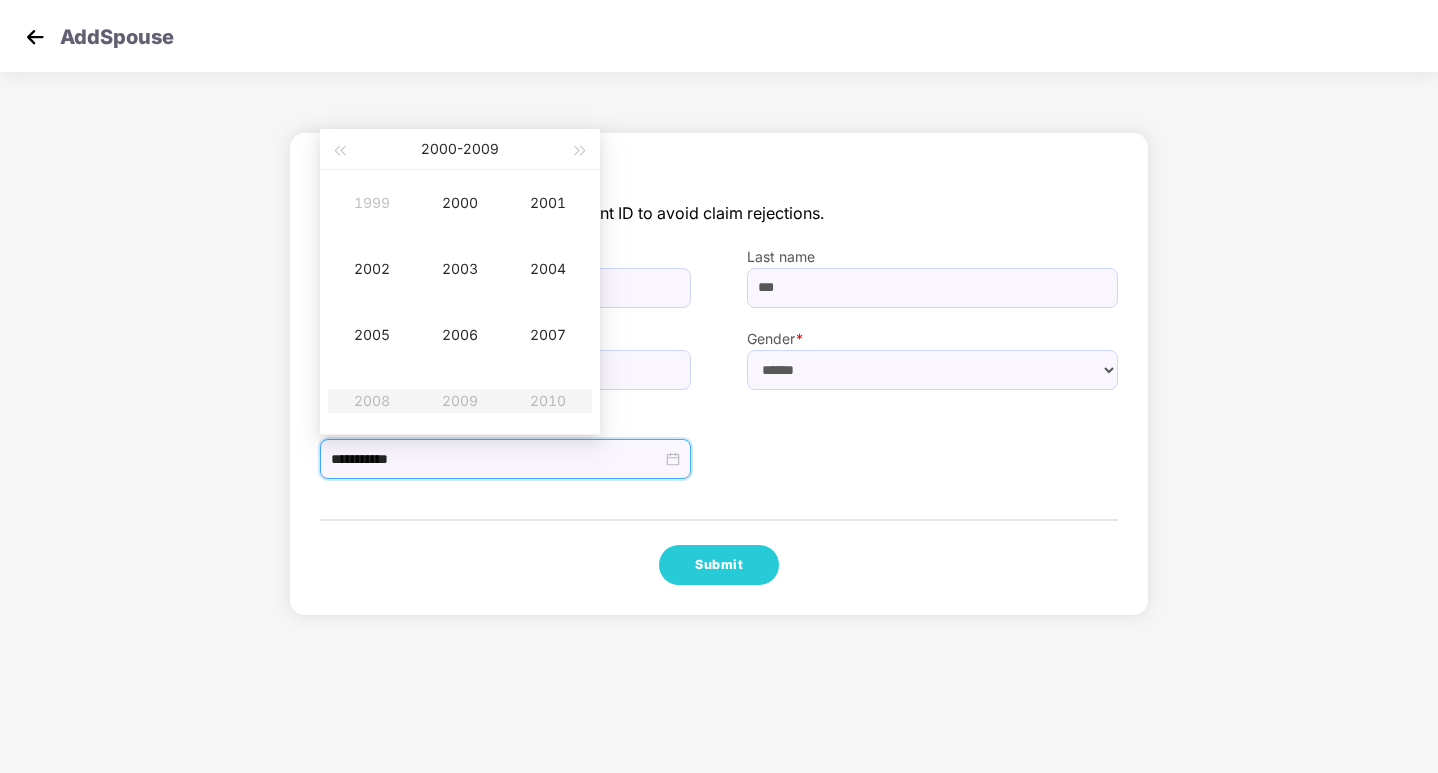 type on "**********" 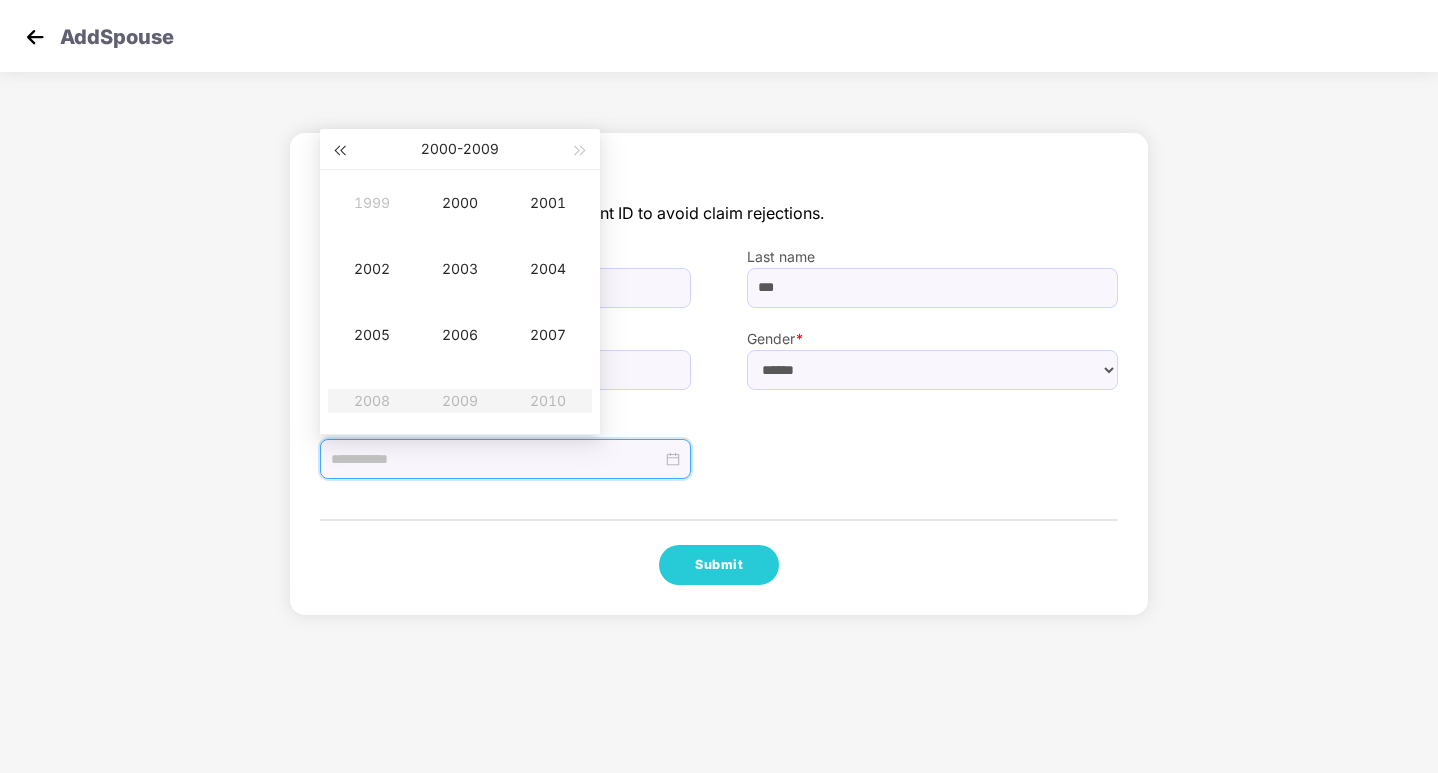 click at bounding box center [339, 149] 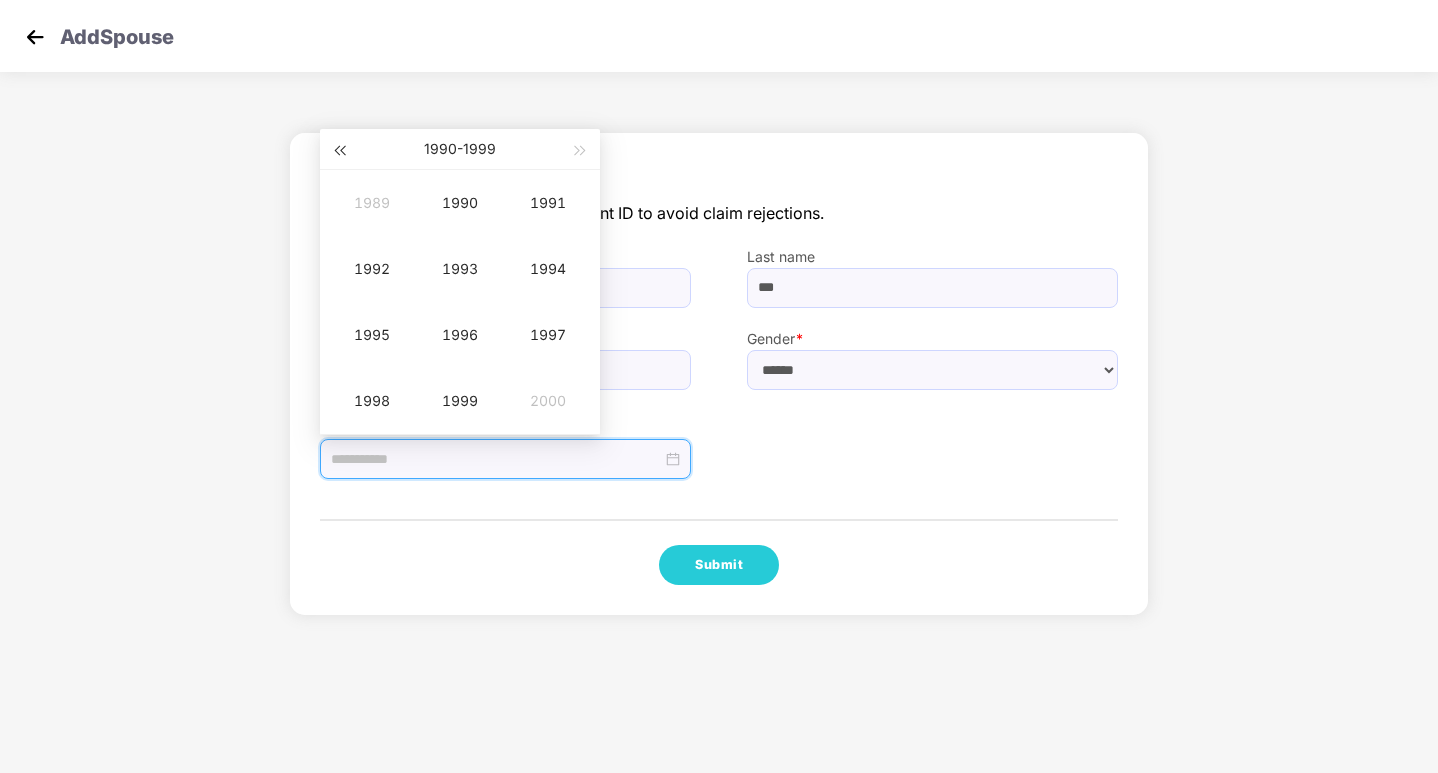 click at bounding box center [339, 151] 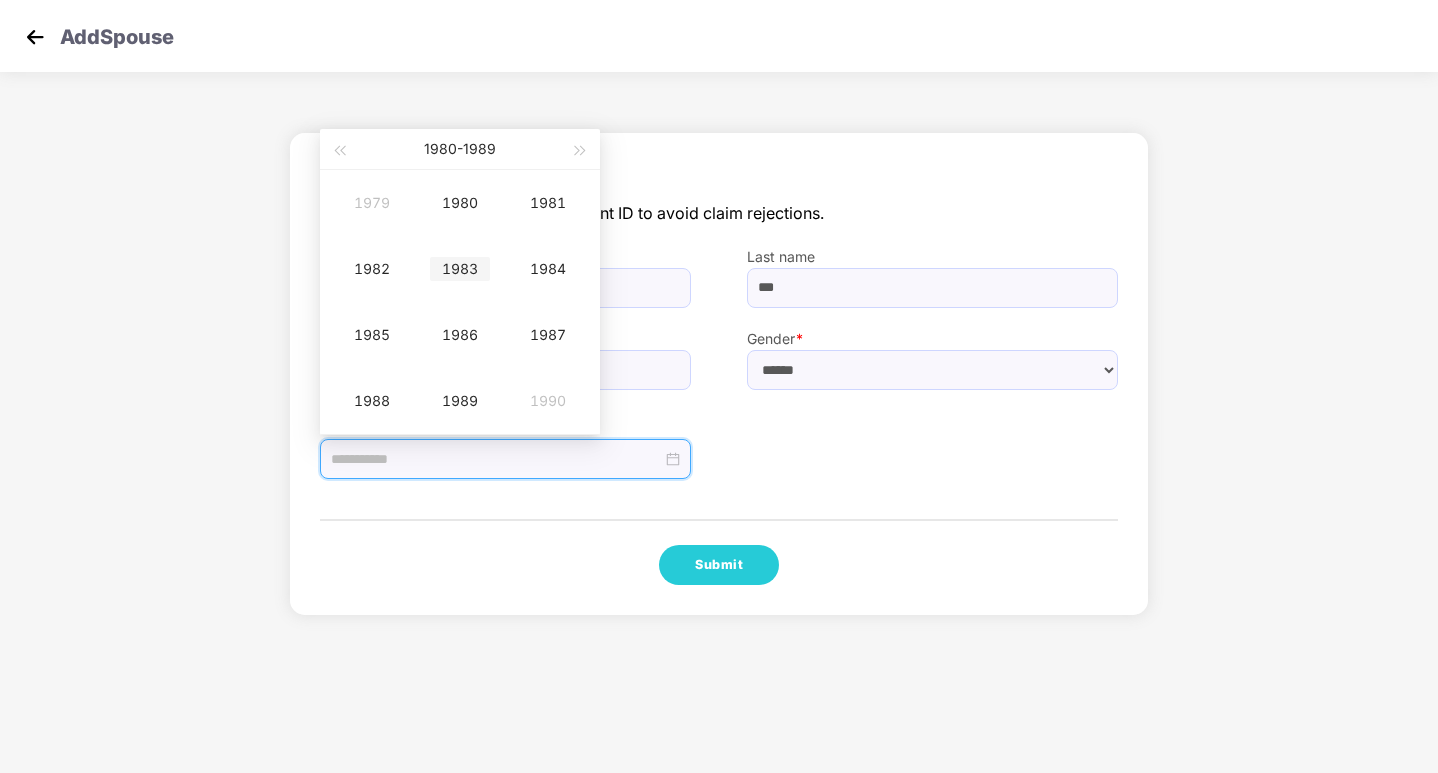 type on "**********" 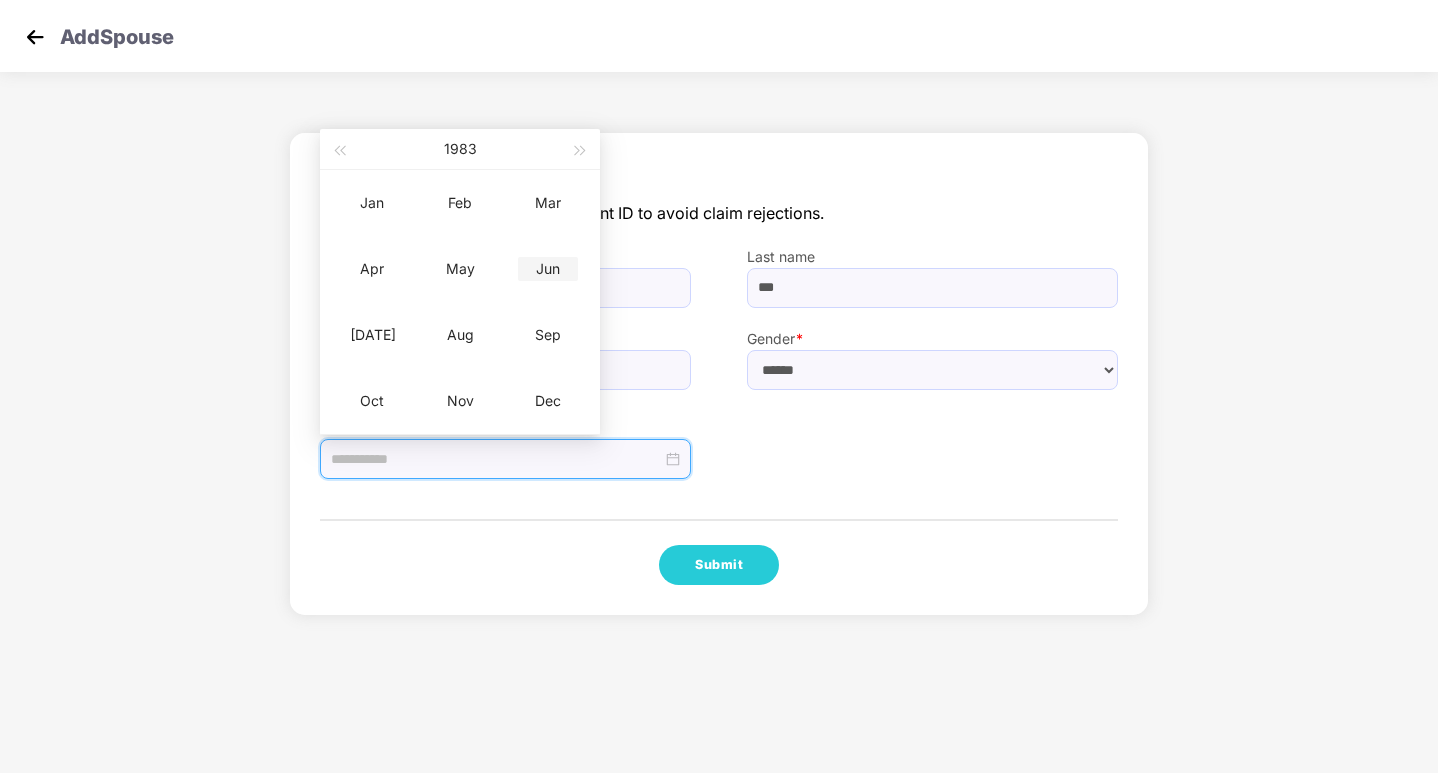 type on "**********" 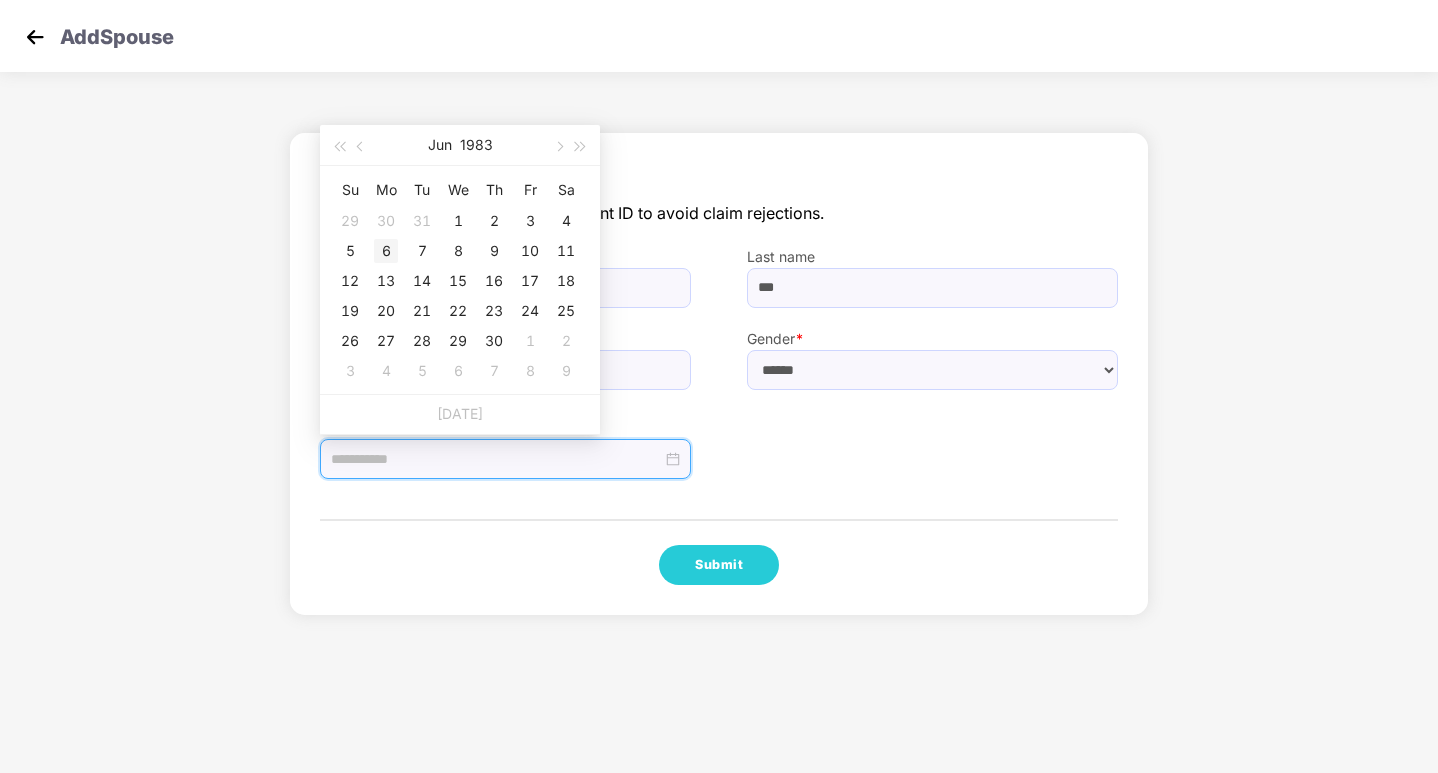type on "**********" 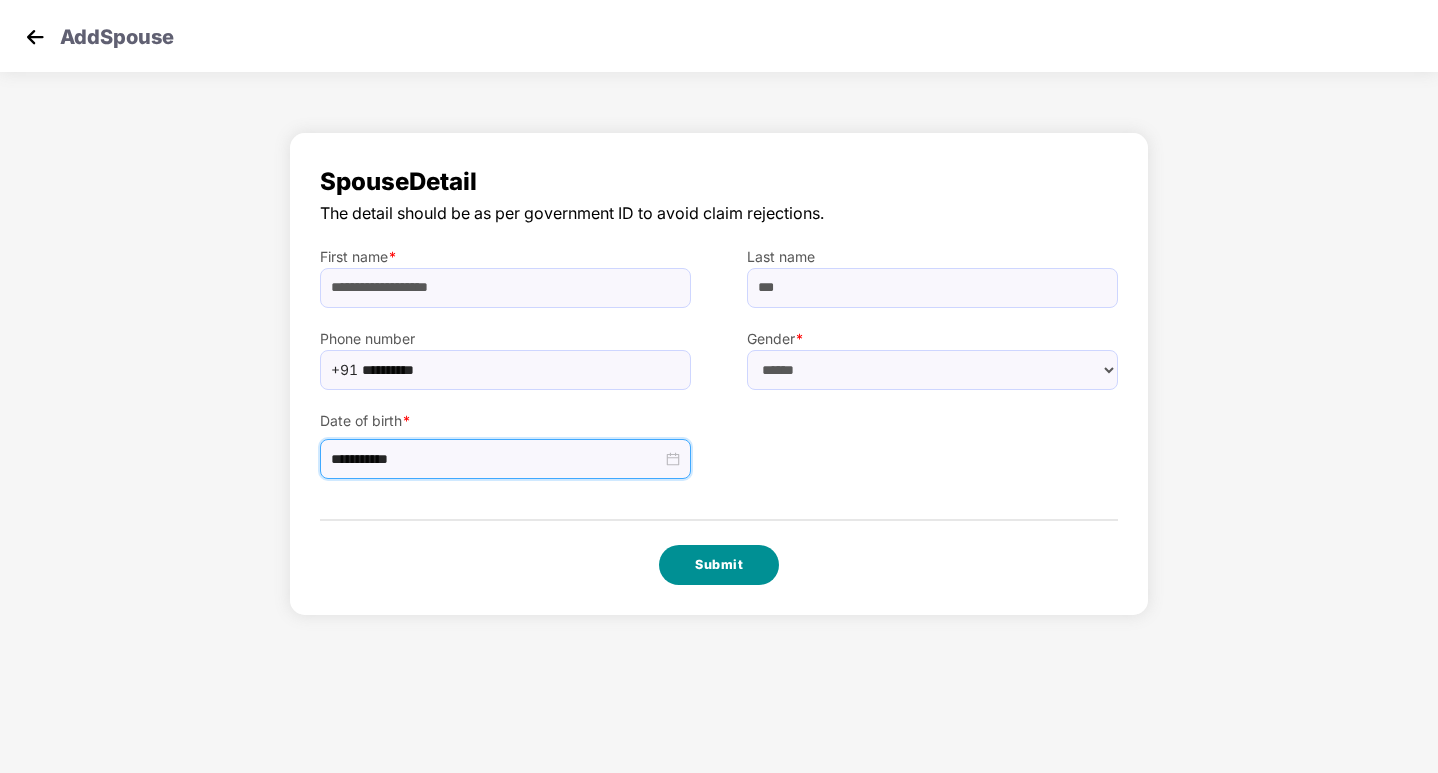 click on "Submit" at bounding box center [719, 565] 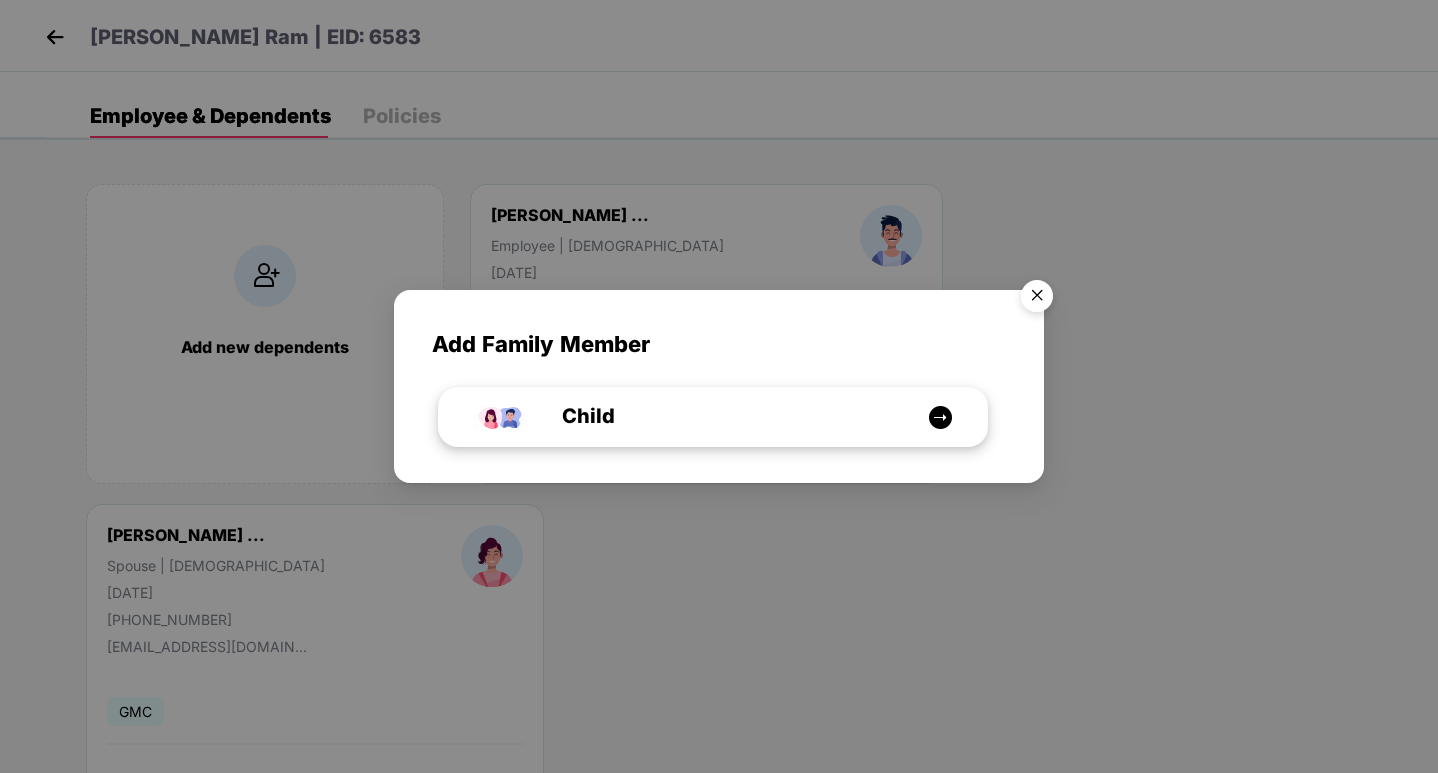 click on "Child" at bounding box center [722, 416] 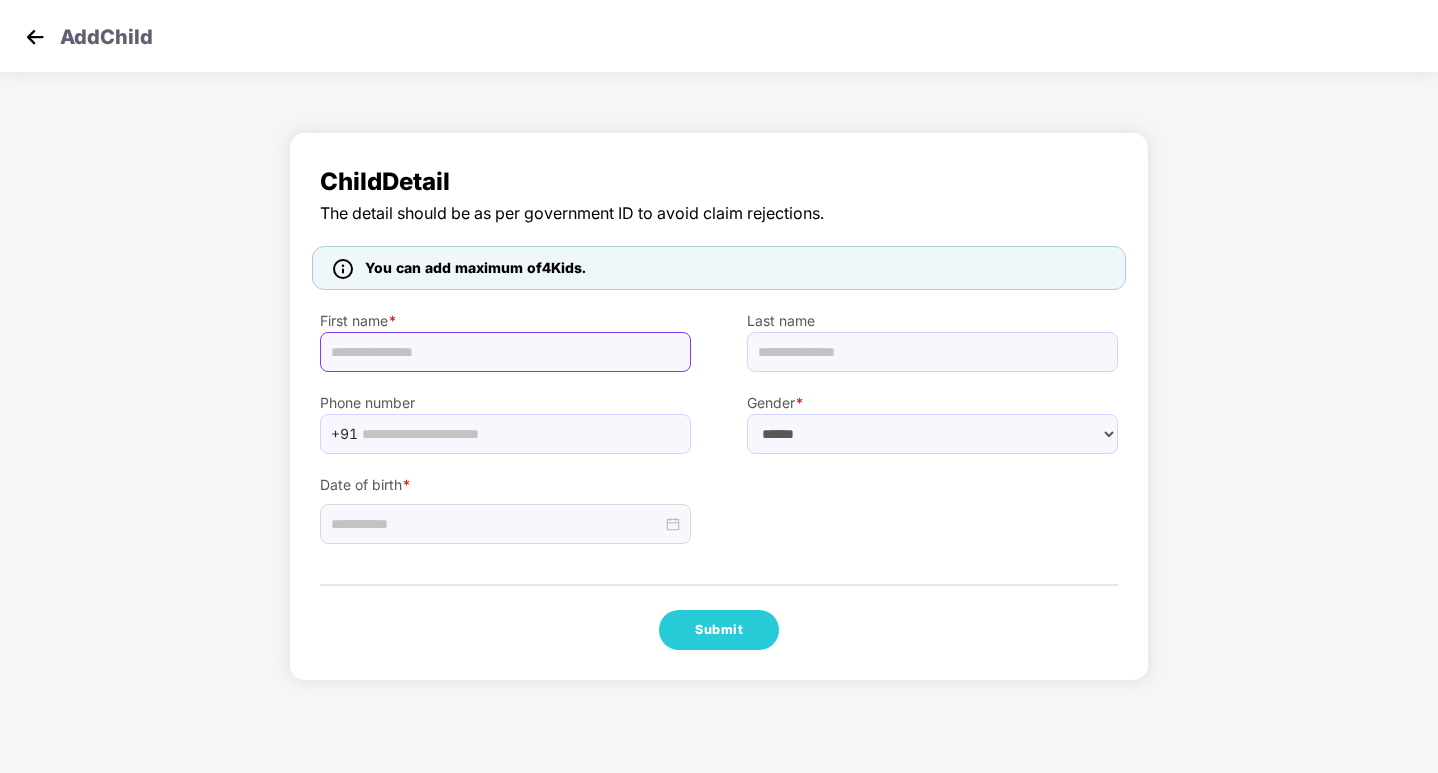 click at bounding box center [505, 352] 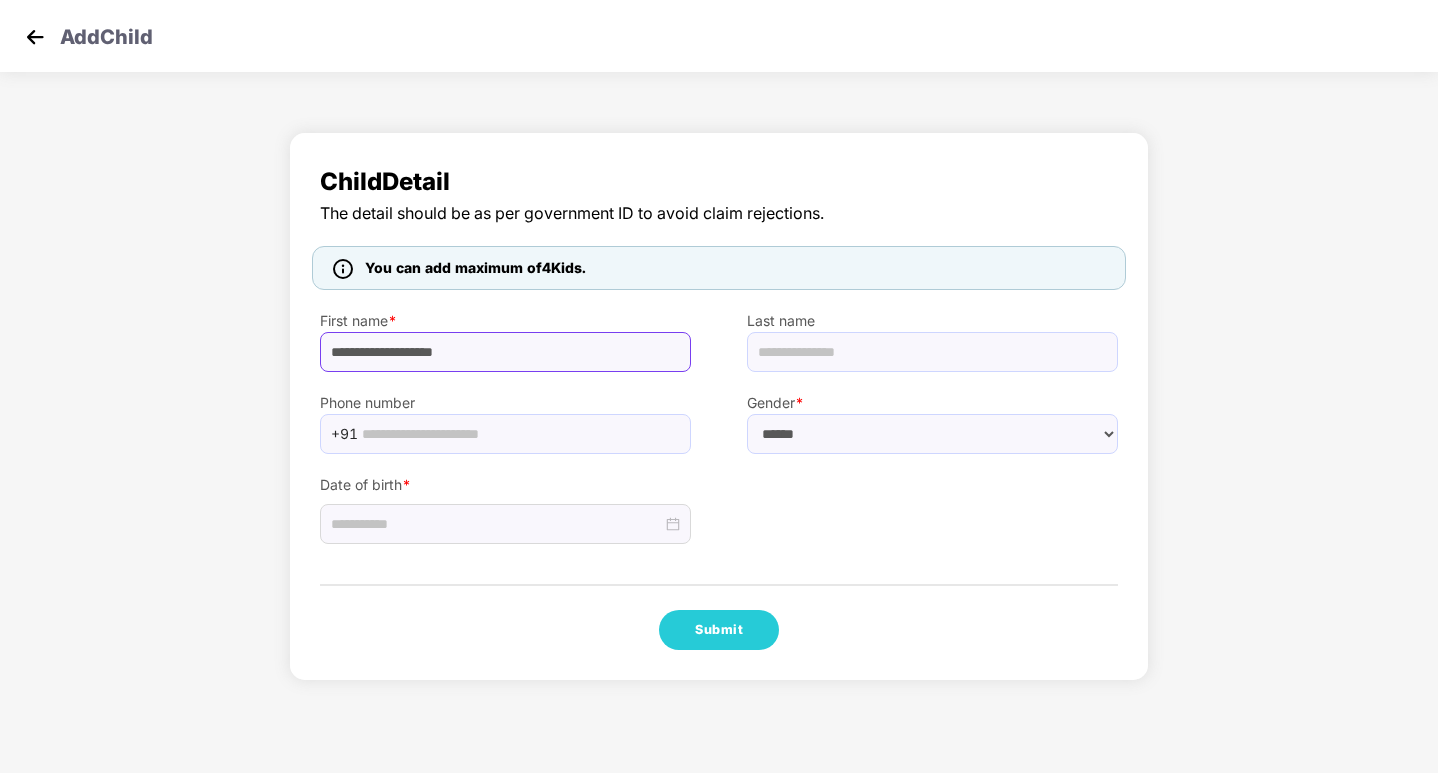type on "**********" 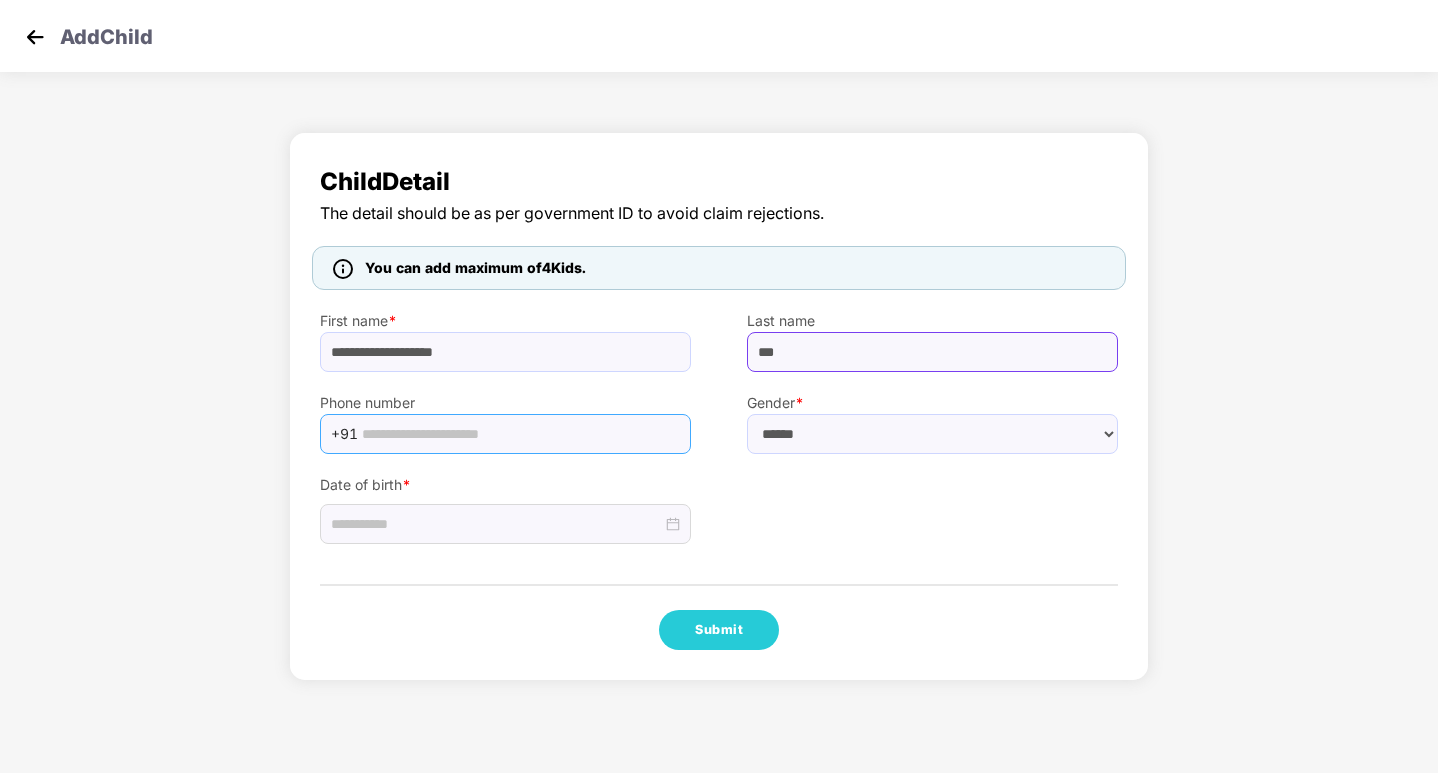 type on "***" 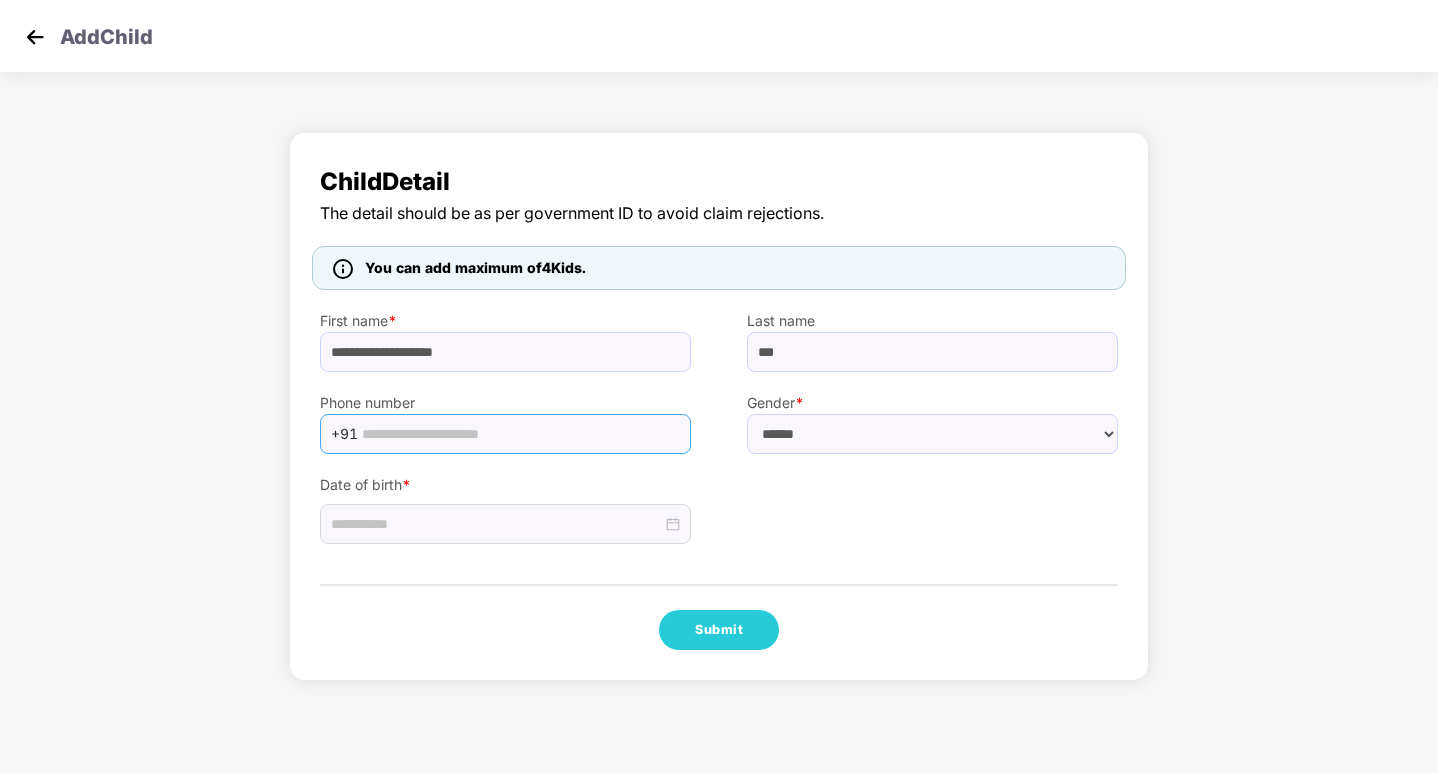 click at bounding box center [520, 434] 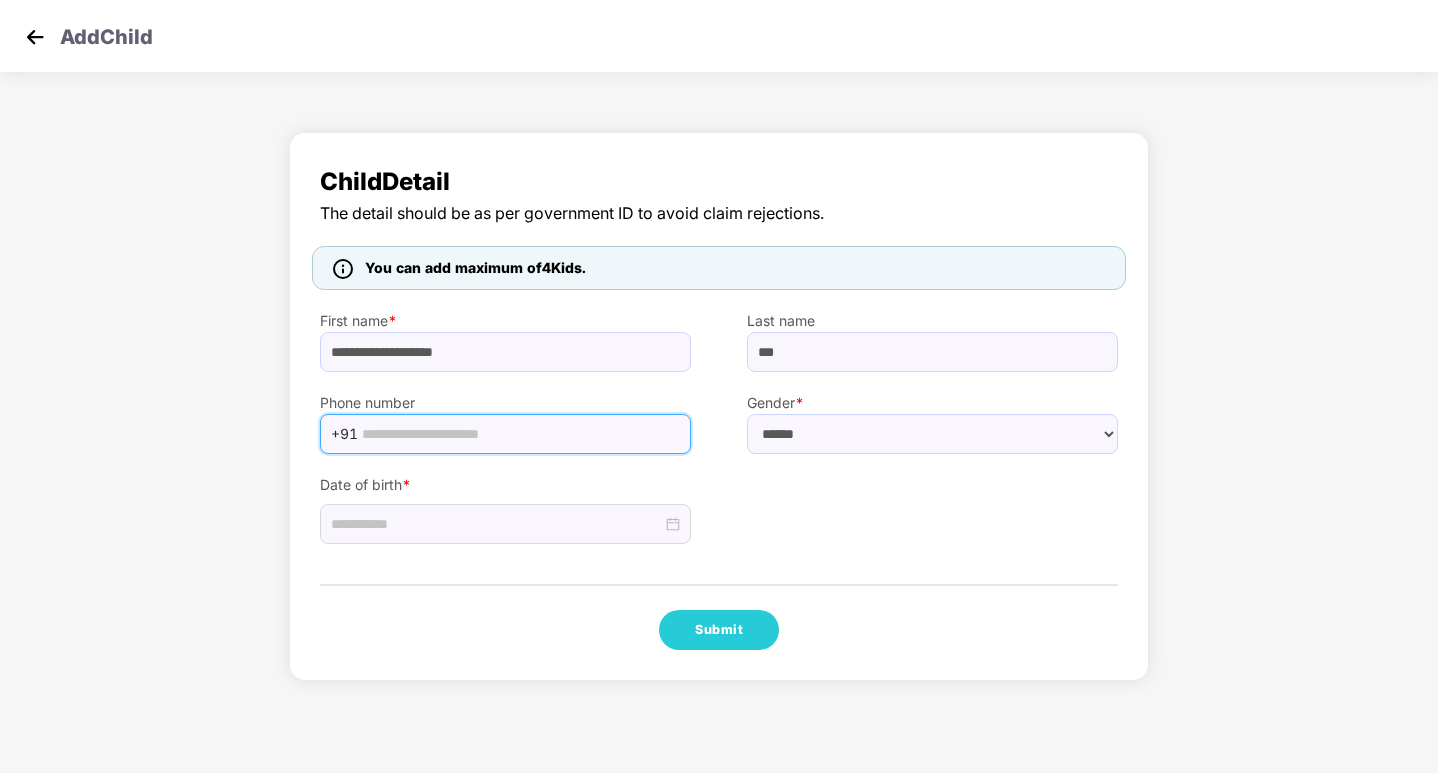 paste on "**********" 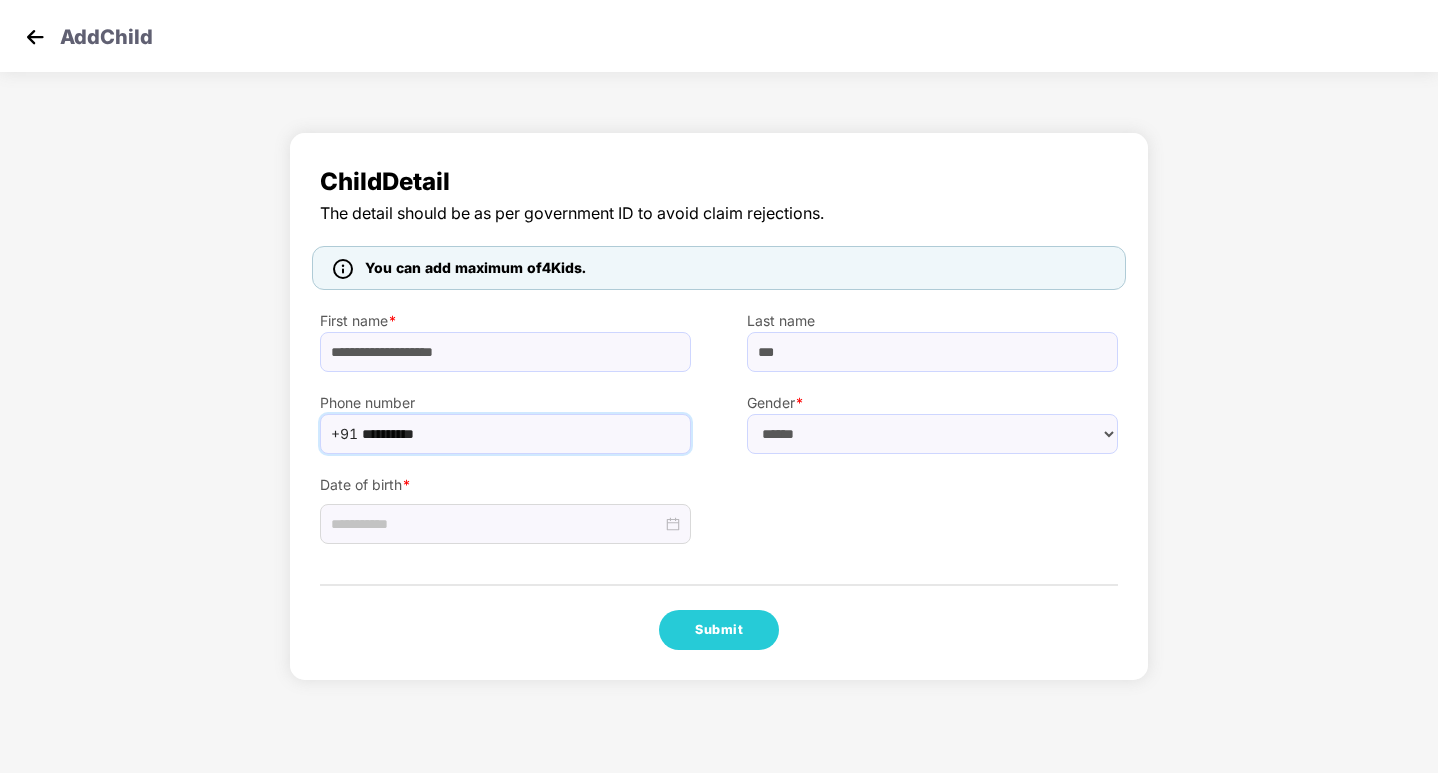 type on "**********" 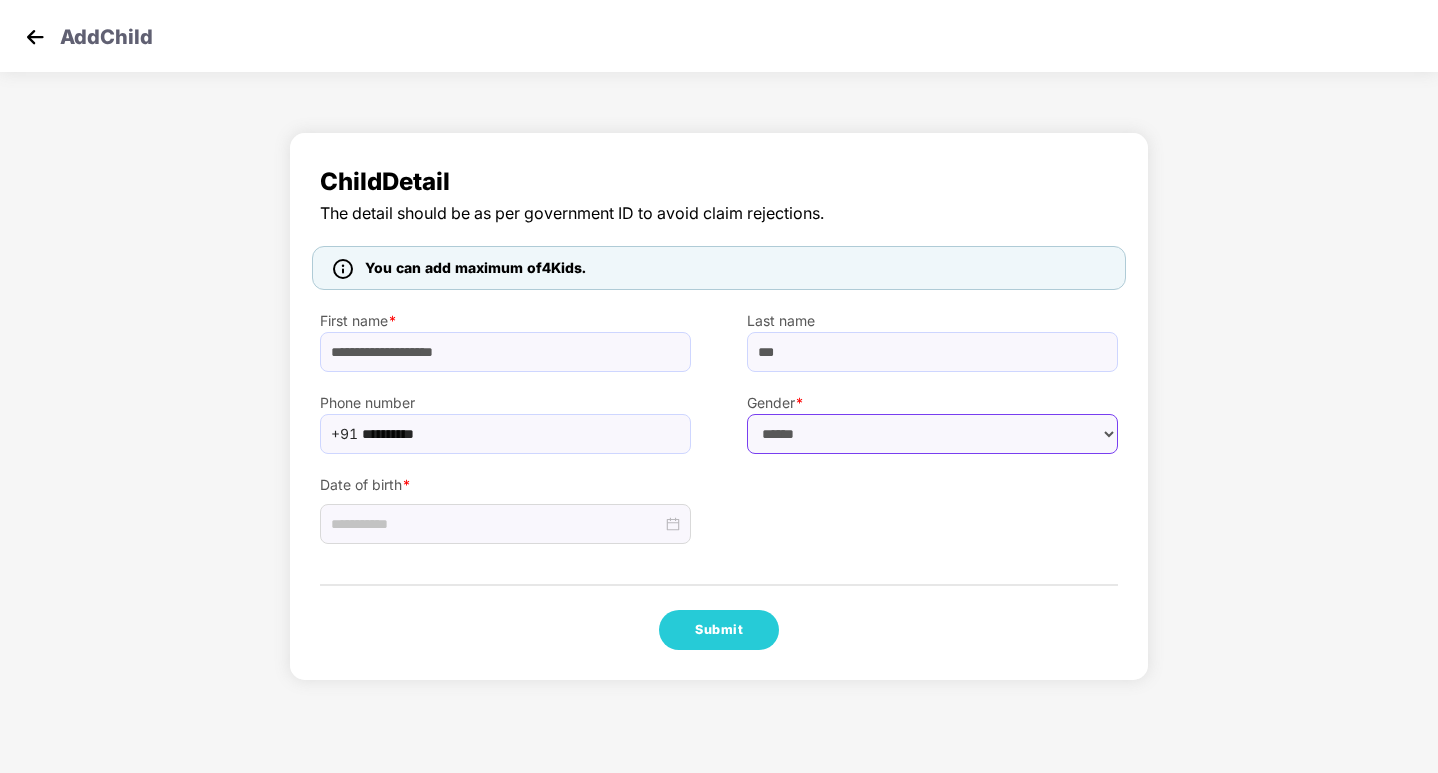 click on "****** **** ******" at bounding box center [932, 434] 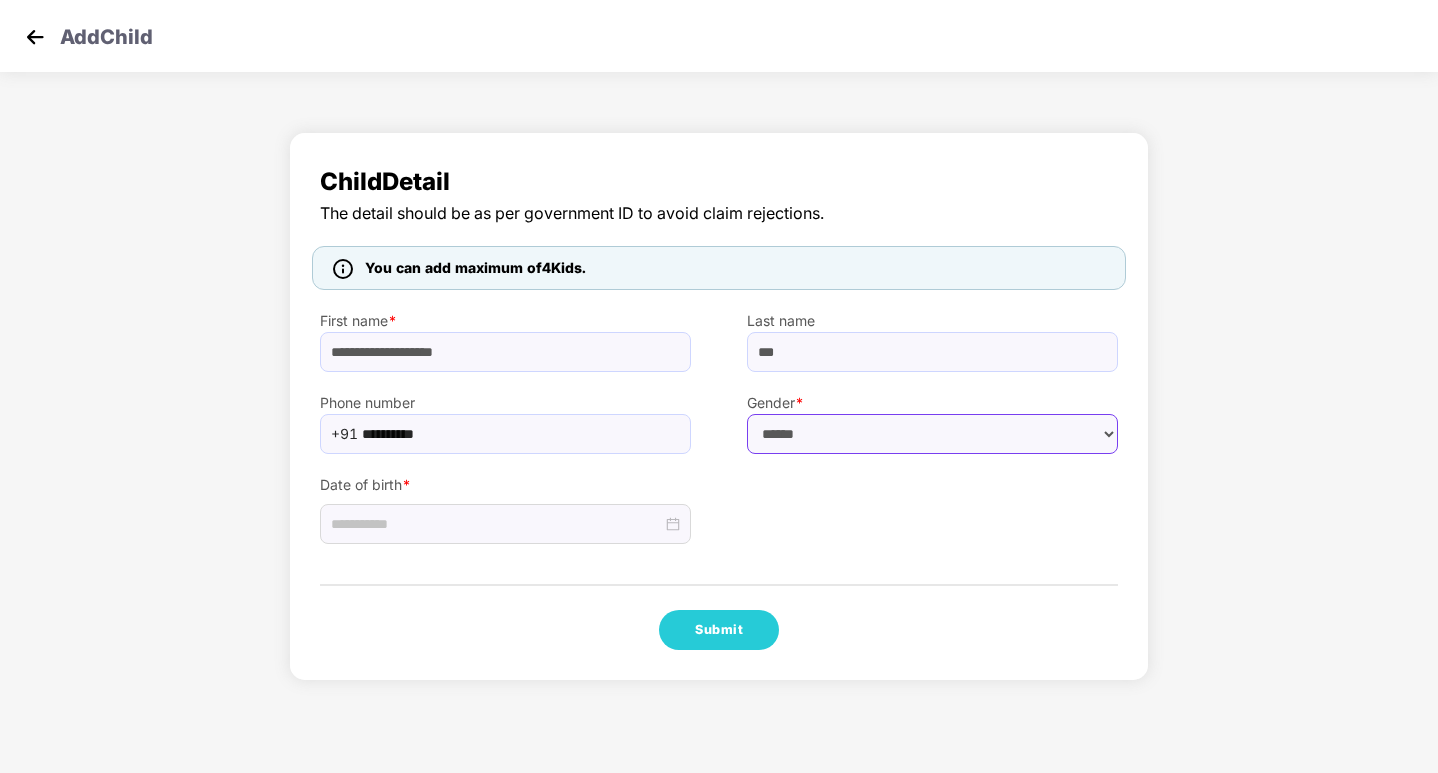 select on "****" 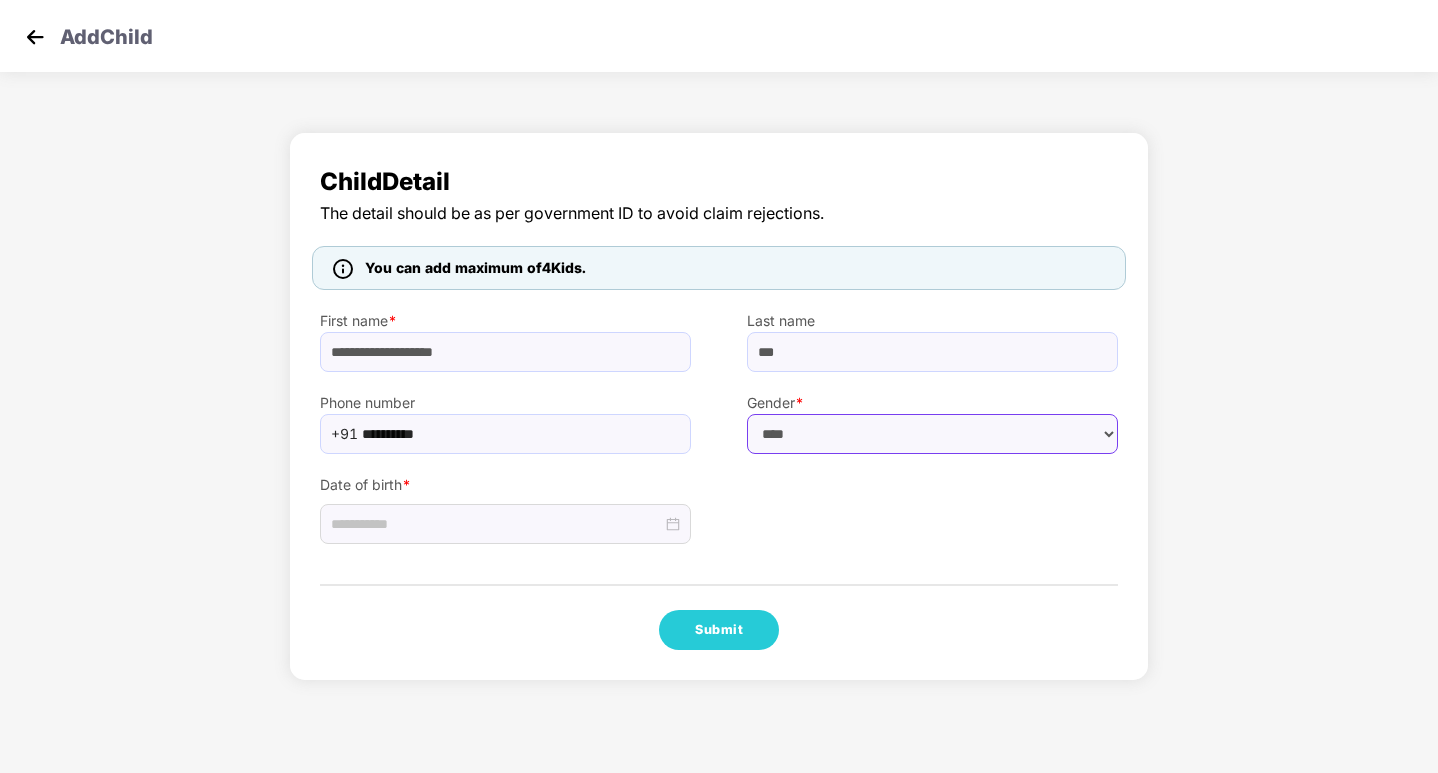 click on "****** **** ******" at bounding box center (932, 434) 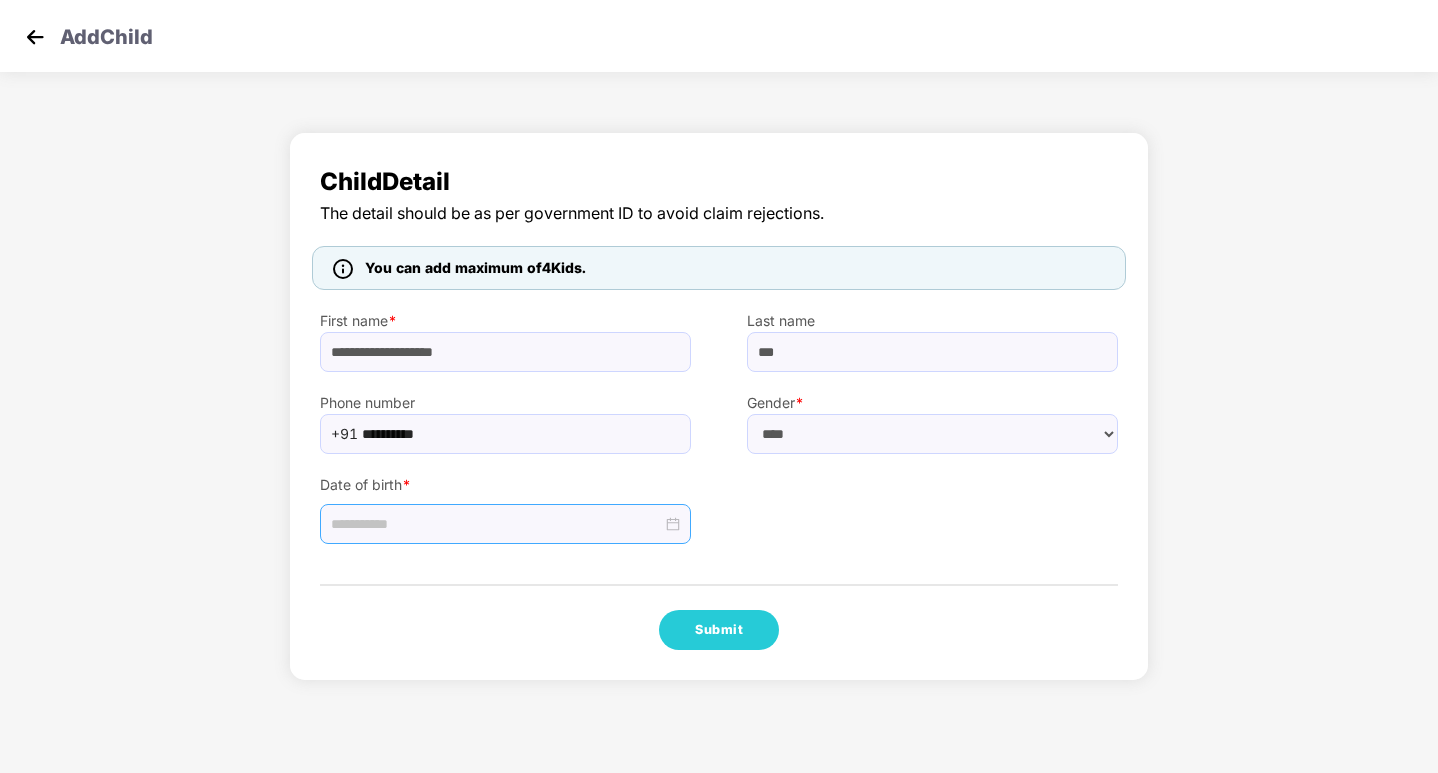 click at bounding box center (505, 524) 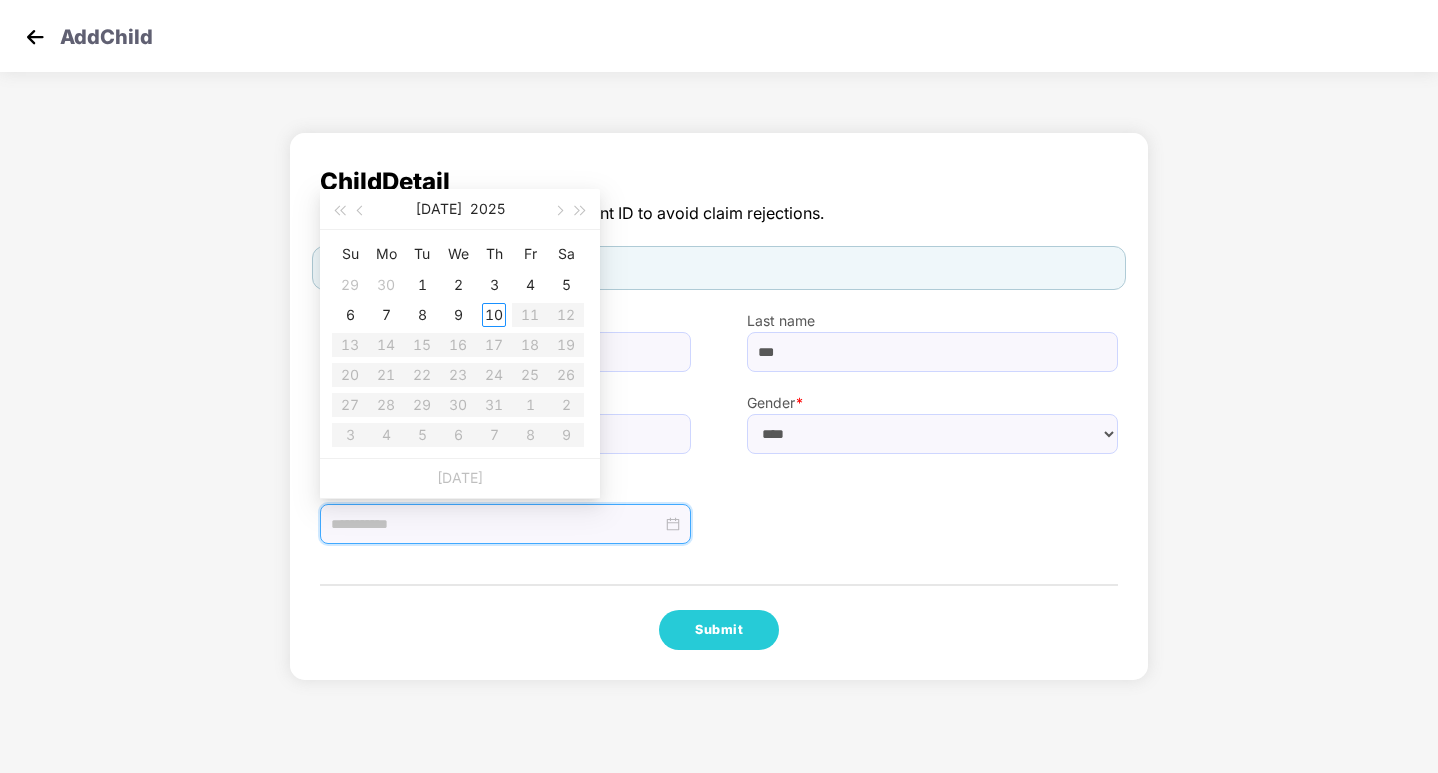 type on "**********" 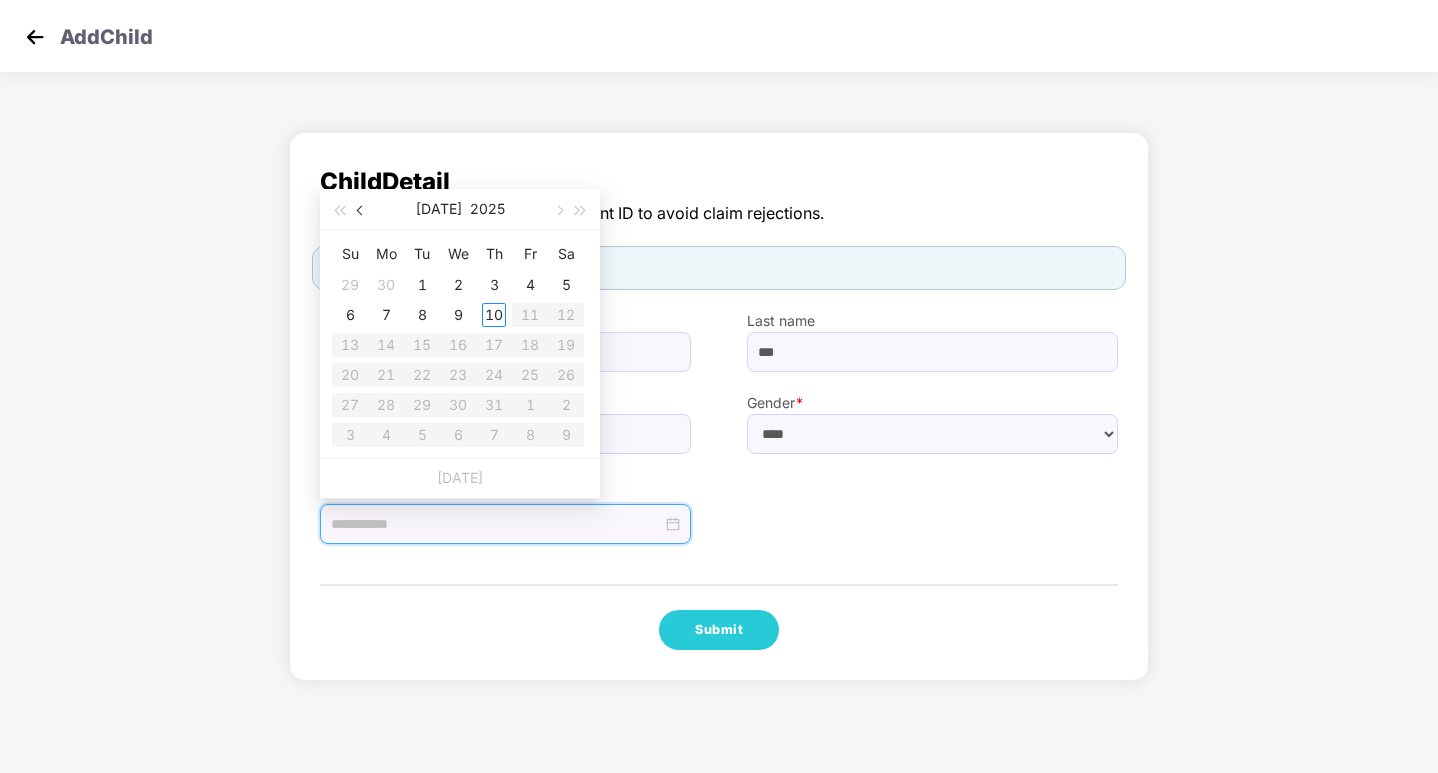 click at bounding box center (361, 209) 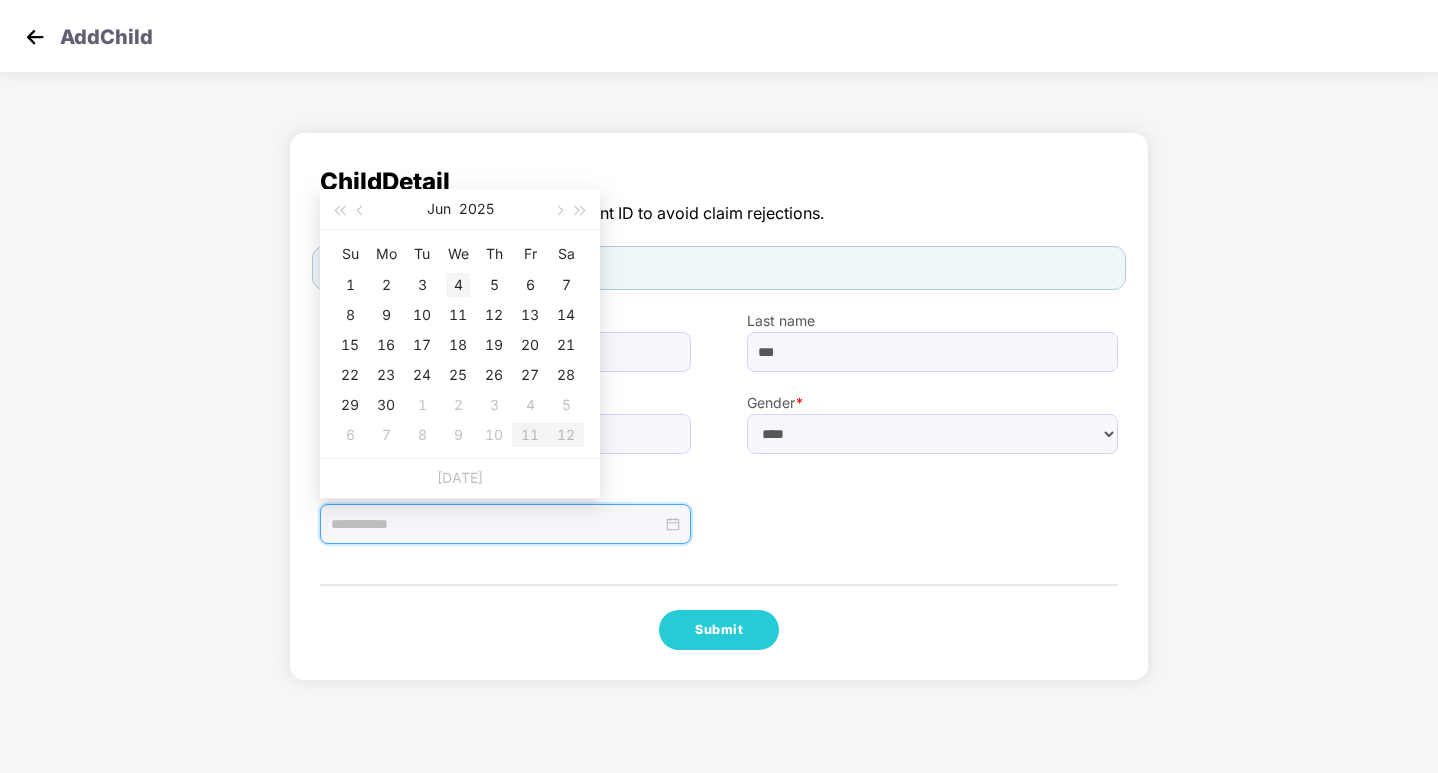 click on "4" at bounding box center (458, 285) 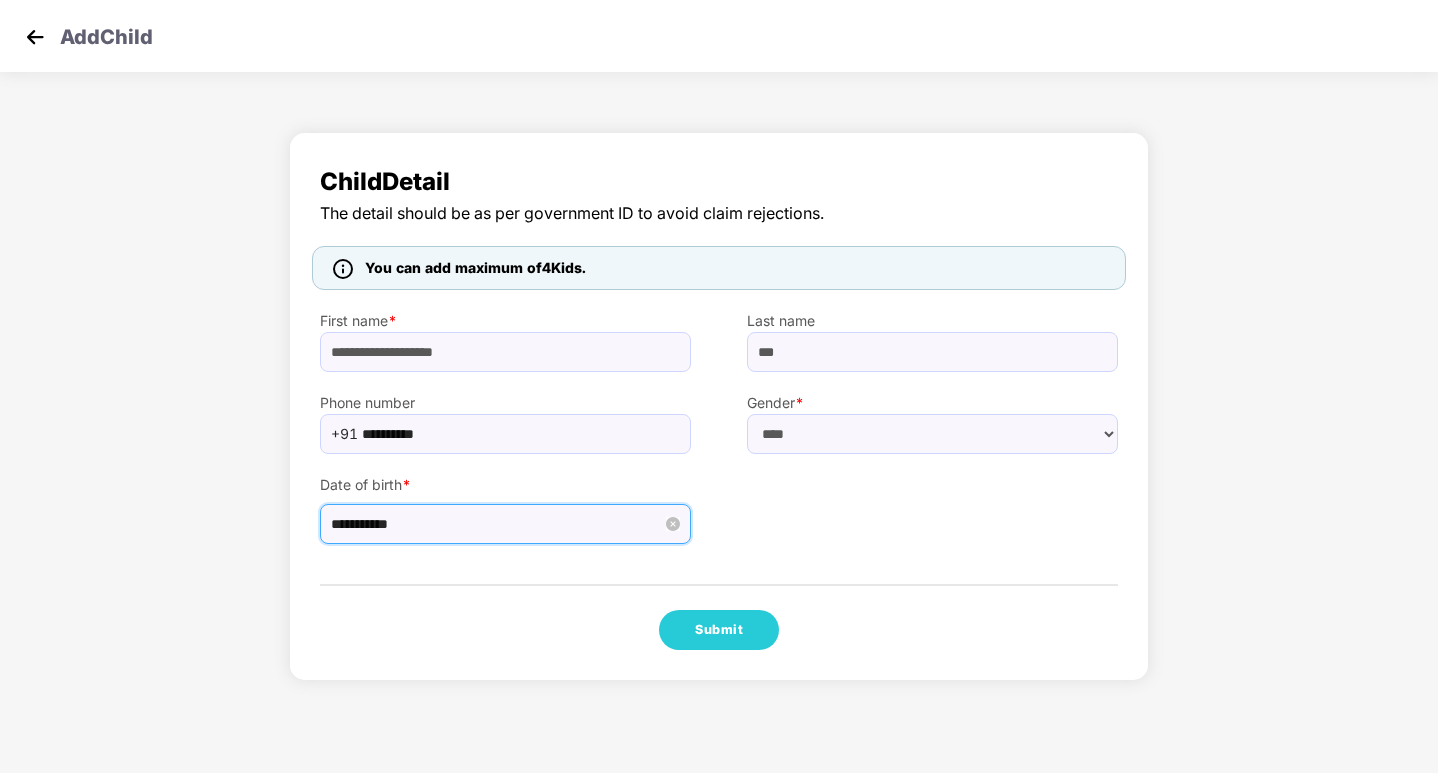 click on "**********" at bounding box center [496, 524] 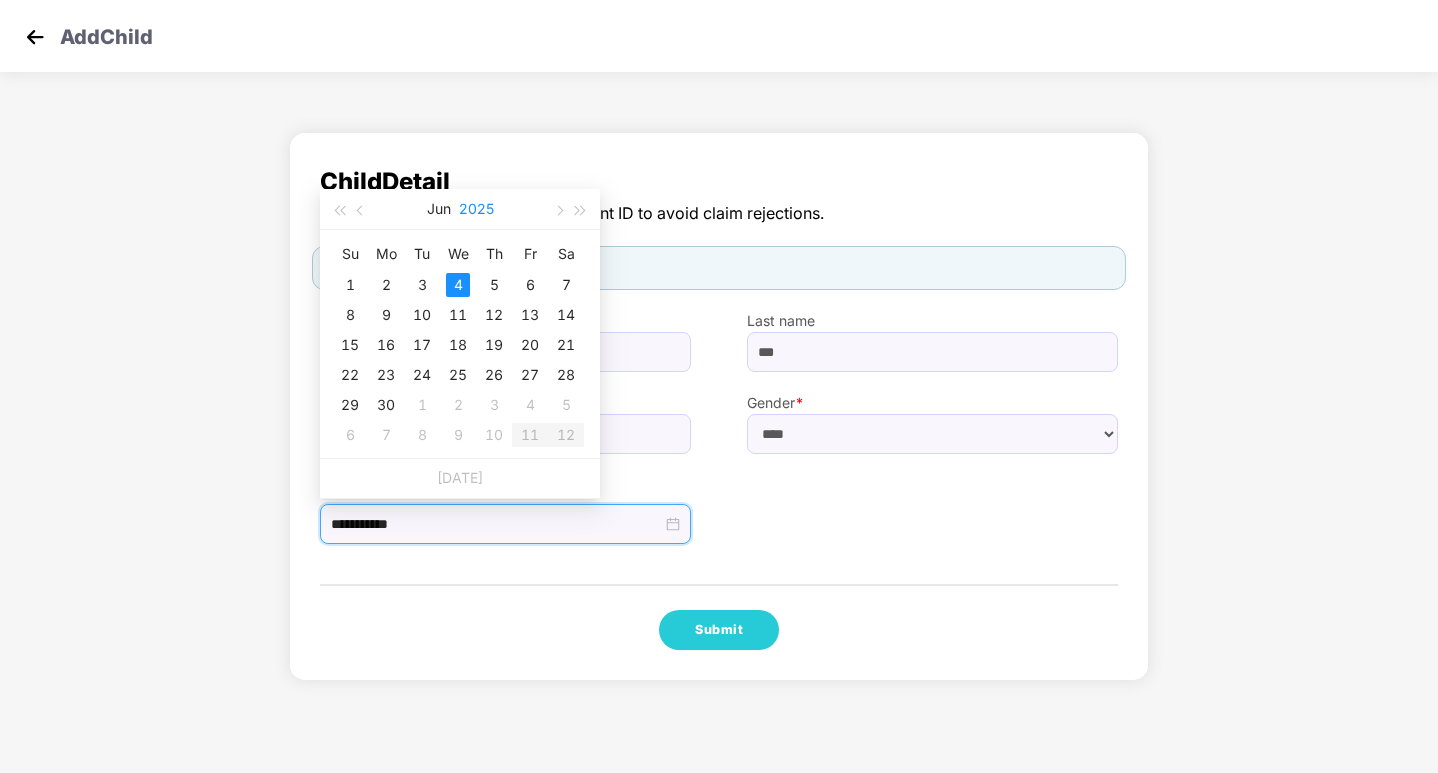 click on "2025" at bounding box center [476, 209] 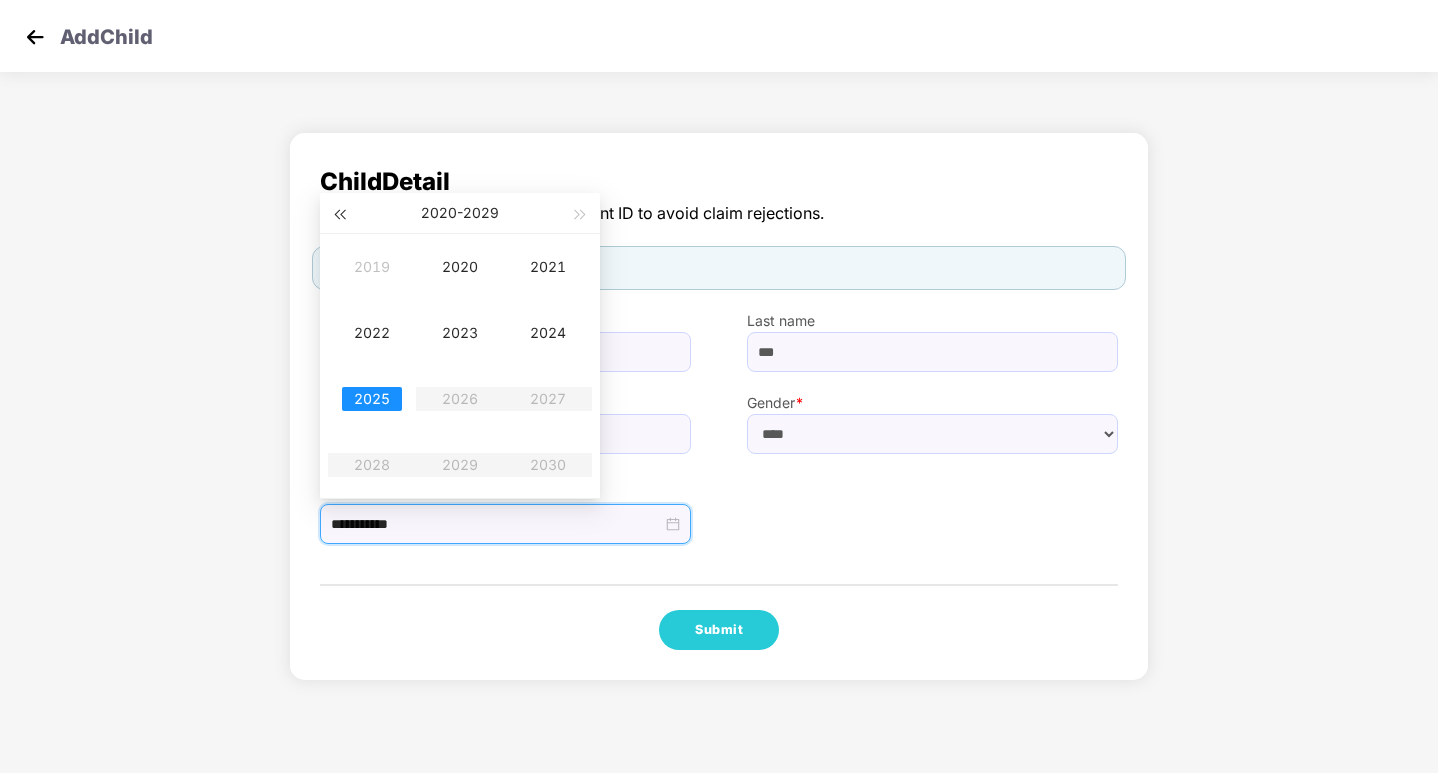 click at bounding box center [339, 213] 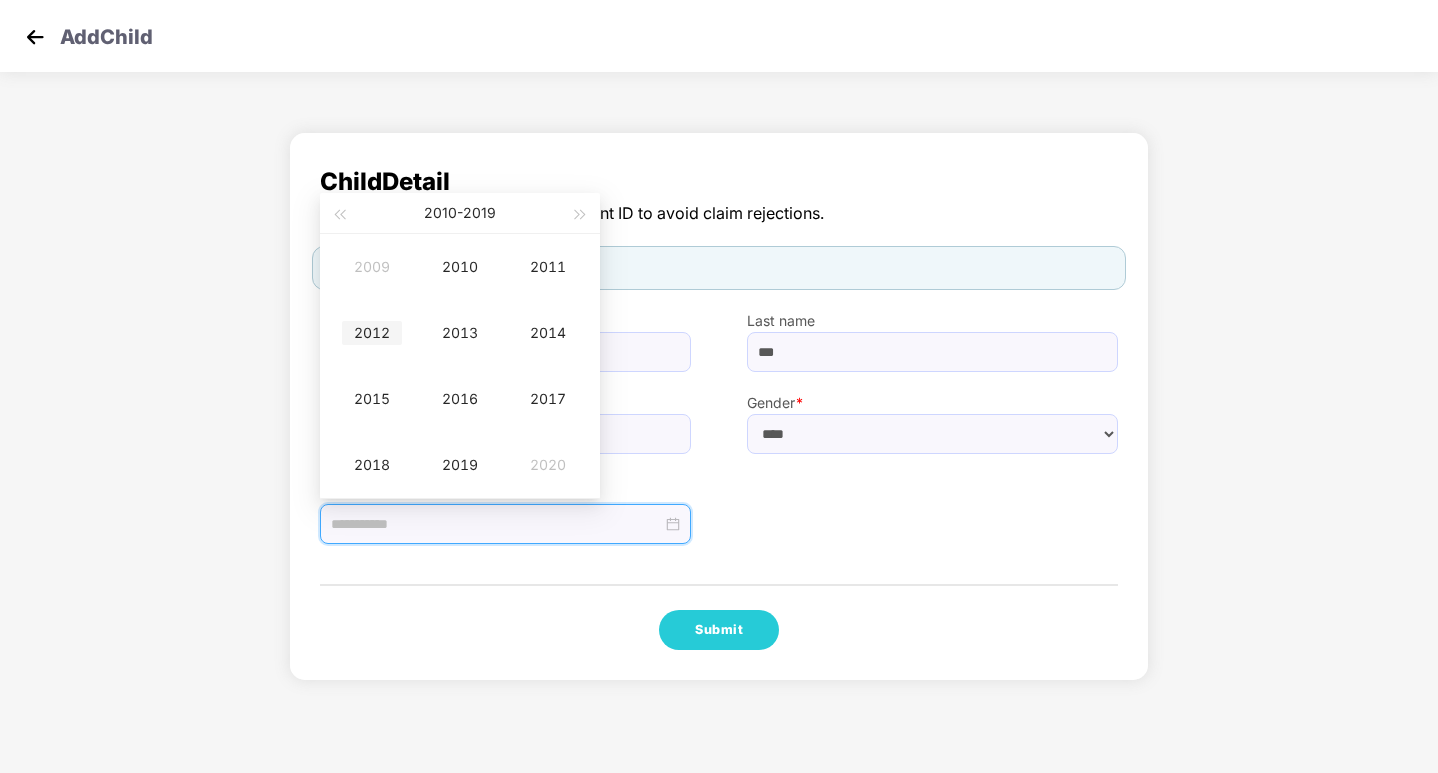 click on "2012" at bounding box center (372, 333) 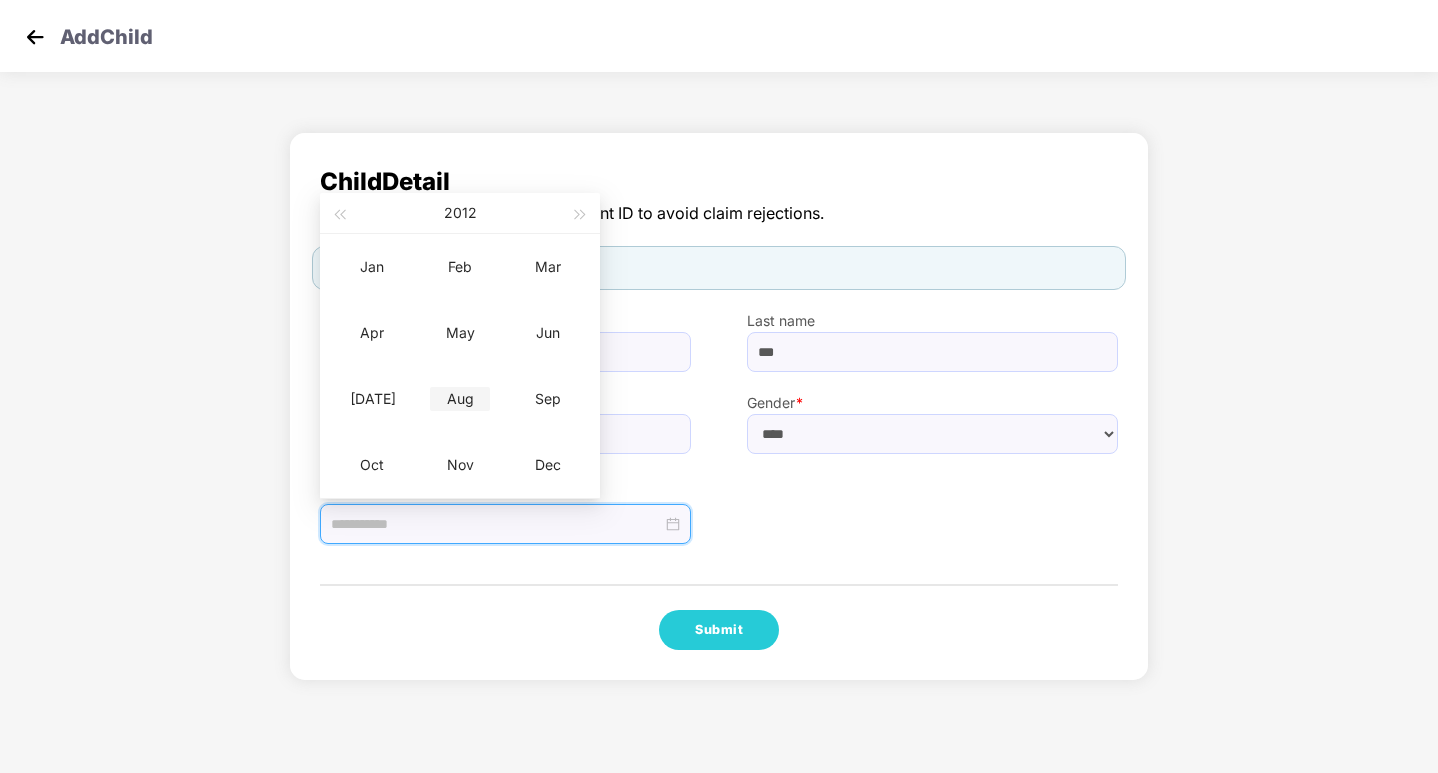 click on "Aug" at bounding box center [460, 399] 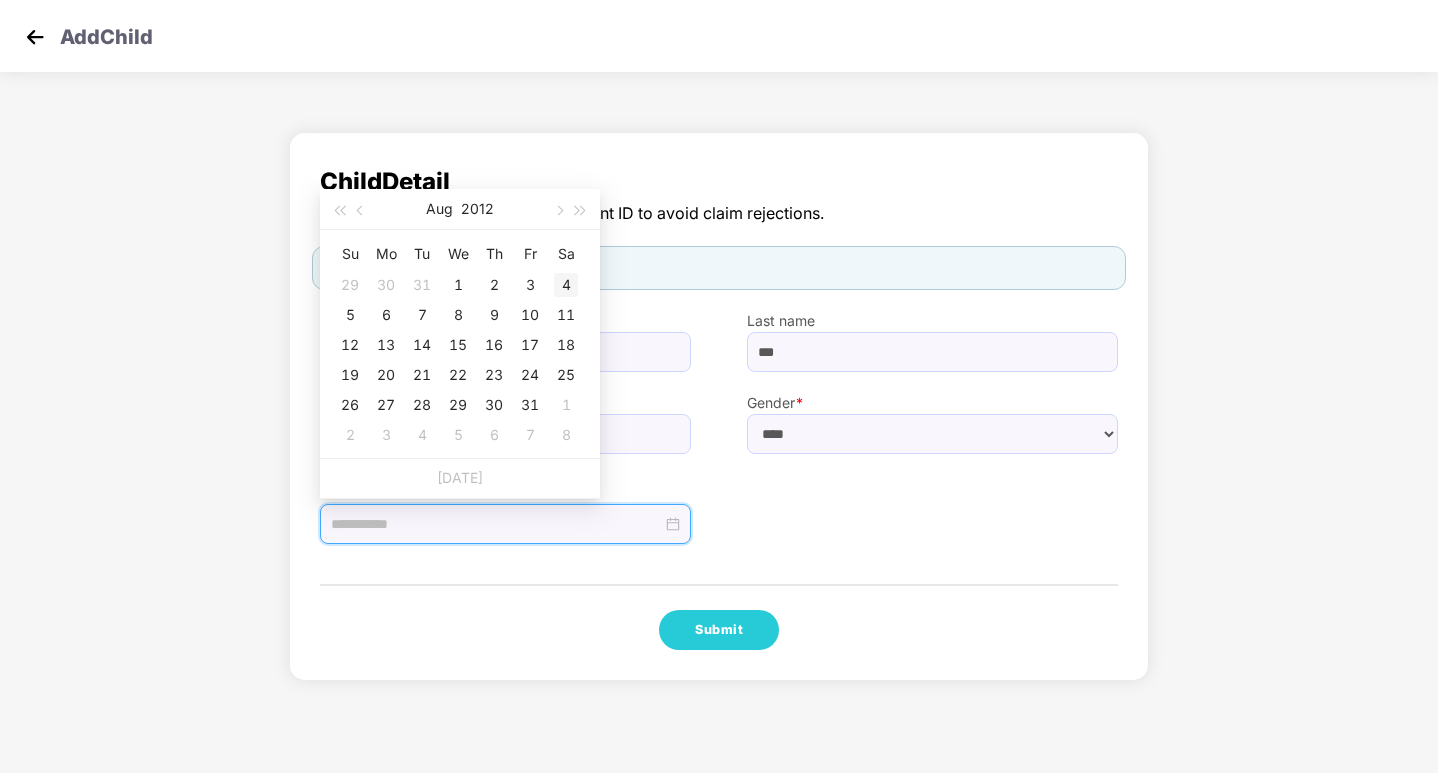 type on "**********" 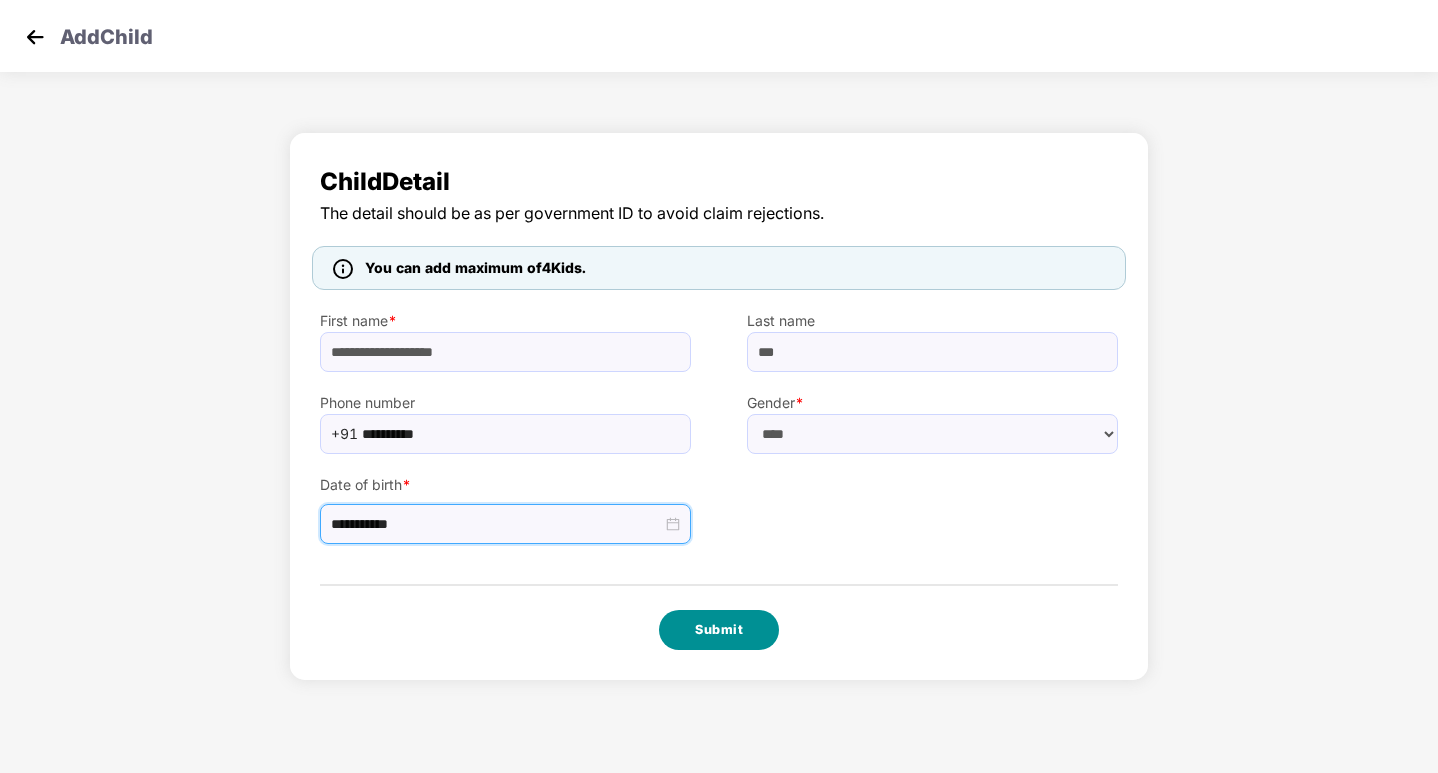 click on "Submit" at bounding box center [719, 630] 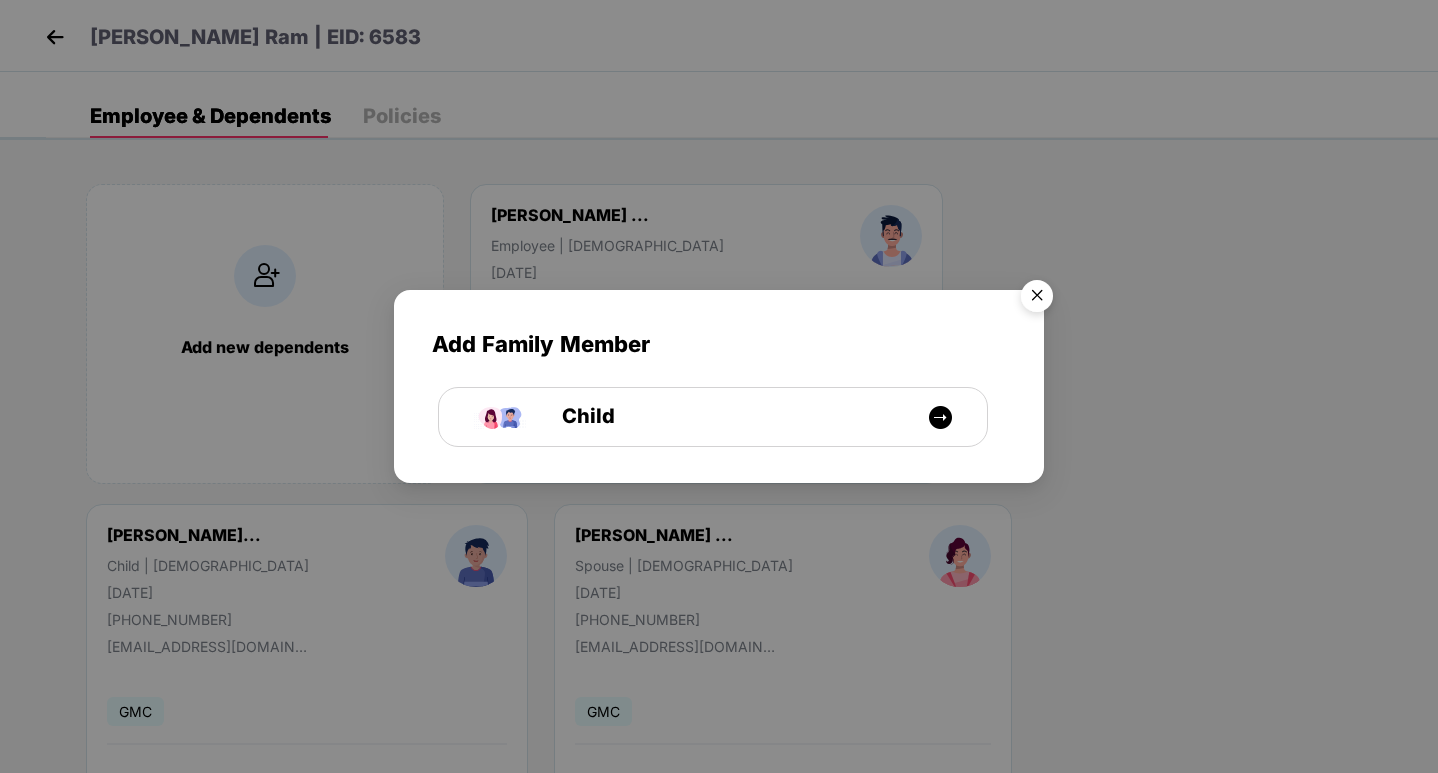 click at bounding box center (1037, 299) 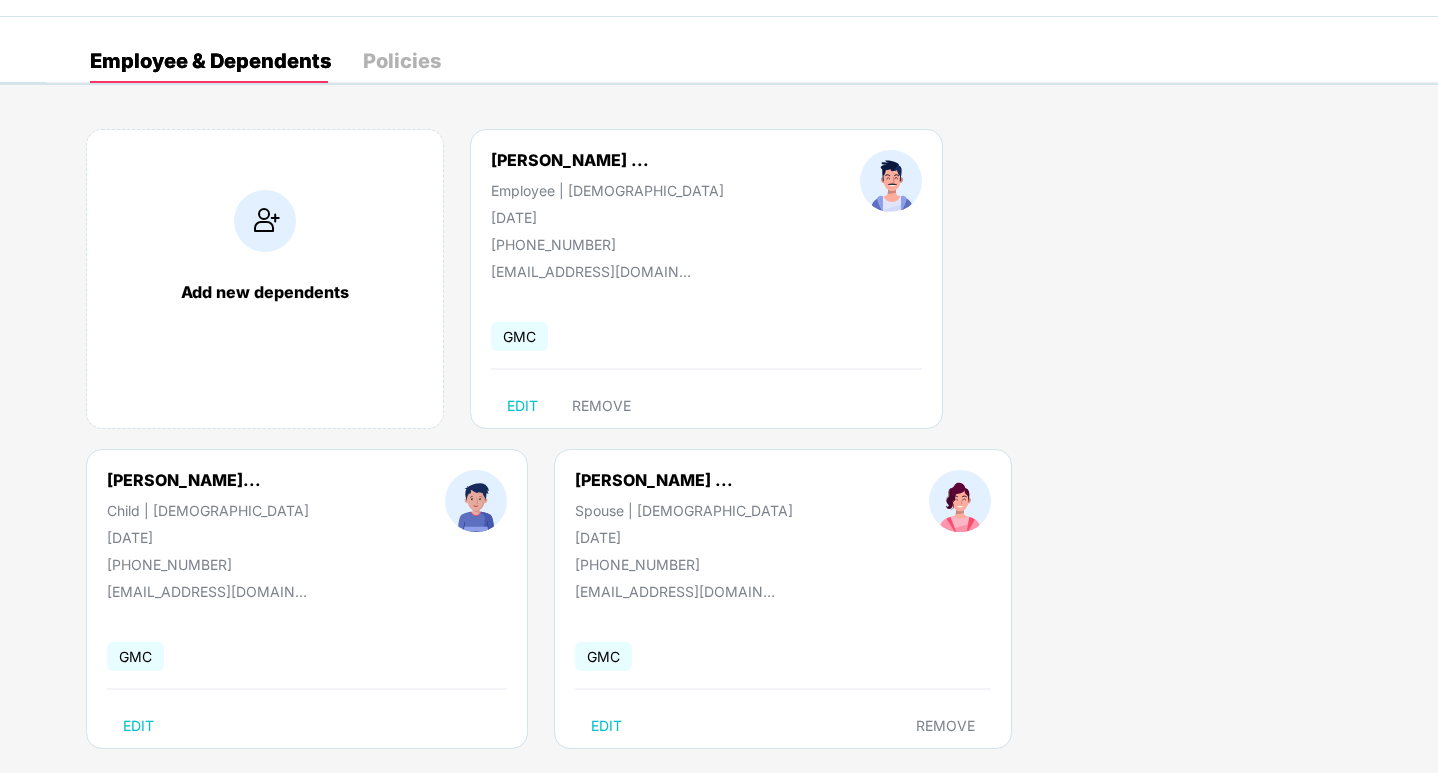 scroll, scrollTop: 81, scrollLeft: 0, axis: vertical 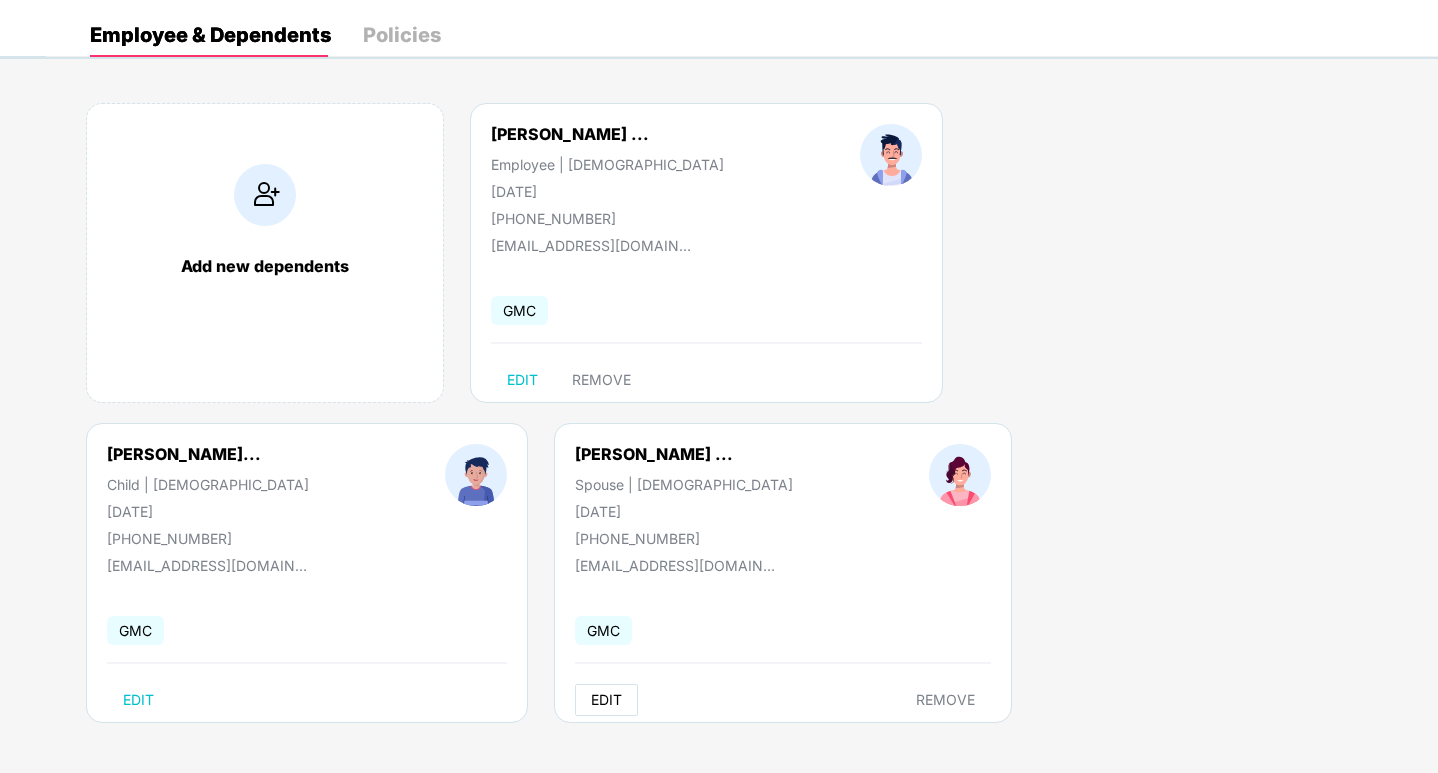 click on "EDIT" at bounding box center (606, 700) 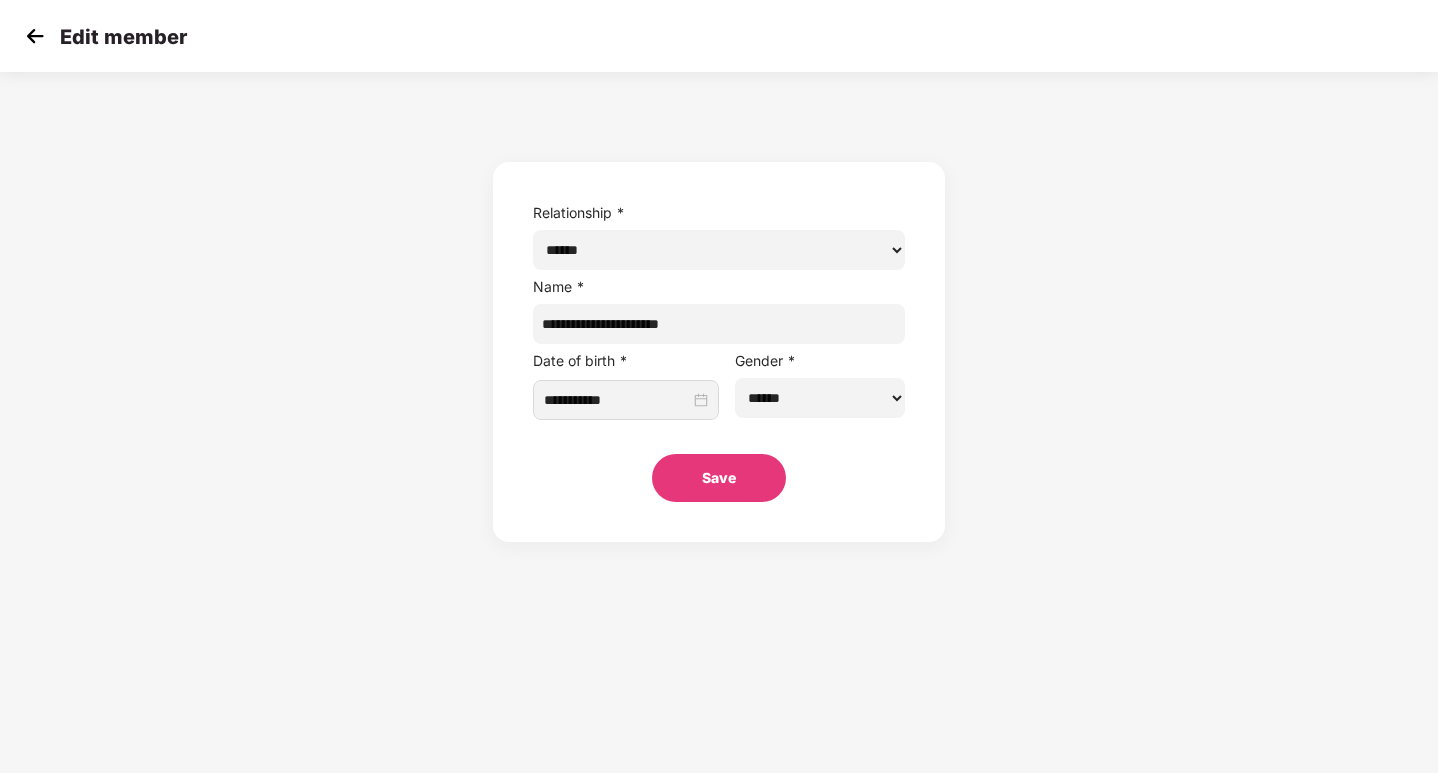 scroll, scrollTop: 0, scrollLeft: 0, axis: both 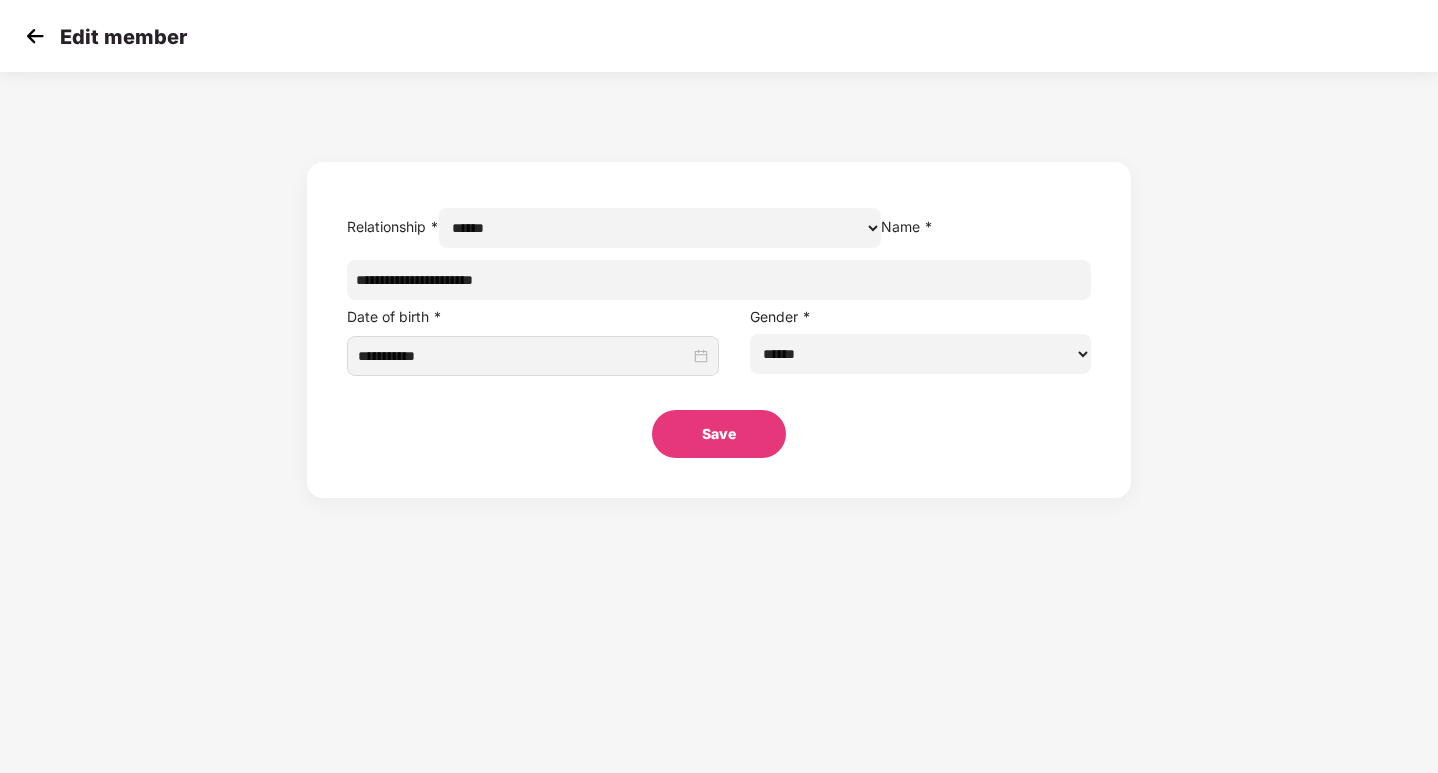 click on "Save" at bounding box center [719, 434] 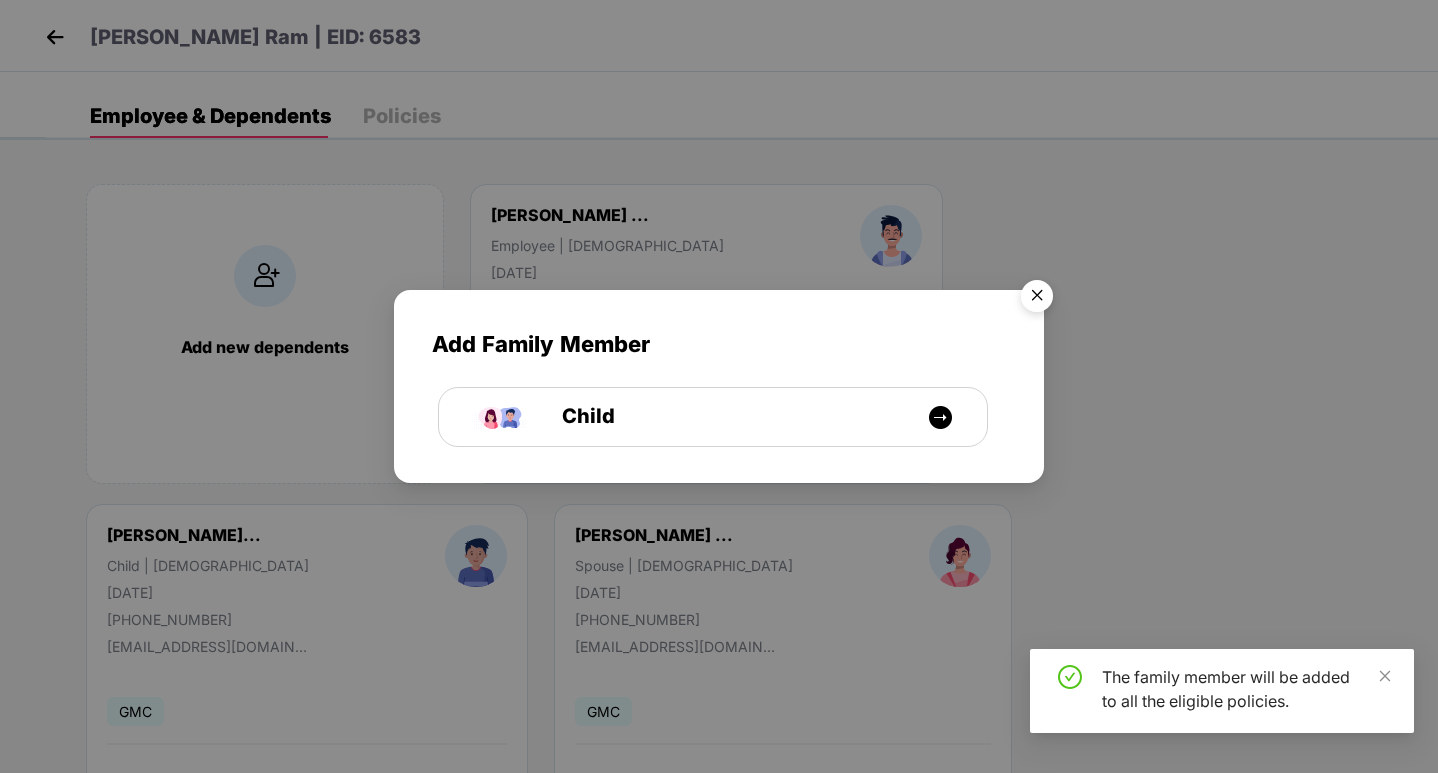 click at bounding box center [1037, 299] 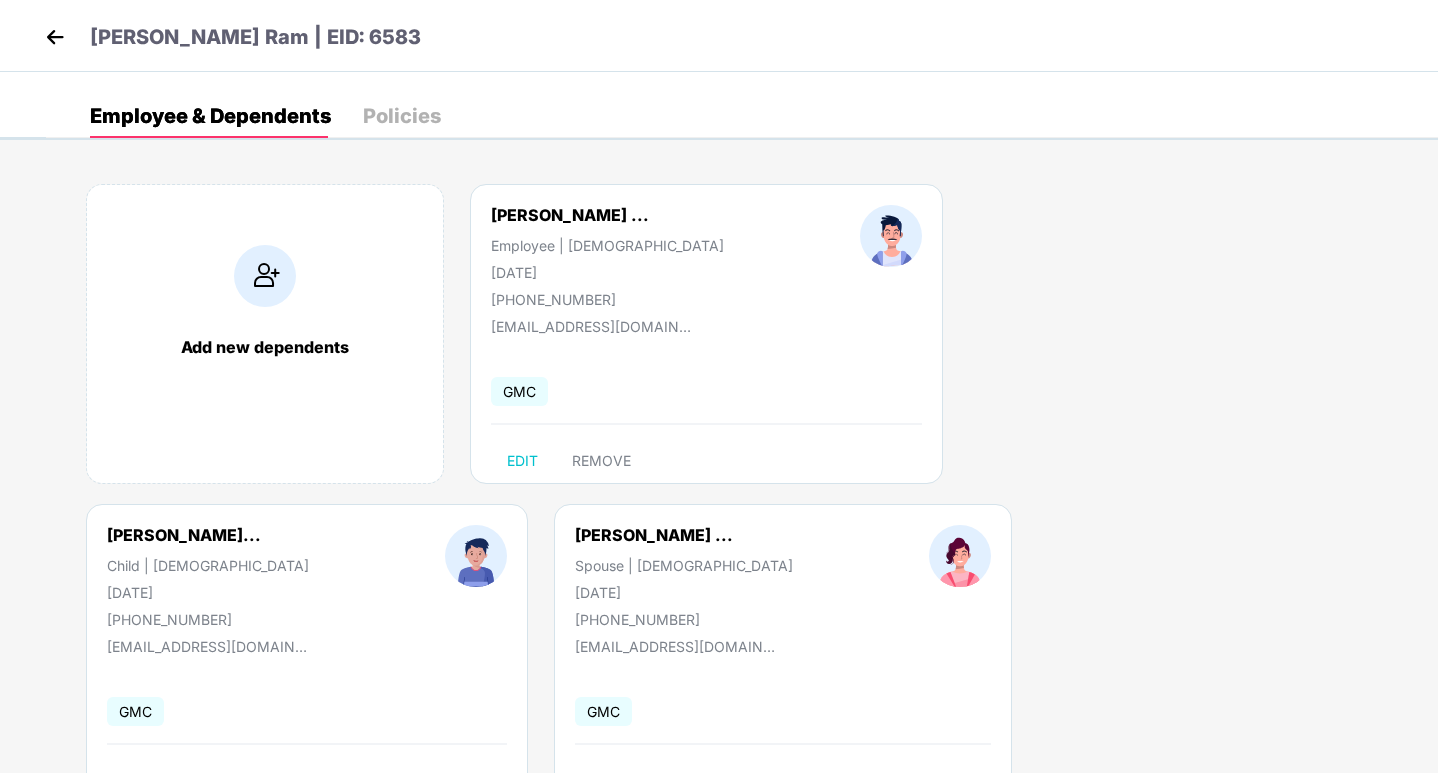 click on "[PERSON_NAME] Ram | EID: 6583" at bounding box center [230, 40] 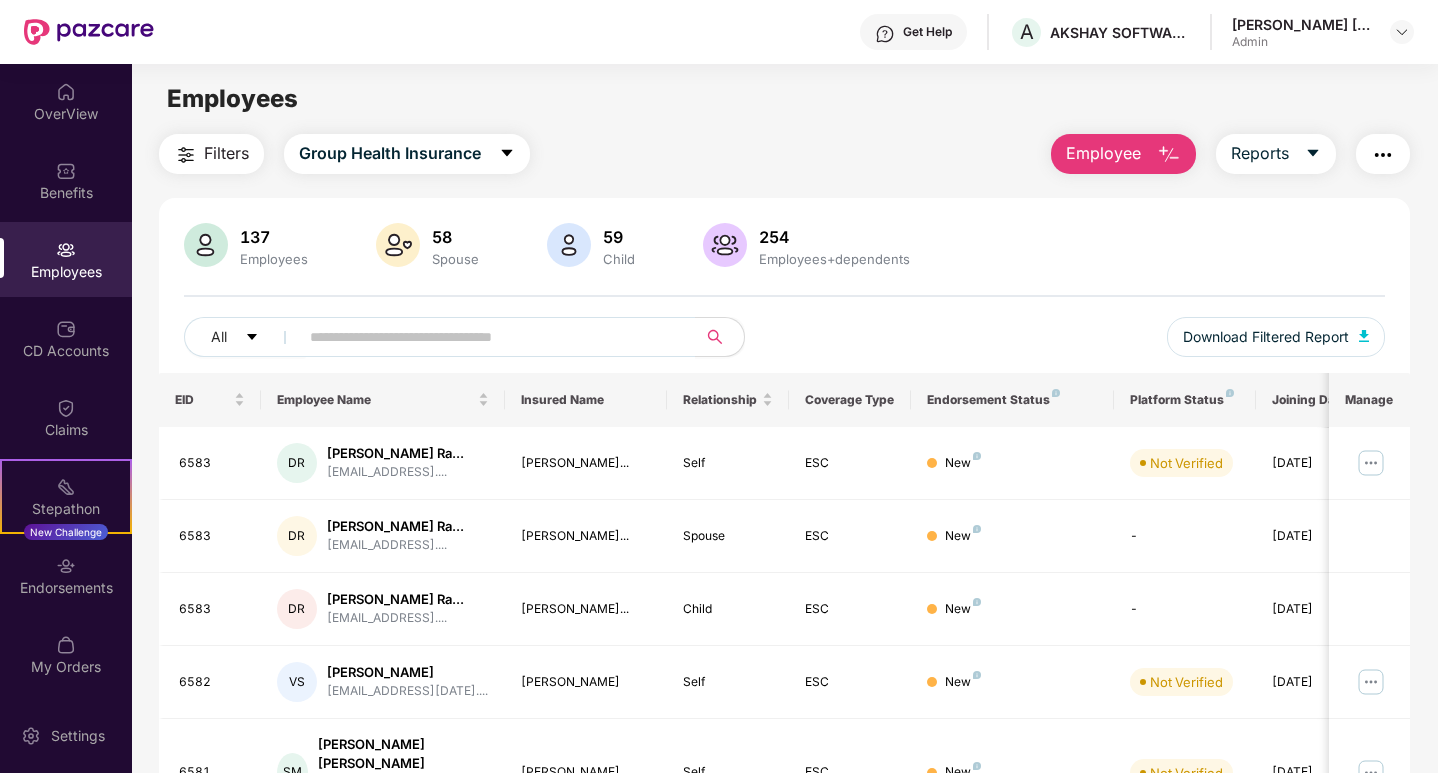 click on "Employee" at bounding box center [1103, 153] 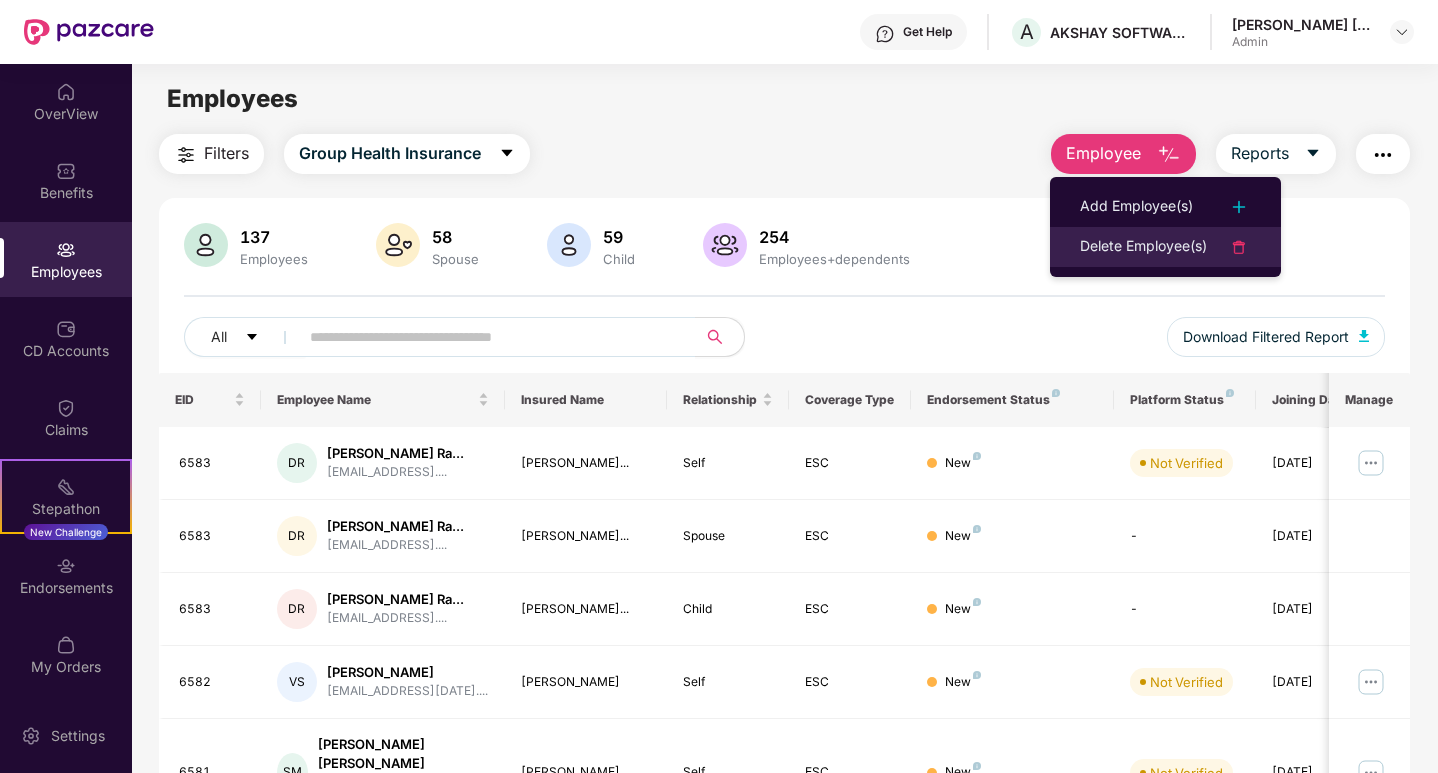 click on "Delete Employee(s)" at bounding box center [1143, 247] 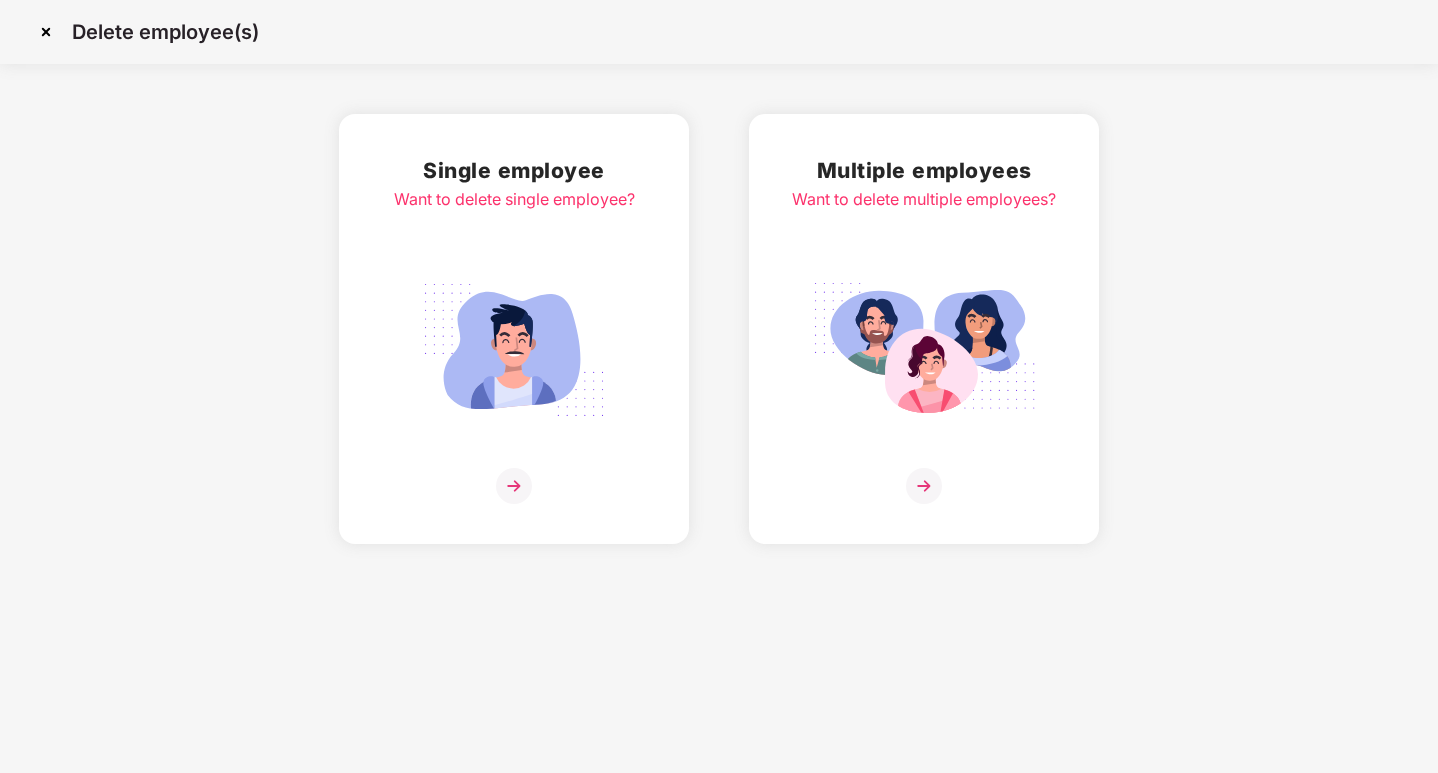 click at bounding box center (514, 486) 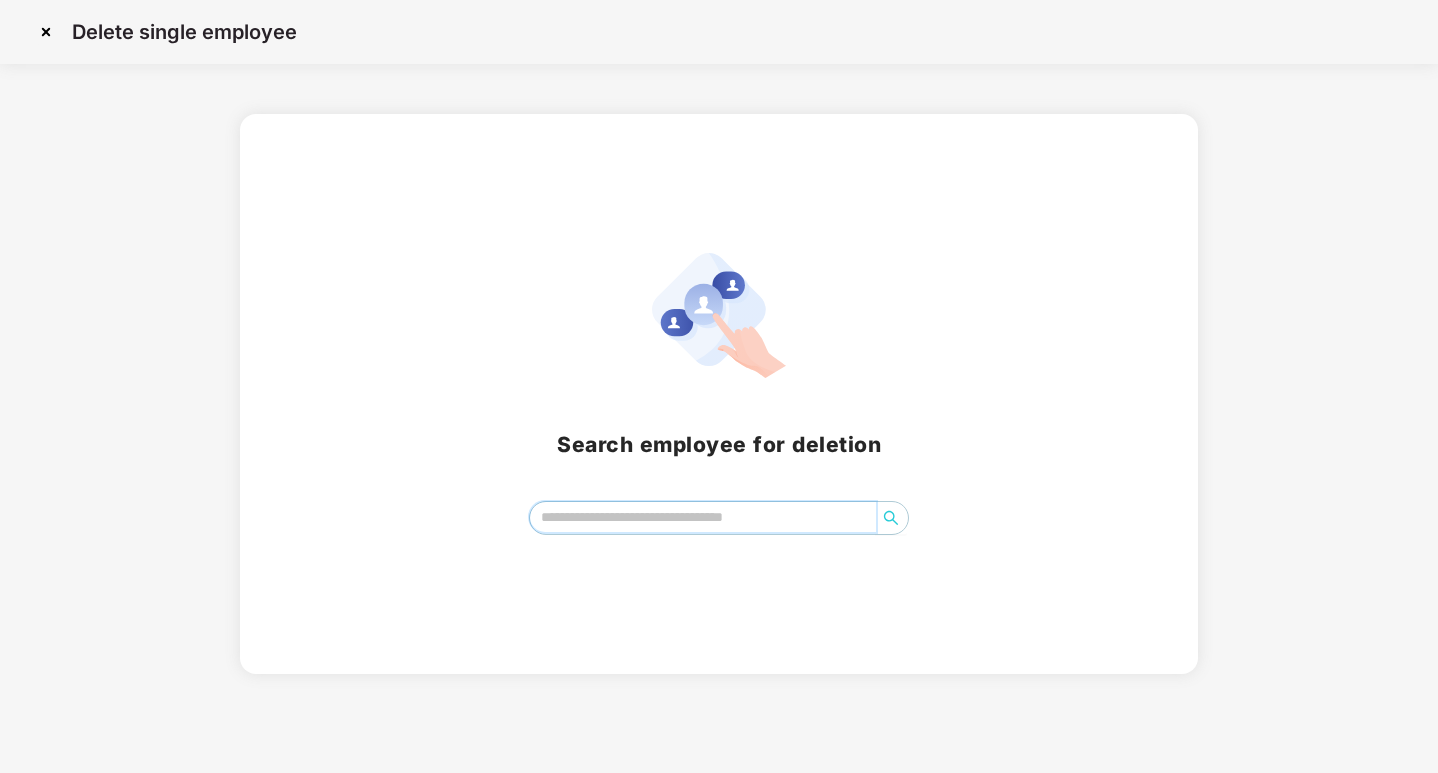 click at bounding box center [702, 517] 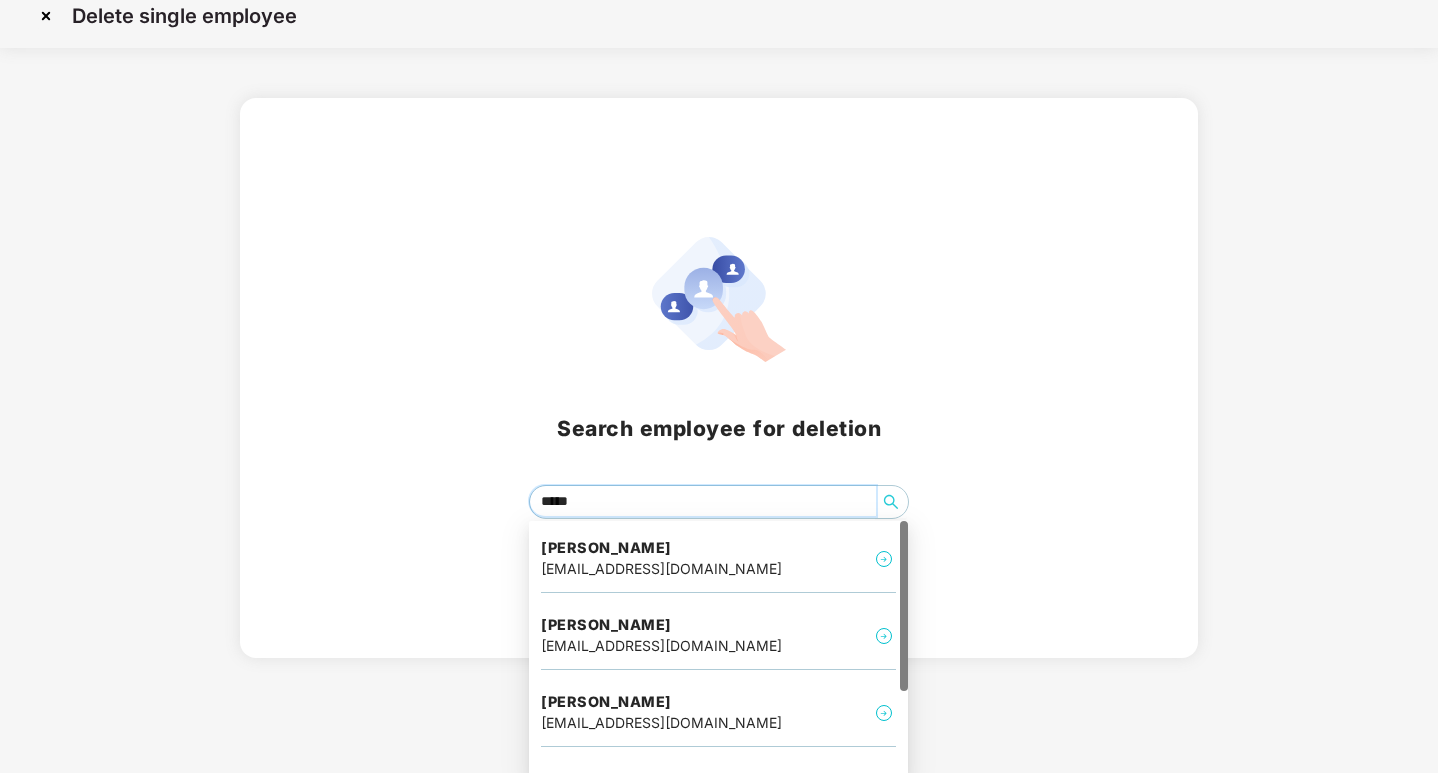 scroll, scrollTop: 20, scrollLeft: 0, axis: vertical 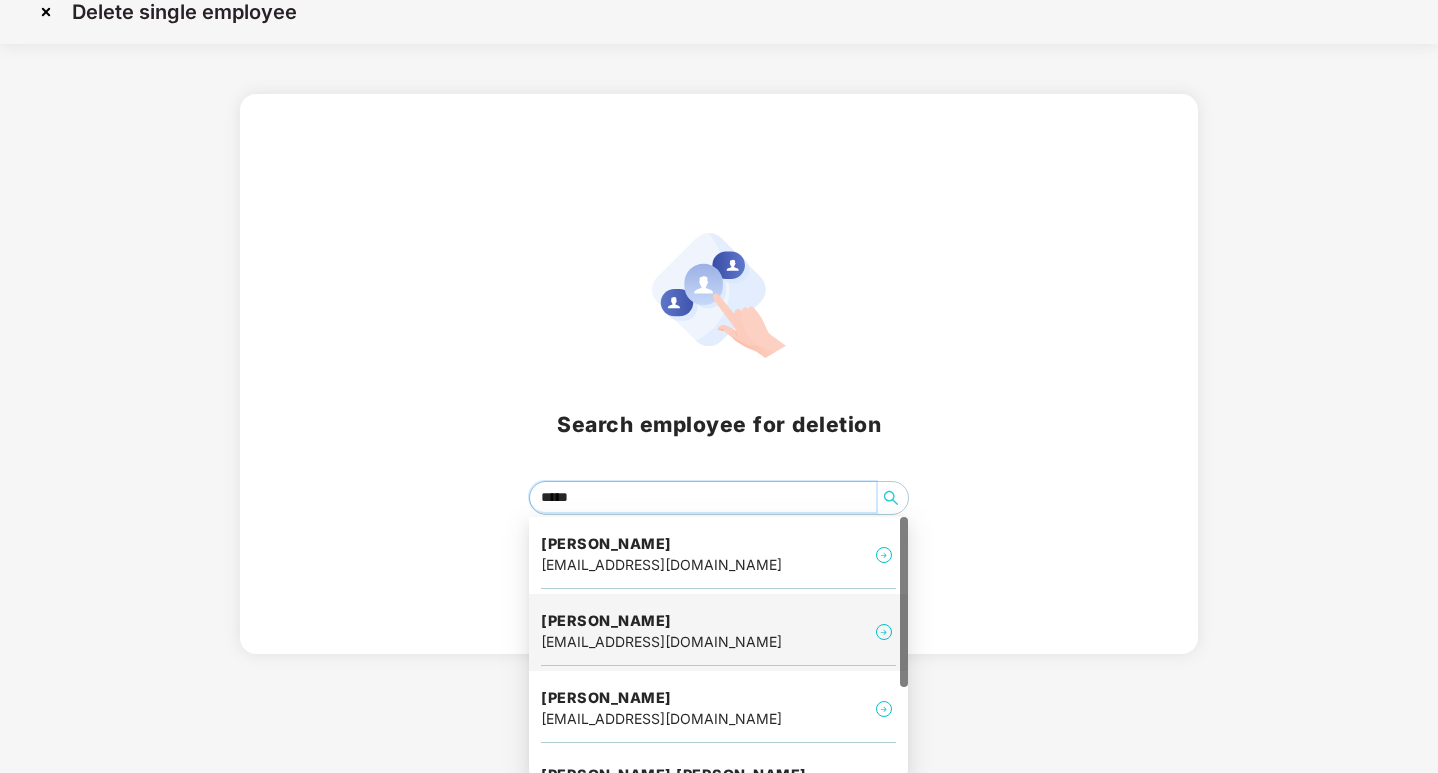type on "******" 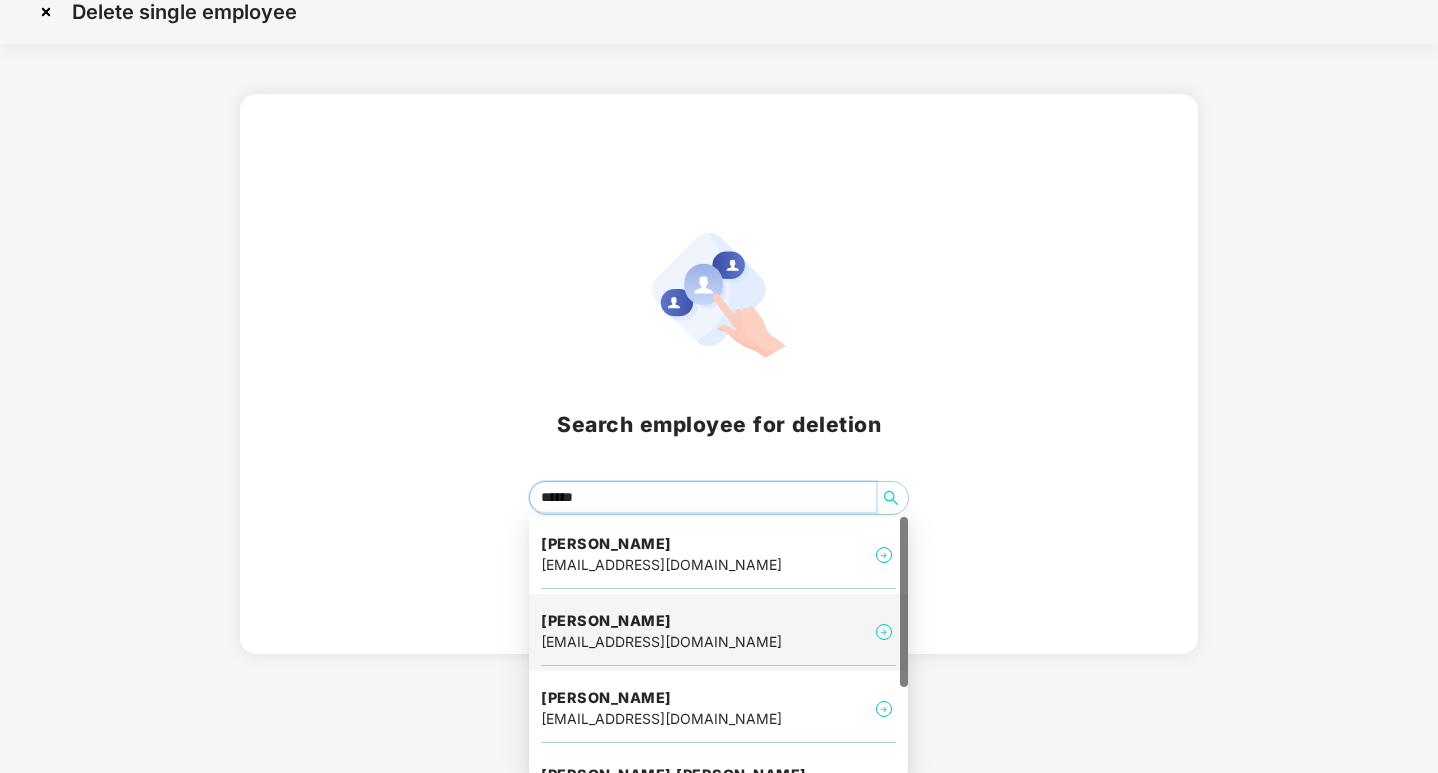 scroll, scrollTop: 0, scrollLeft: 0, axis: both 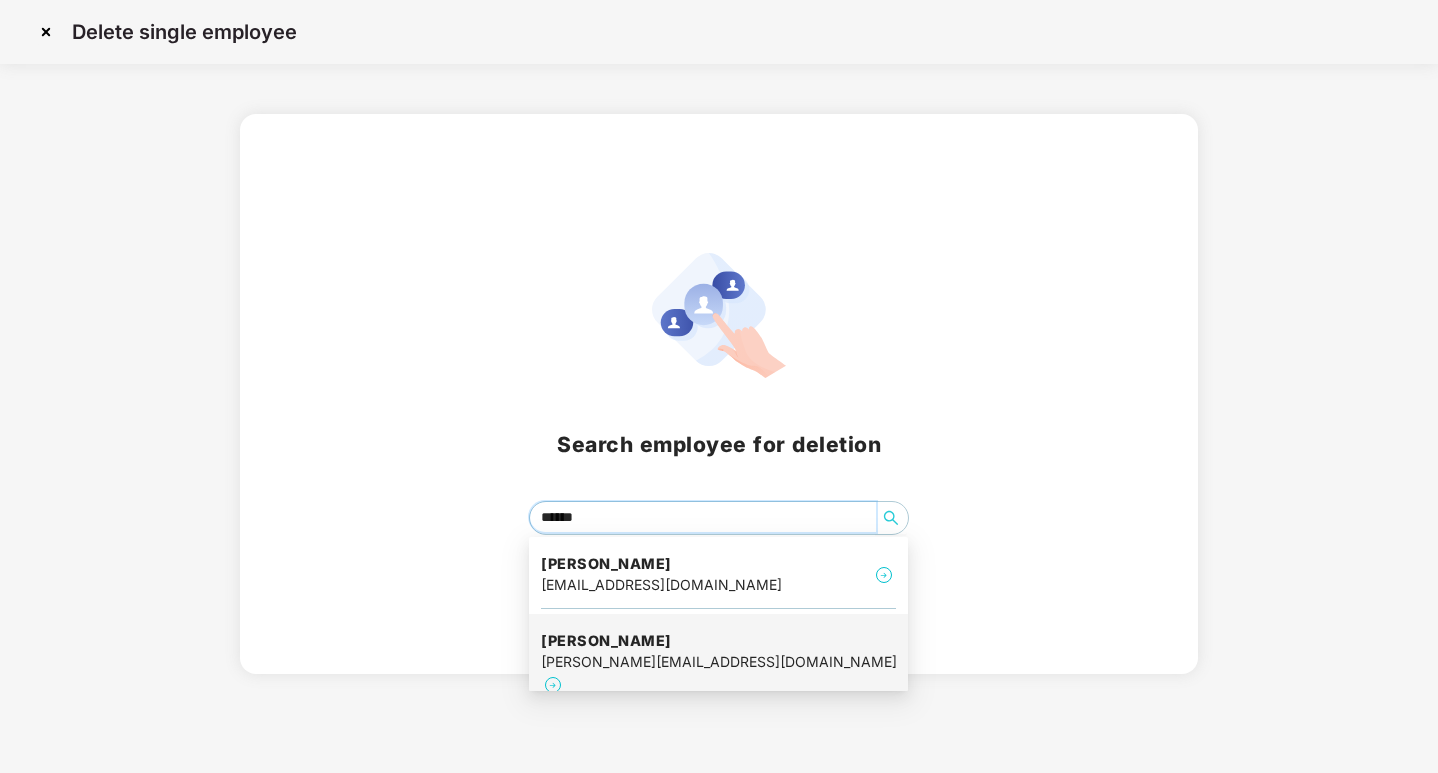 click at bounding box center (553, 685) 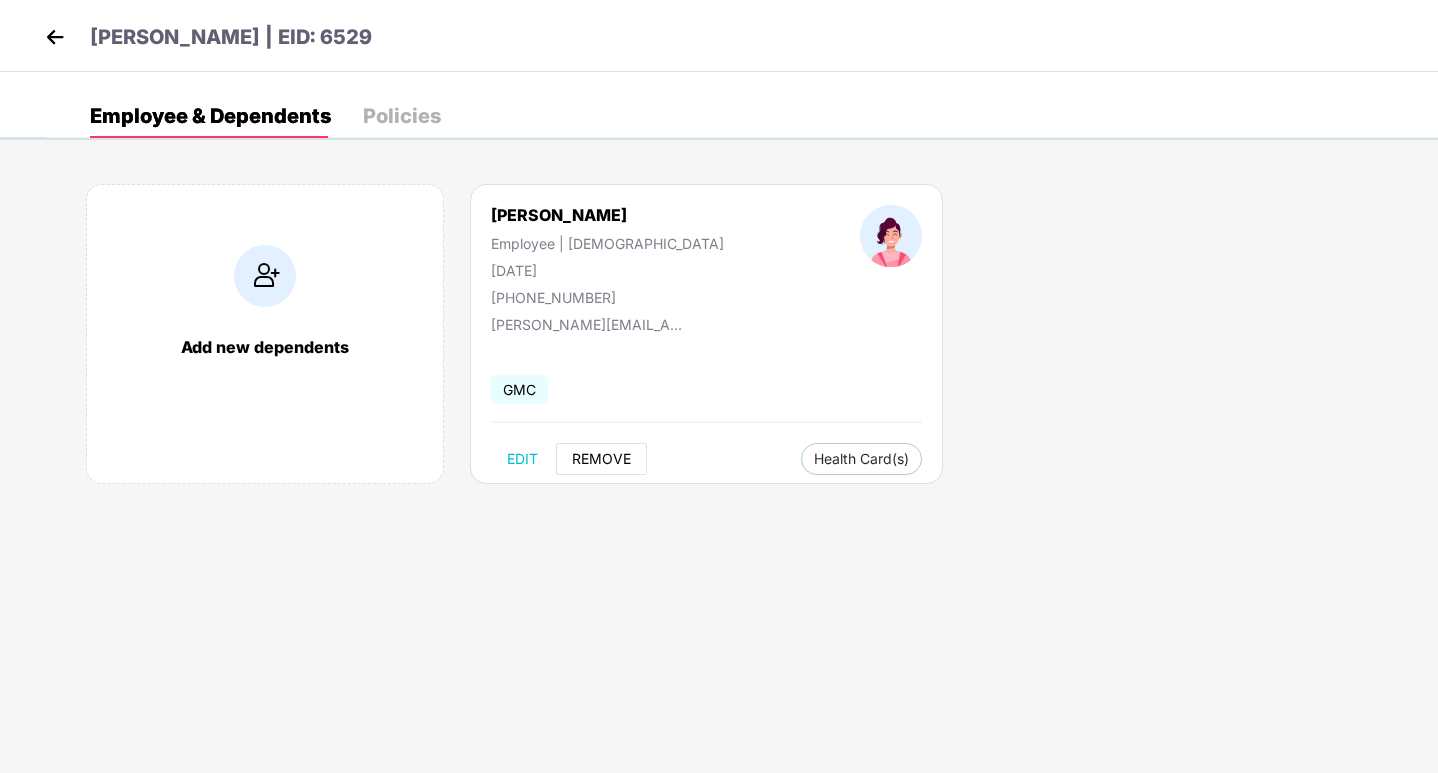 click on "REMOVE" at bounding box center [601, 459] 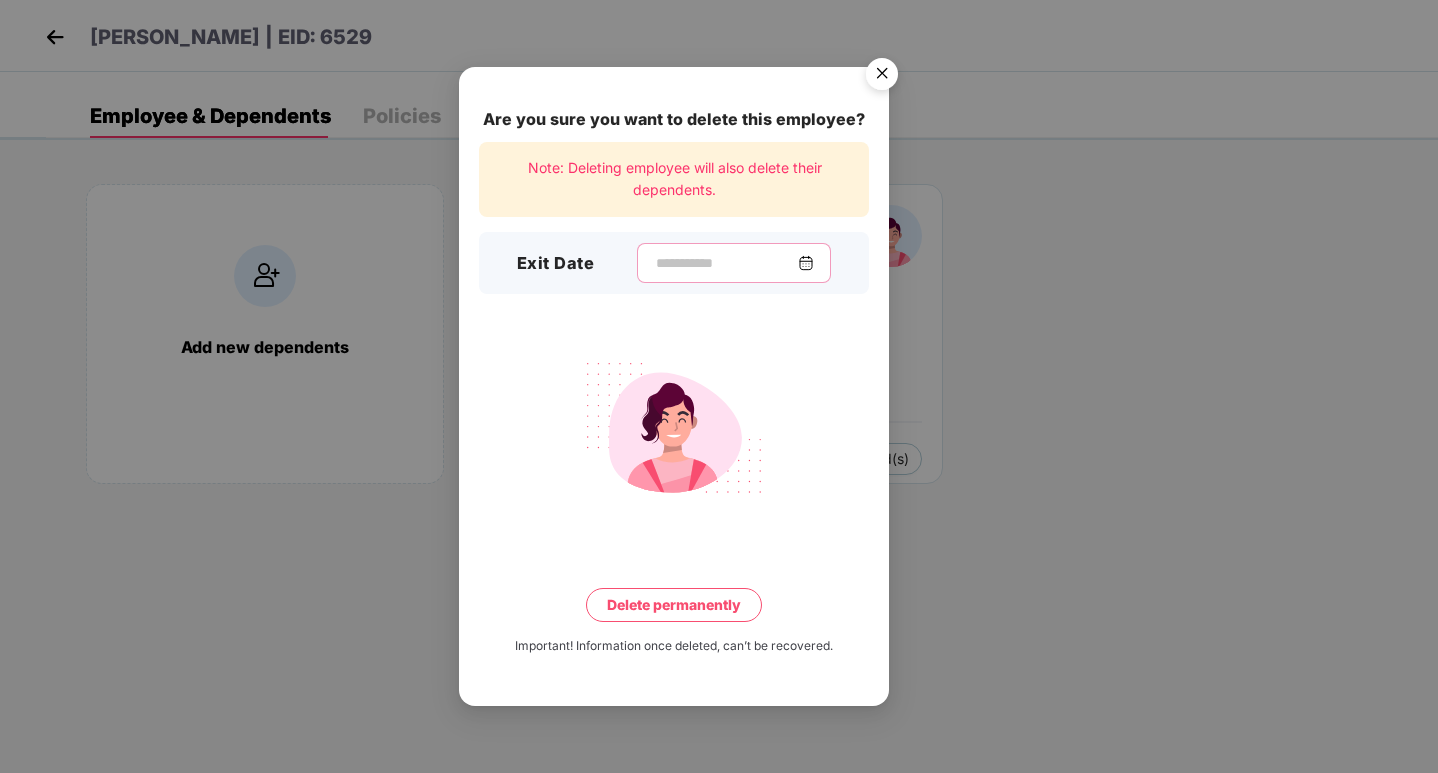 click at bounding box center [726, 263] 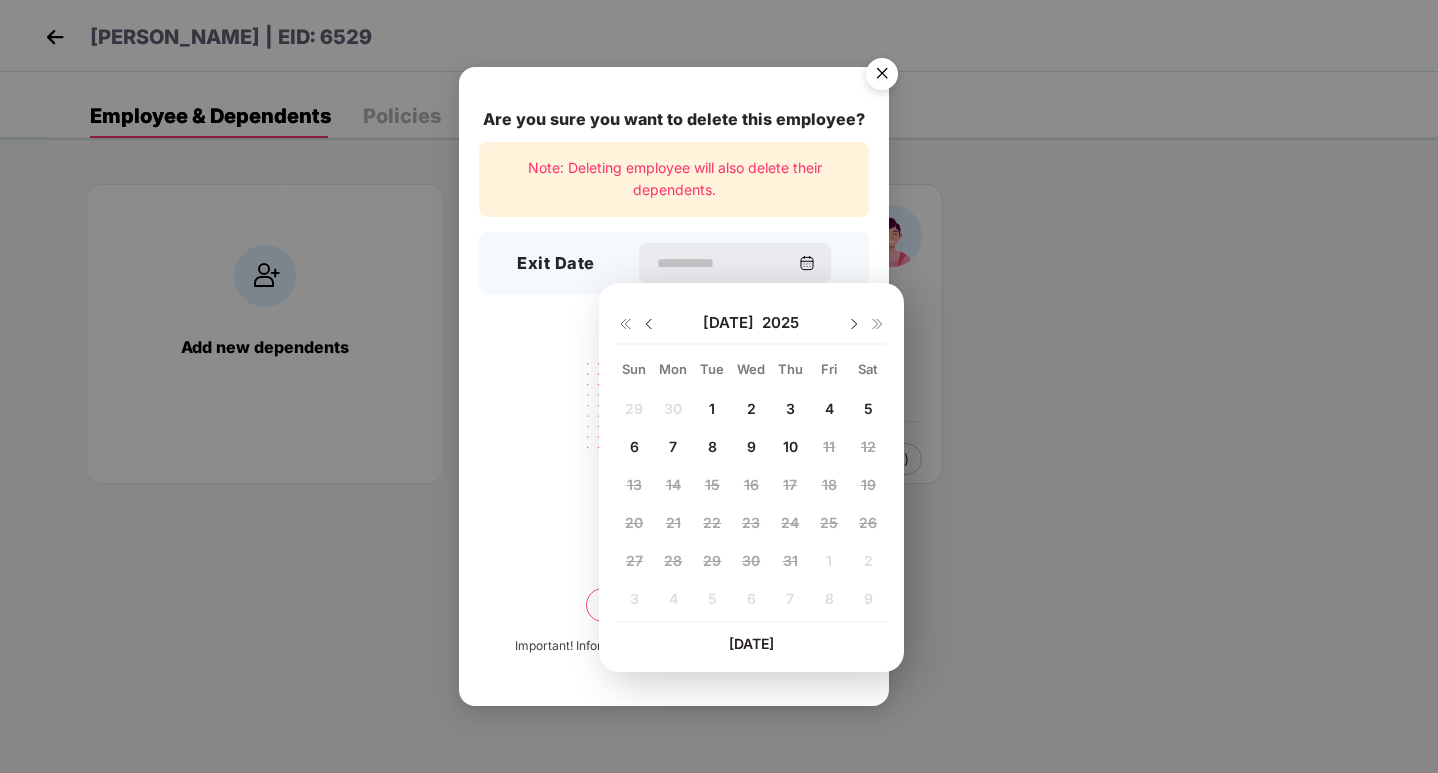click at bounding box center (649, 324) 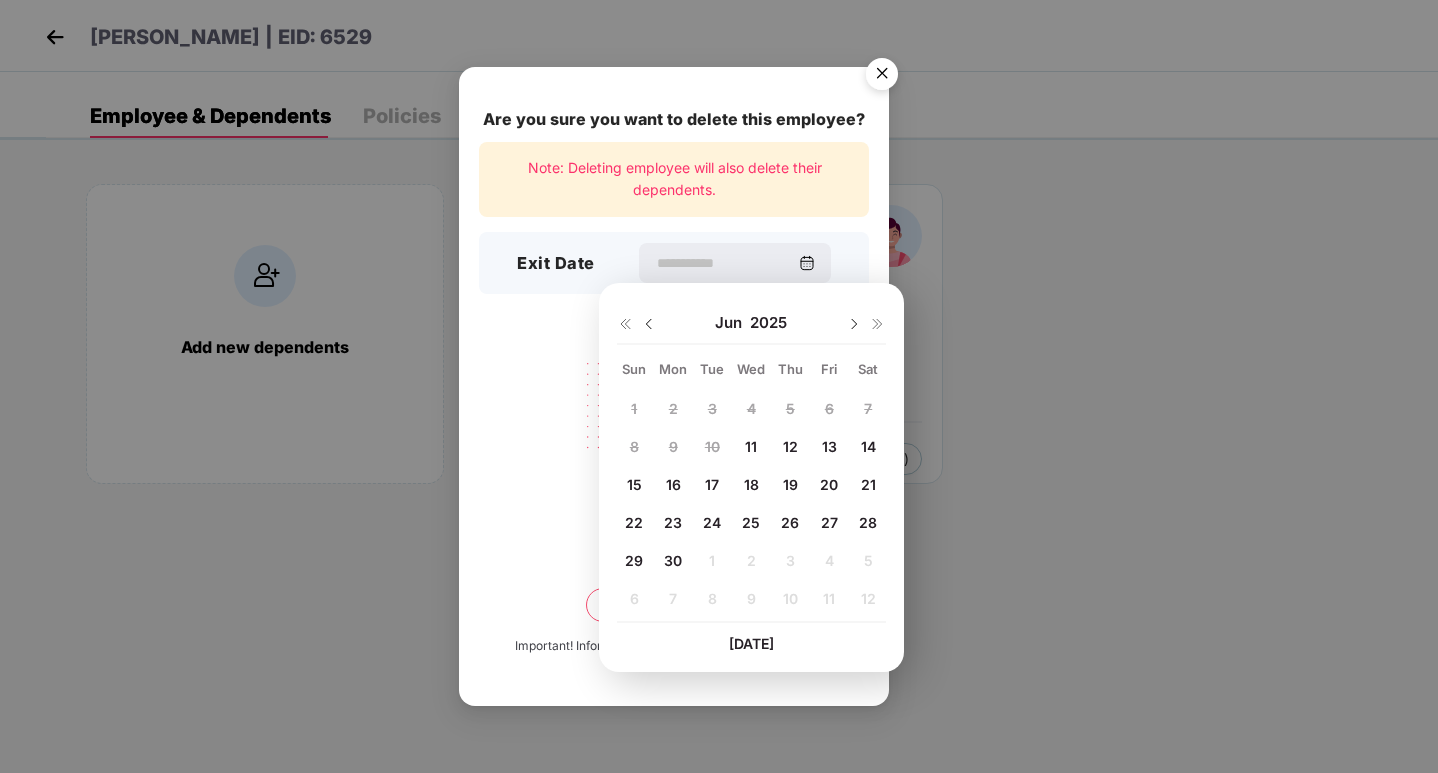 click on "14" at bounding box center (868, 446) 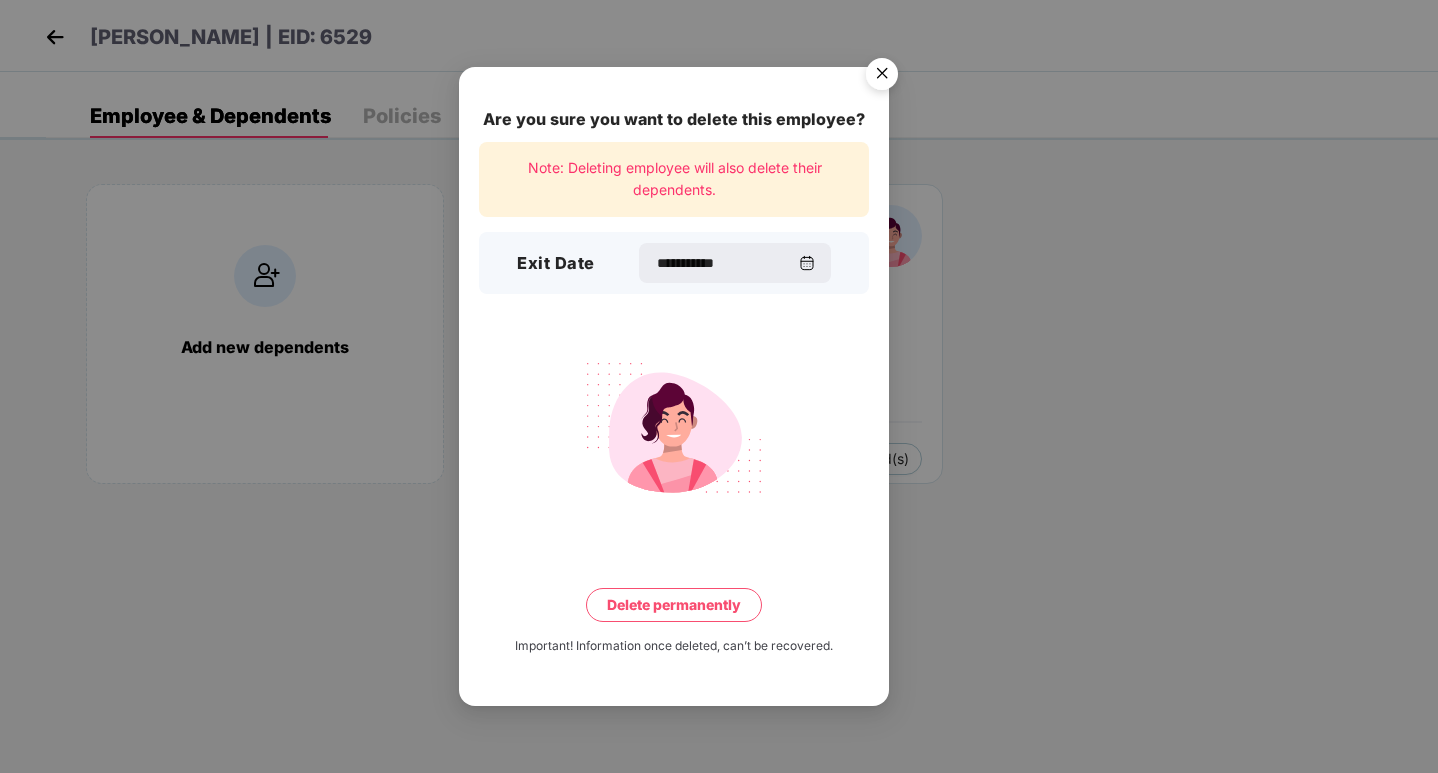 click on "Delete permanently" at bounding box center (674, 605) 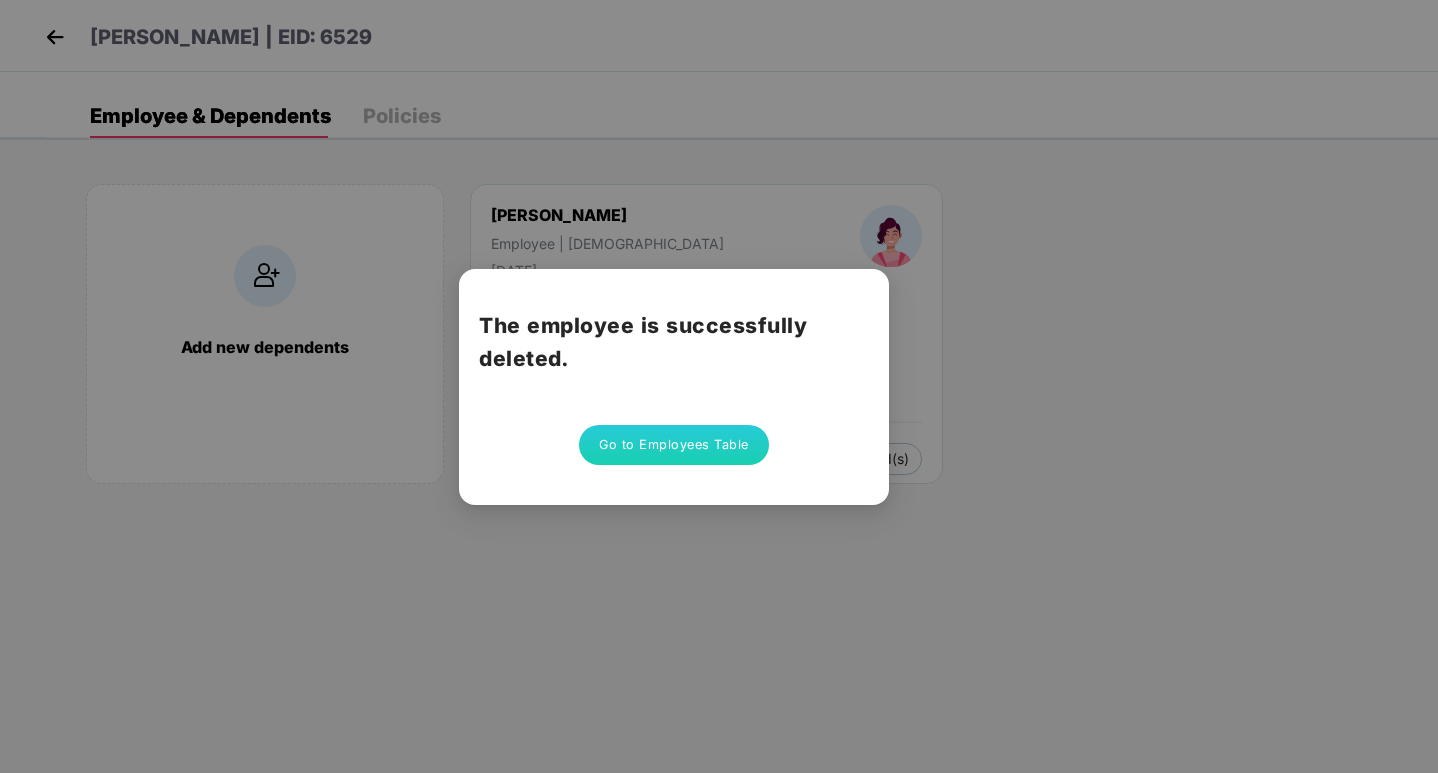 click on "Go to Employees Table" at bounding box center (674, 445) 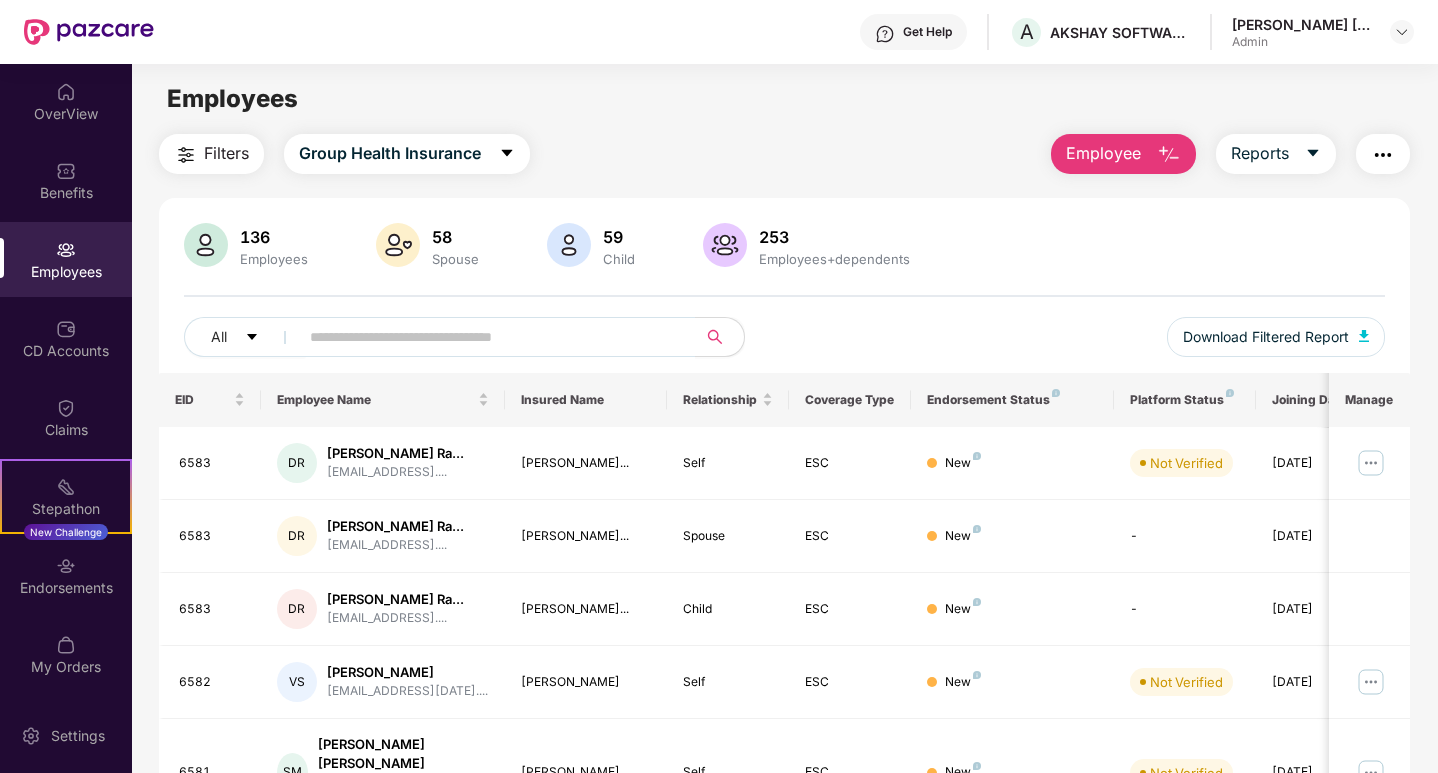 click on "Employee" at bounding box center [1123, 154] 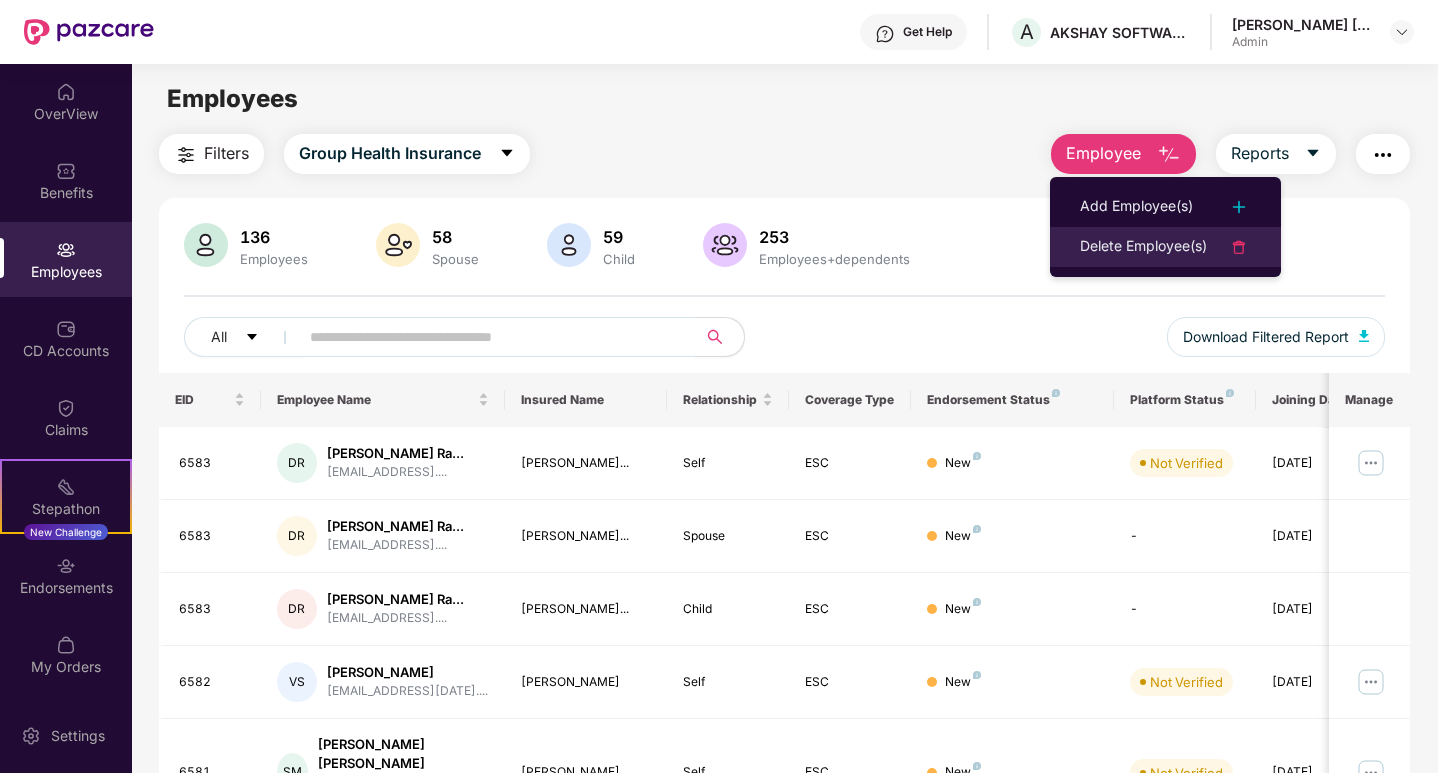 click on "Delete Employee(s)" at bounding box center (1143, 247) 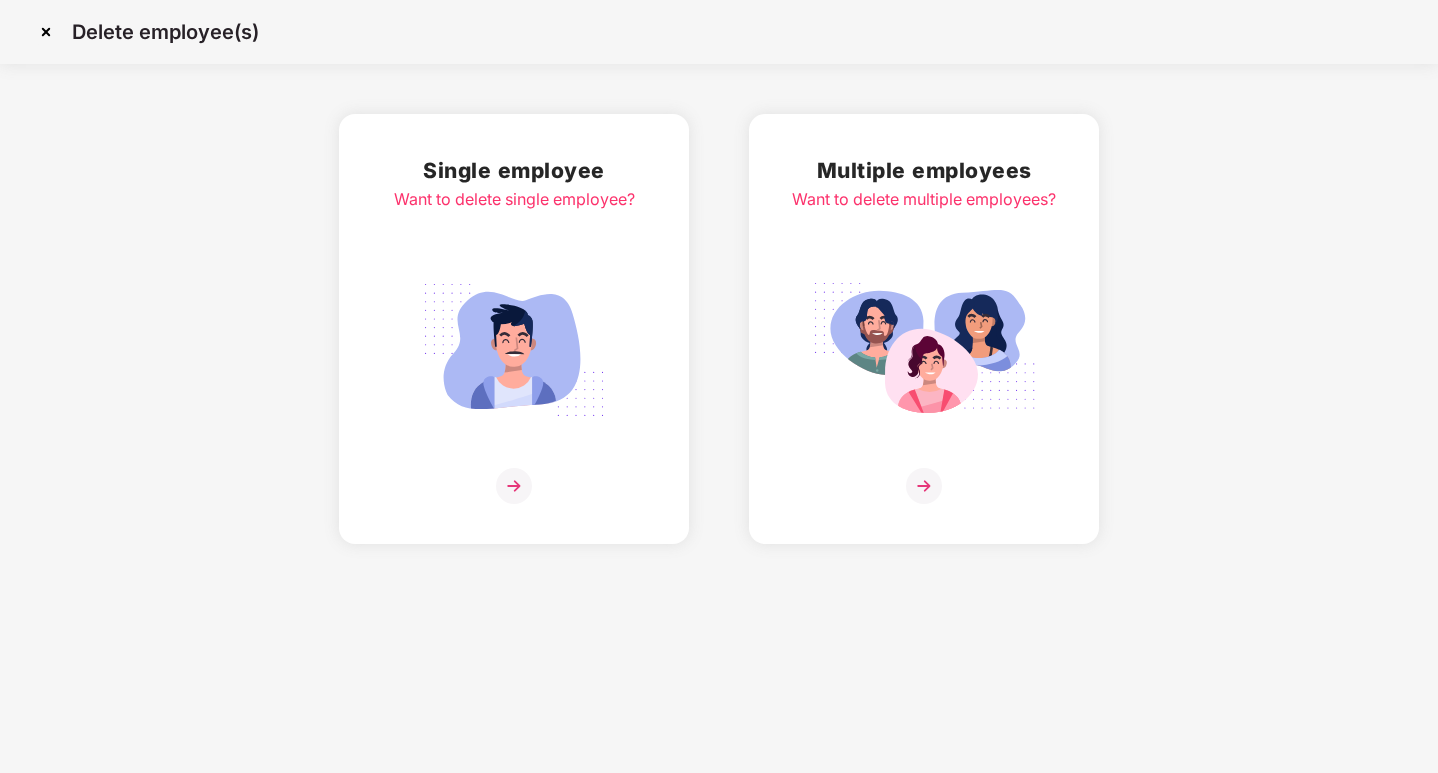 click at bounding box center (514, 486) 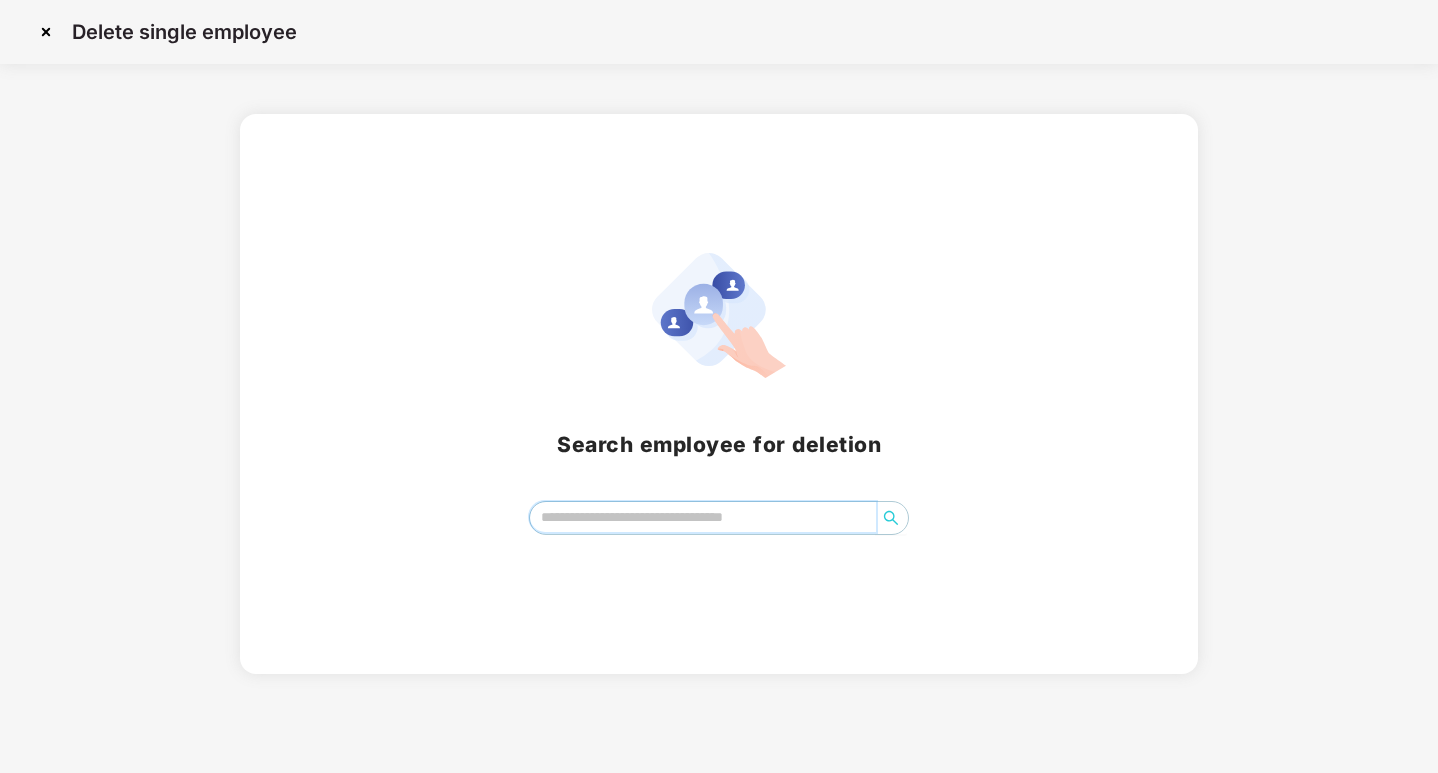 click at bounding box center (702, 517) 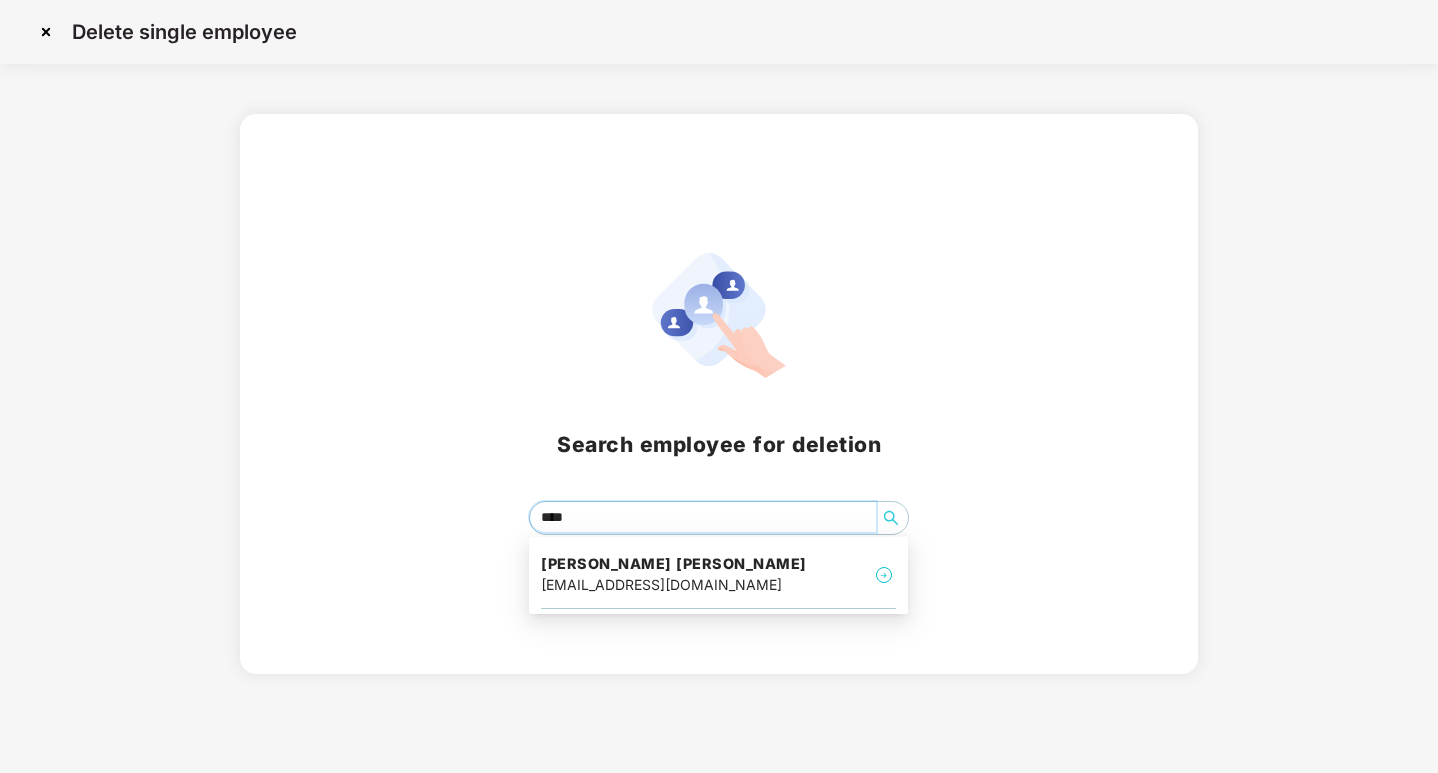 type on "*****" 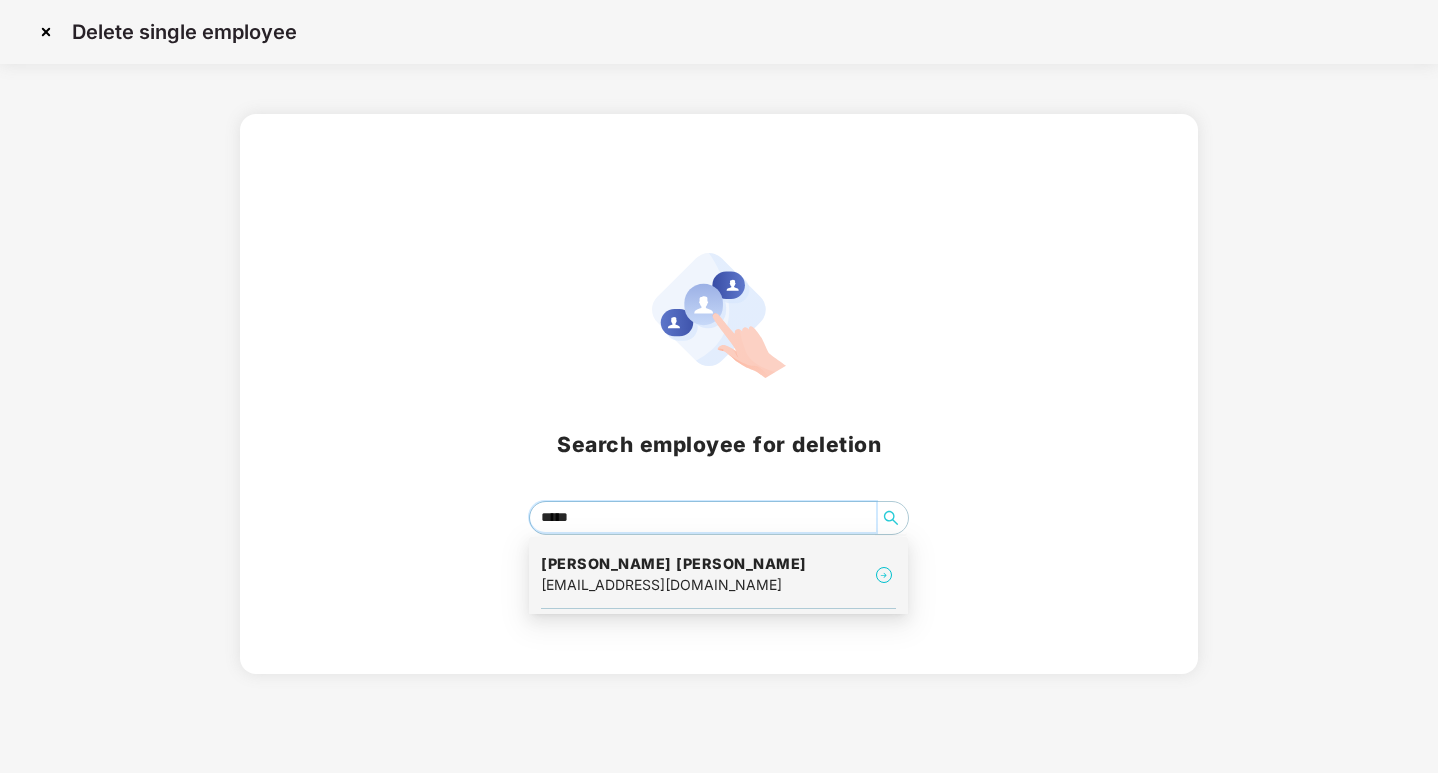 click on "[PERSON_NAME] [PERSON_NAME]" at bounding box center (674, 564) 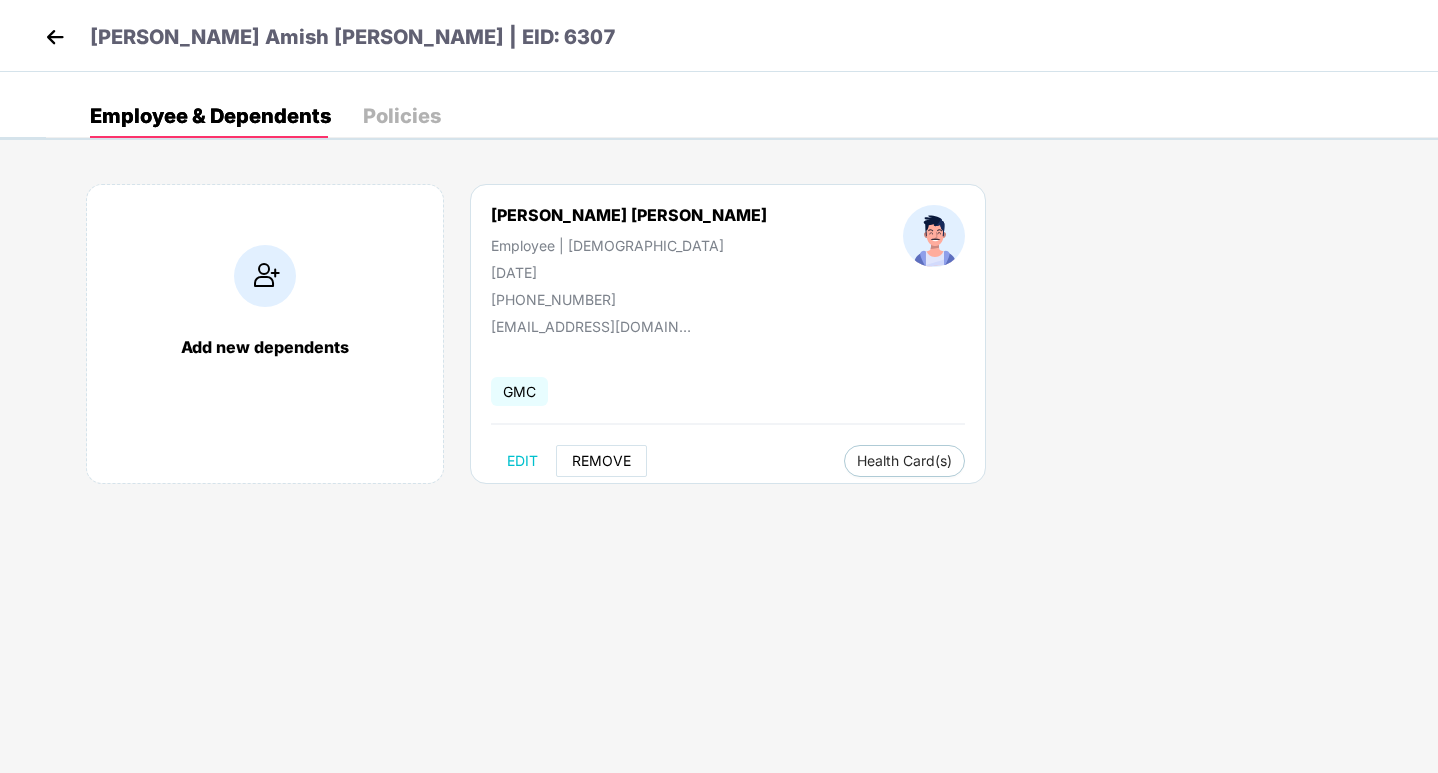click on "REMOVE" at bounding box center [601, 461] 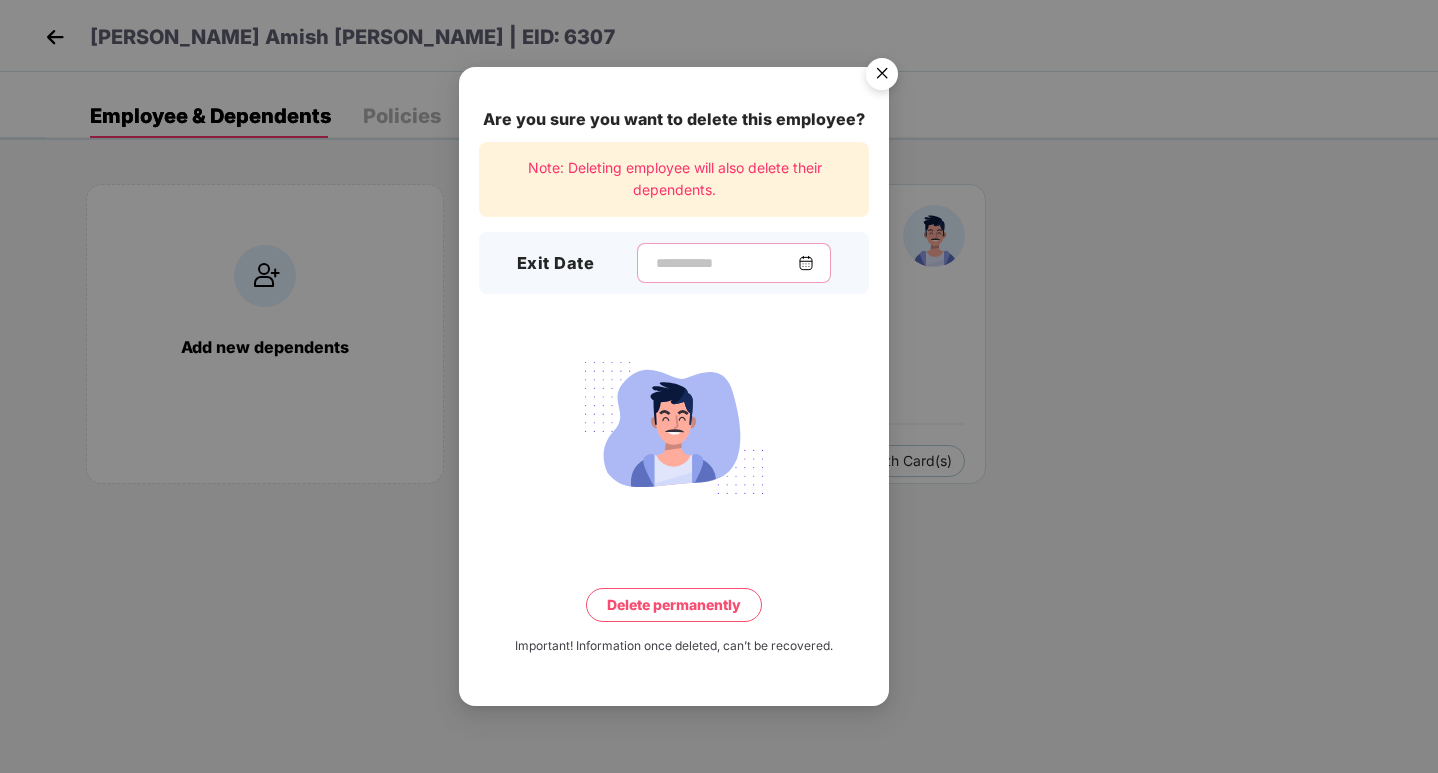 click at bounding box center (726, 263) 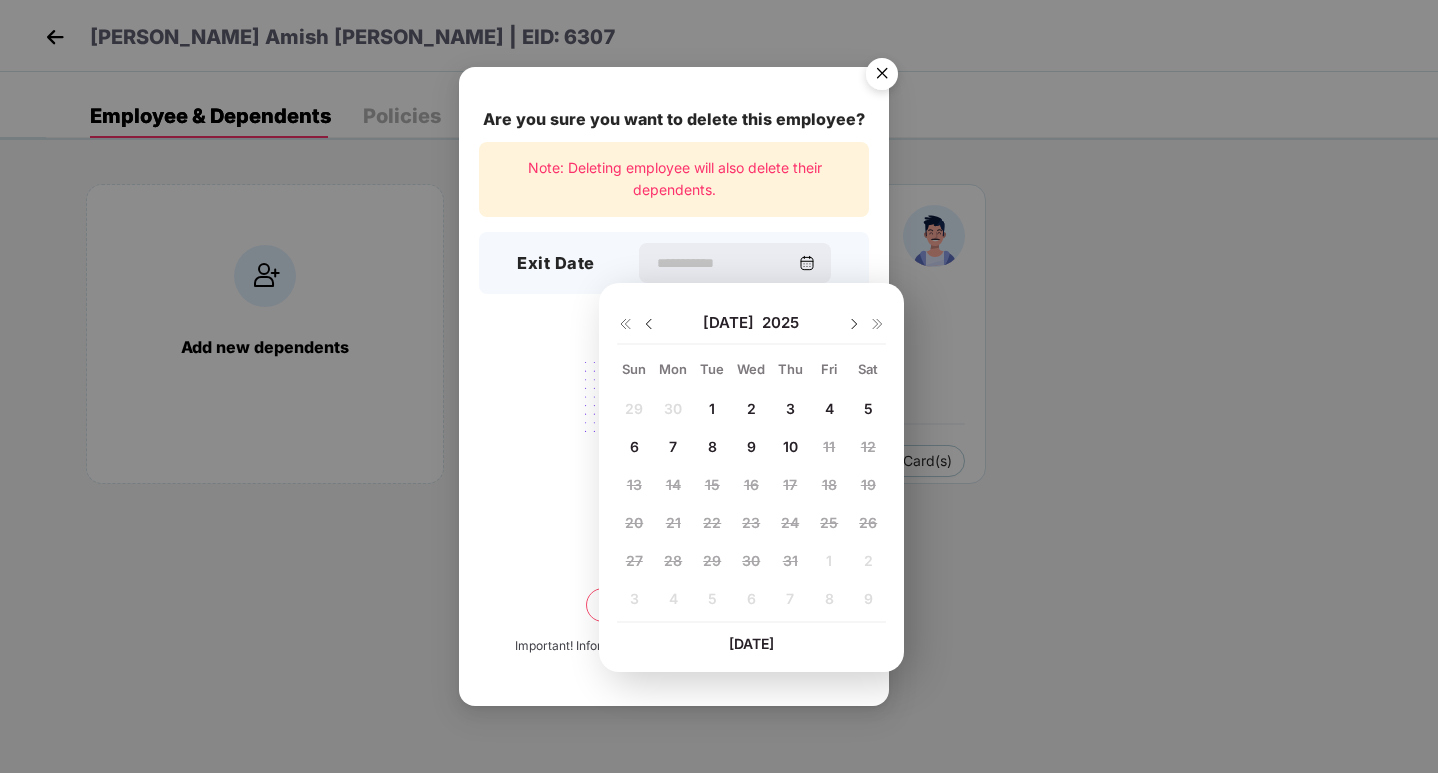 click at bounding box center (649, 324) 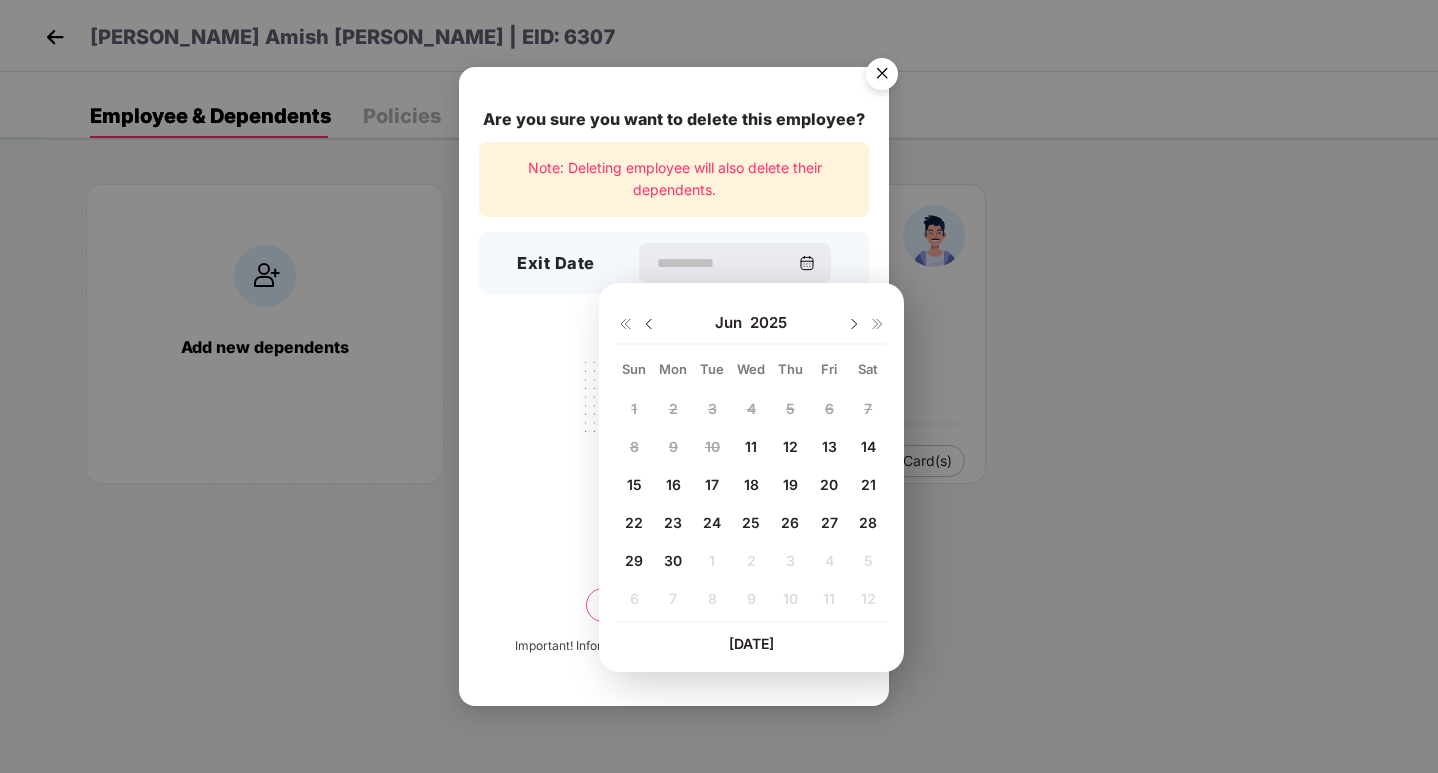click on "14" at bounding box center [868, 446] 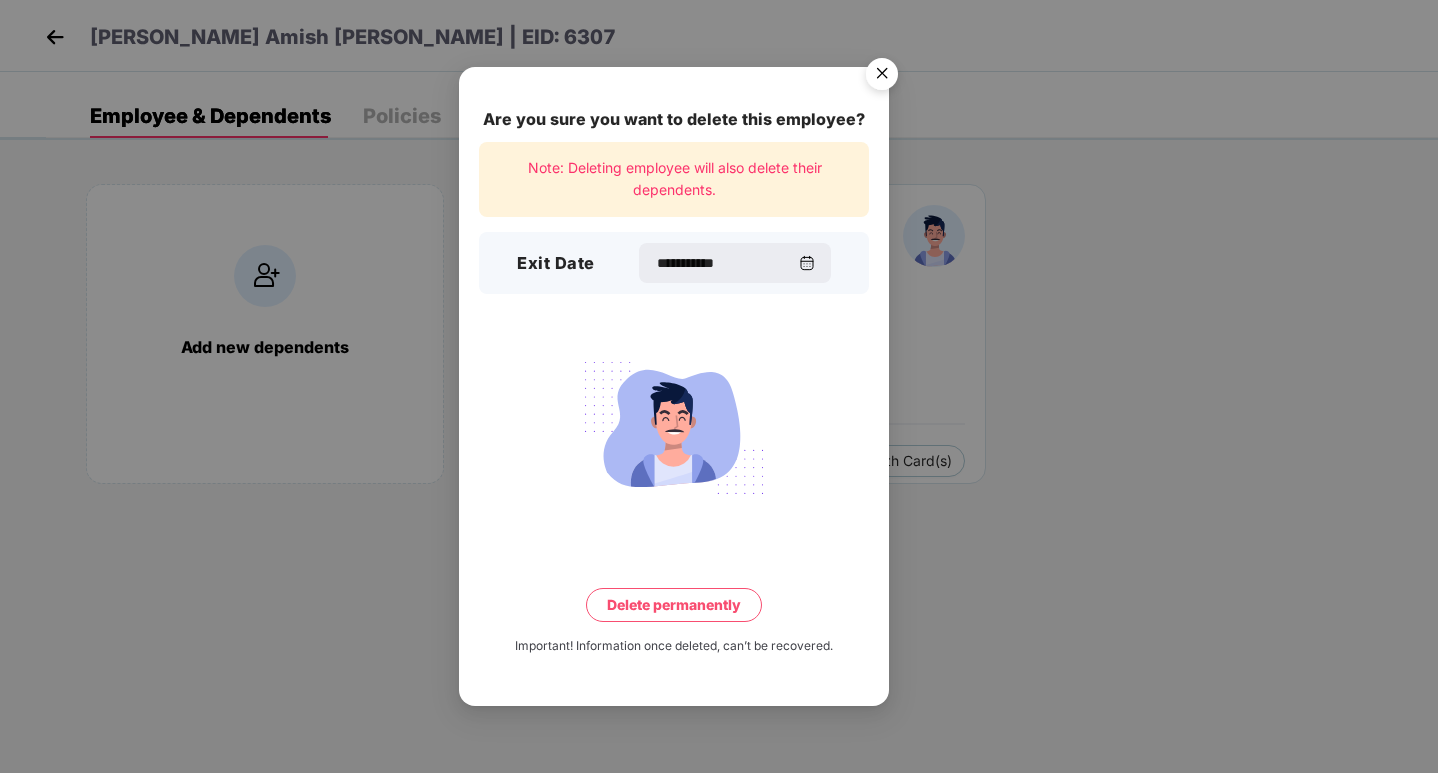 click on "Delete permanently" at bounding box center (674, 605) 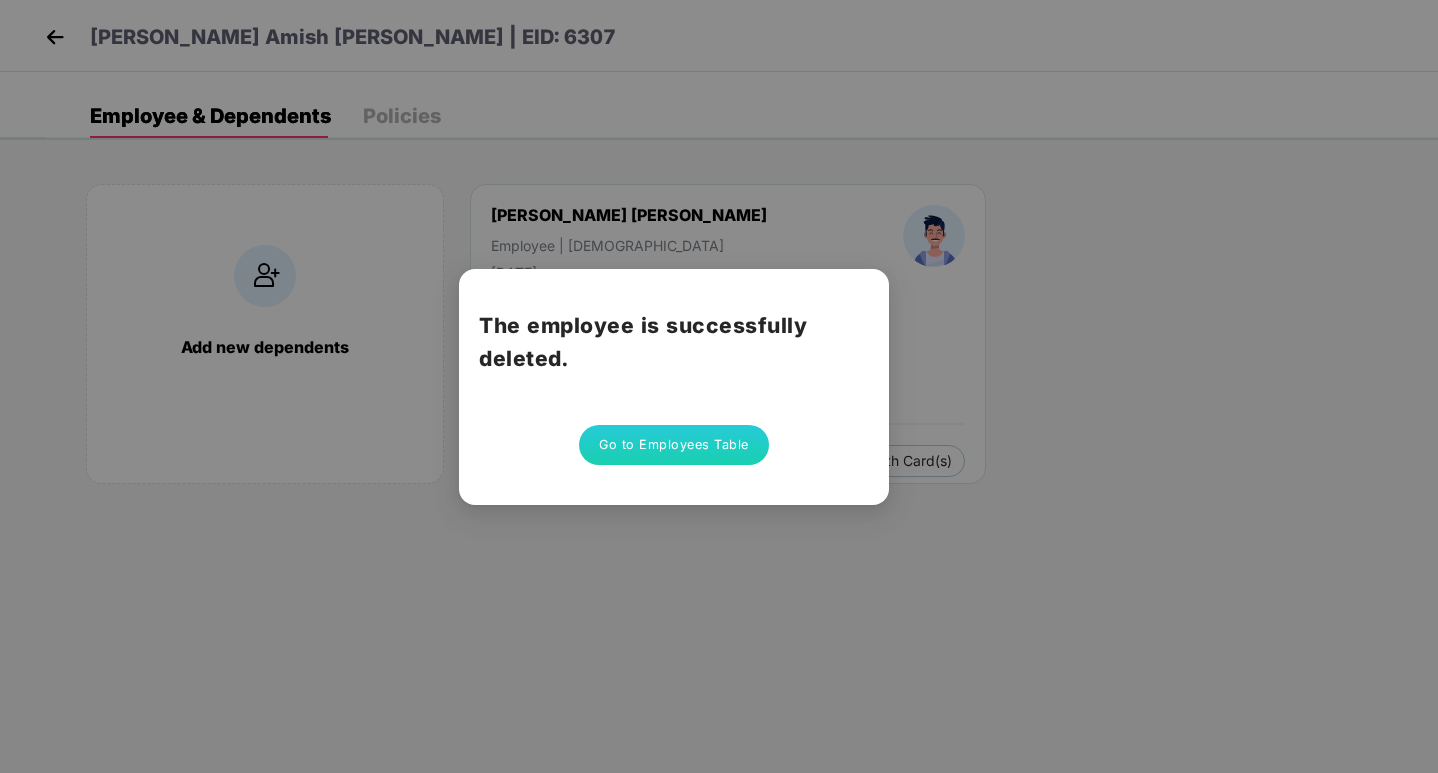 click on "Go to Employees Table" at bounding box center (674, 445) 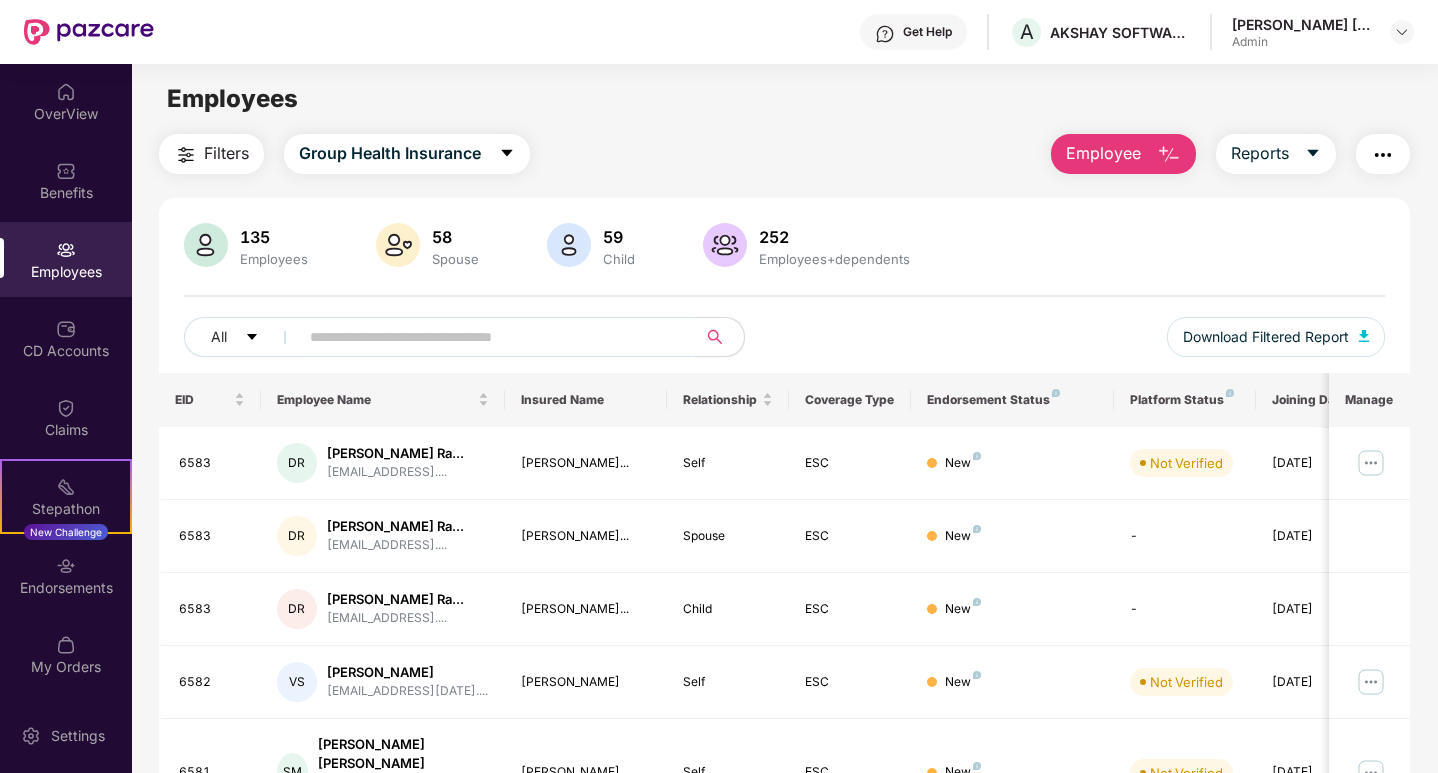 click on "Employee" at bounding box center (1103, 153) 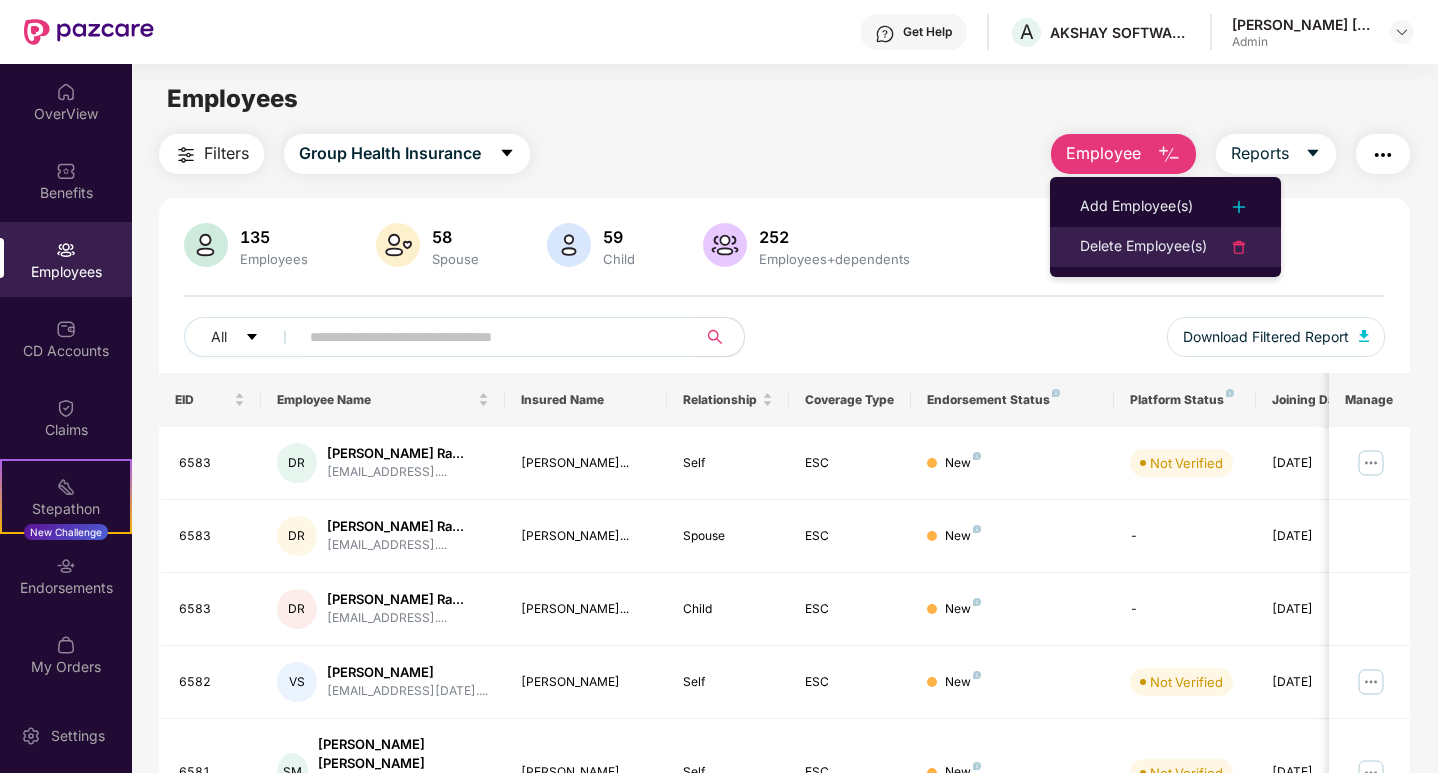 click on "Delete Employee(s)" at bounding box center (1143, 247) 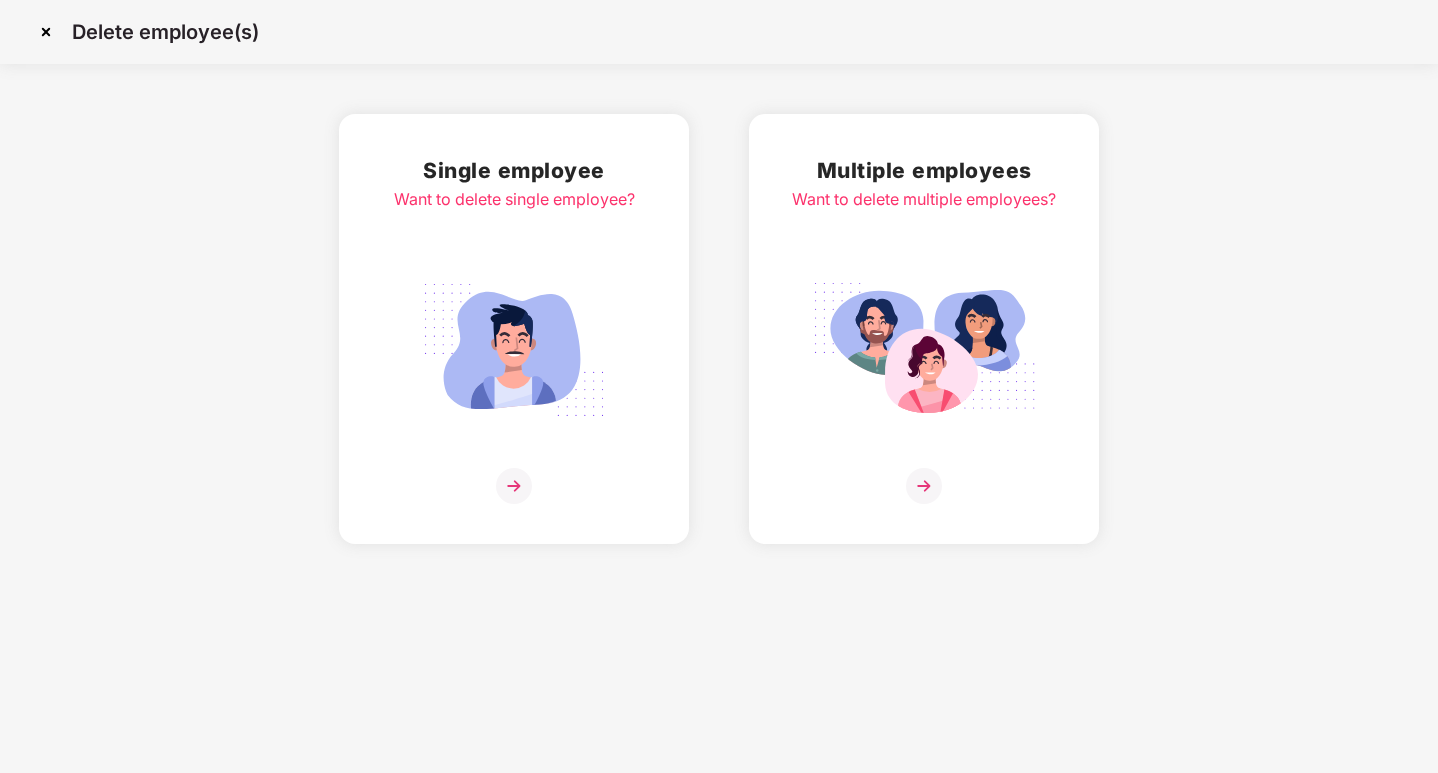 click at bounding box center [514, 486] 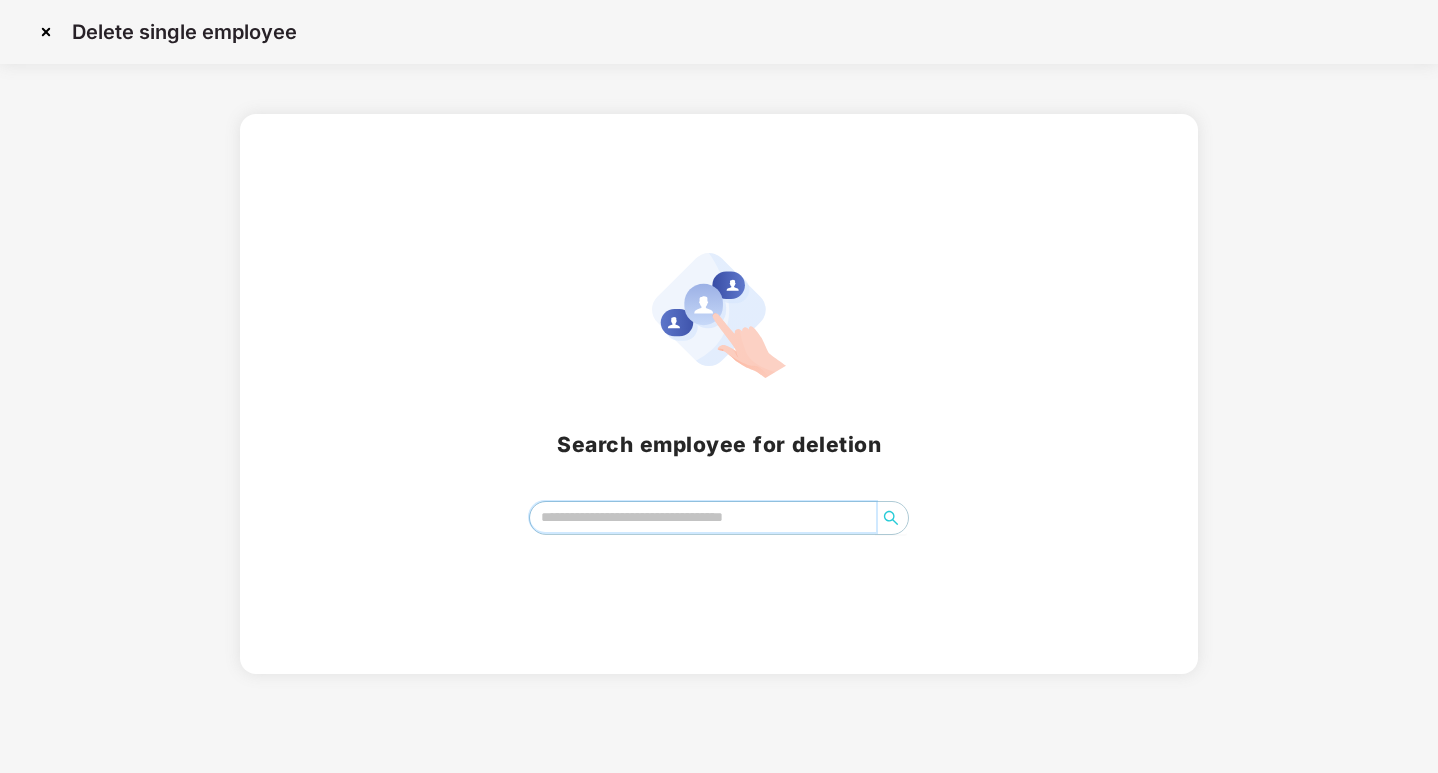 click at bounding box center (702, 517) 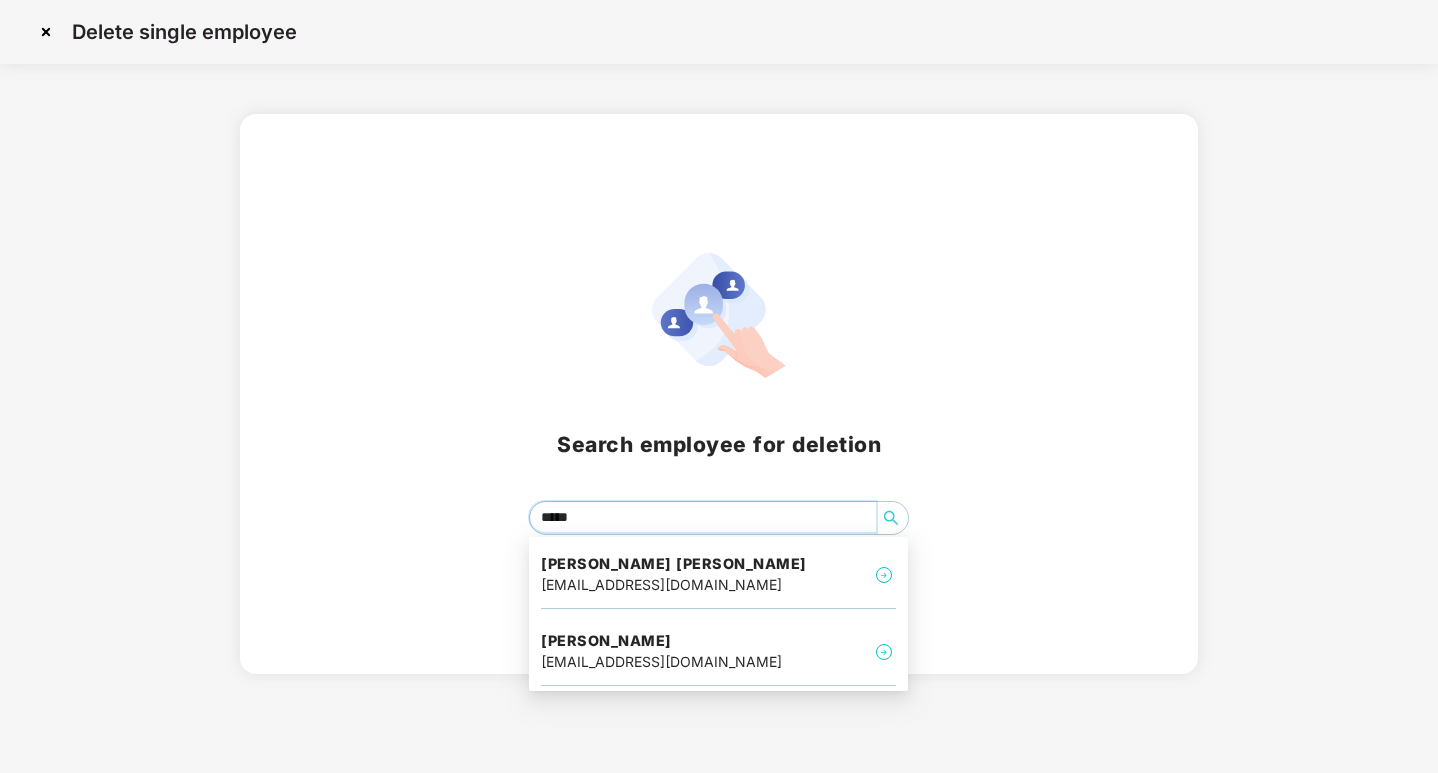 type on "******" 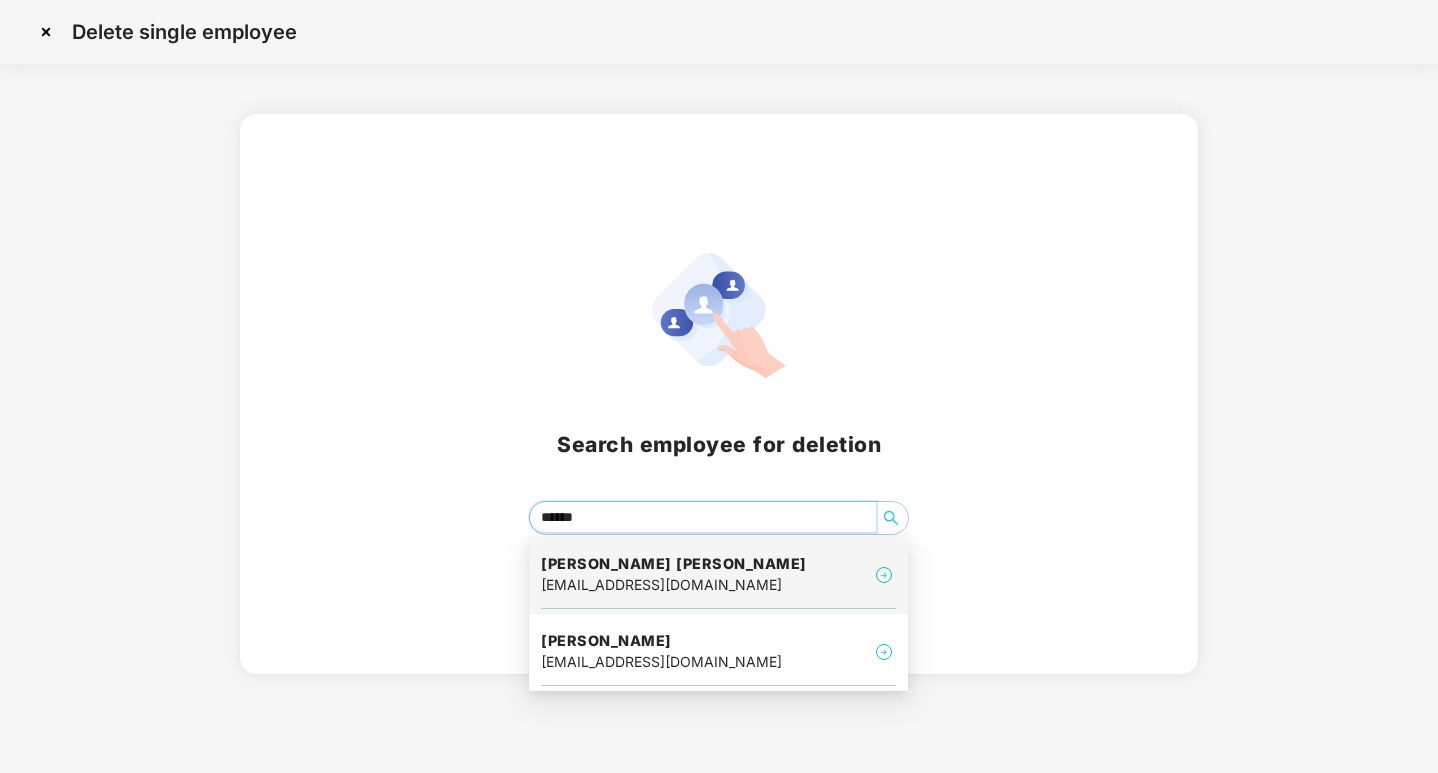 click on "[EMAIL_ADDRESS][DOMAIN_NAME]" at bounding box center (674, 585) 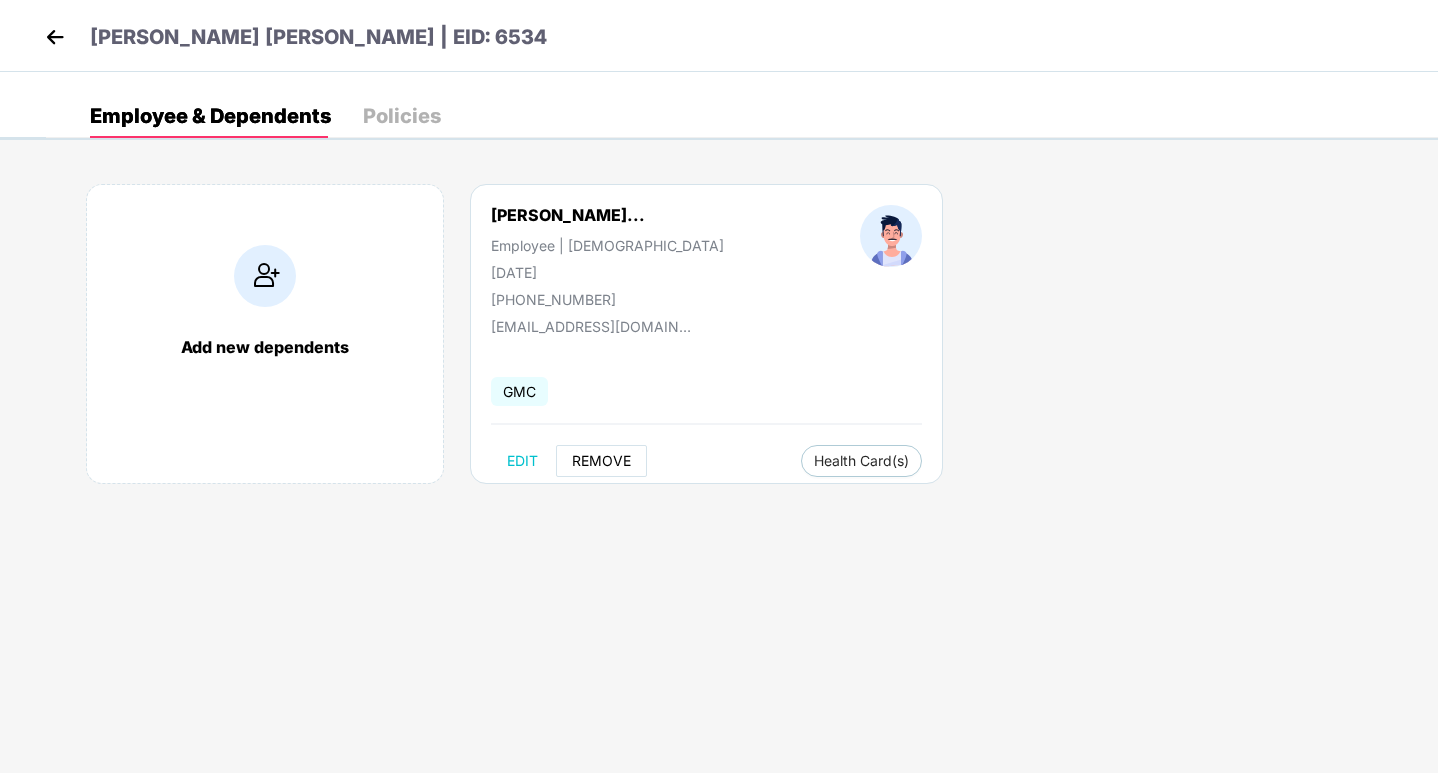 click on "REMOVE" at bounding box center (601, 461) 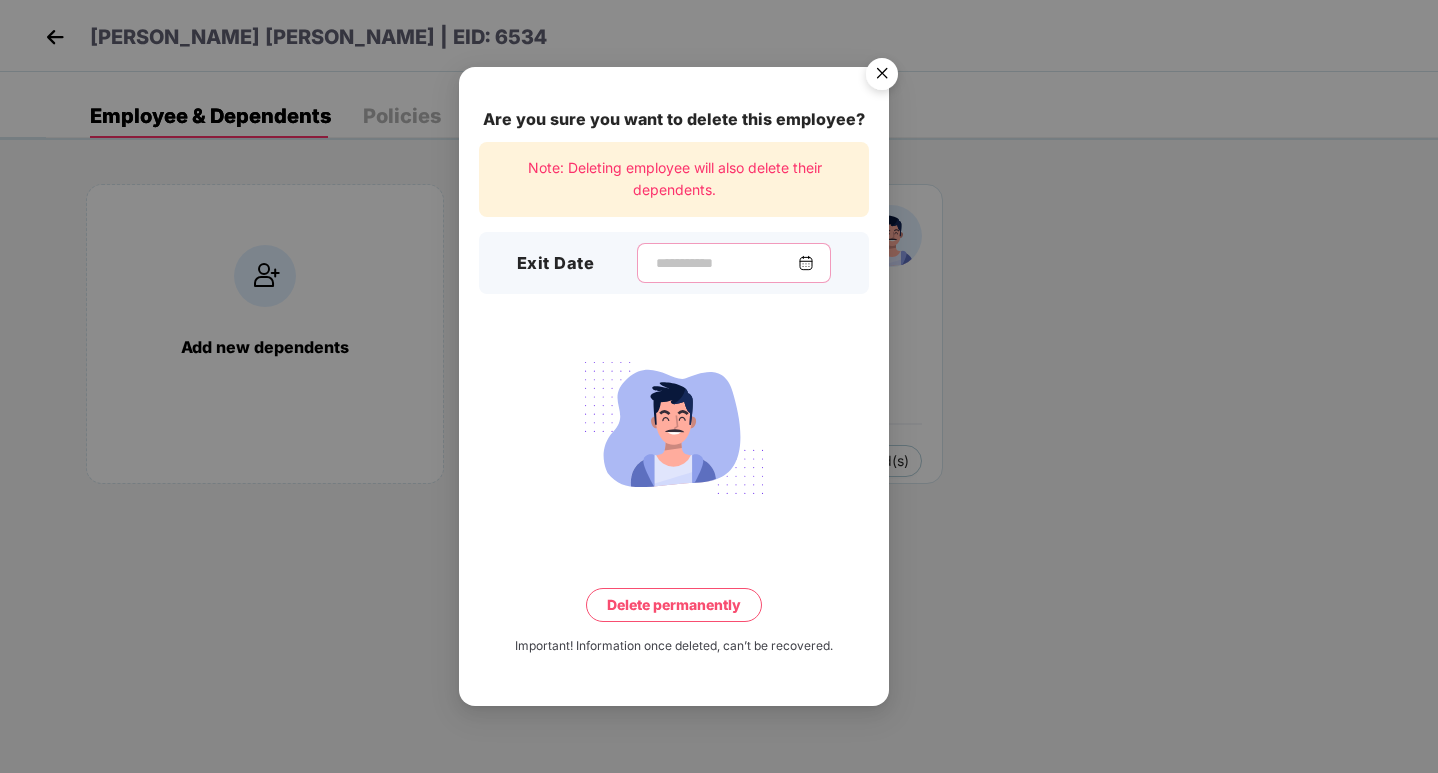 click at bounding box center (726, 263) 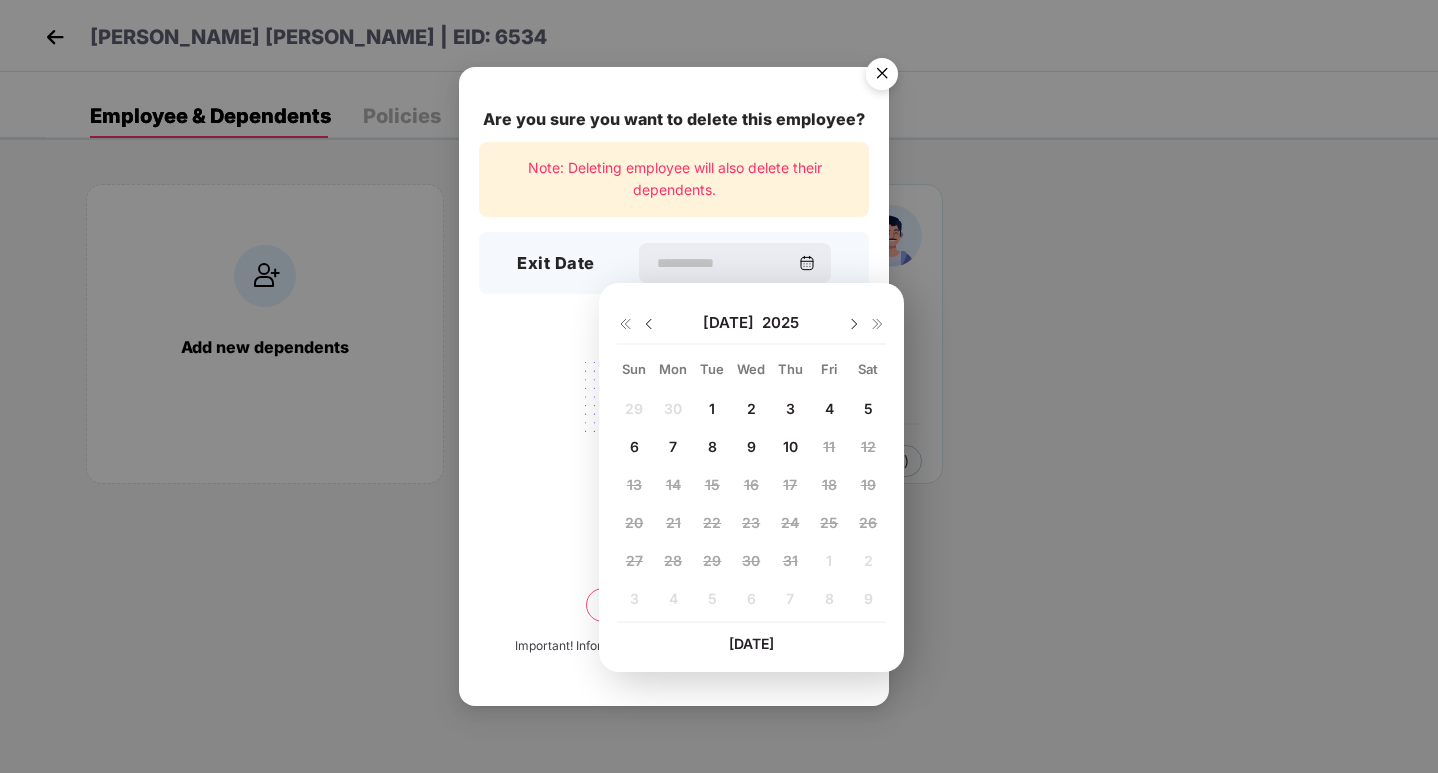 click at bounding box center (649, 324) 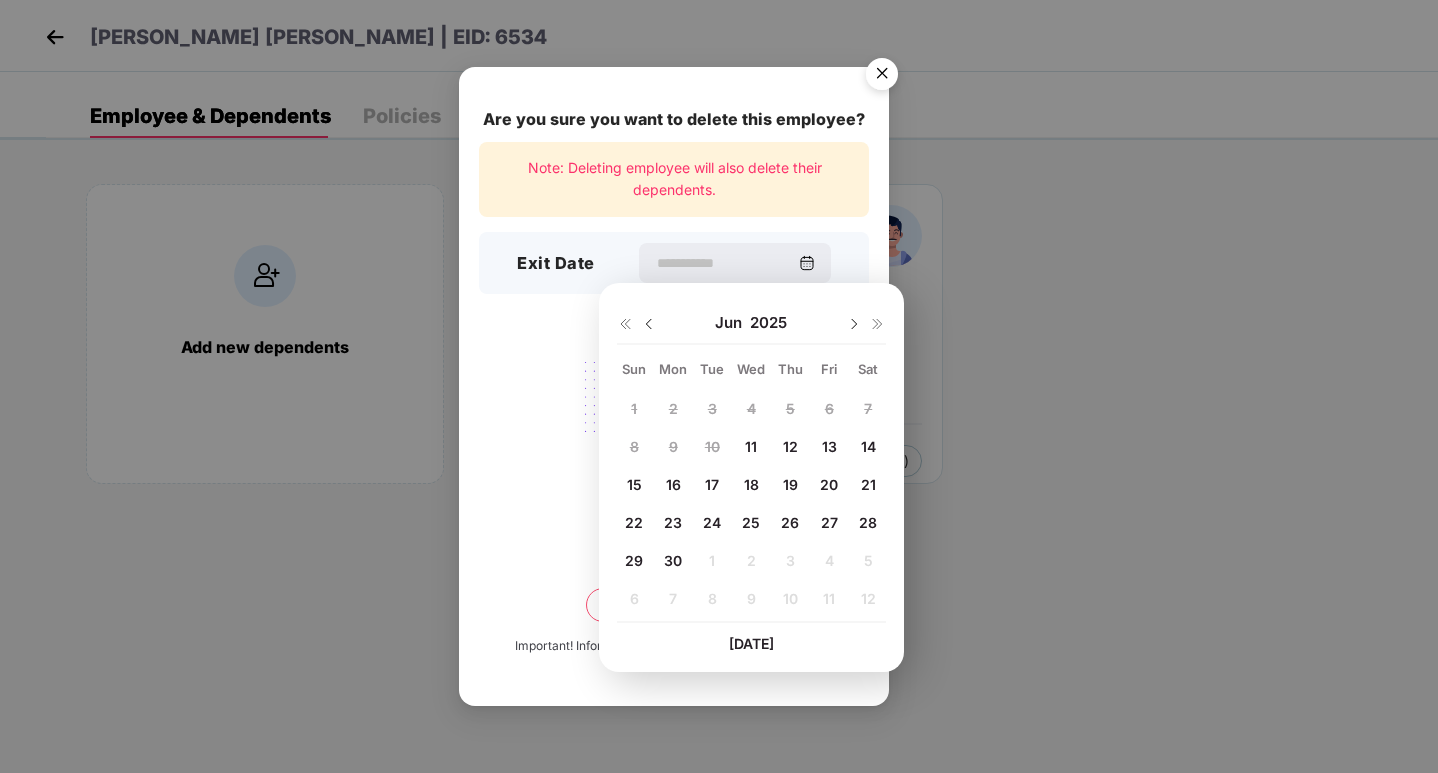 click on "11" at bounding box center [751, 446] 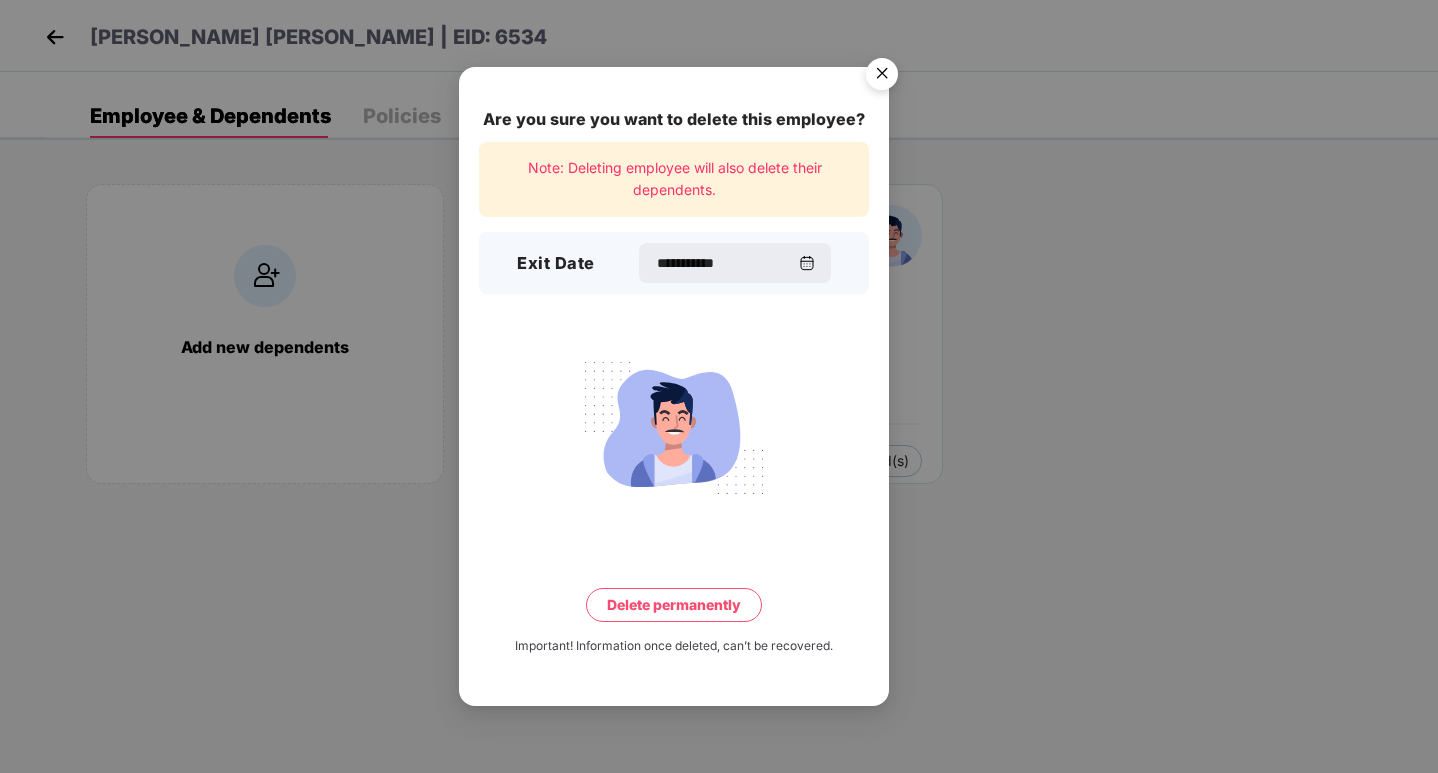 click on "Delete permanently" at bounding box center [674, 605] 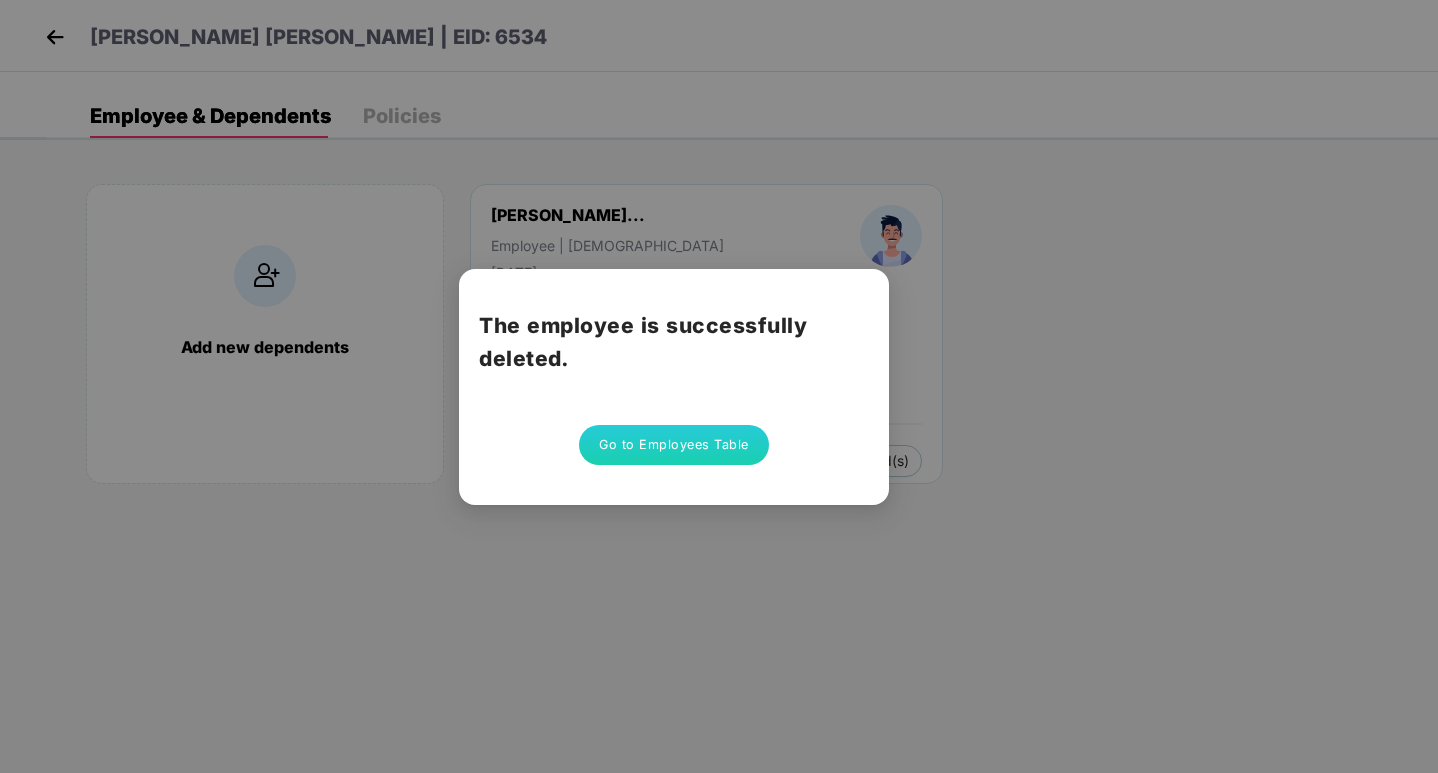 click on "The employee is successfully deleted. Go to Employees Table" at bounding box center (719, 386) 